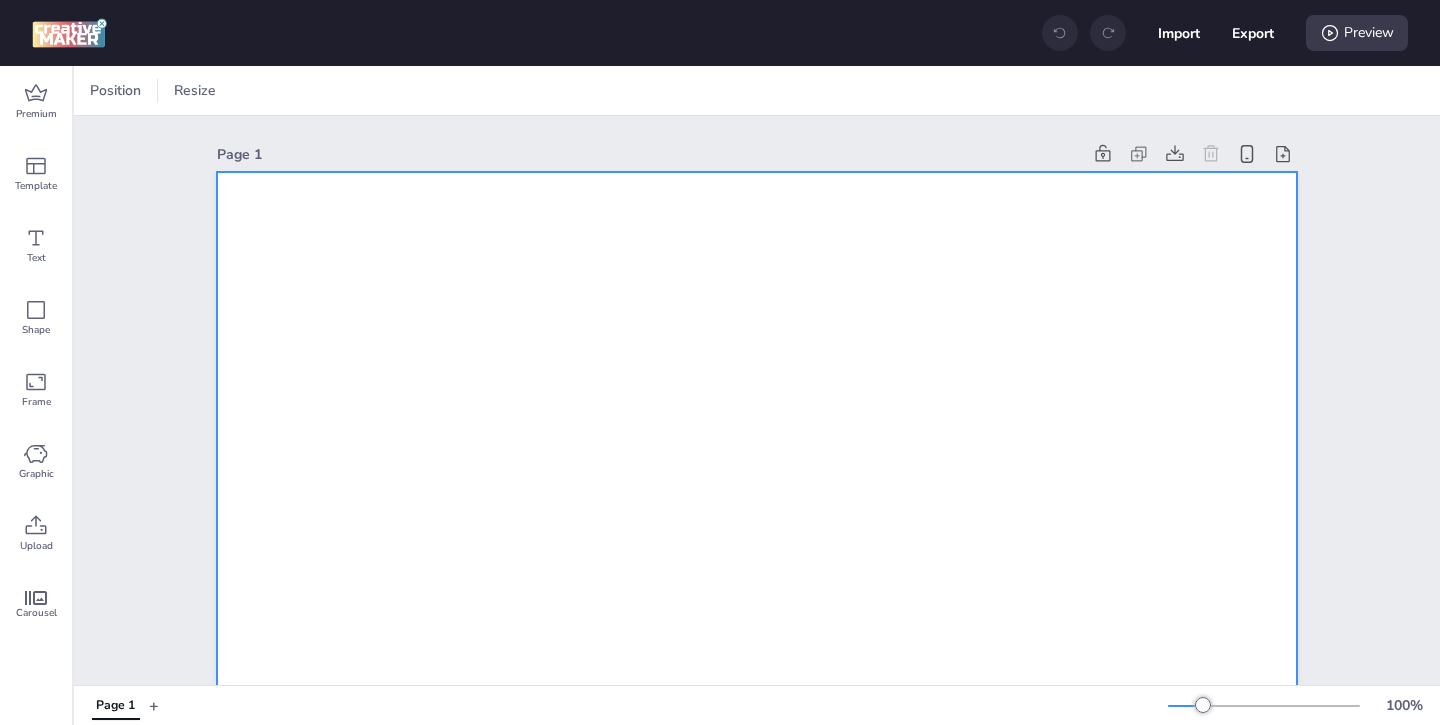 scroll, scrollTop: 0, scrollLeft: 0, axis: both 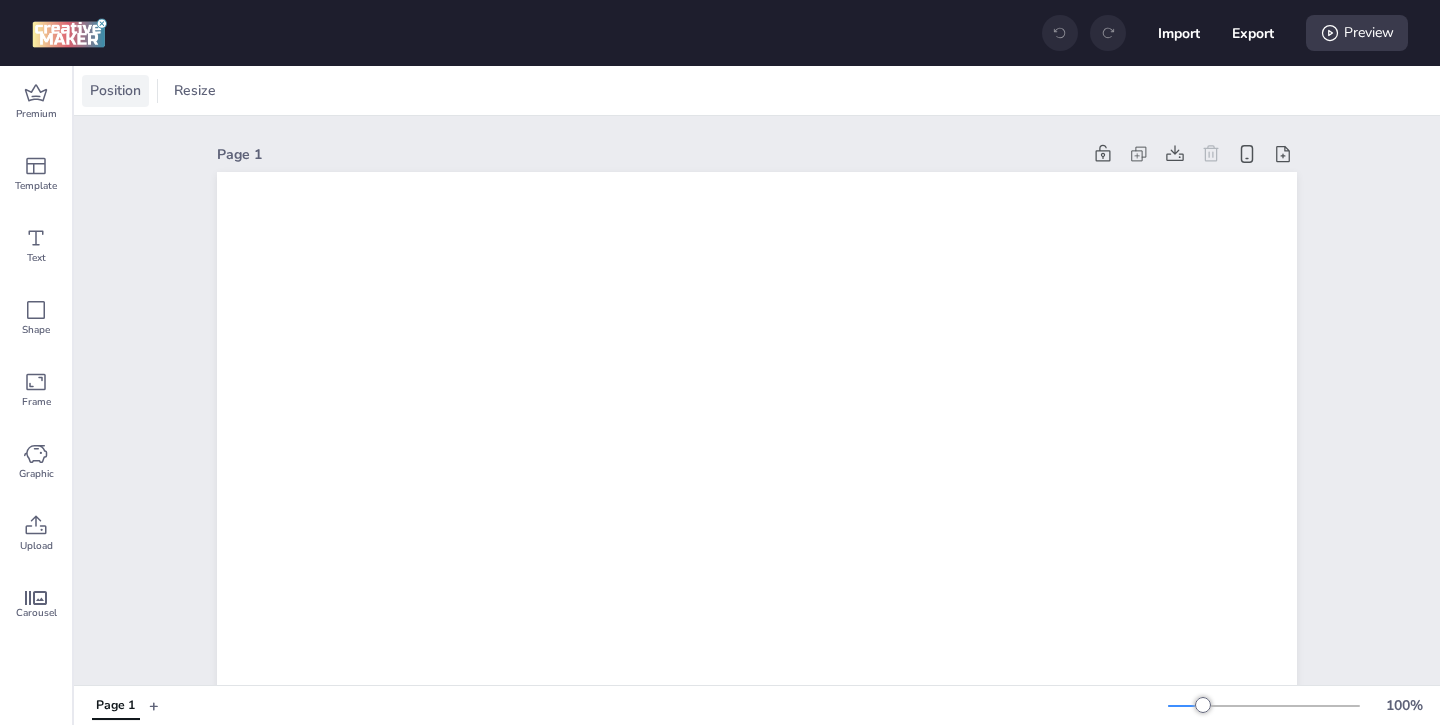 click on "Position" at bounding box center (115, 90) 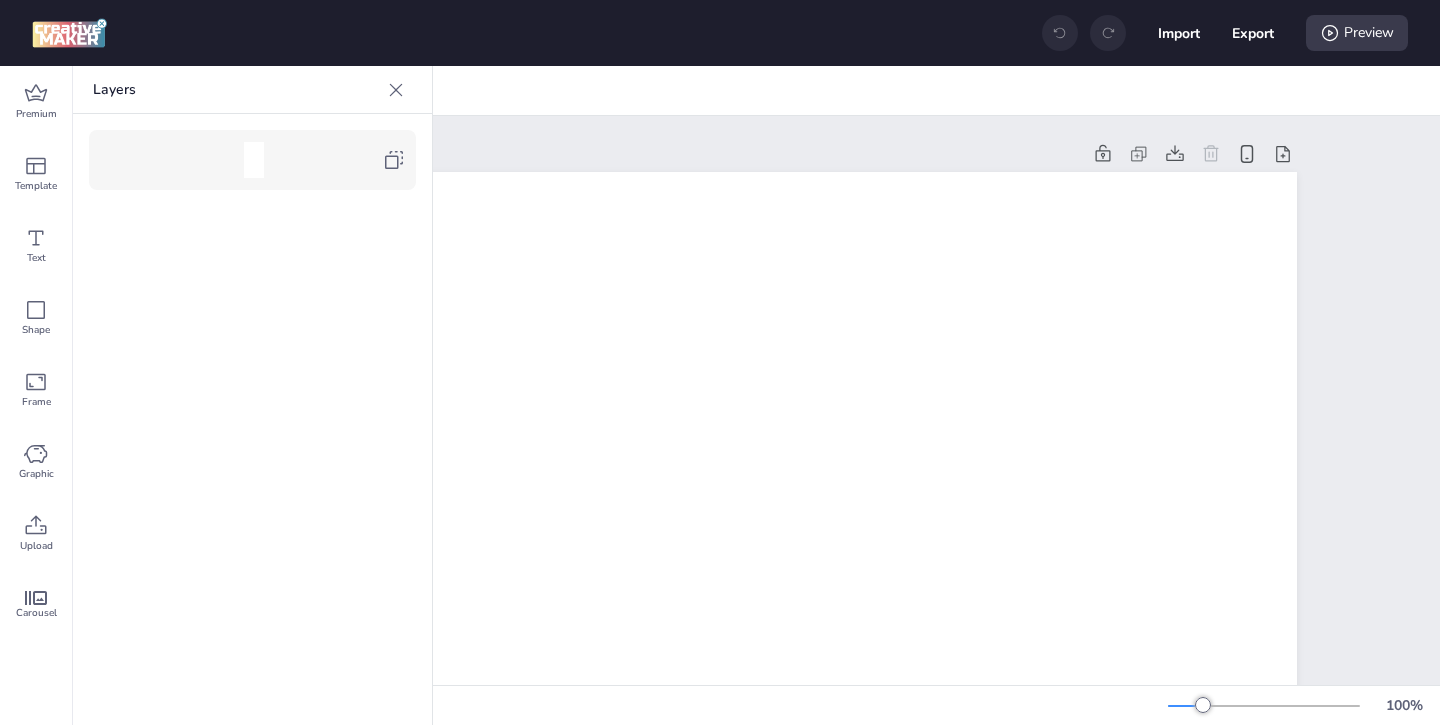 click 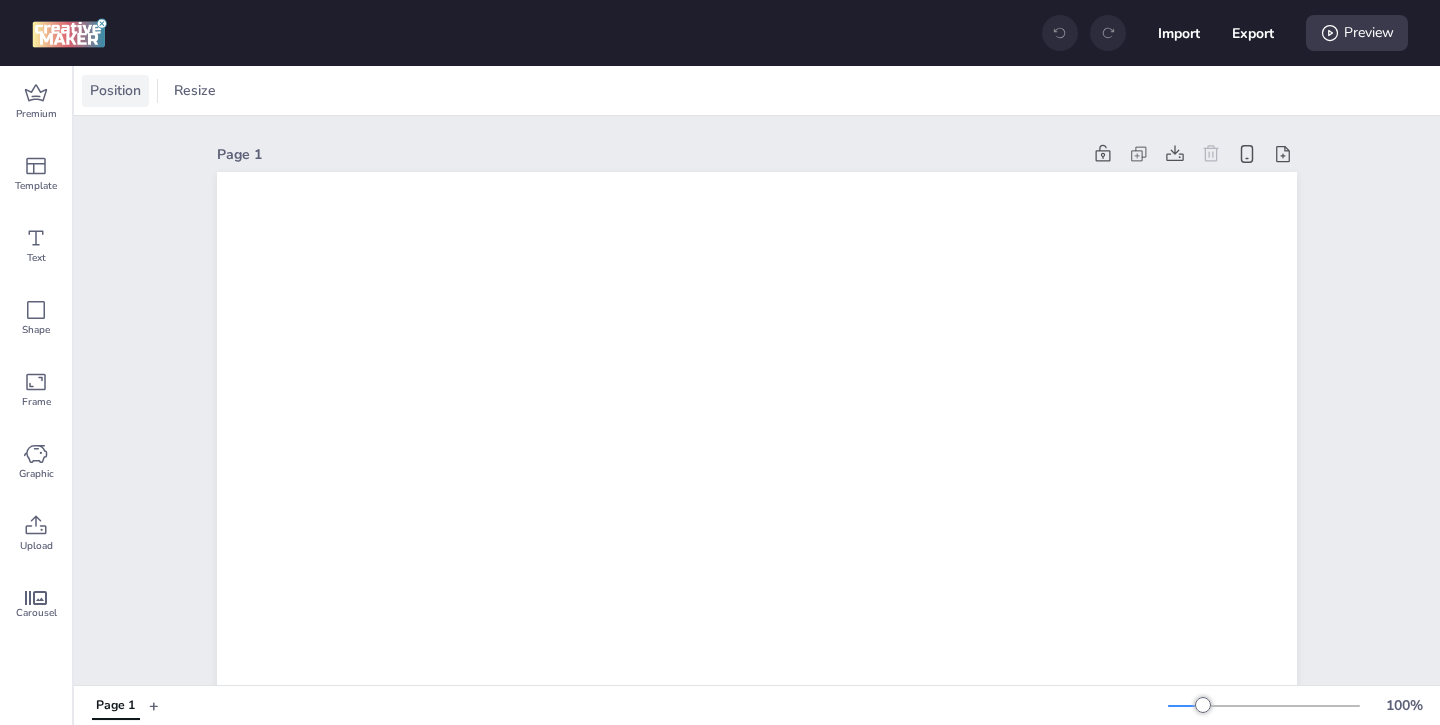 click on "Position" at bounding box center (115, 90) 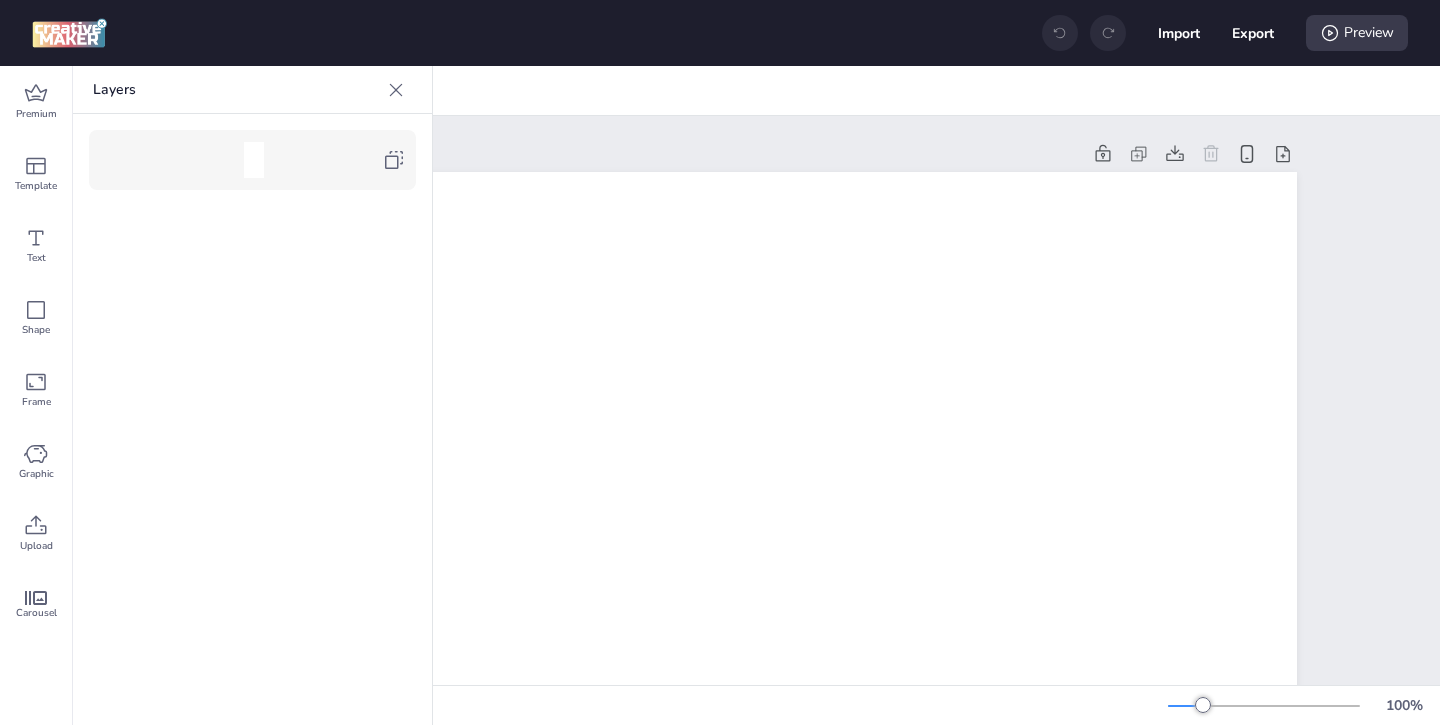 click 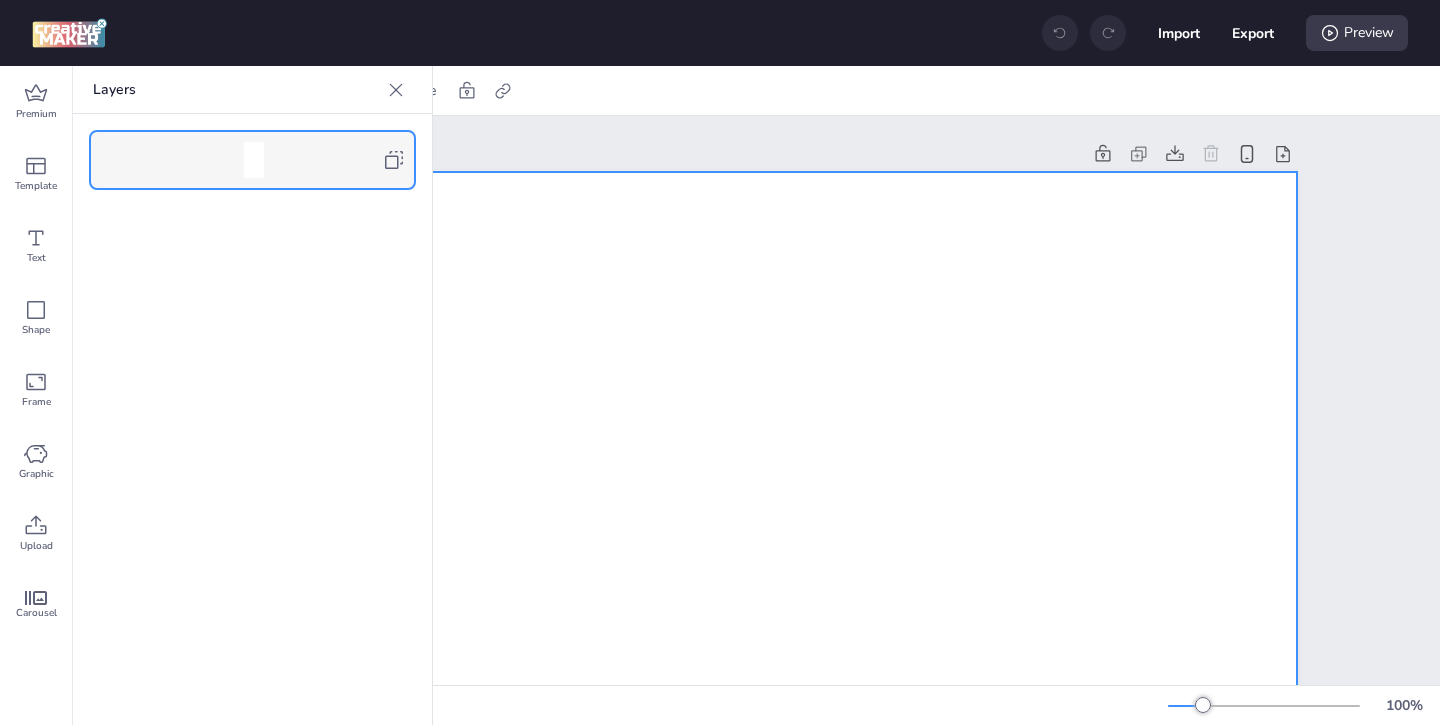 click 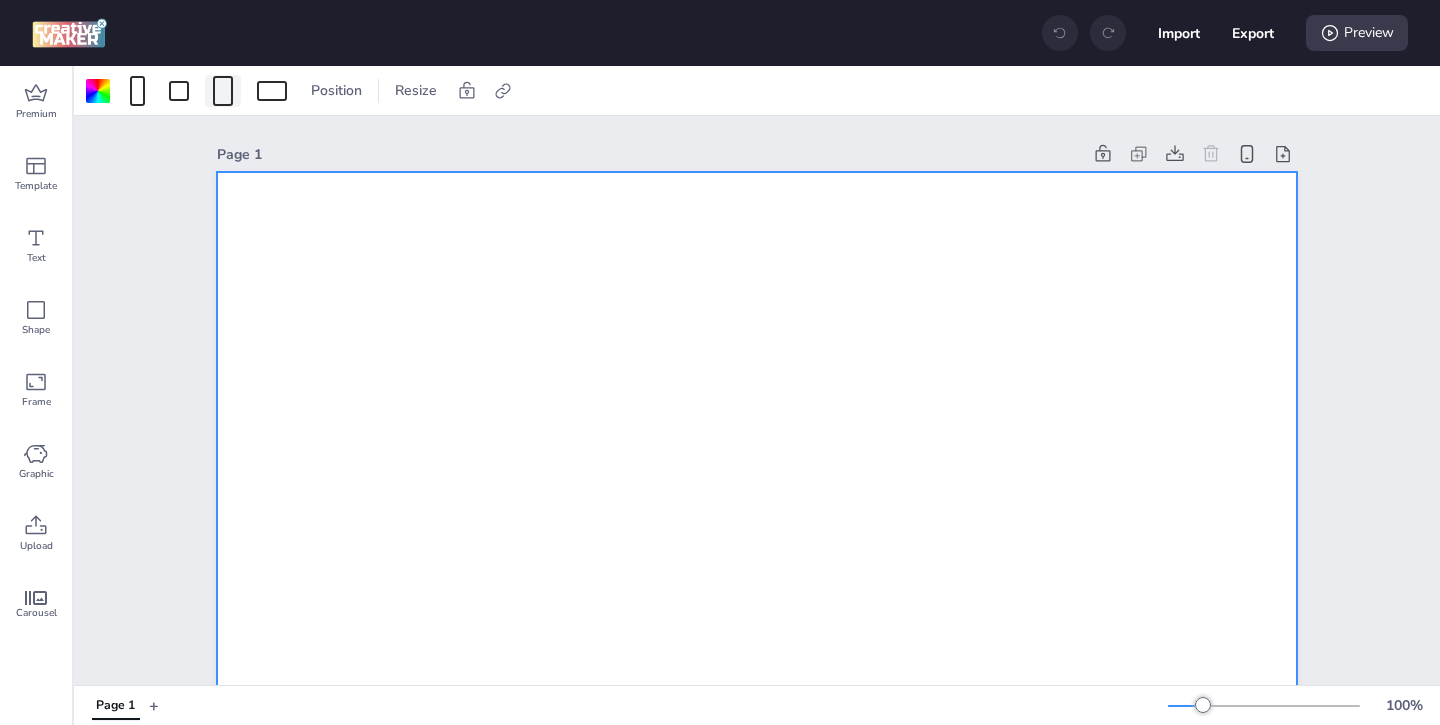 click at bounding box center [223, 91] 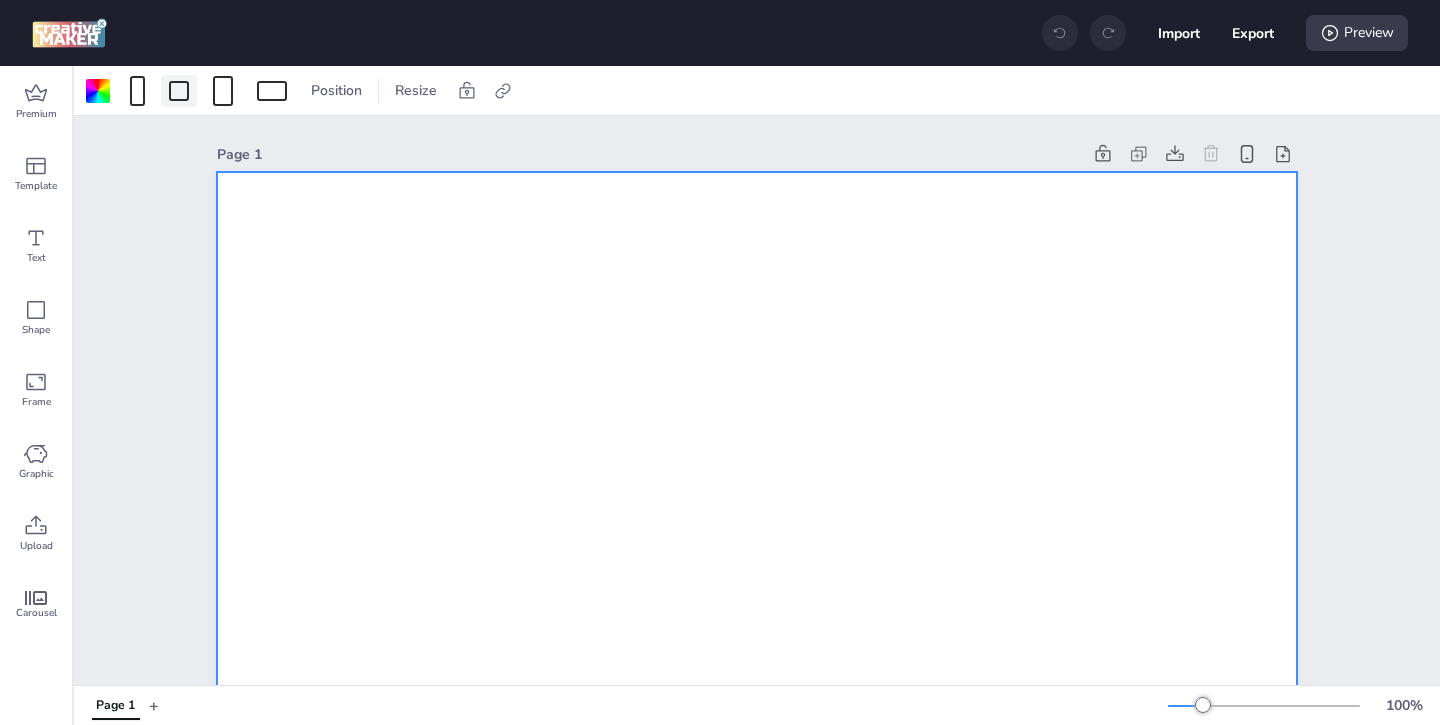 click at bounding box center [179, 91] 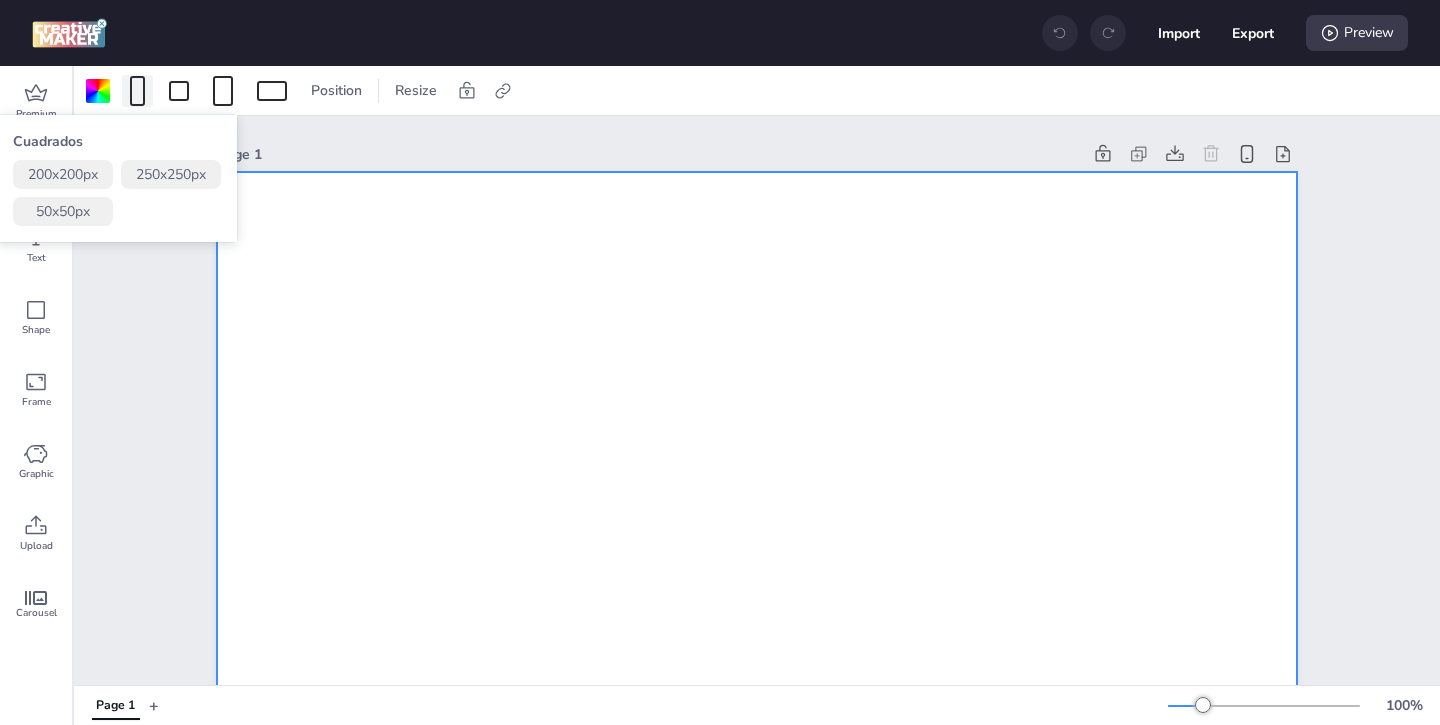 click at bounding box center [137, 91] 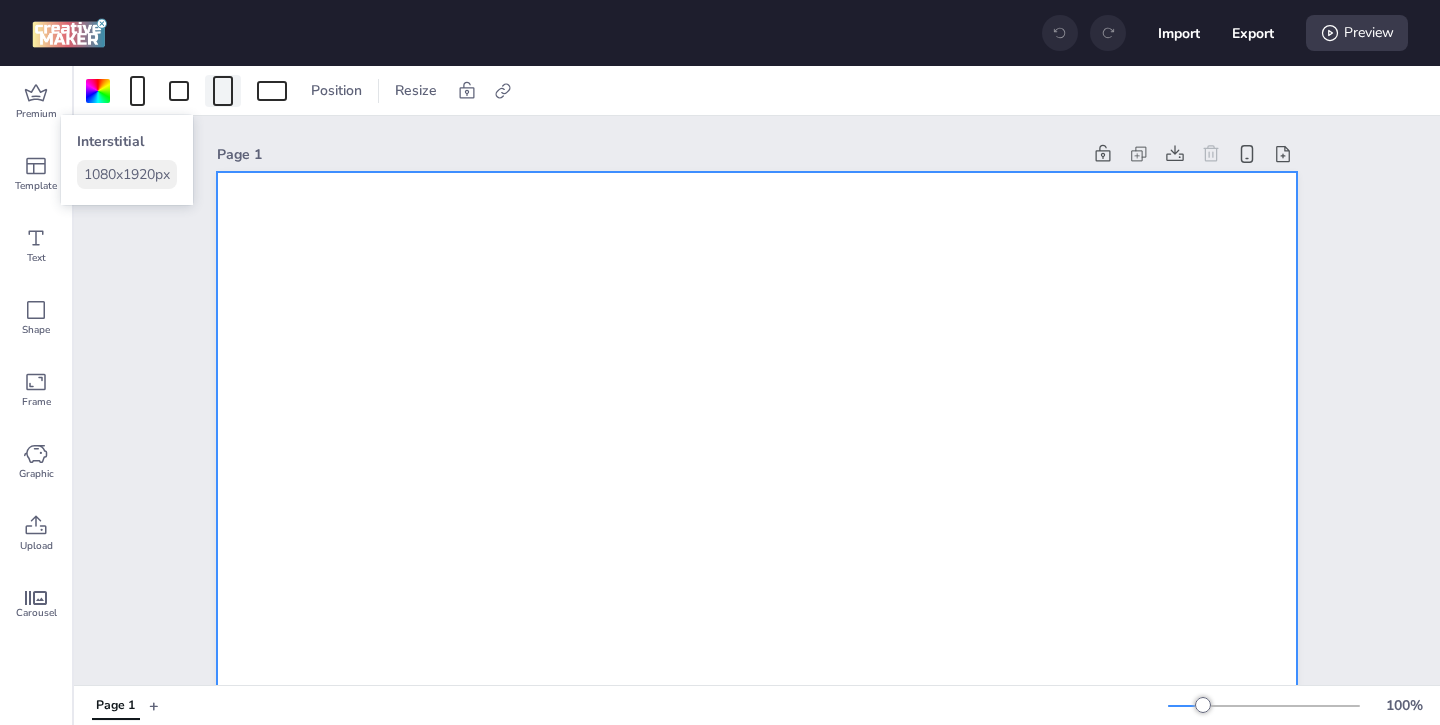 click at bounding box center [223, 91] 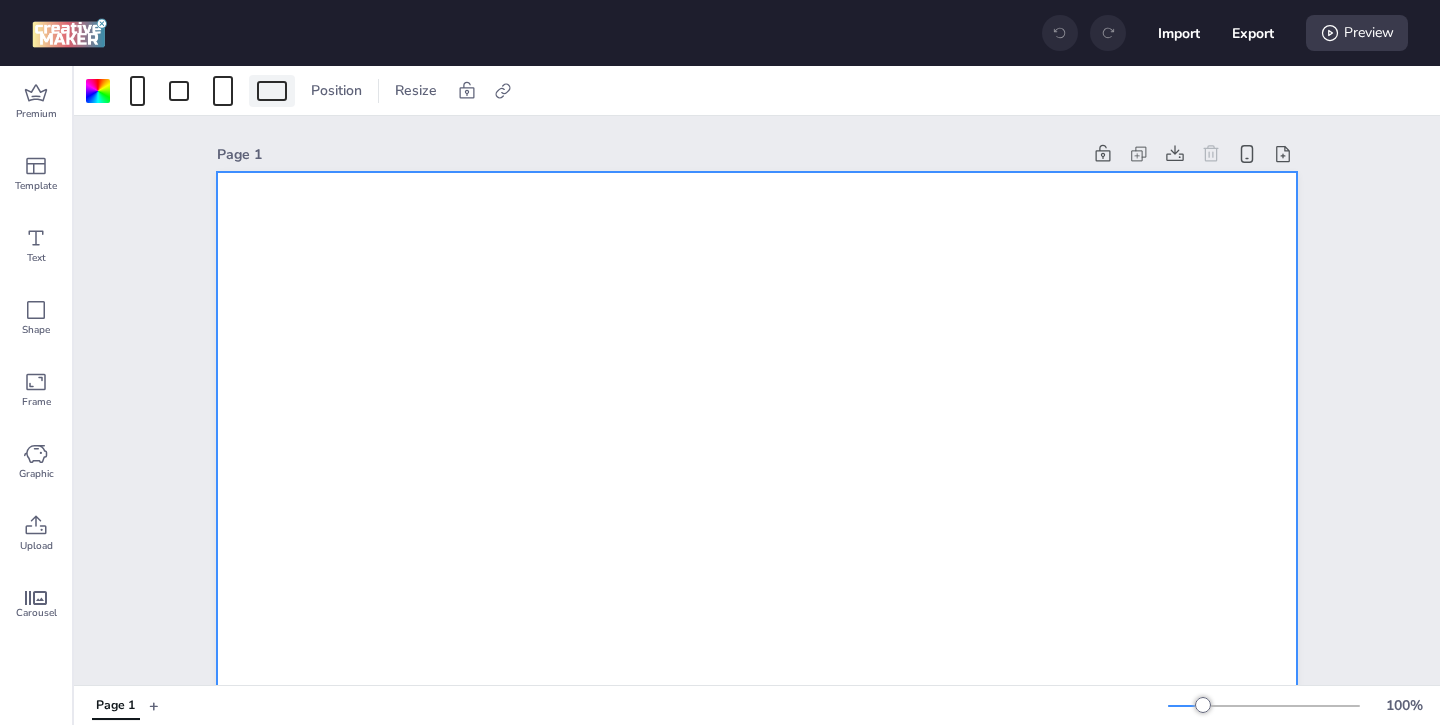 click at bounding box center [272, 91] 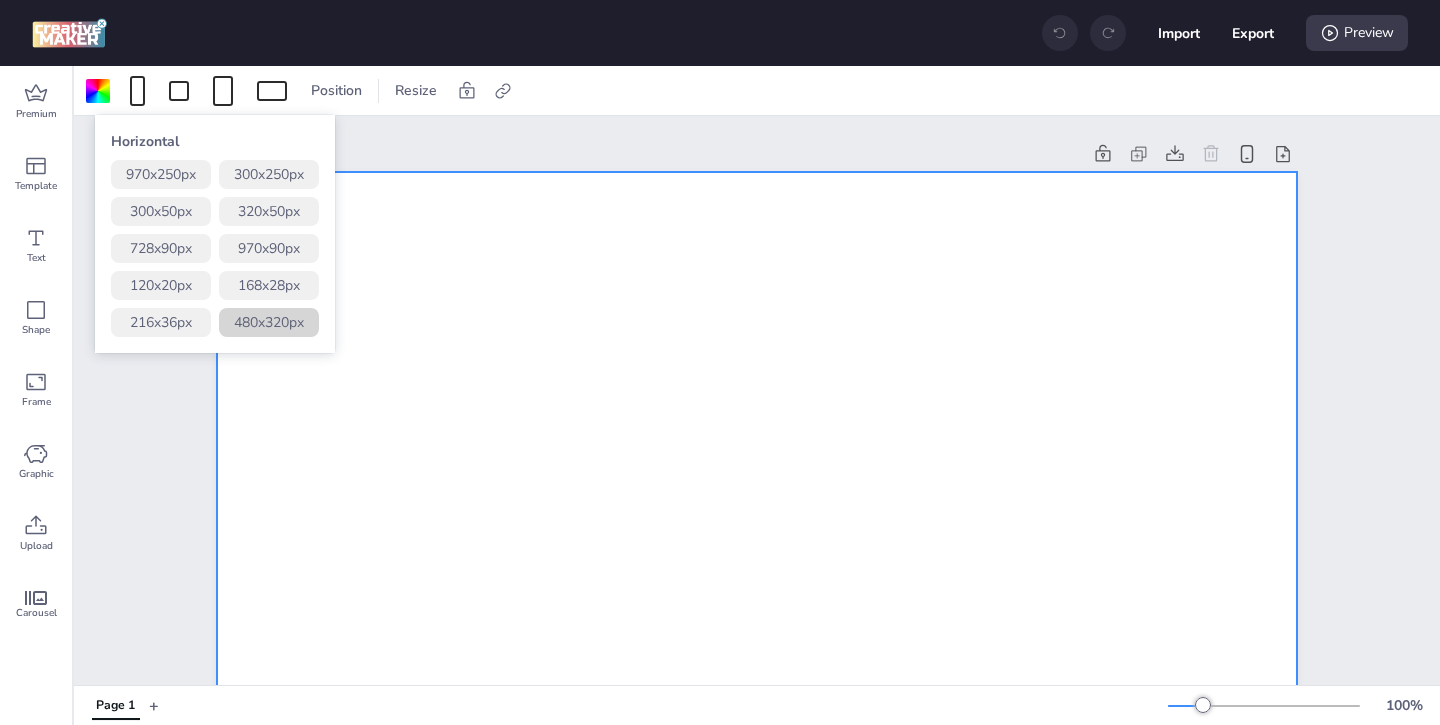 click on "480  x  320 px" at bounding box center [269, 322] 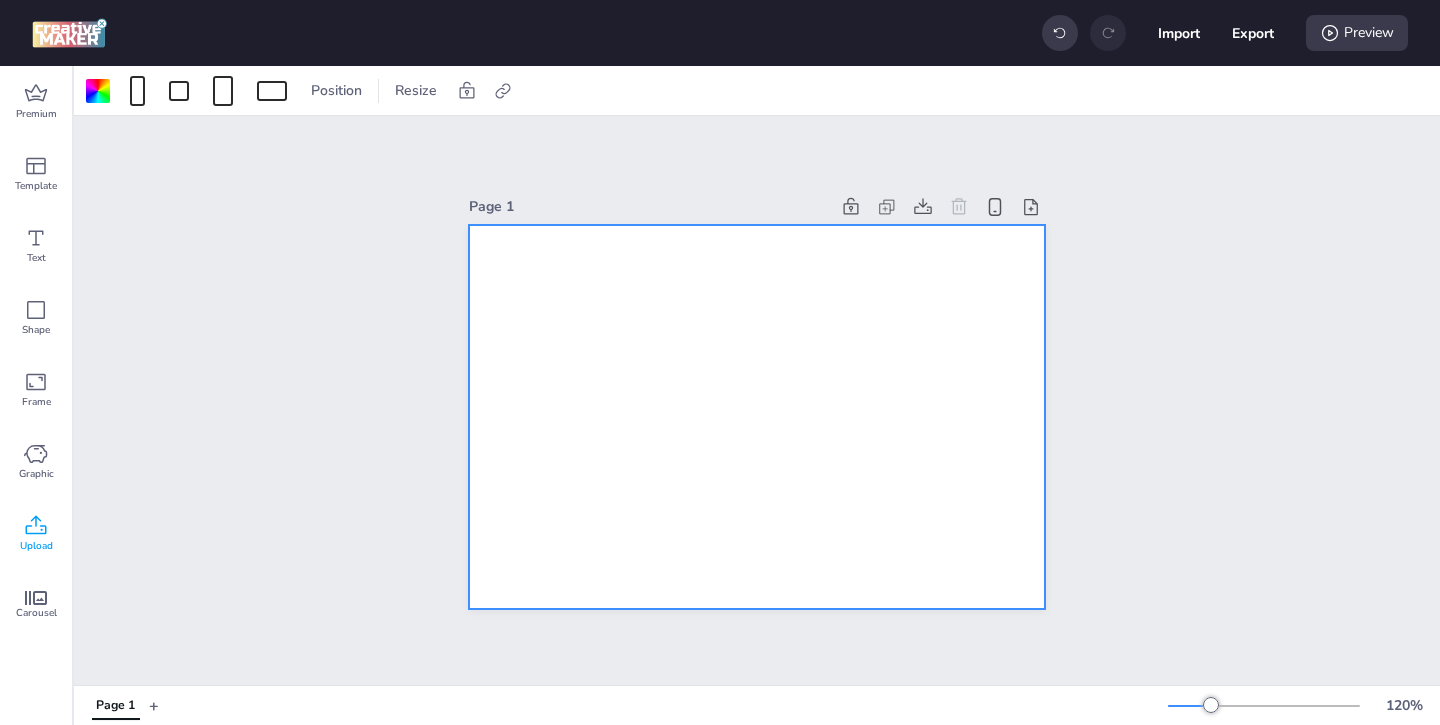 click 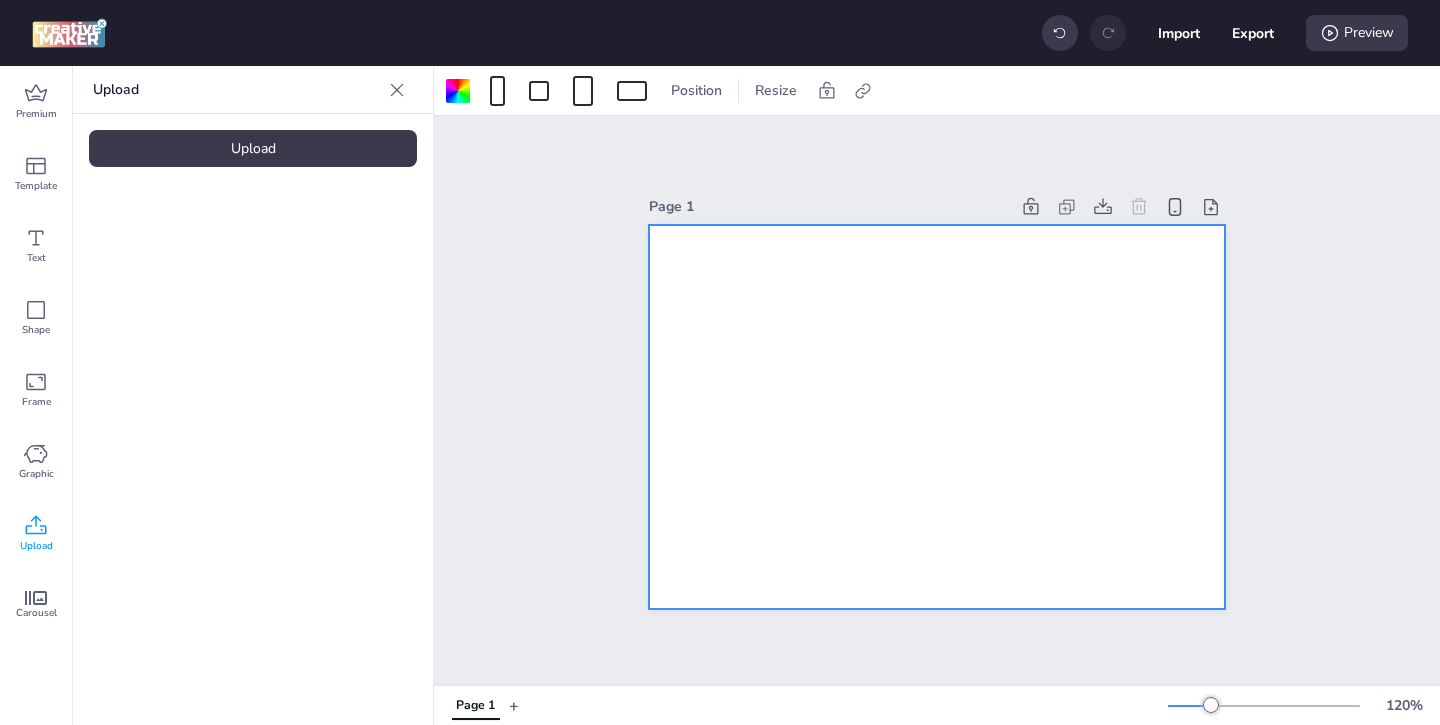 click on "Upload" at bounding box center (253, 148) 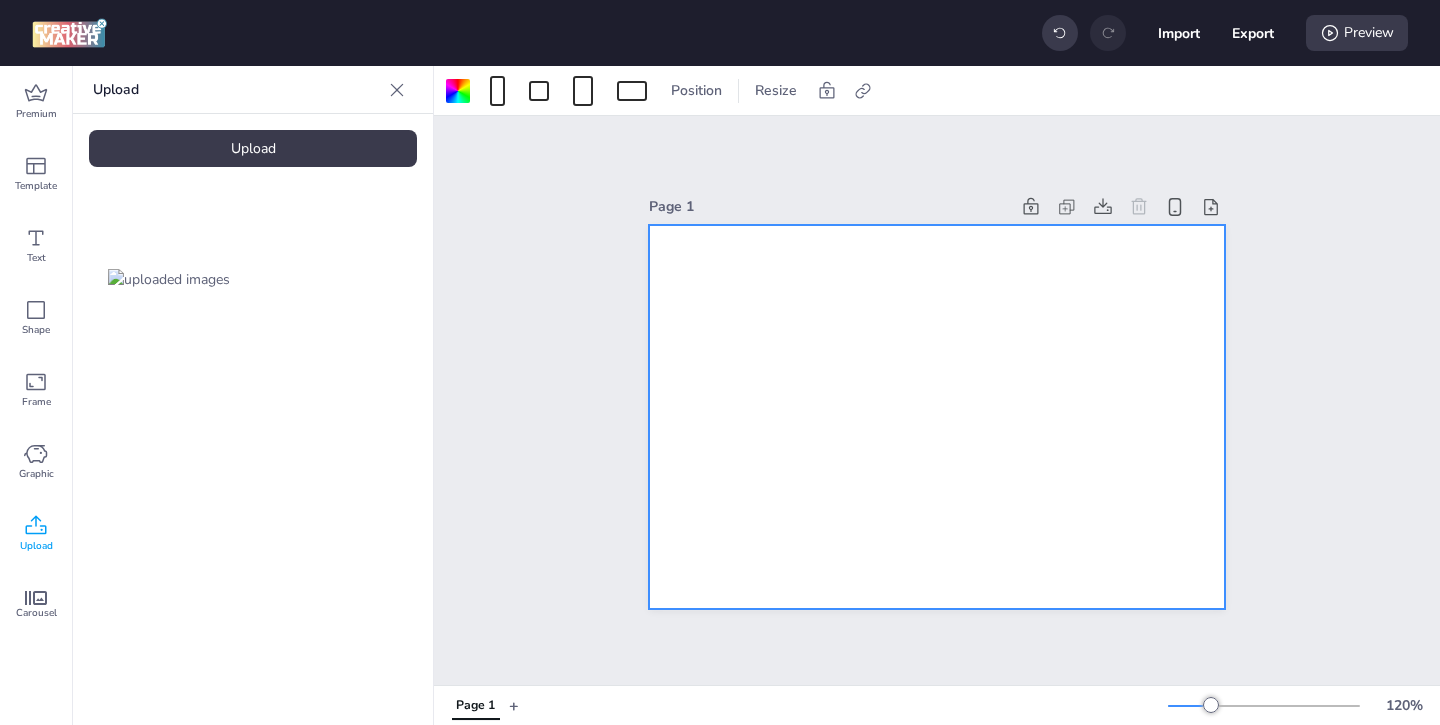 click at bounding box center [169, 279] 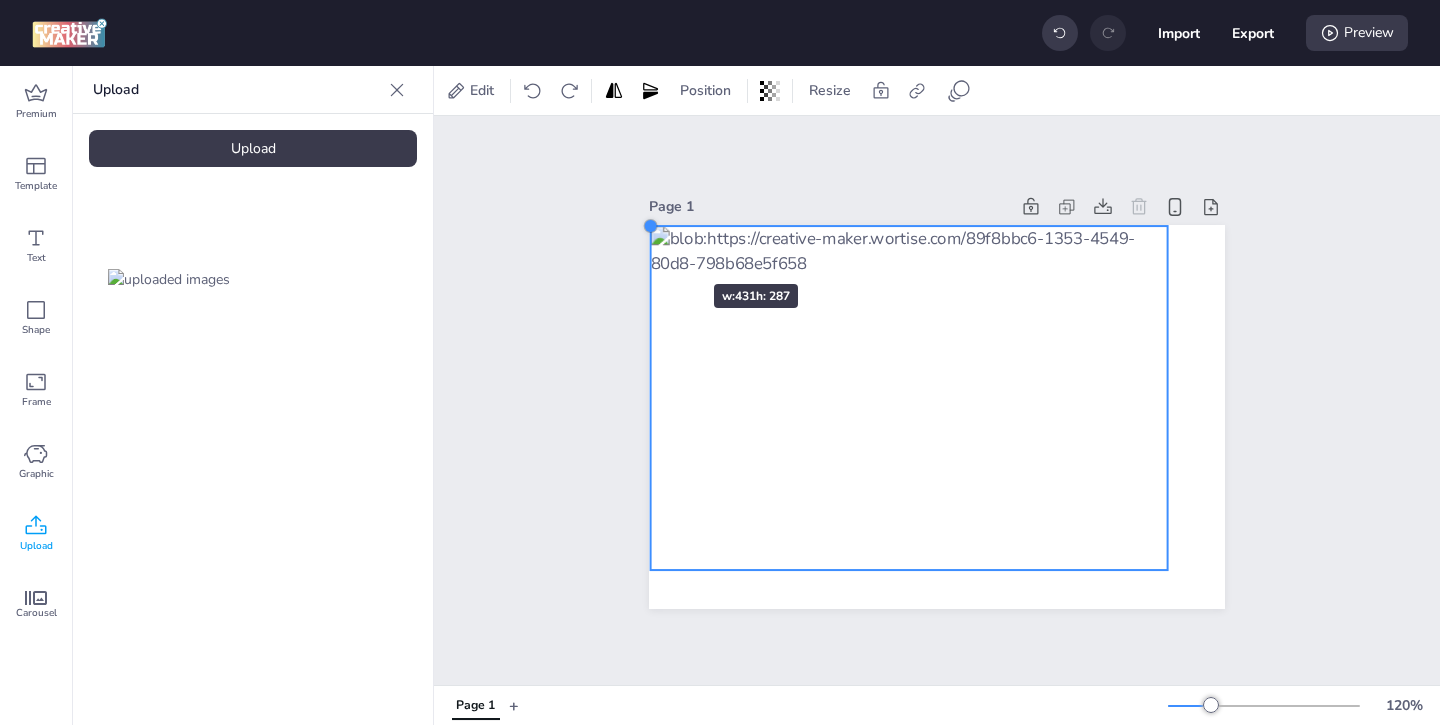 drag, startPoint x: 710, startPoint y: 265, endPoint x: 654, endPoint y: 248, distance: 58.5235 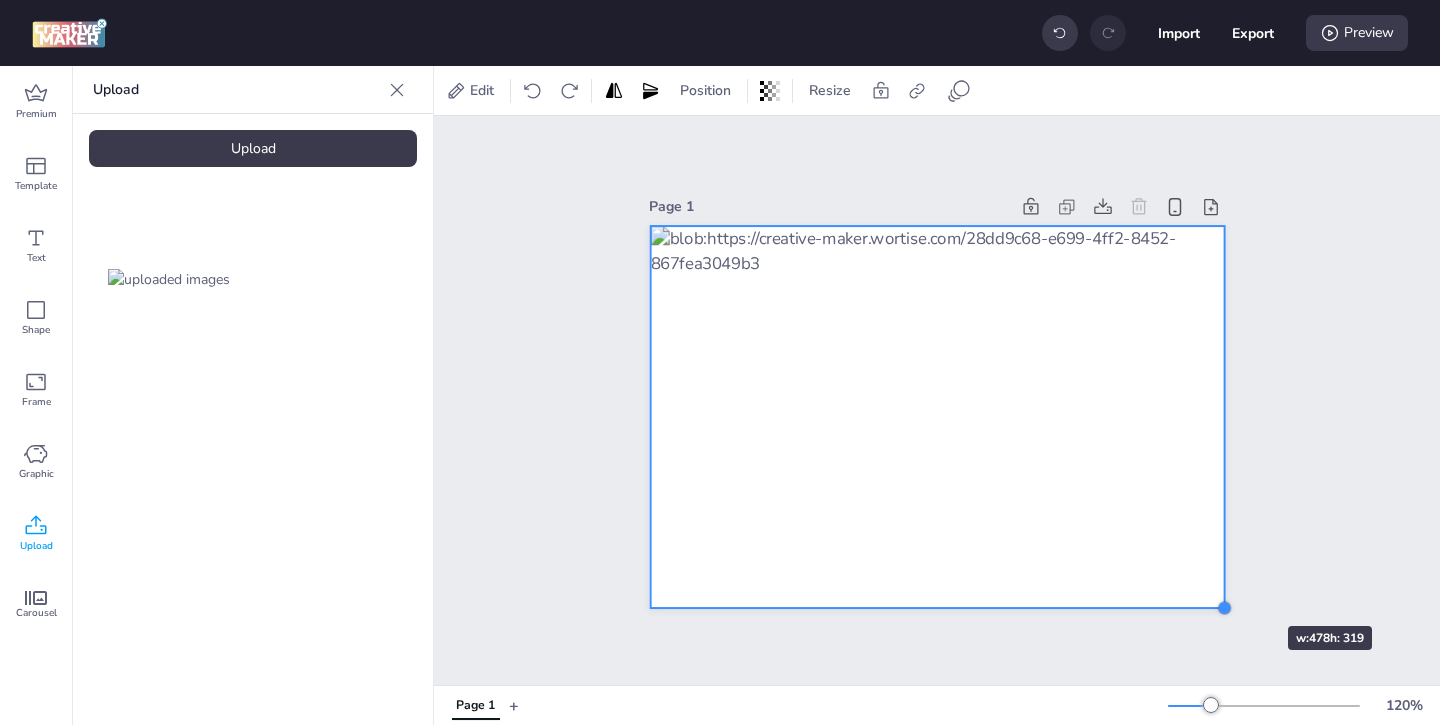 drag, startPoint x: 1171, startPoint y: 569, endPoint x: 1227, endPoint y: 589, distance: 59.464275 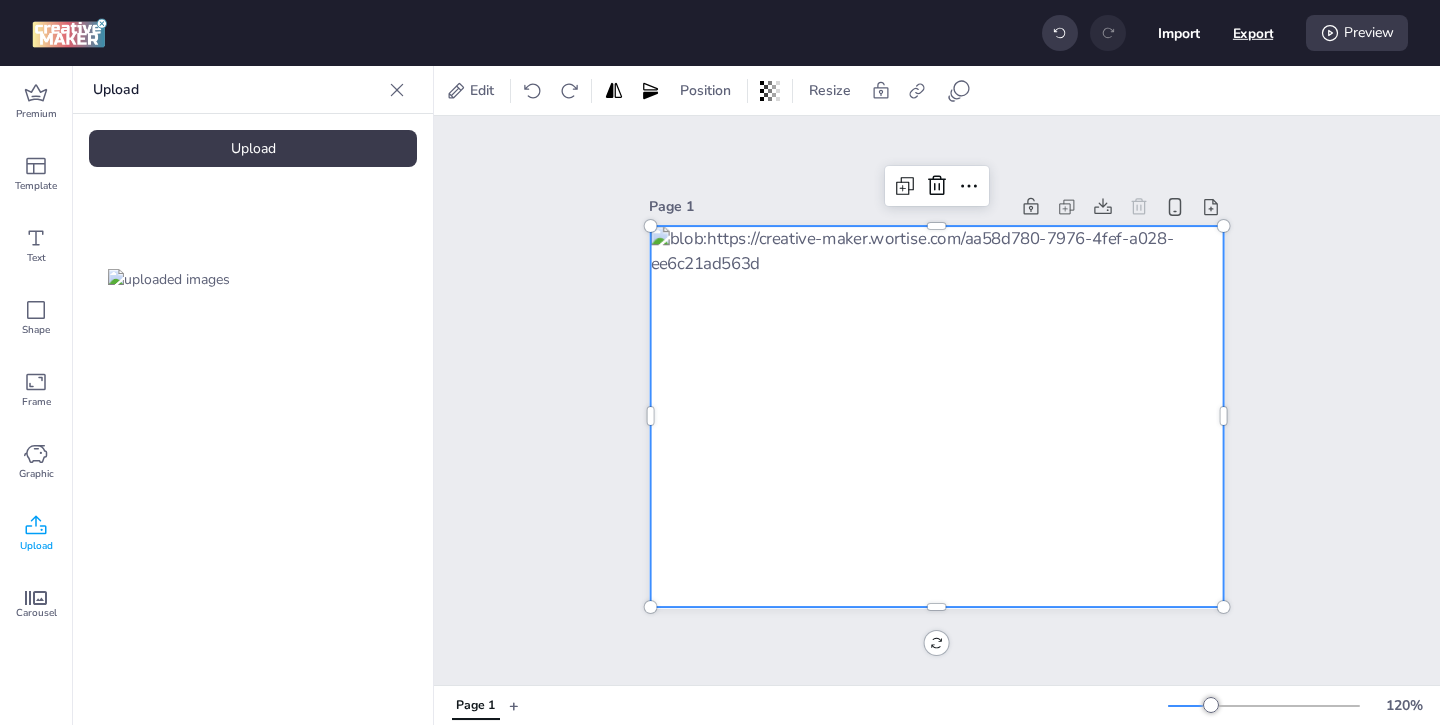 click on "Export" at bounding box center (1253, 33) 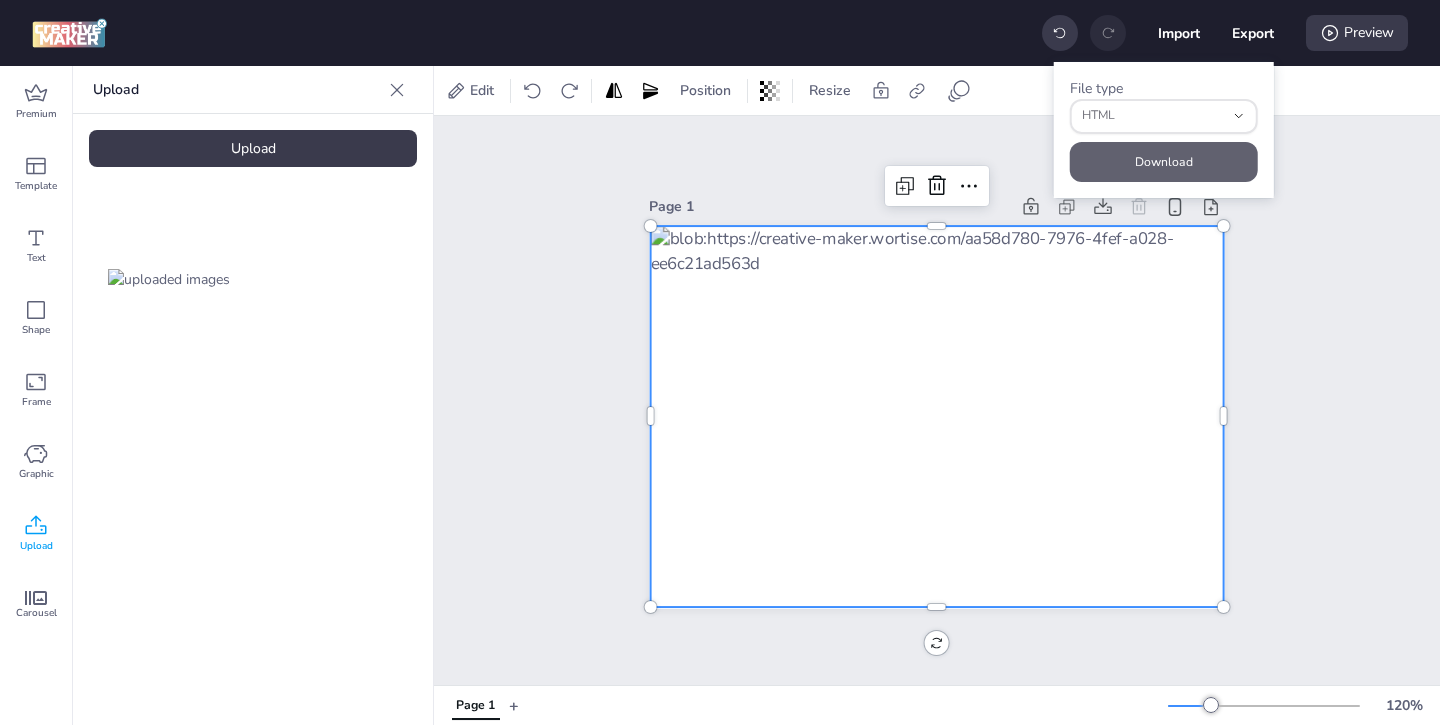 click on "Download" at bounding box center [1164, 162] 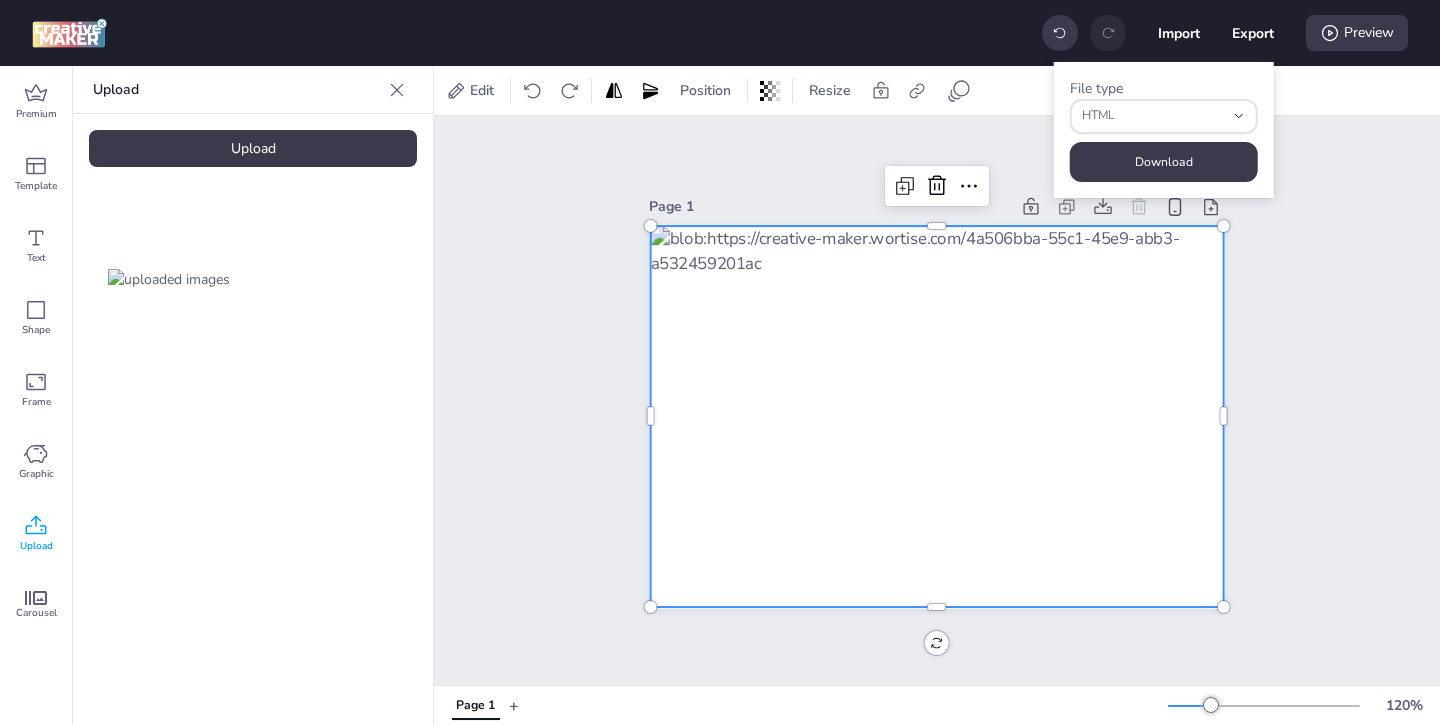 click at bounding box center [937, 417] 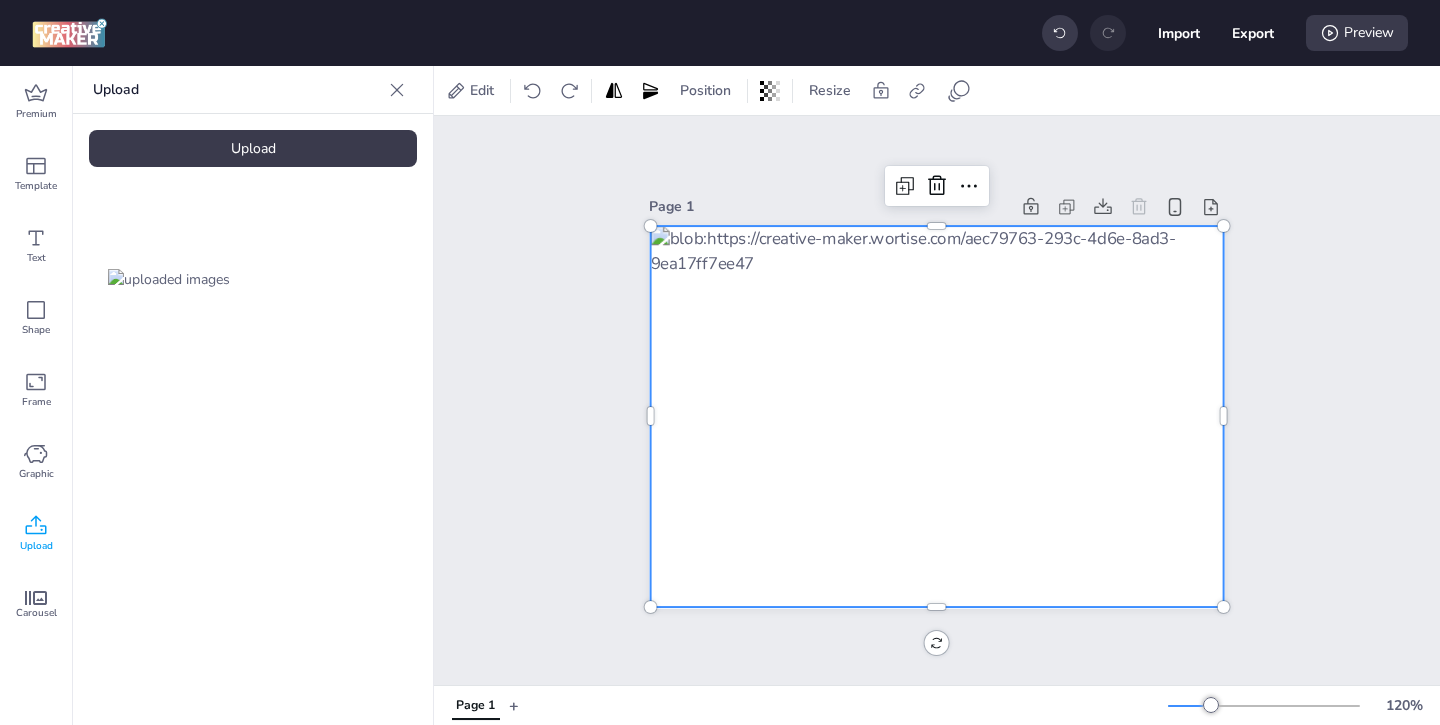 click at bounding box center (937, 417) 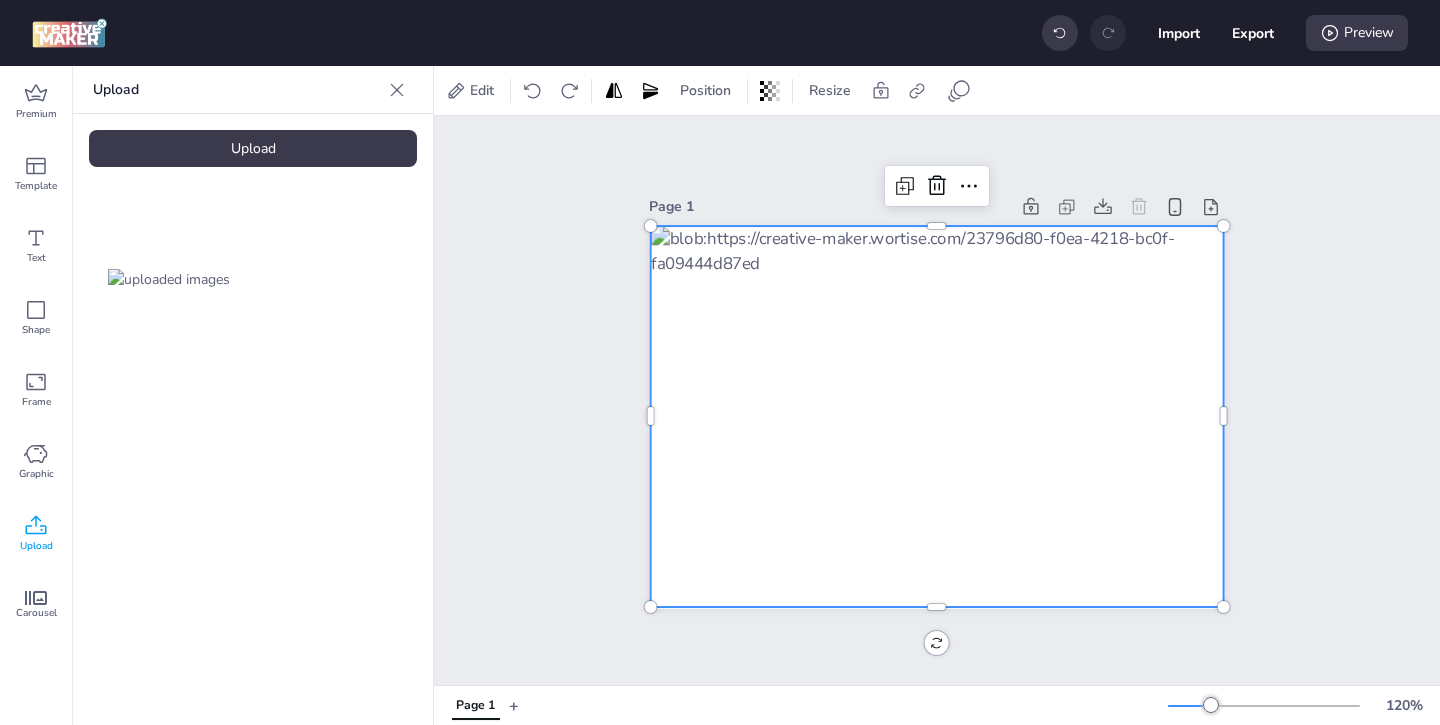click at bounding box center [937, 417] 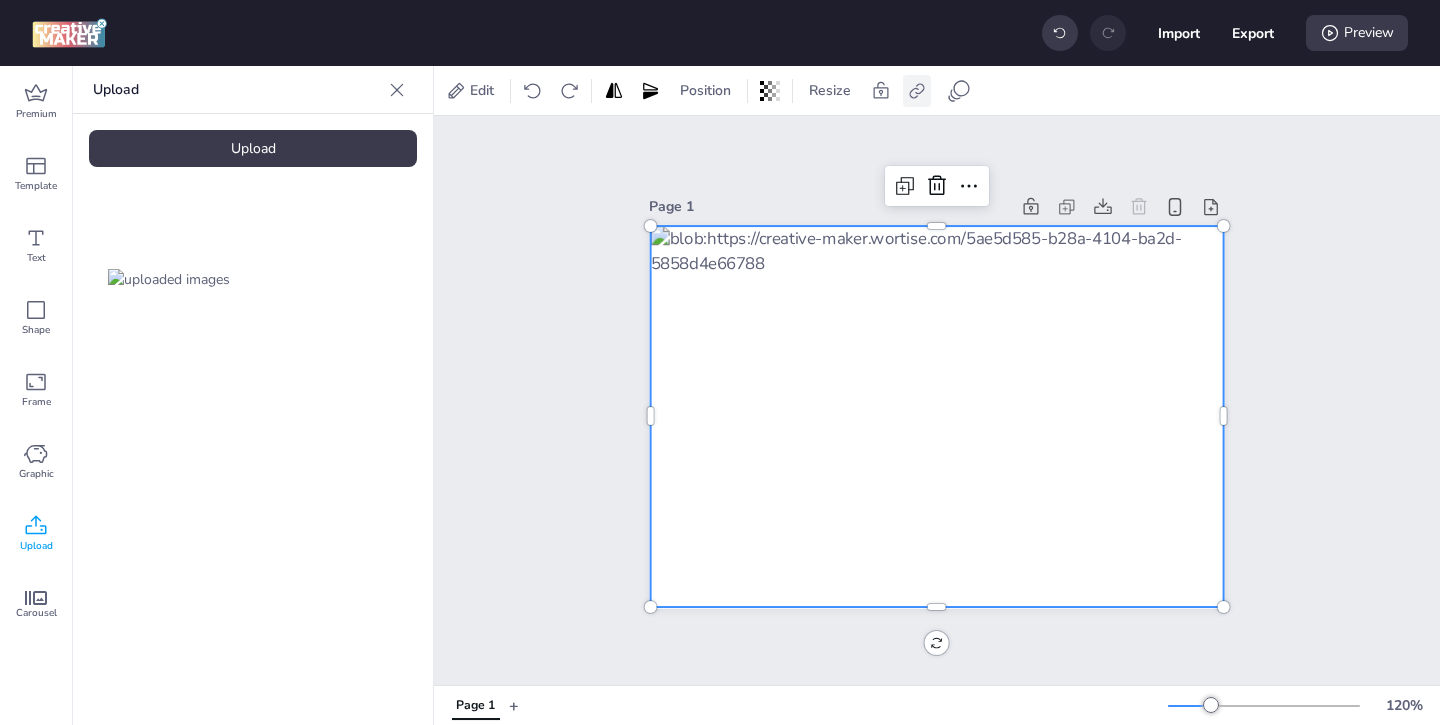 click 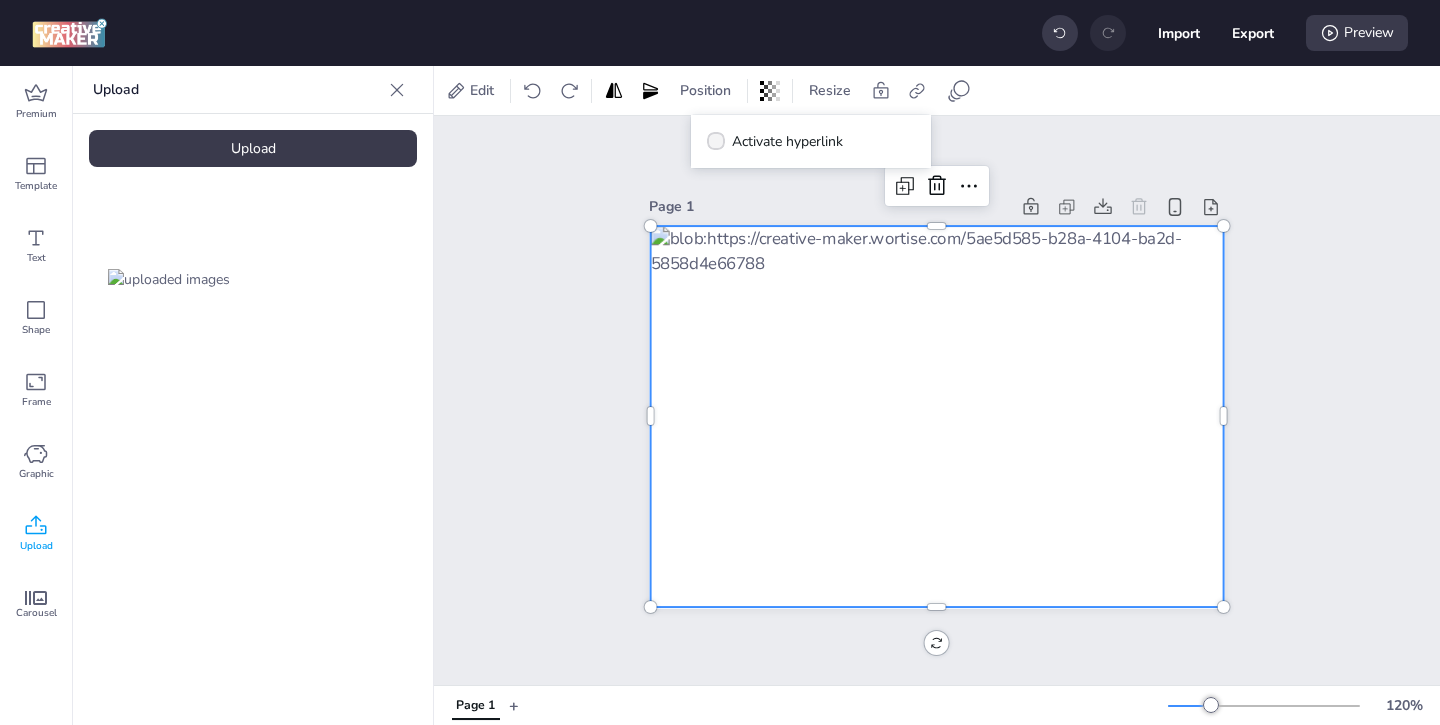 click 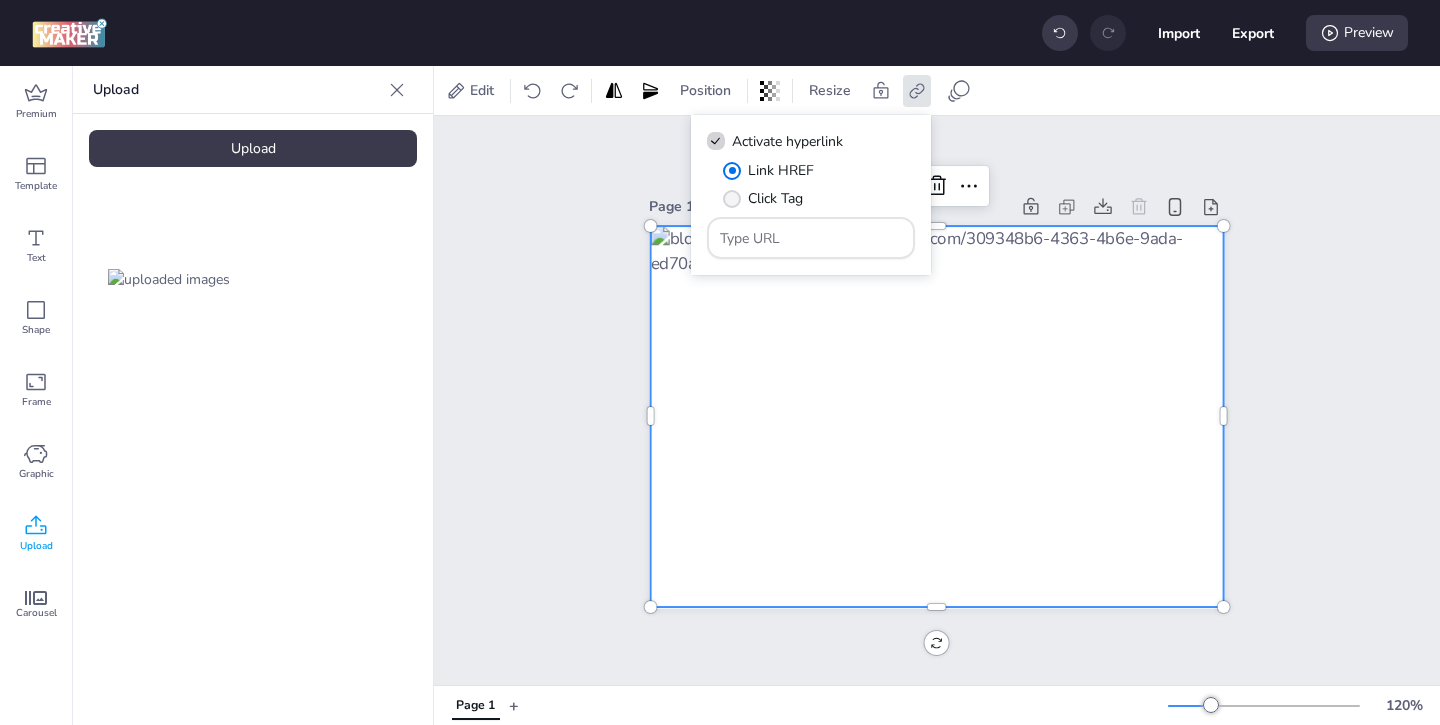 click at bounding box center [732, 199] 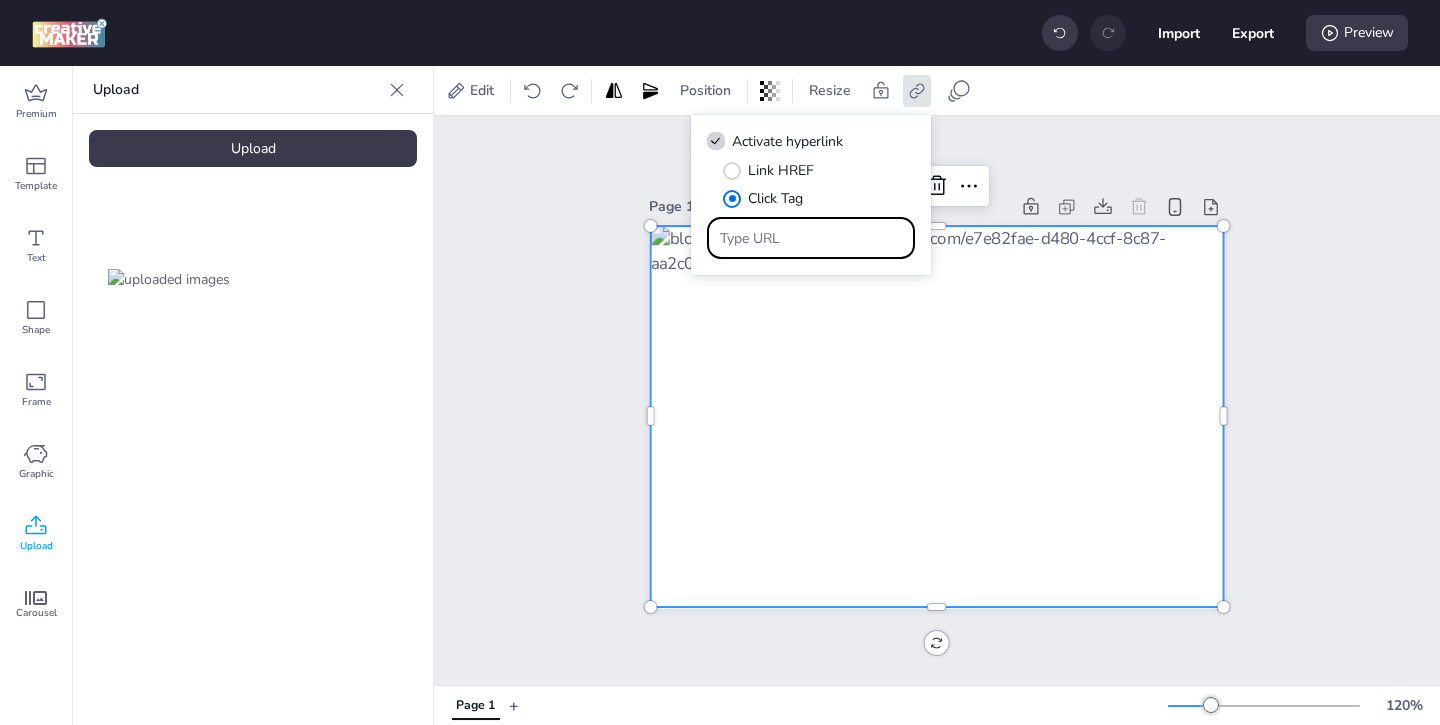 click at bounding box center [811, 238] 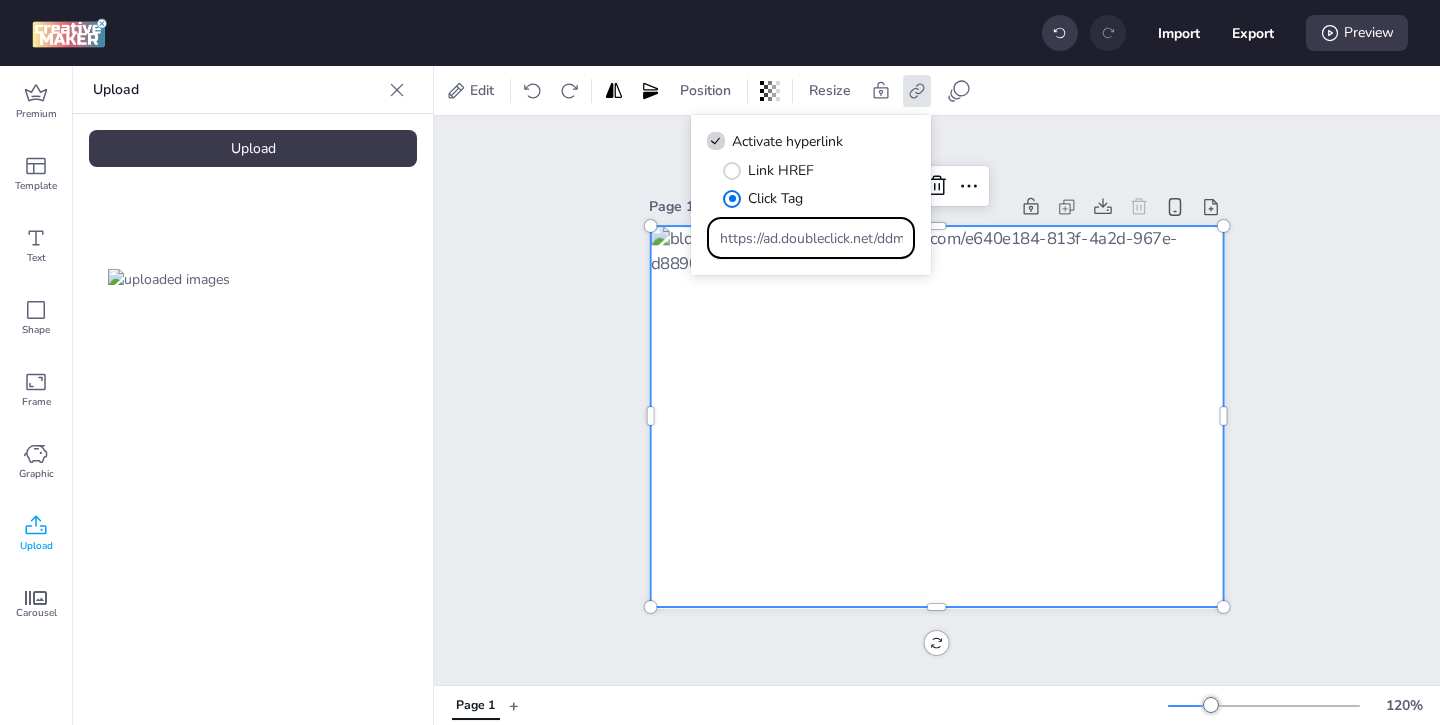 scroll, scrollTop: 0, scrollLeft: 1170, axis: horizontal 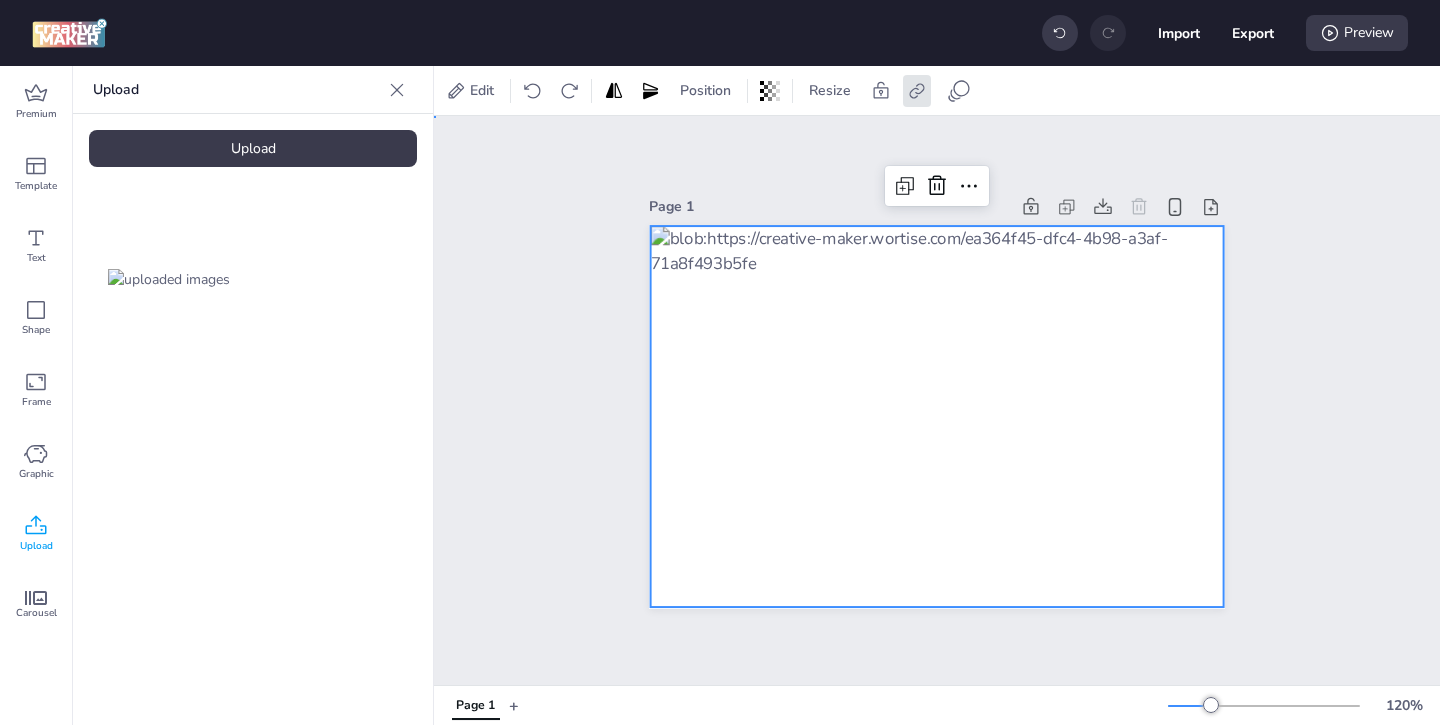 click on "Page 1" at bounding box center [937, 401] 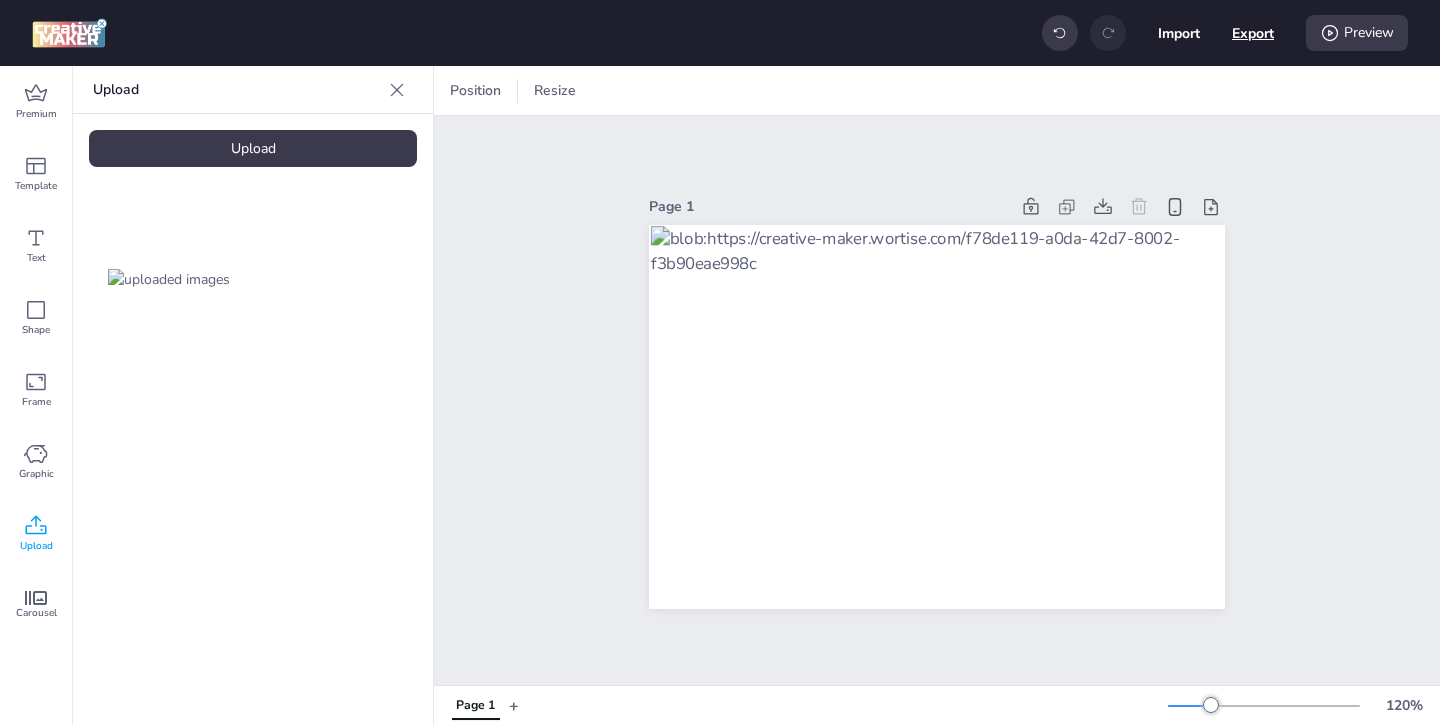 click on "Export" at bounding box center [1253, 33] 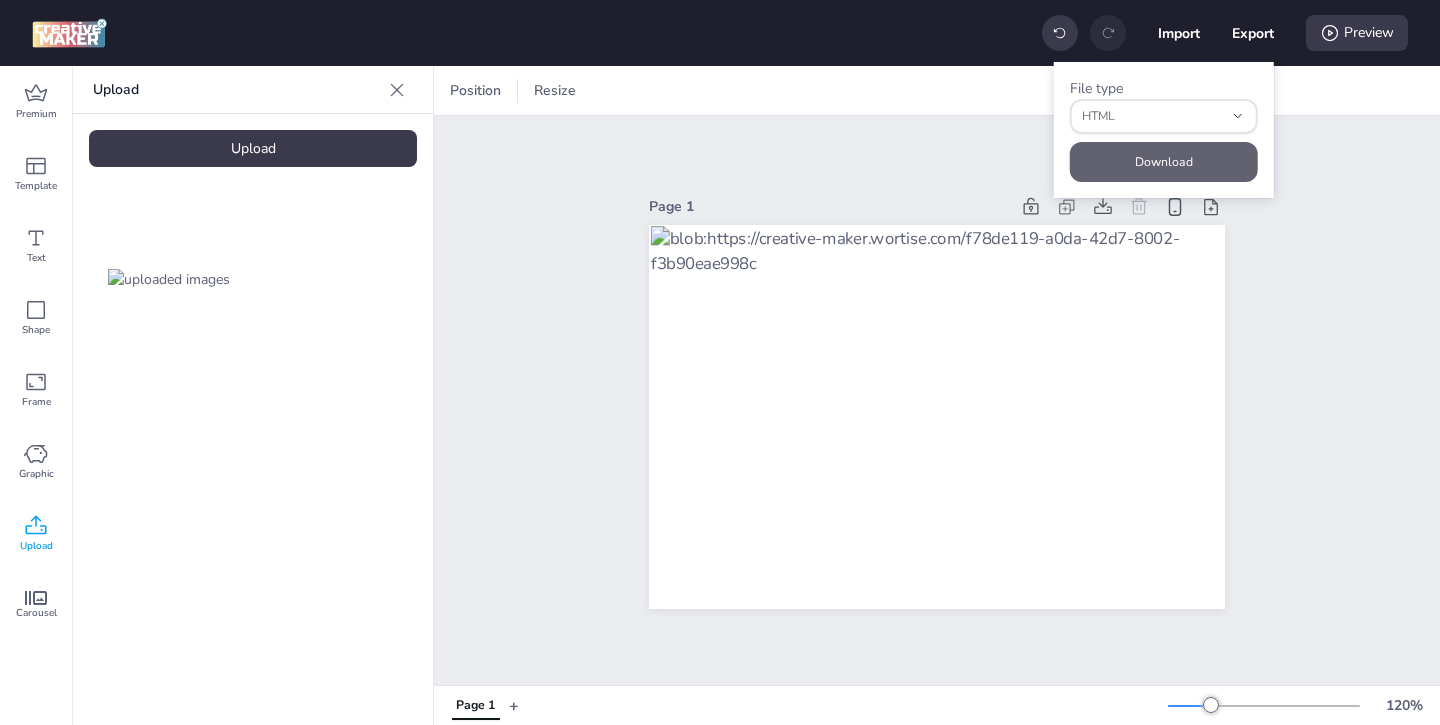 click on "Download" at bounding box center [1164, 162] 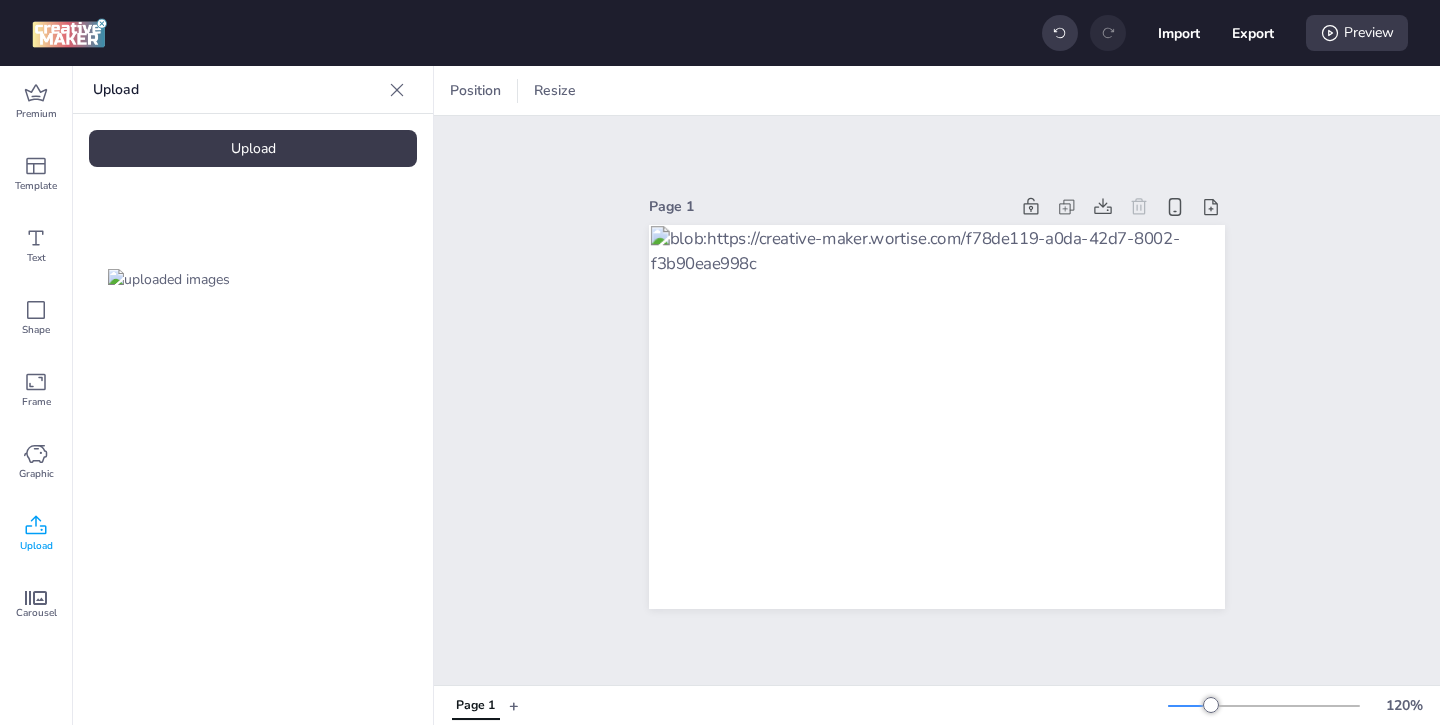 click at bounding box center (169, 279) 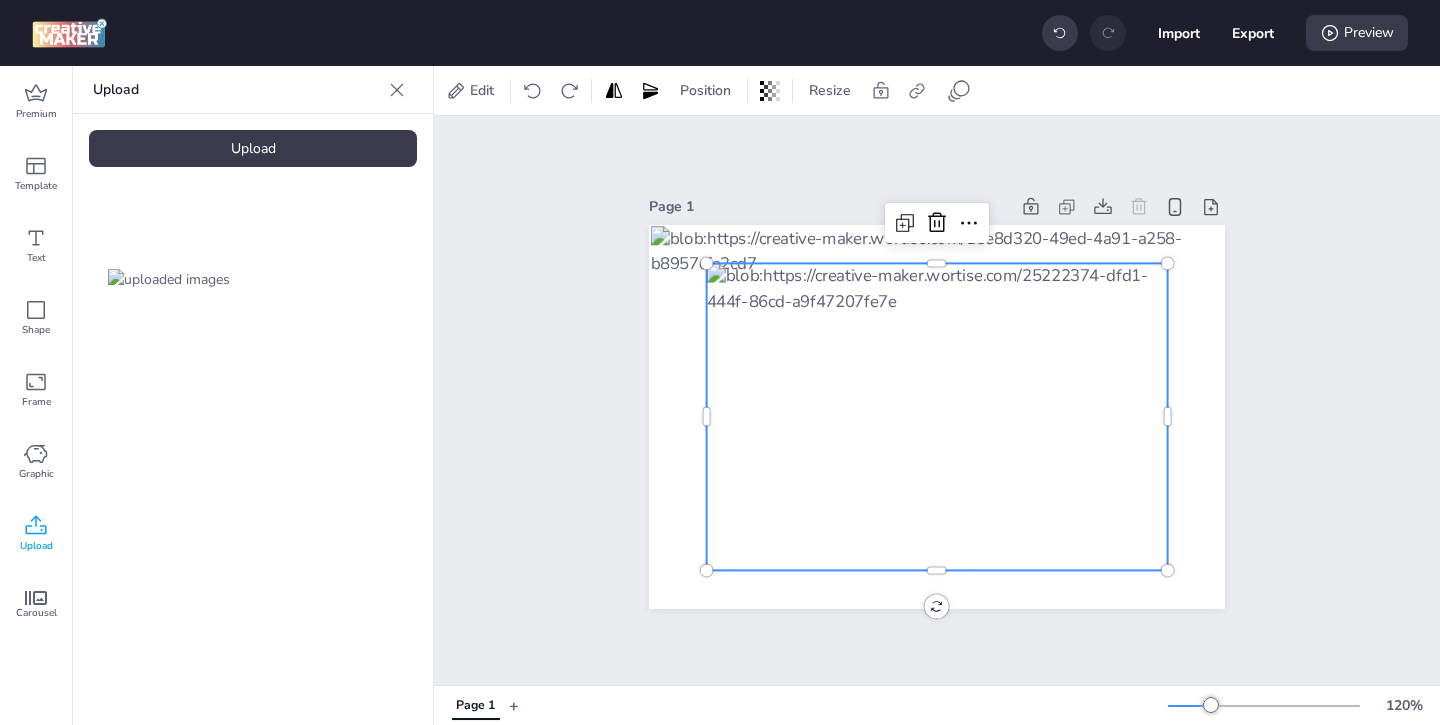 click 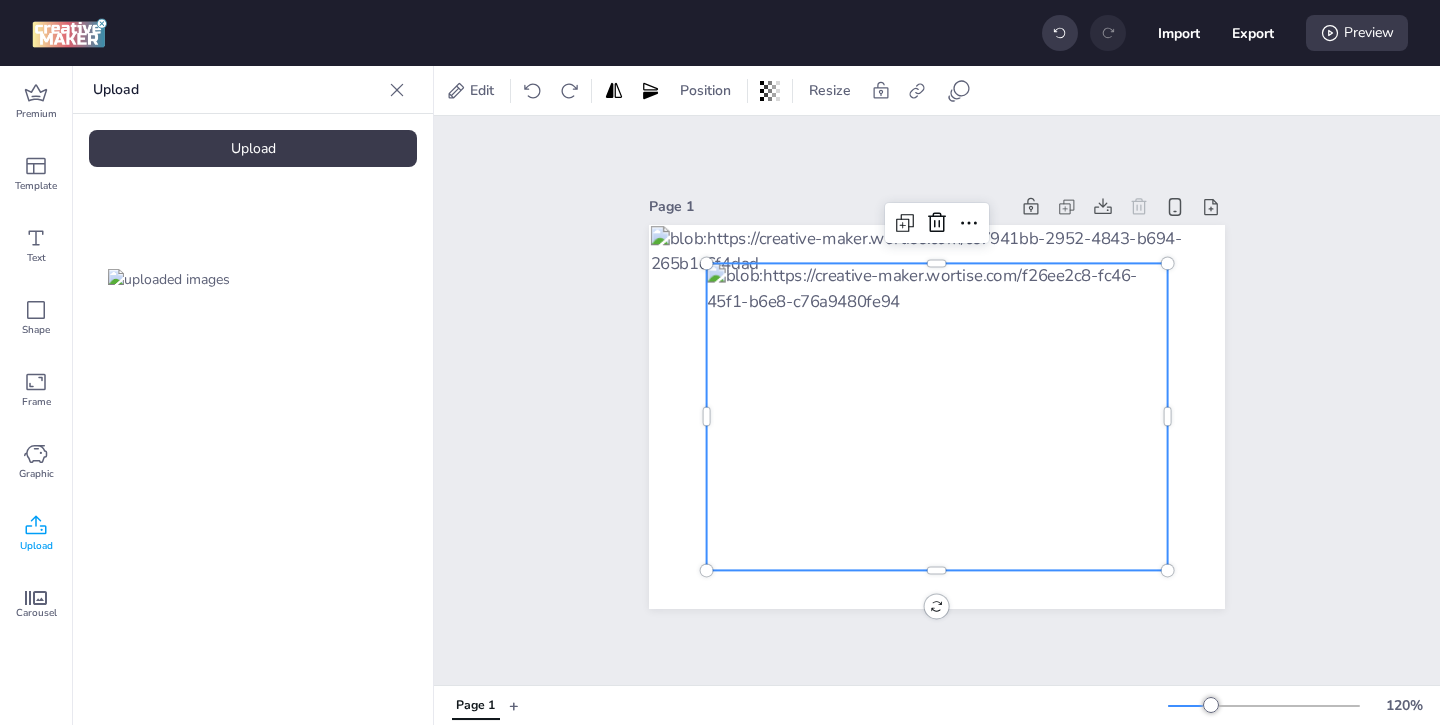 click at bounding box center (937, 416) 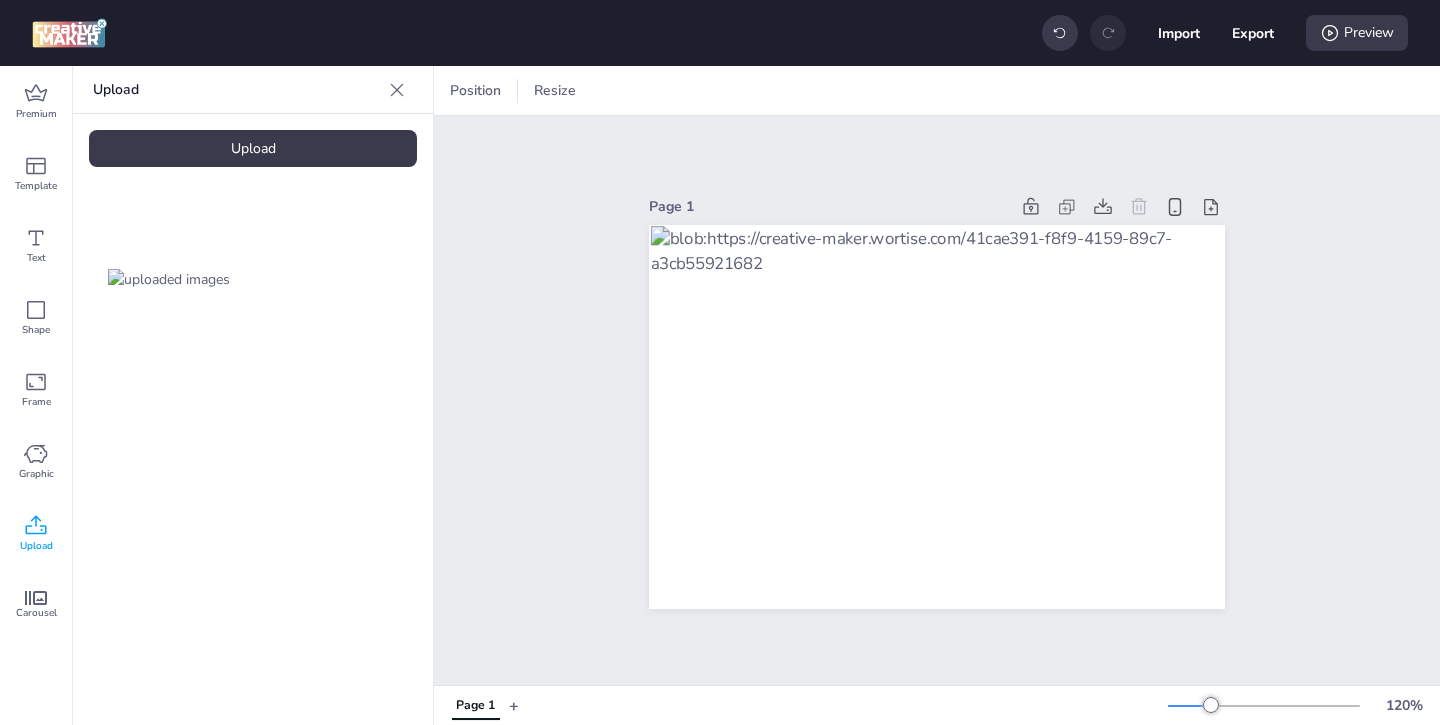 click 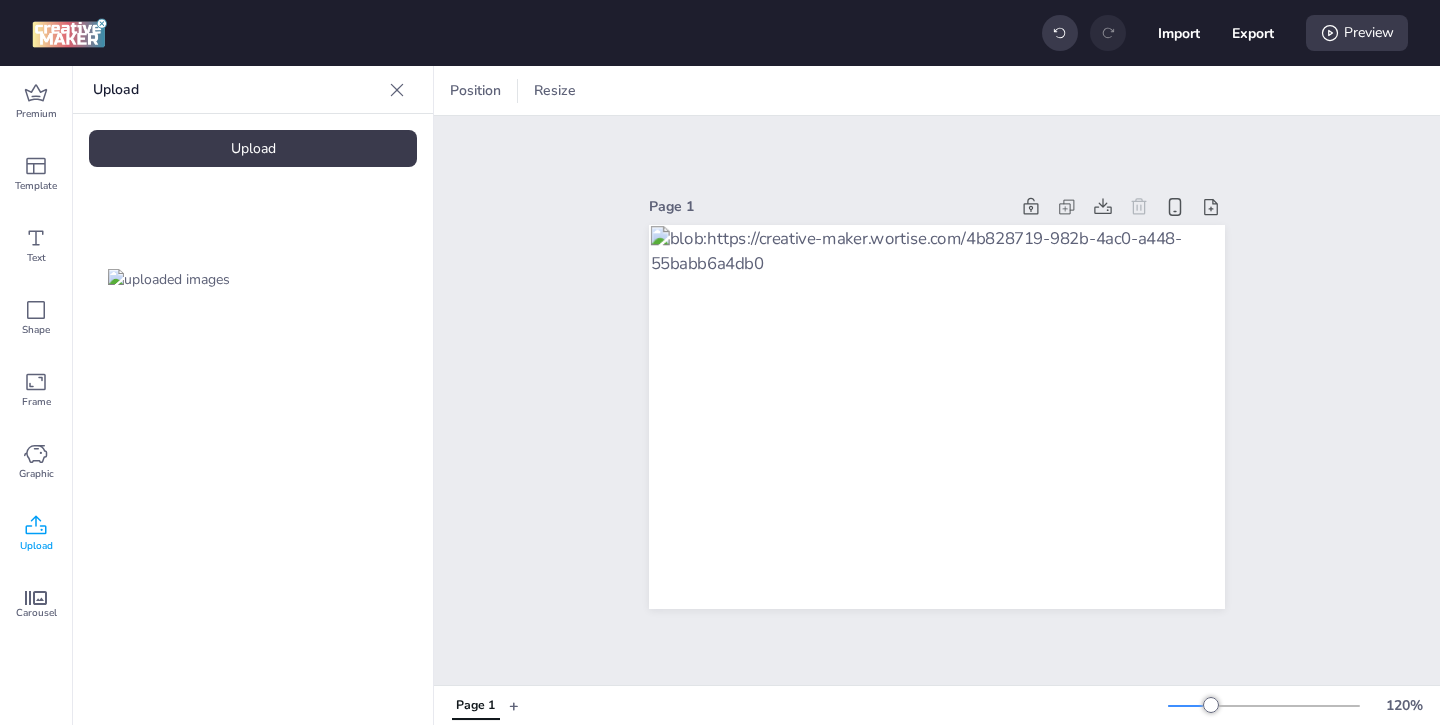 click 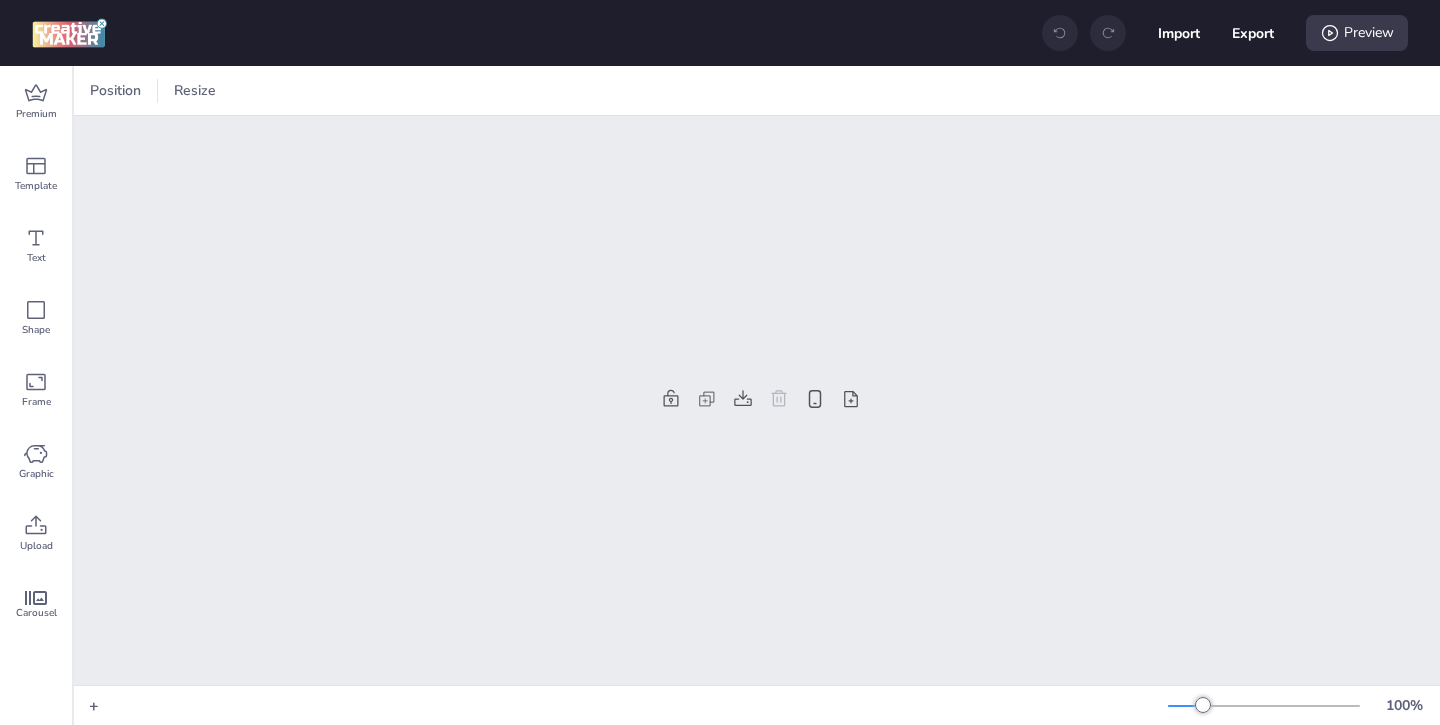 scroll, scrollTop: 0, scrollLeft: 0, axis: both 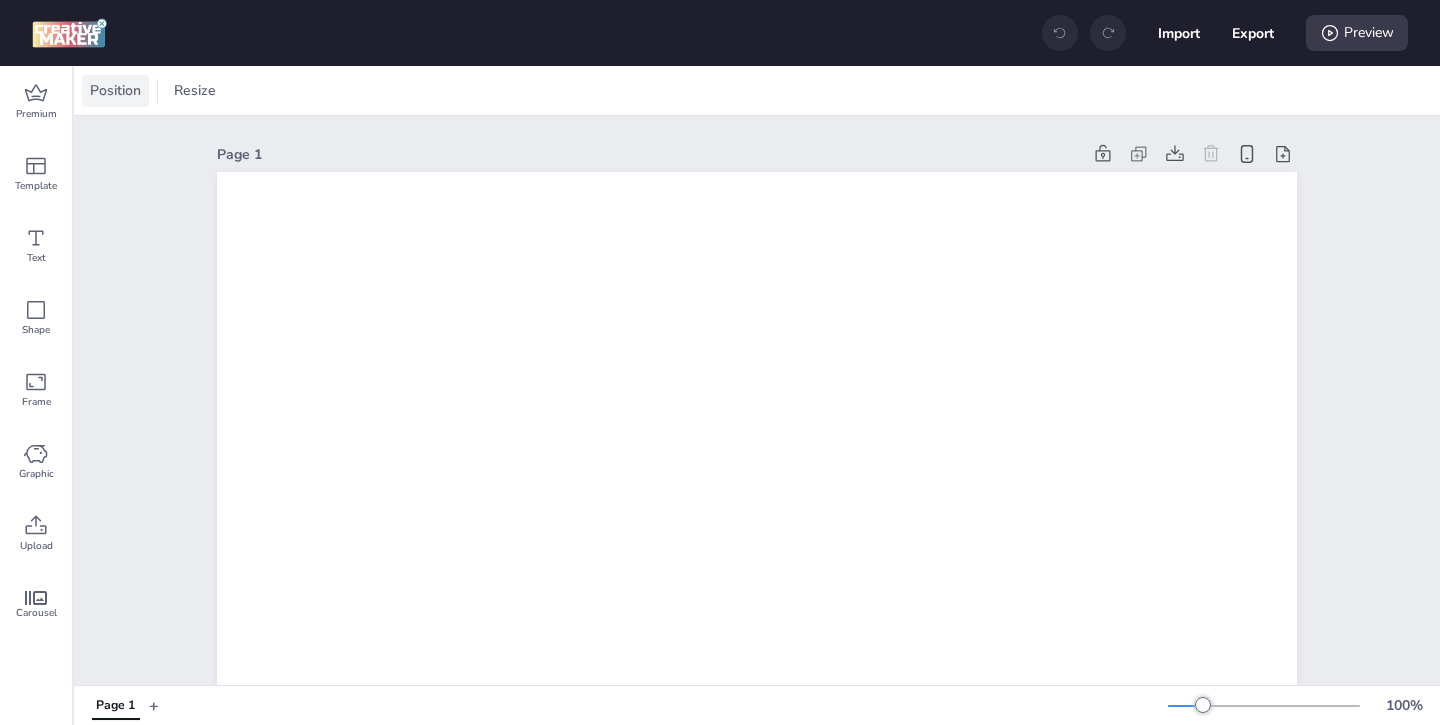 click on "Position" at bounding box center [115, 90] 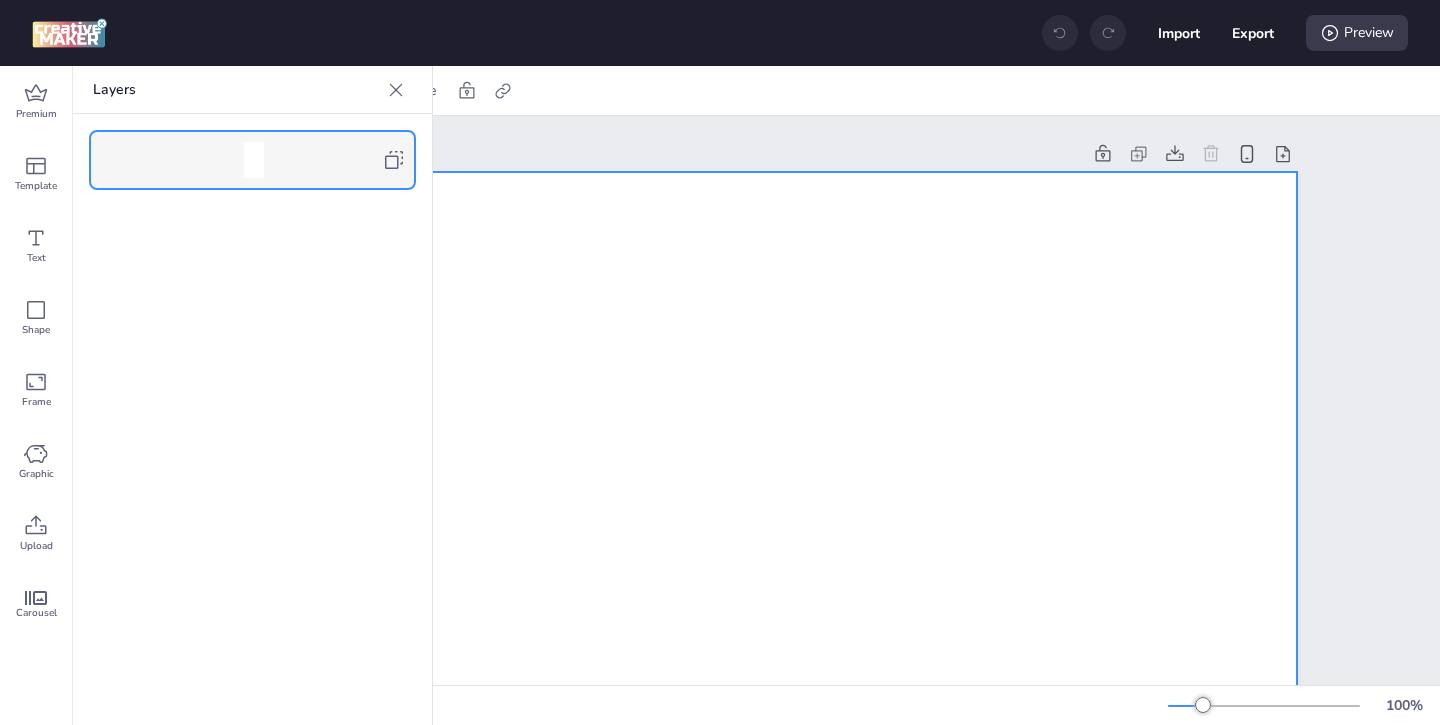 click 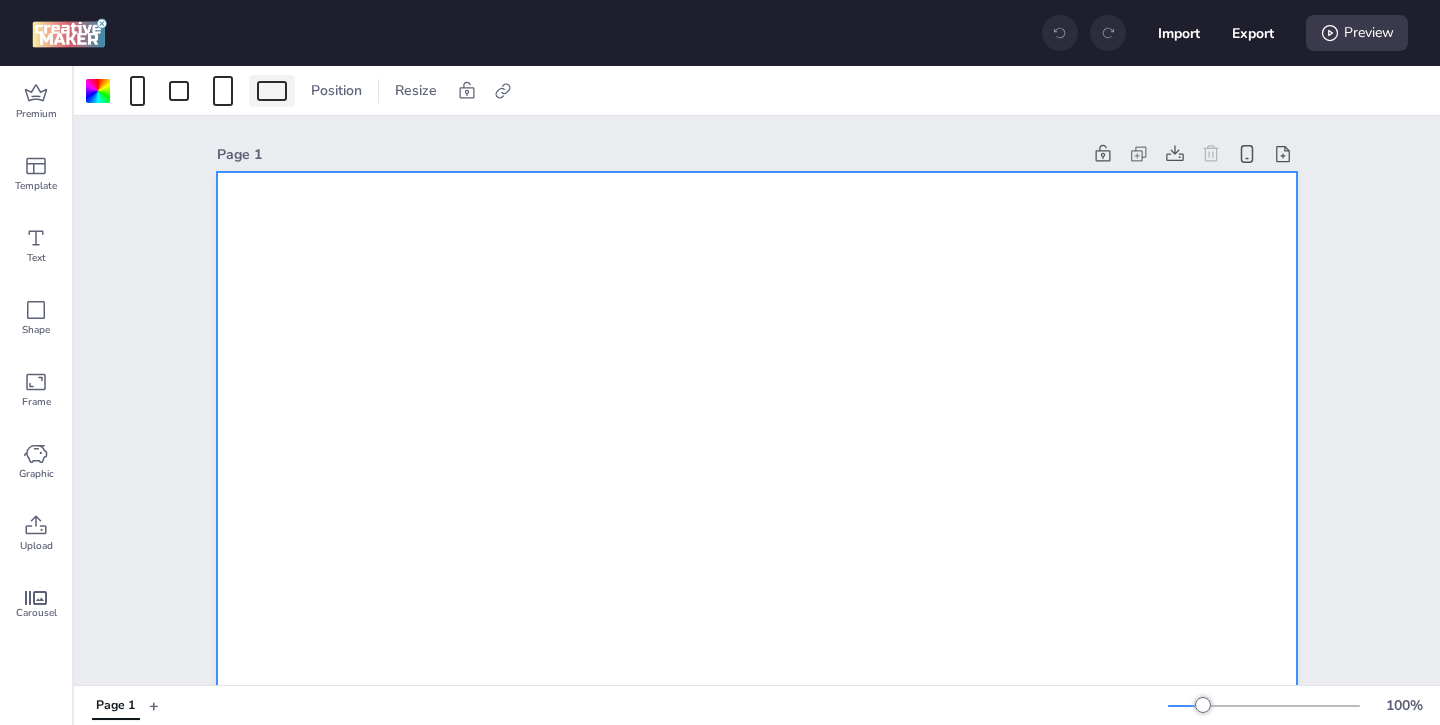 click at bounding box center [272, 91] 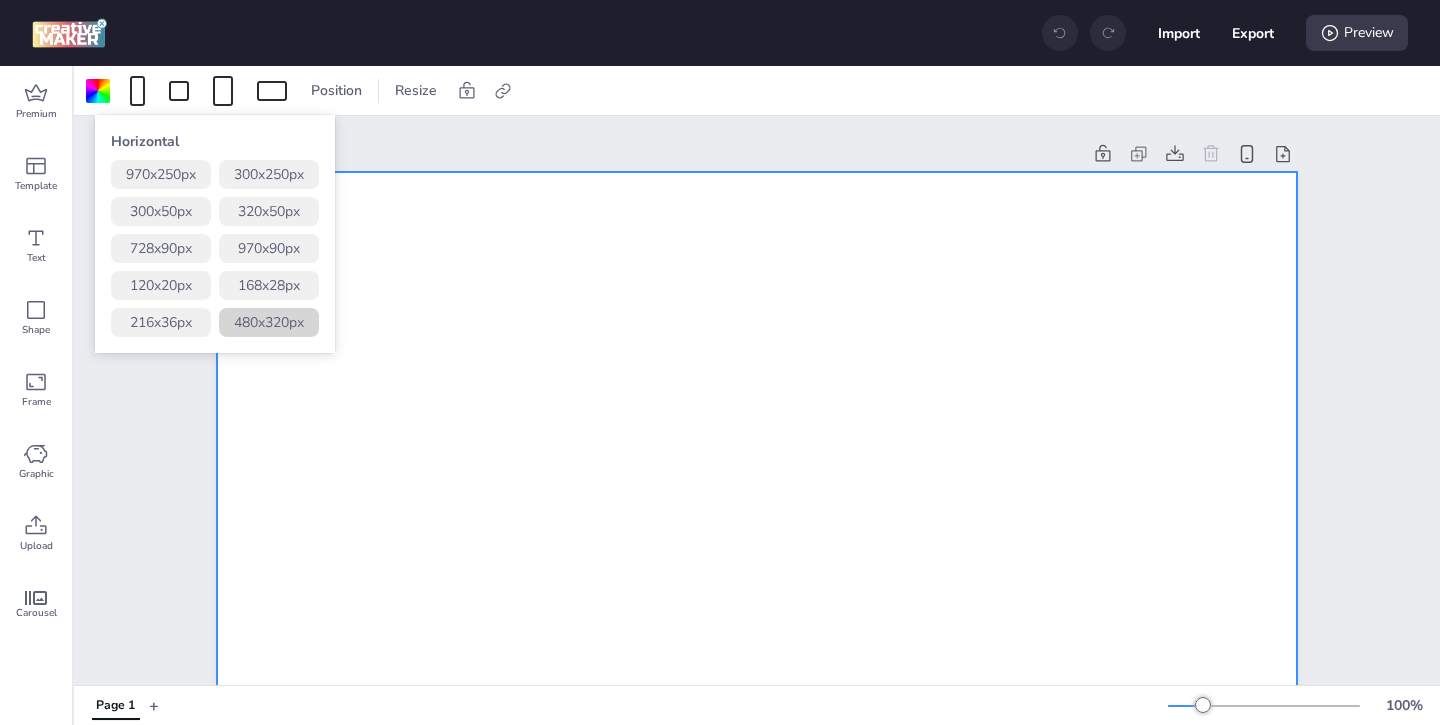 click on "480  x  320 px" at bounding box center (269, 322) 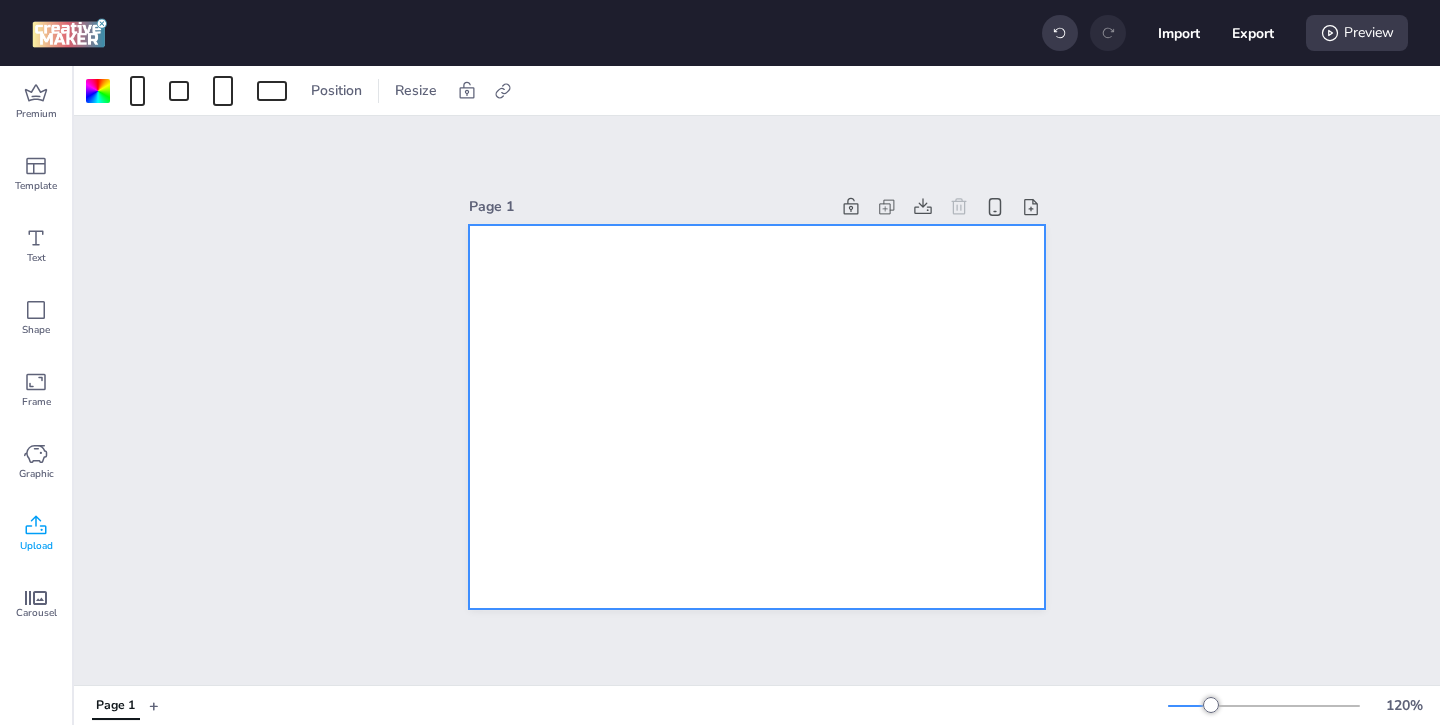 click 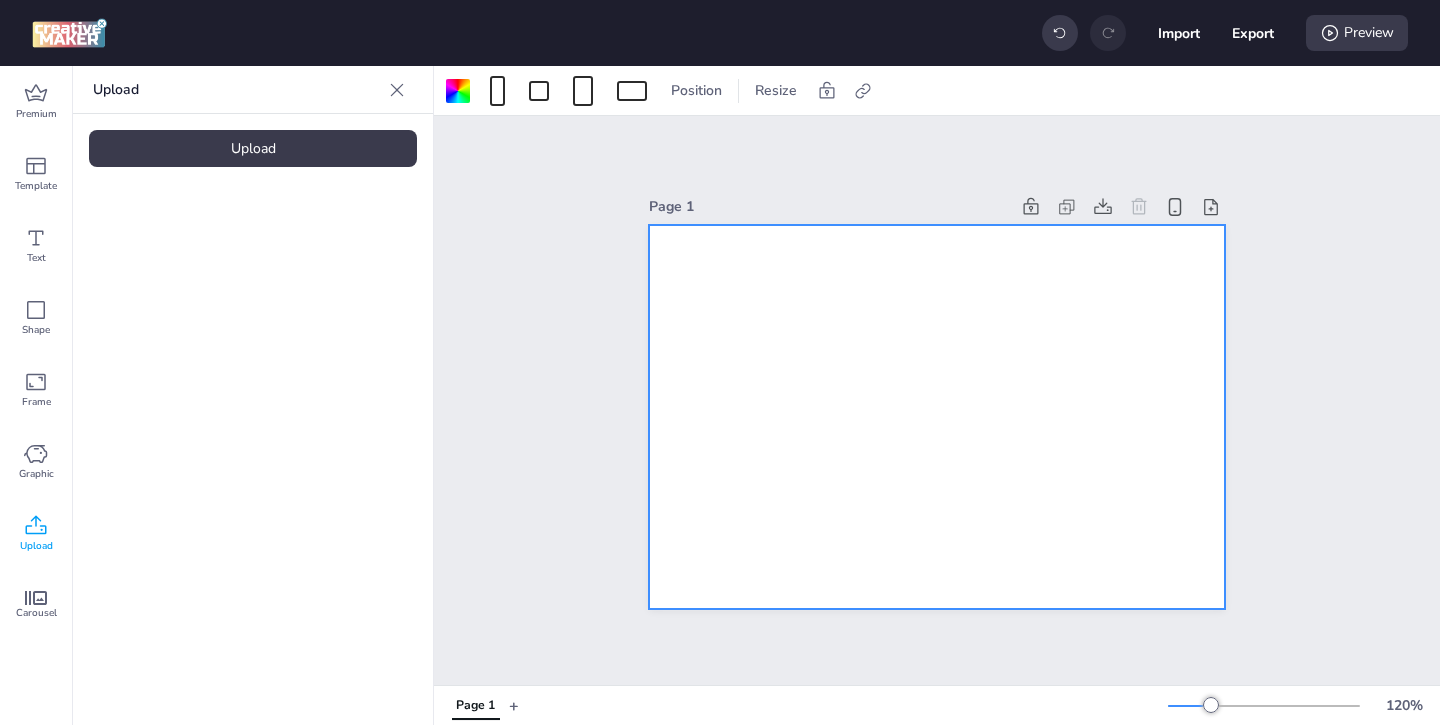 click on "Upload" at bounding box center [253, 148] 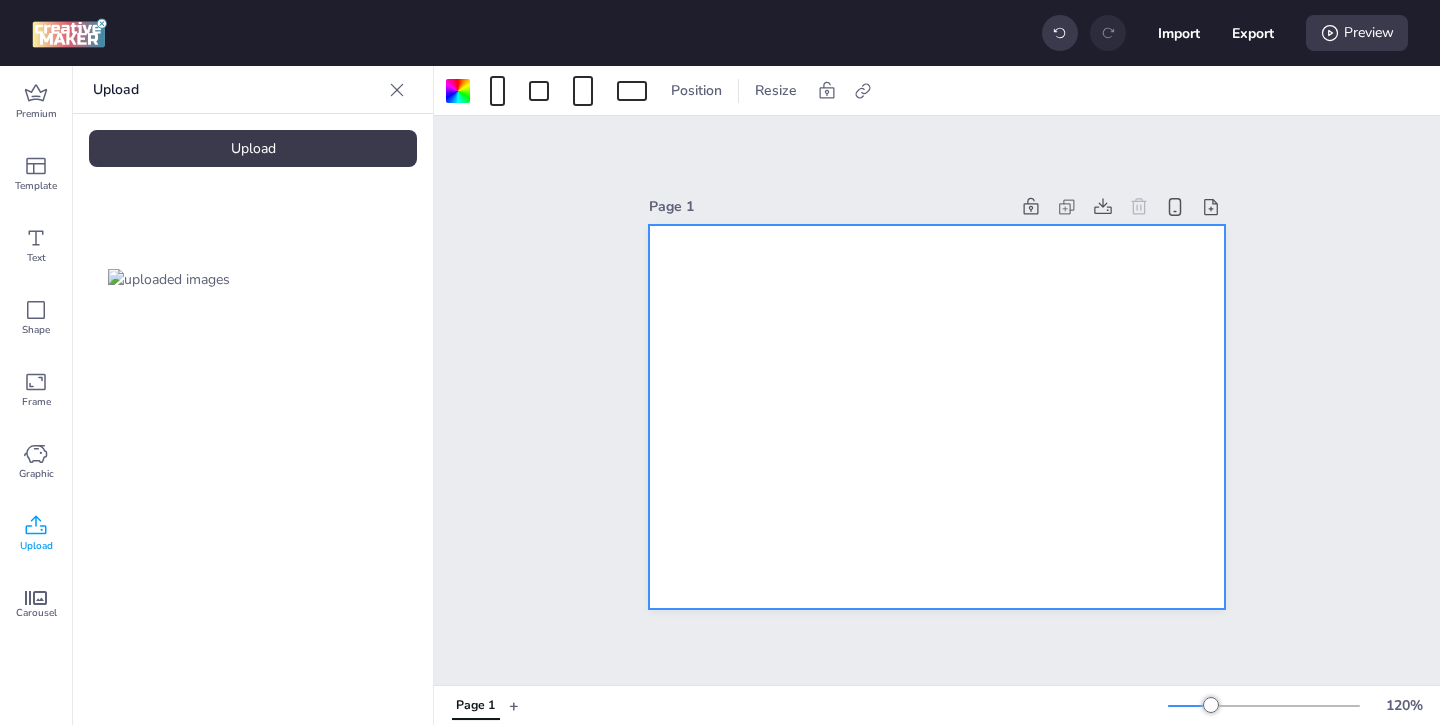 click at bounding box center (169, 279) 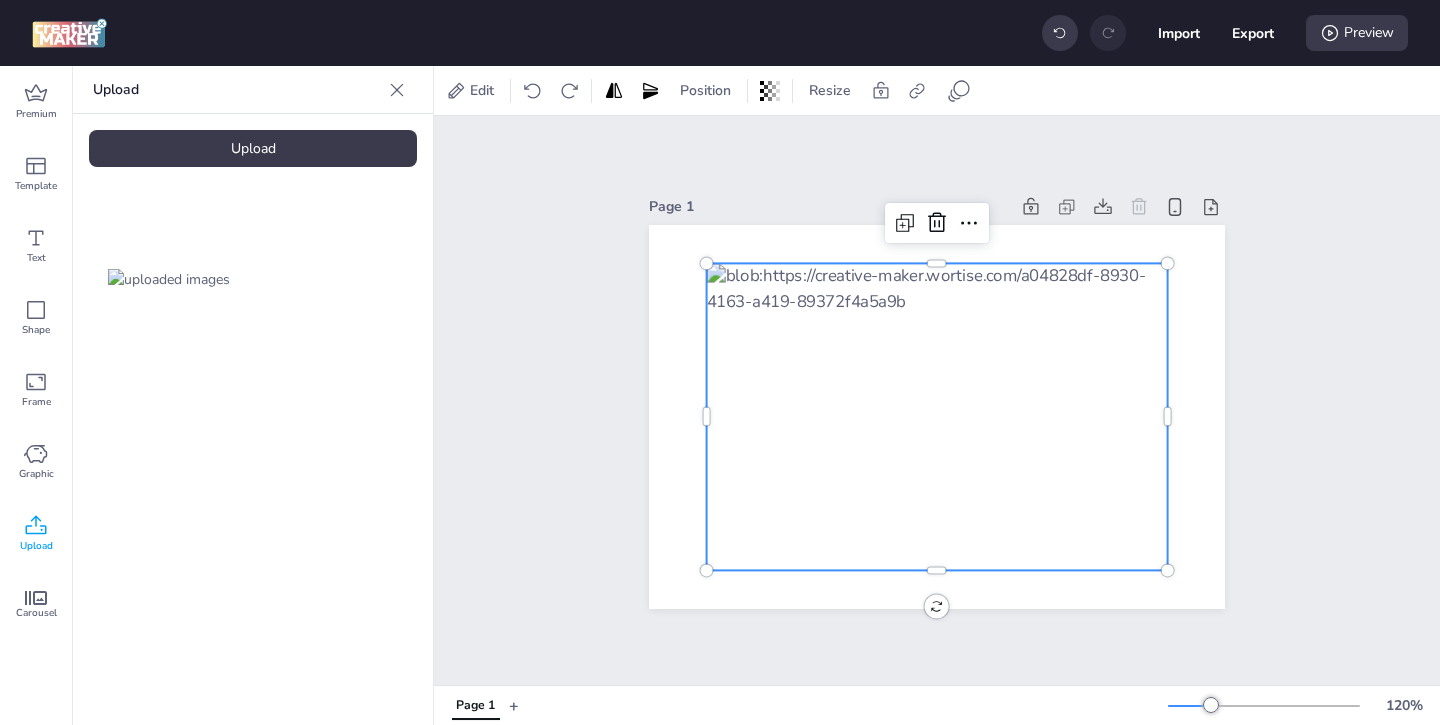 click at bounding box center [937, 416] 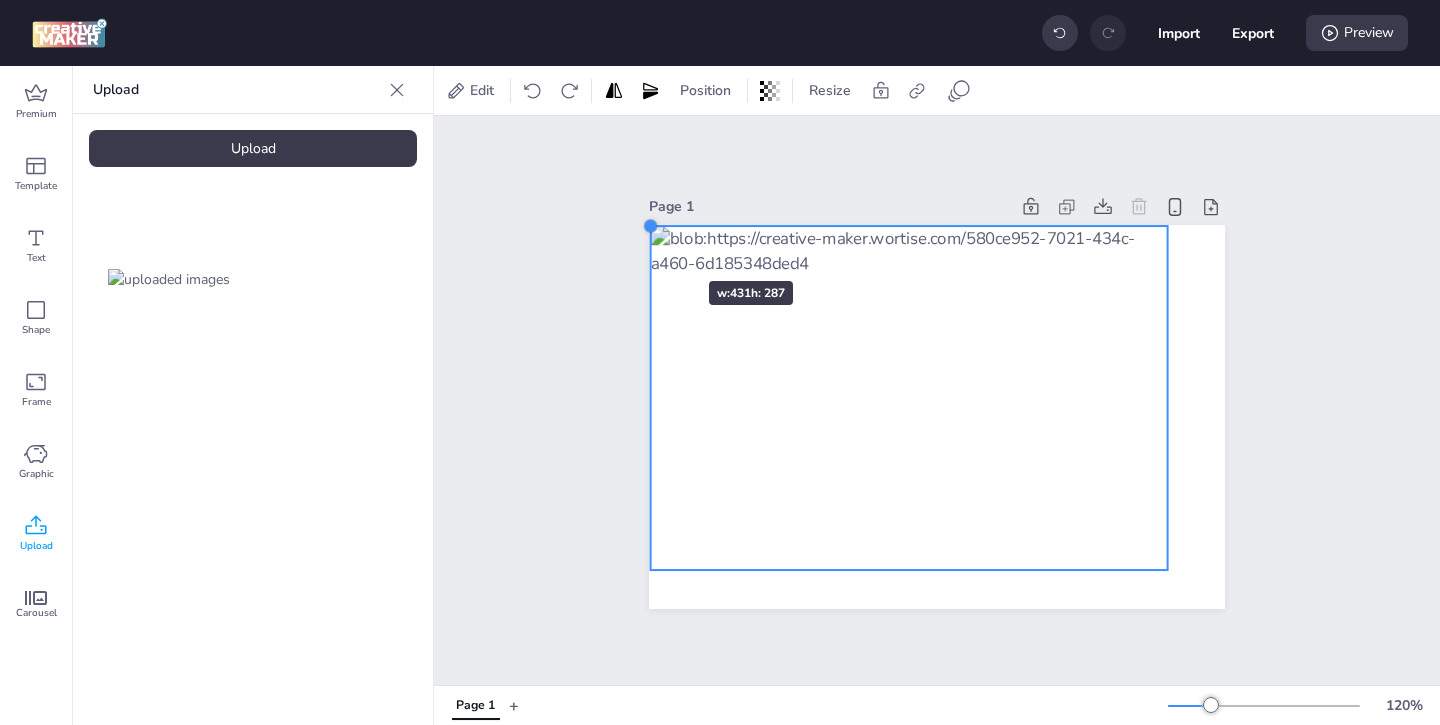 drag, startPoint x: 705, startPoint y: 262, endPoint x: 649, endPoint y: 245, distance: 58.5235 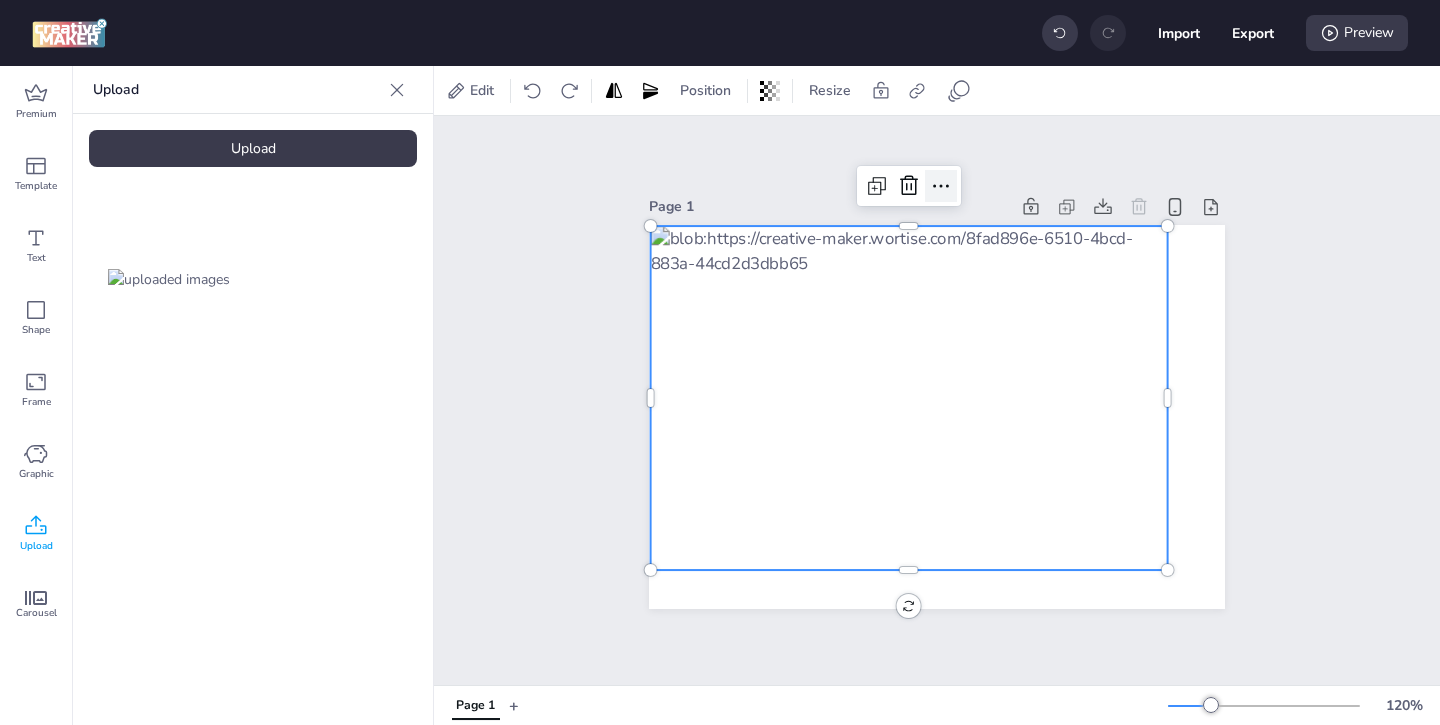 click 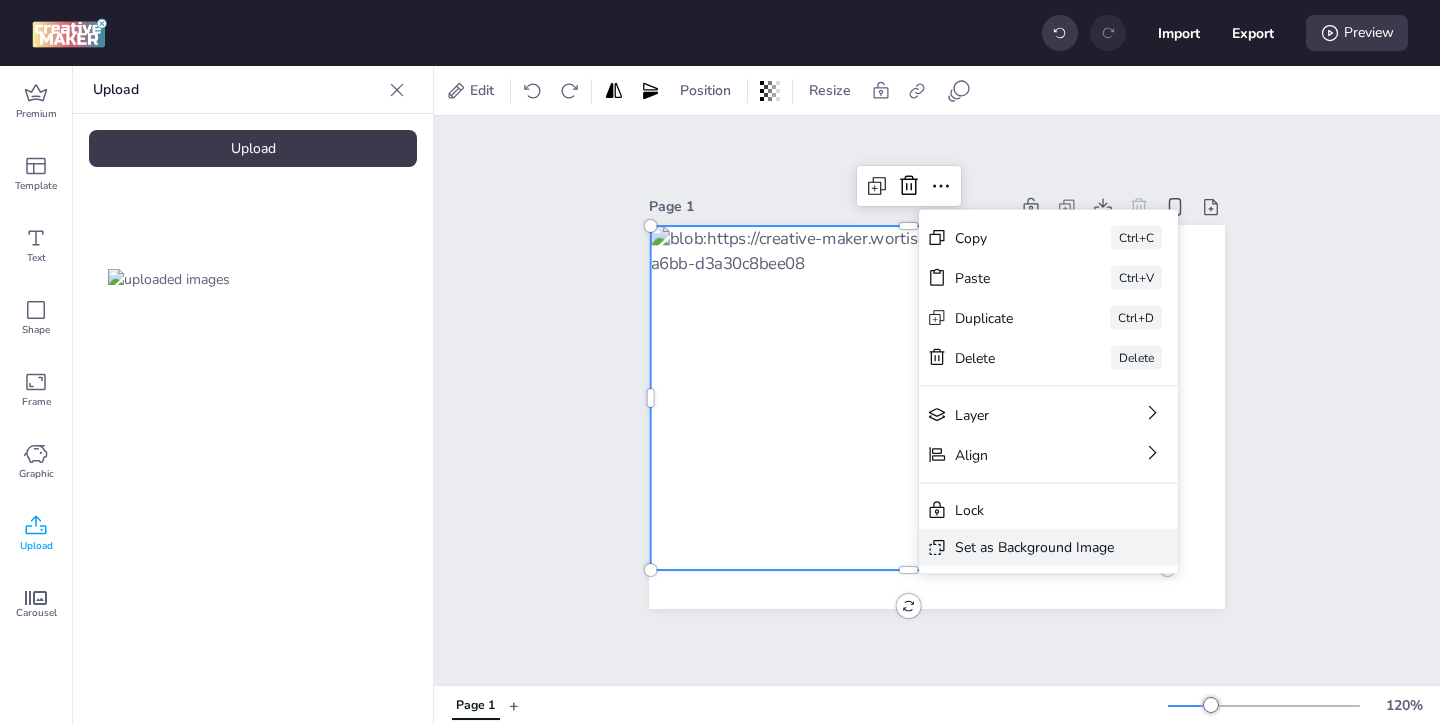 click on "Set as Background Image" at bounding box center [1034, 547] 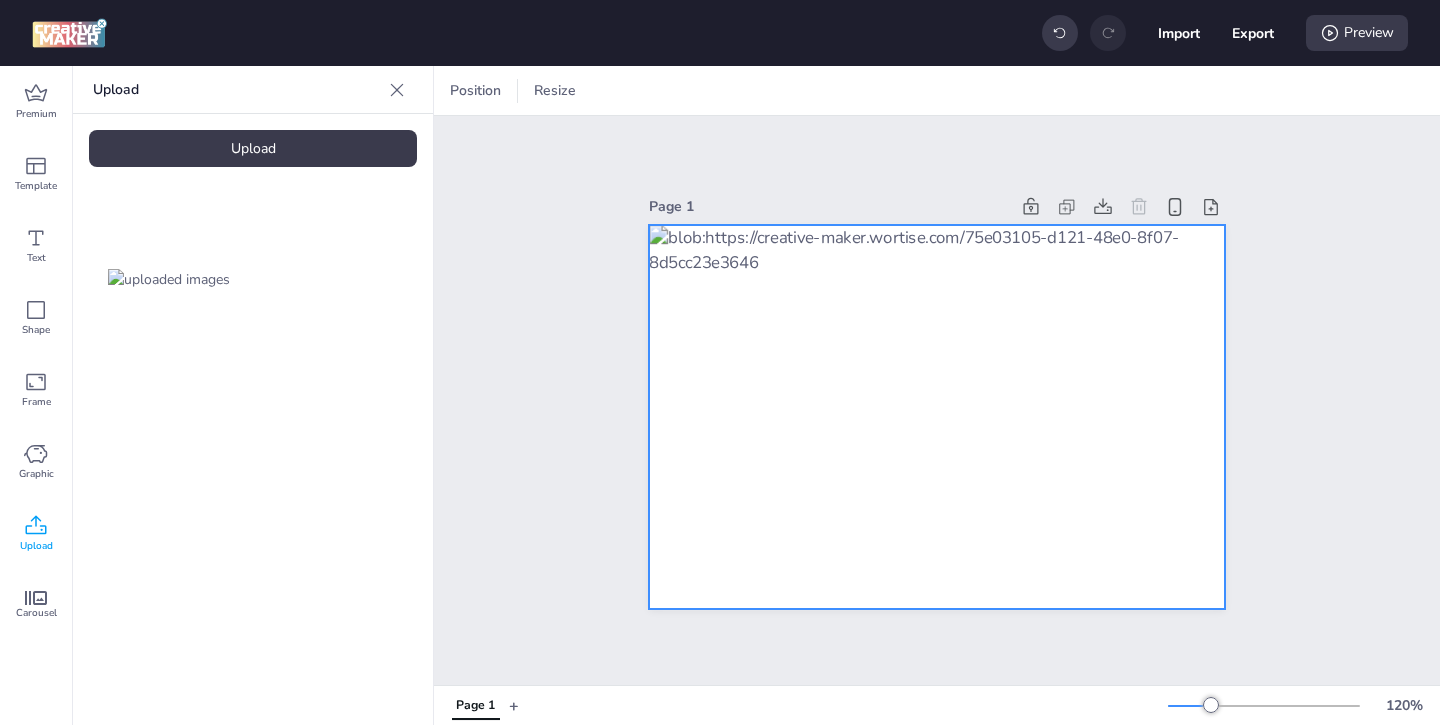click at bounding box center (937, 417) 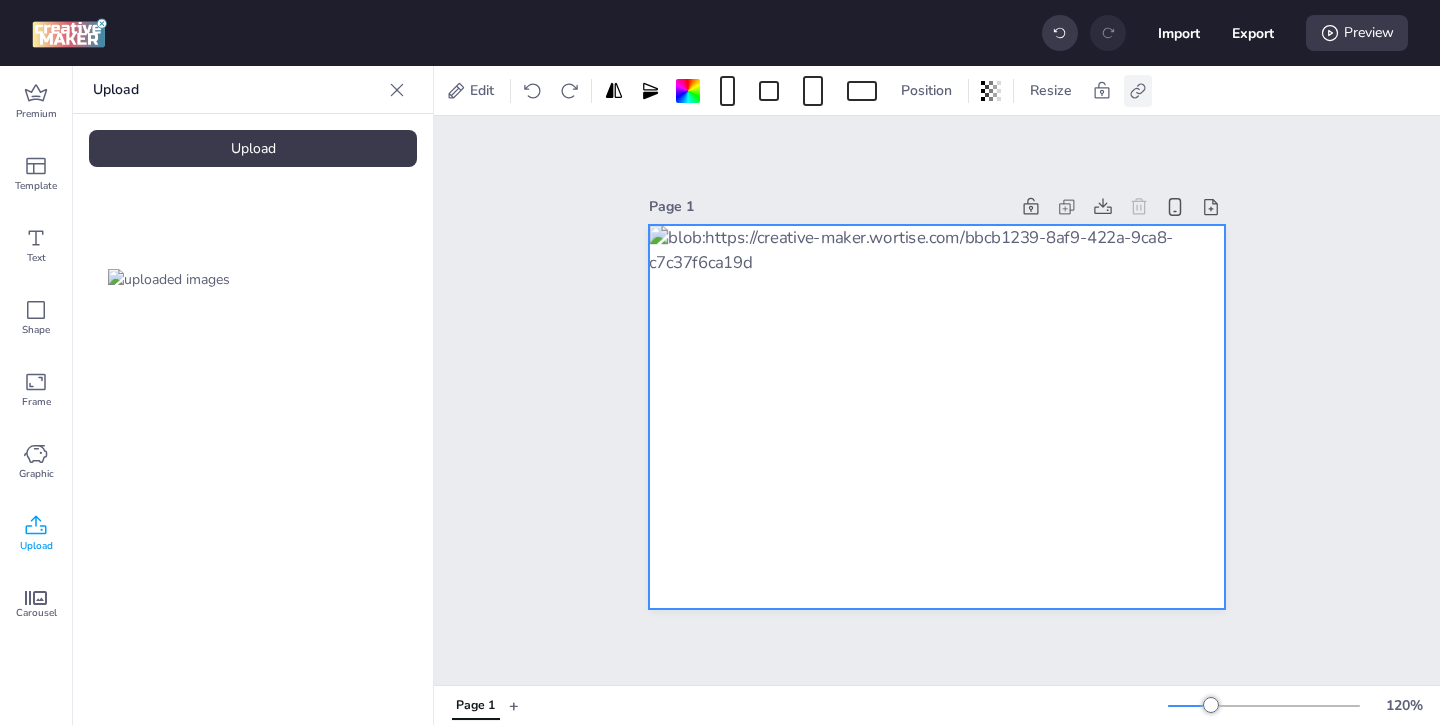 click 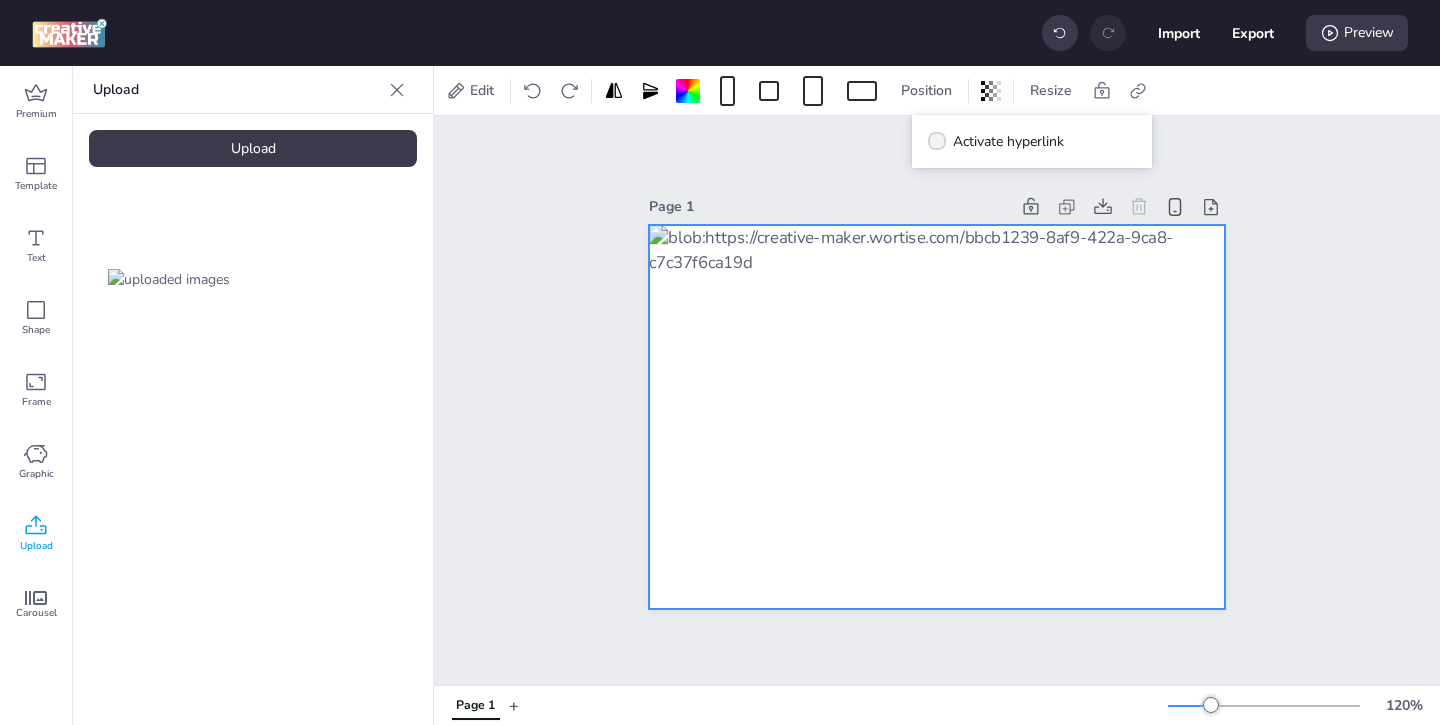 click 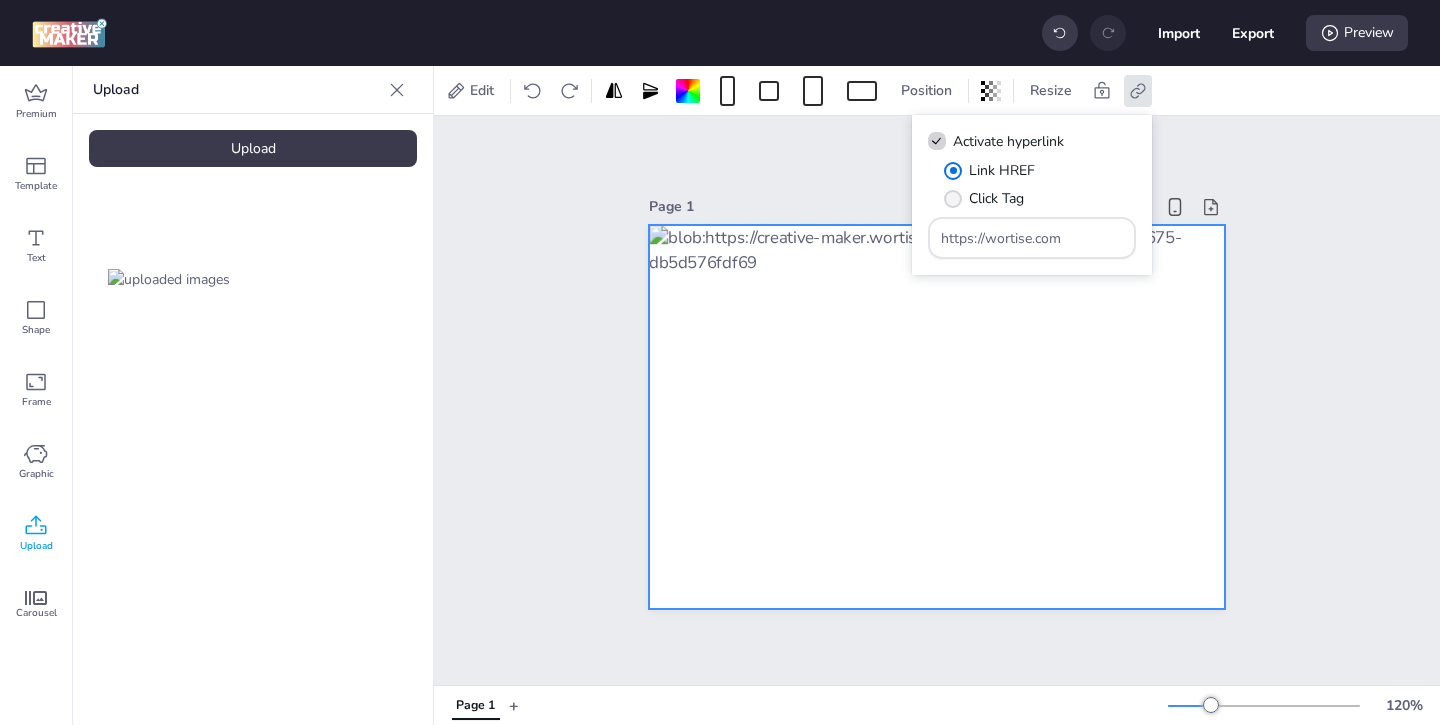 click at bounding box center [953, 199] 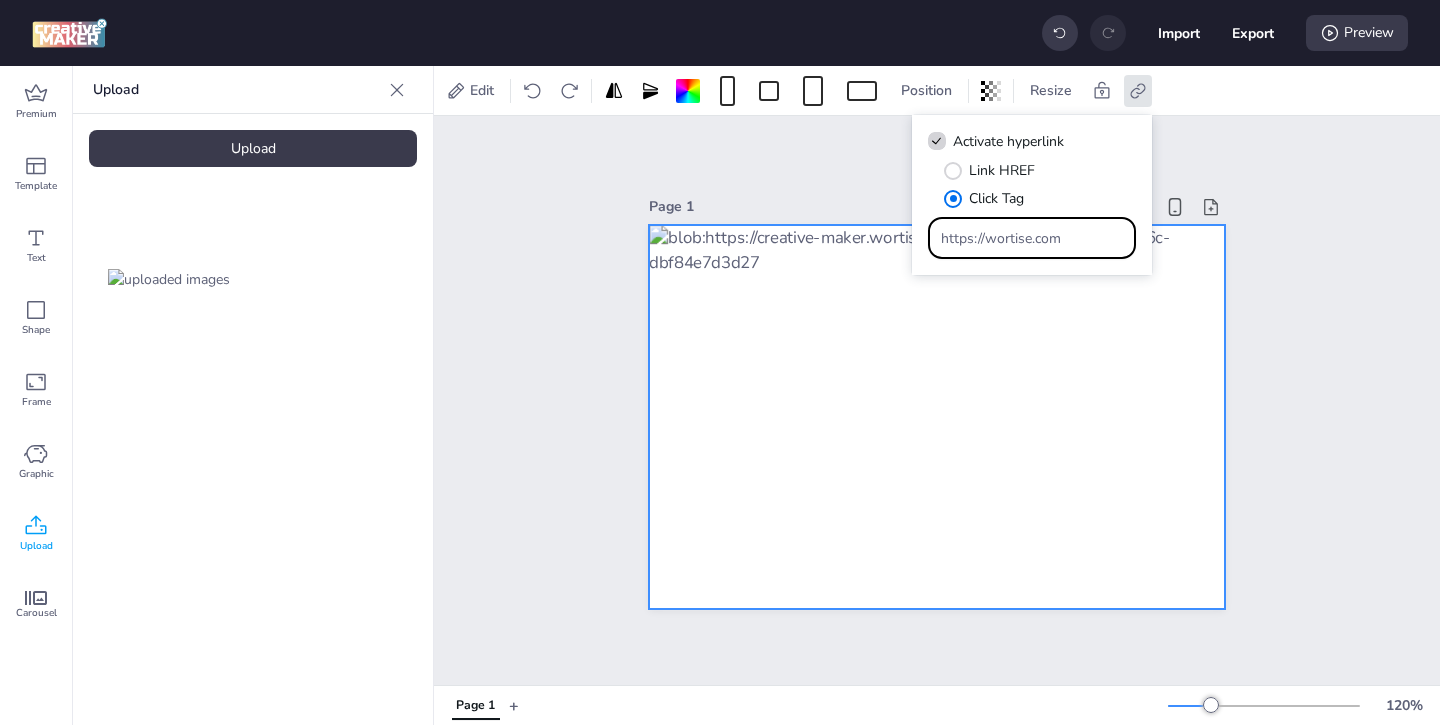 drag, startPoint x: 1064, startPoint y: 236, endPoint x: 984, endPoint y: 174, distance: 101.21265 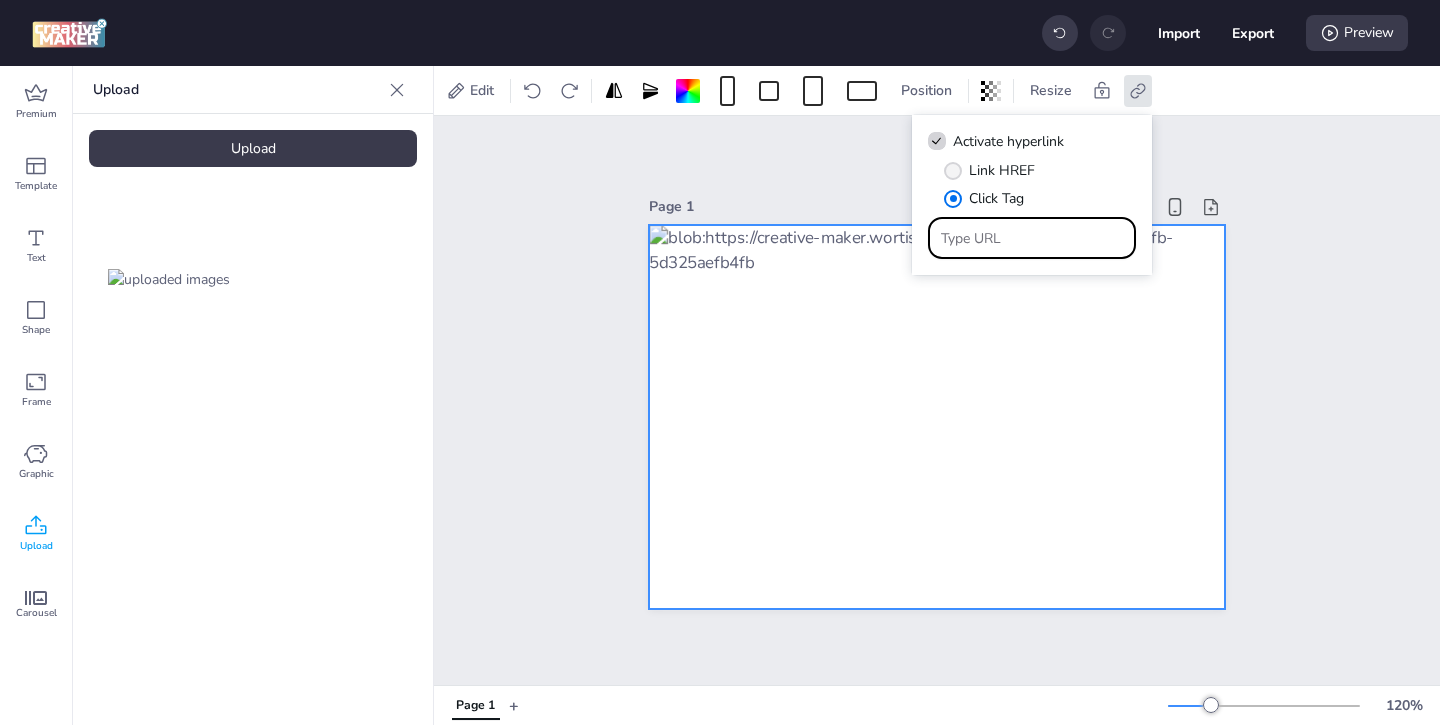 paste on "https://ad.doubleclick.net/ddm/trackclk/N1243037.3464950WORTISE/B33737812.425950480;dc_trk_aid=618783338;dc_trk_cid=239408793;dc_lat=;dc_rdid=;tag_for_child_directed_treatment=;tfua=;ltd=;dc_tdv=1" 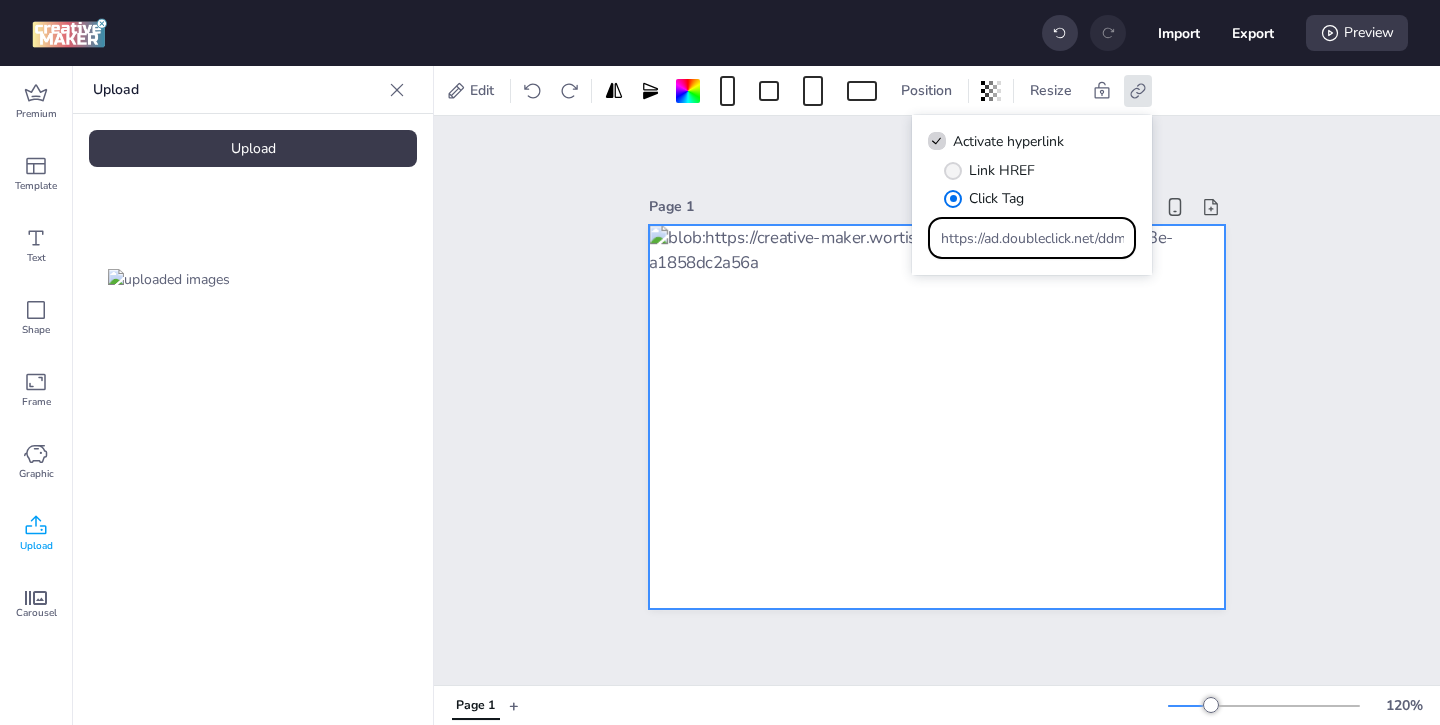scroll, scrollTop: 0, scrollLeft: 1170, axis: horizontal 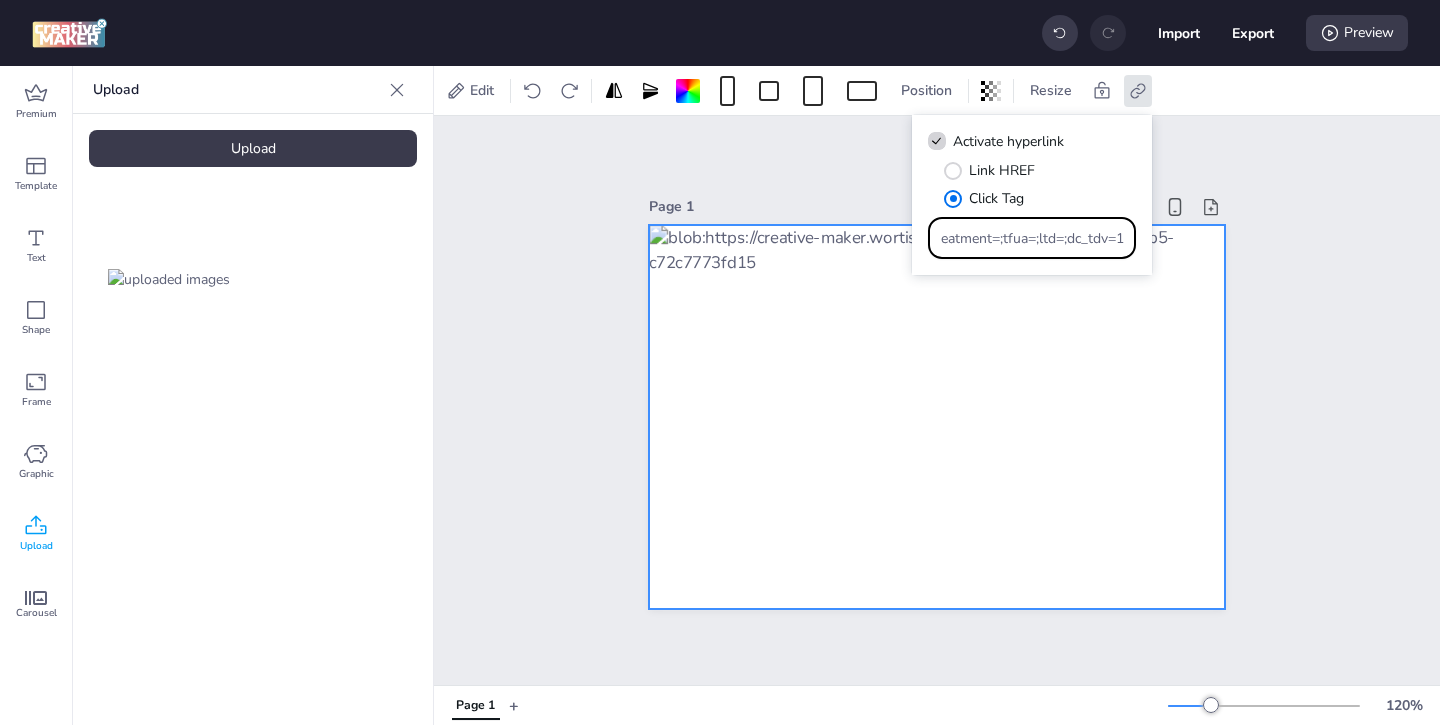 click on "Page 1" at bounding box center [937, 400] 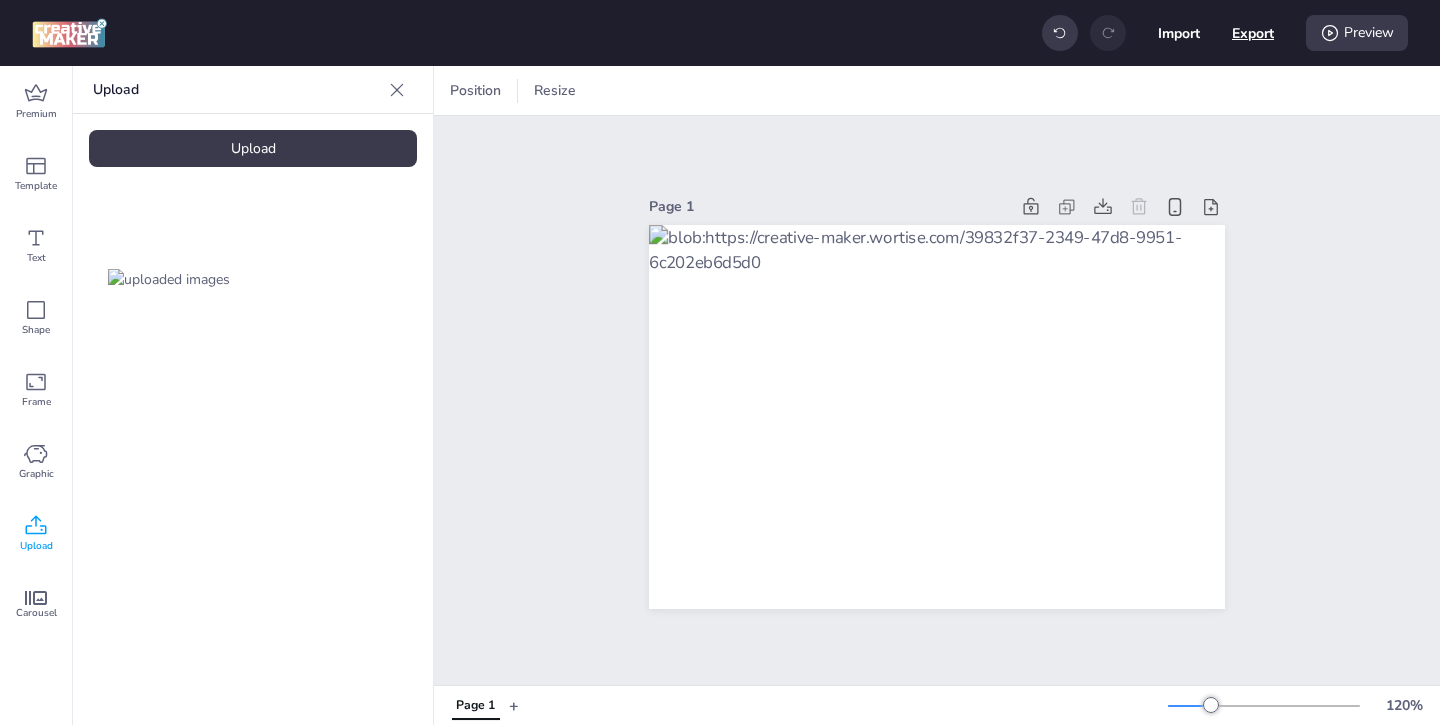 click on "Export" at bounding box center [1253, 33] 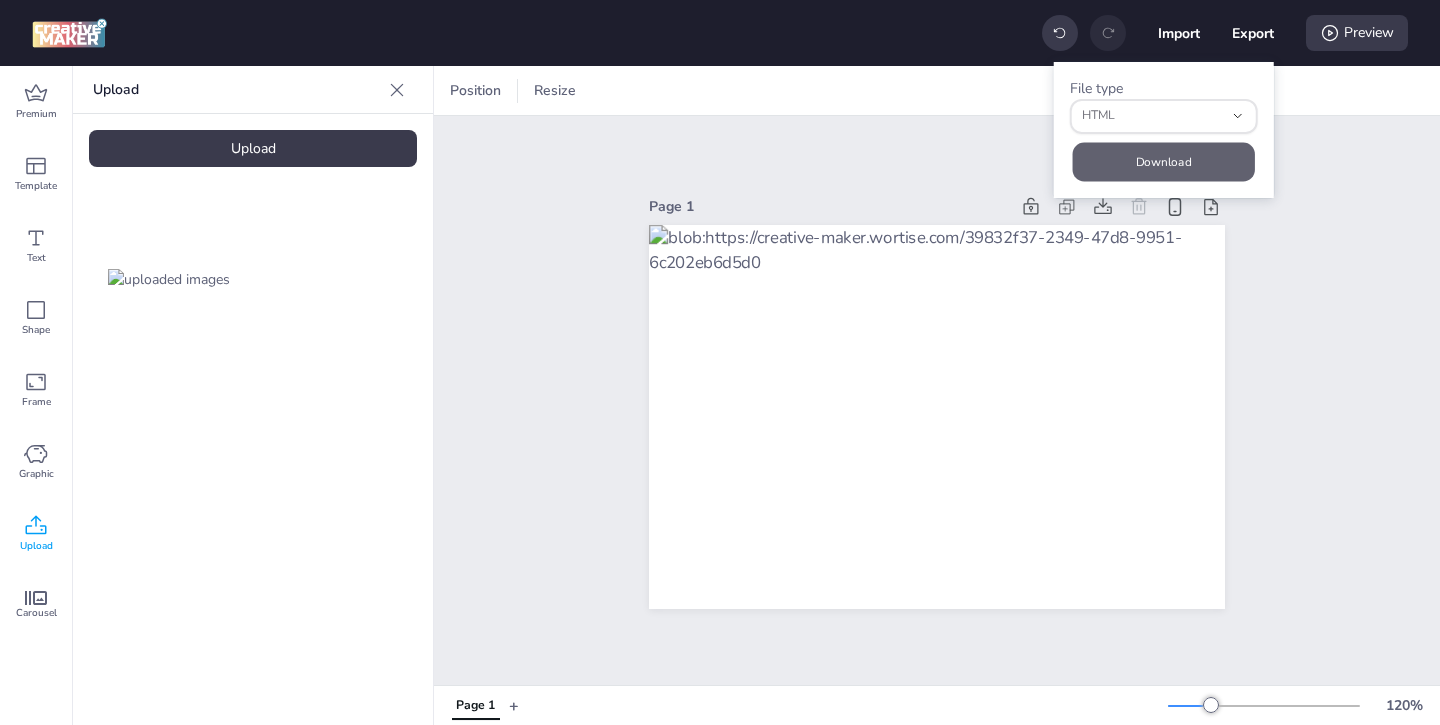 click on "Download" at bounding box center [1164, 161] 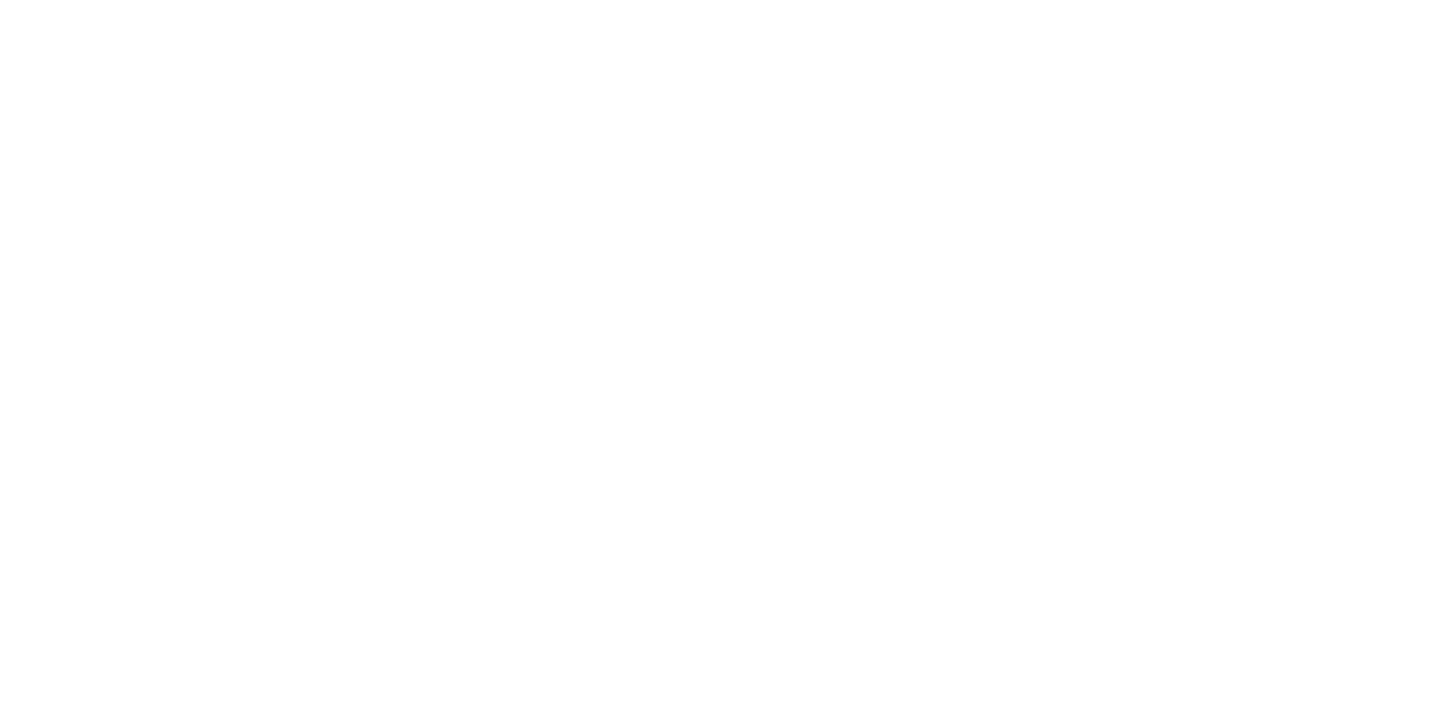 scroll, scrollTop: 0, scrollLeft: 0, axis: both 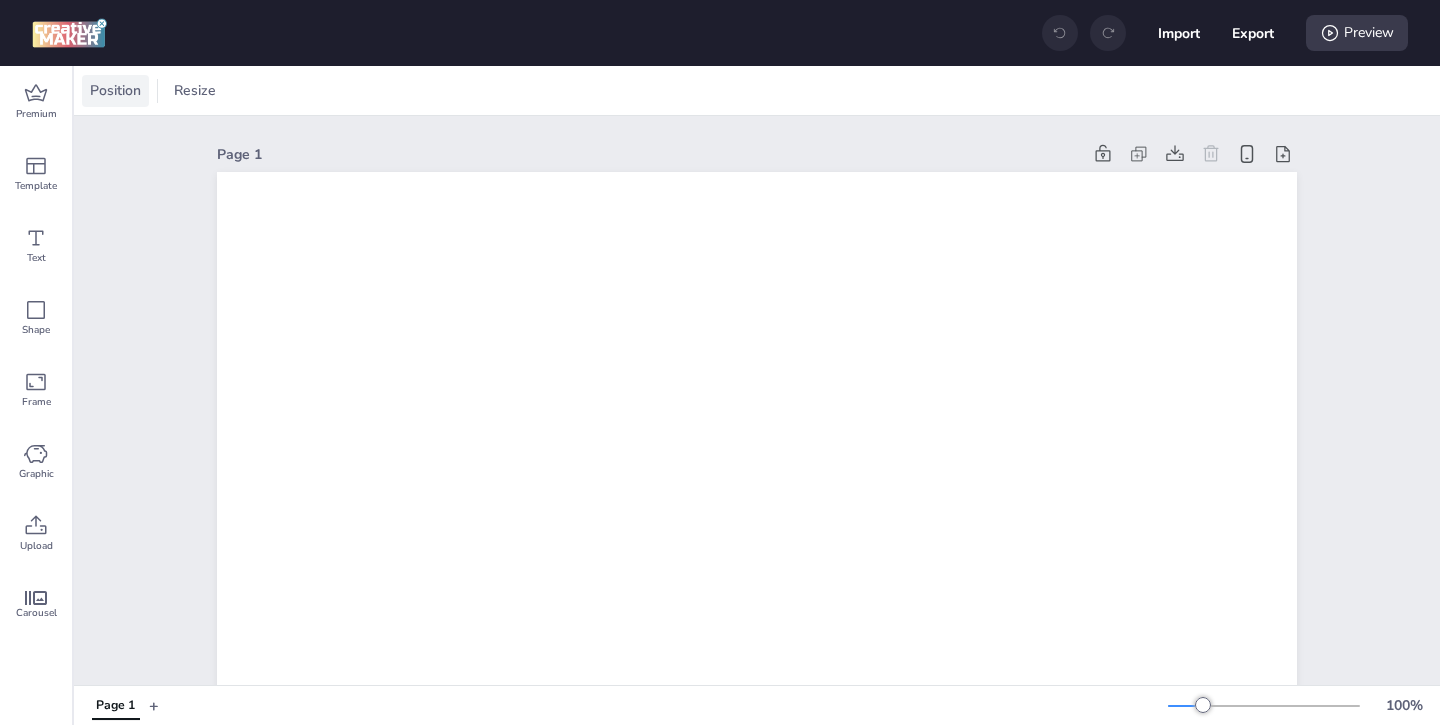 click on "Position" at bounding box center (115, 90) 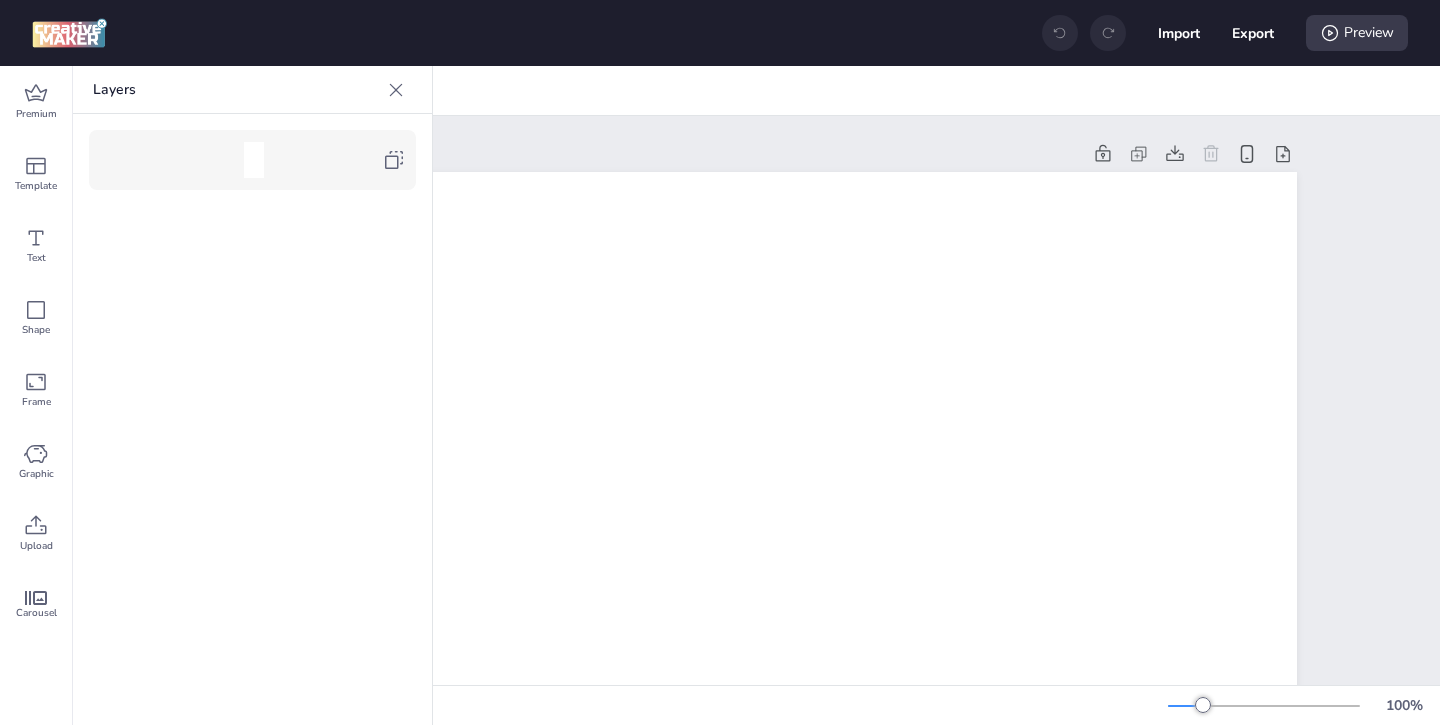 click 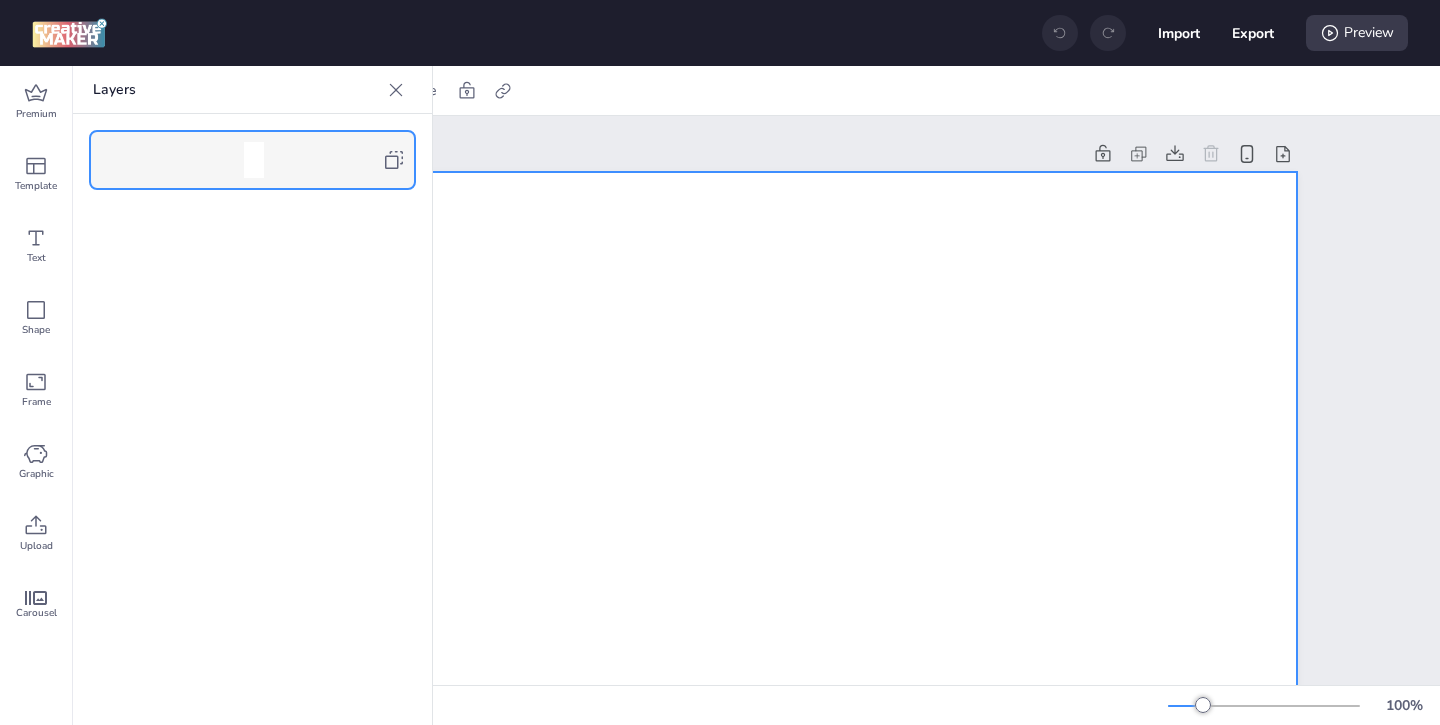 click at bounding box center [396, 90] 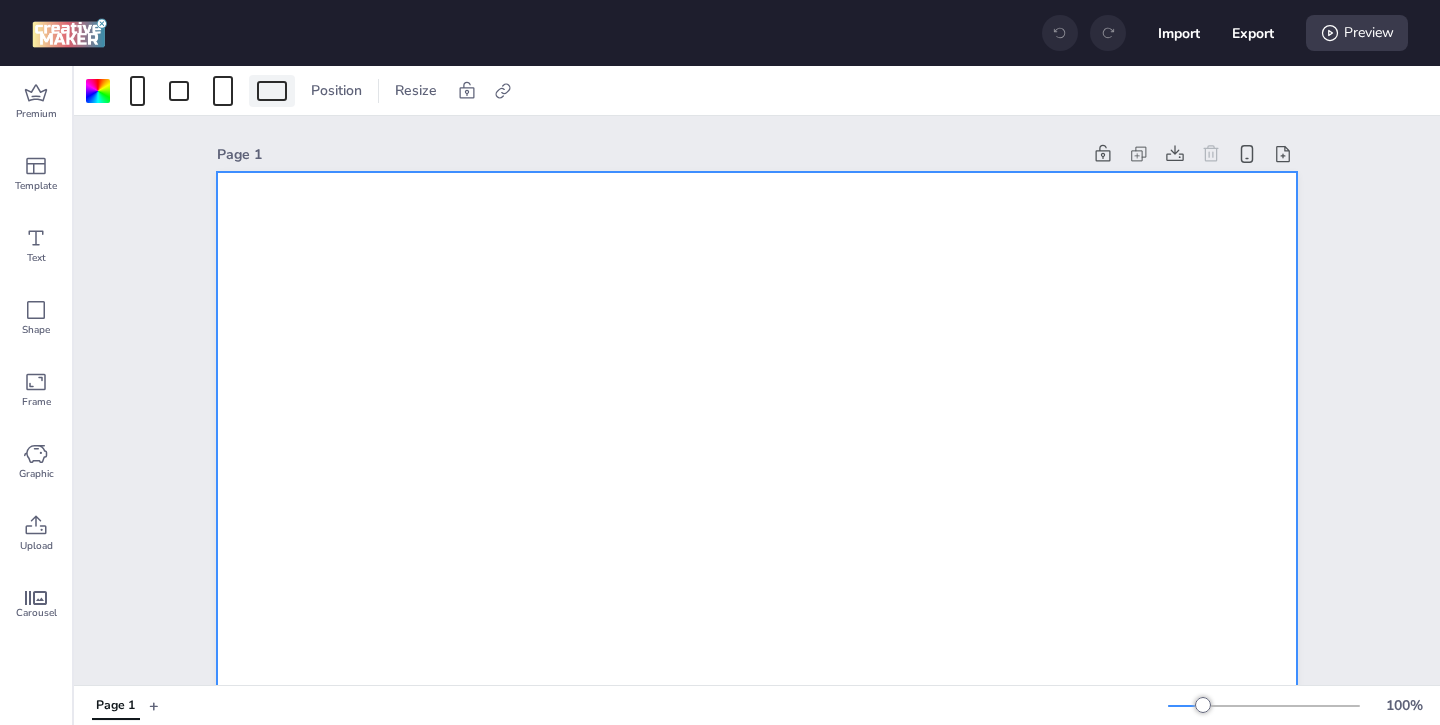 click at bounding box center [272, 91] 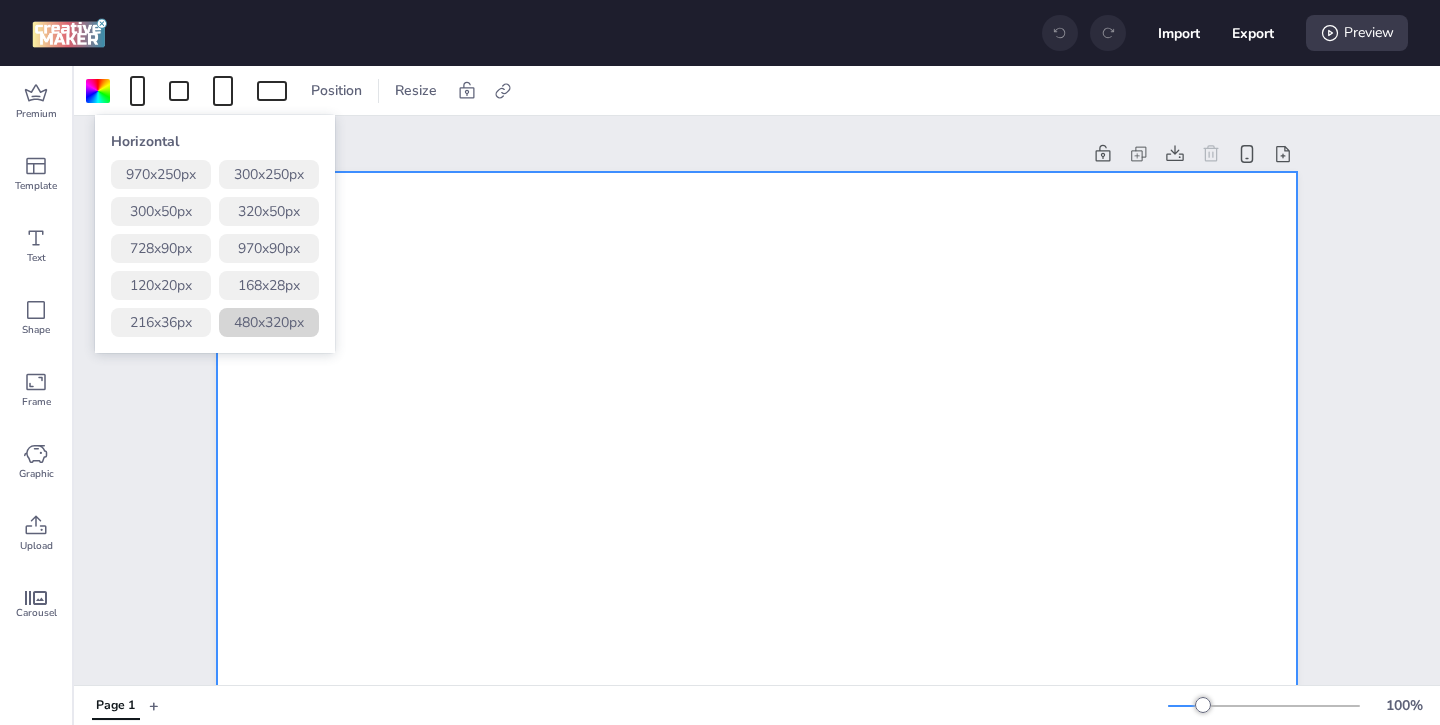 click on "480  x  320 px" at bounding box center [269, 322] 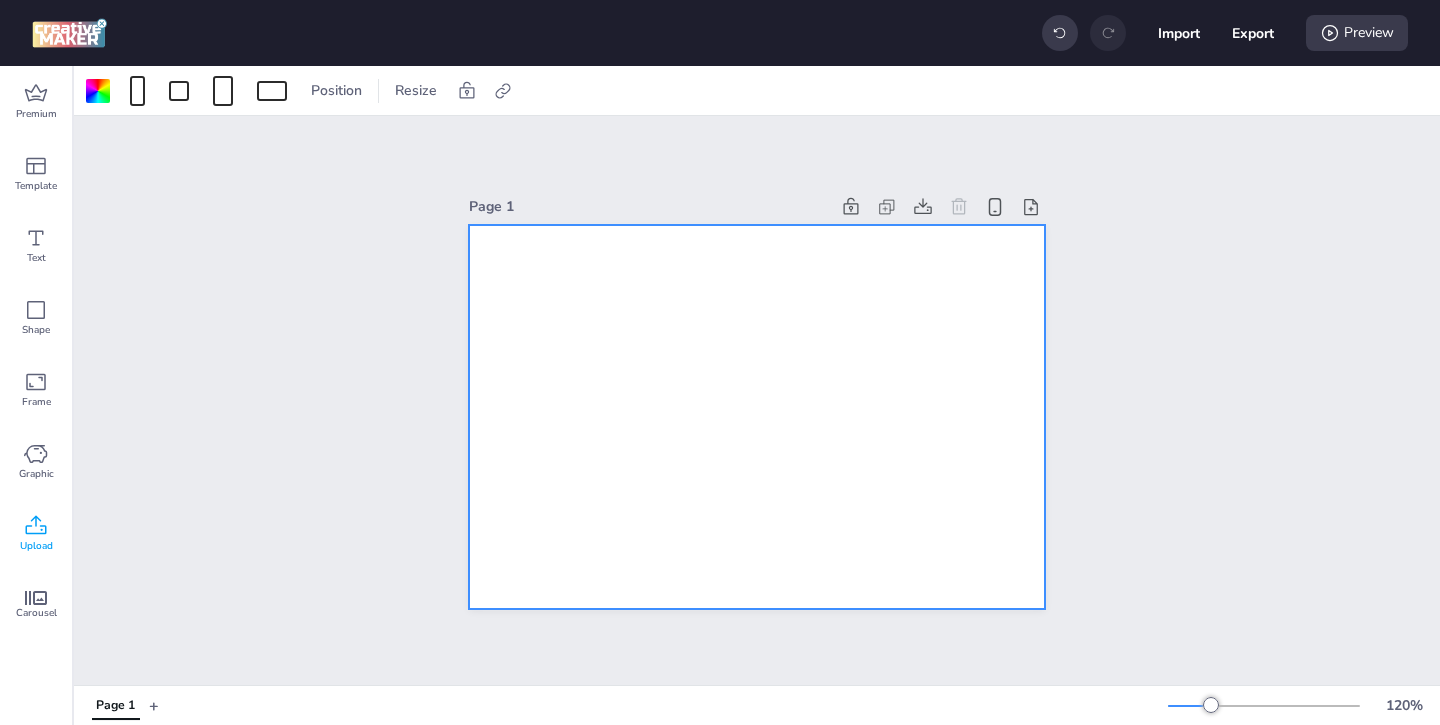 click 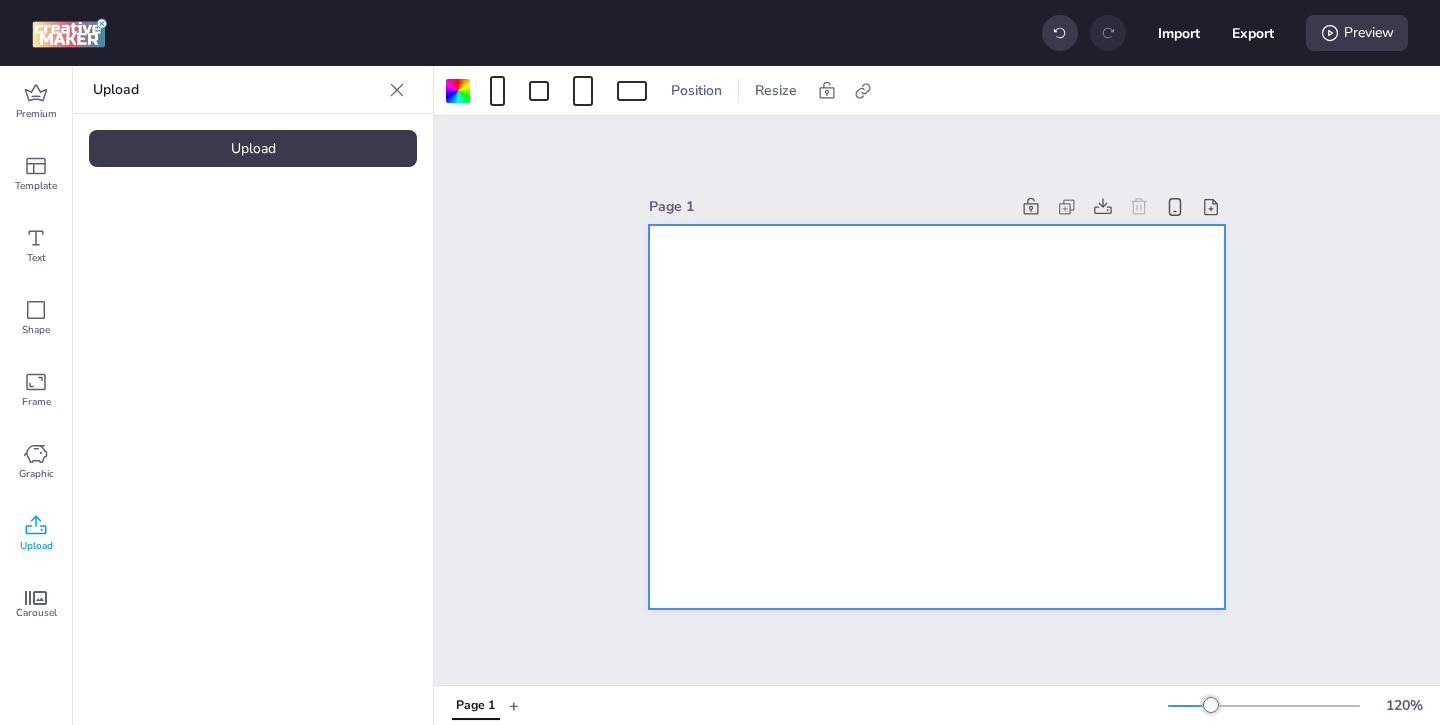 click on "Upload" at bounding box center [253, 148] 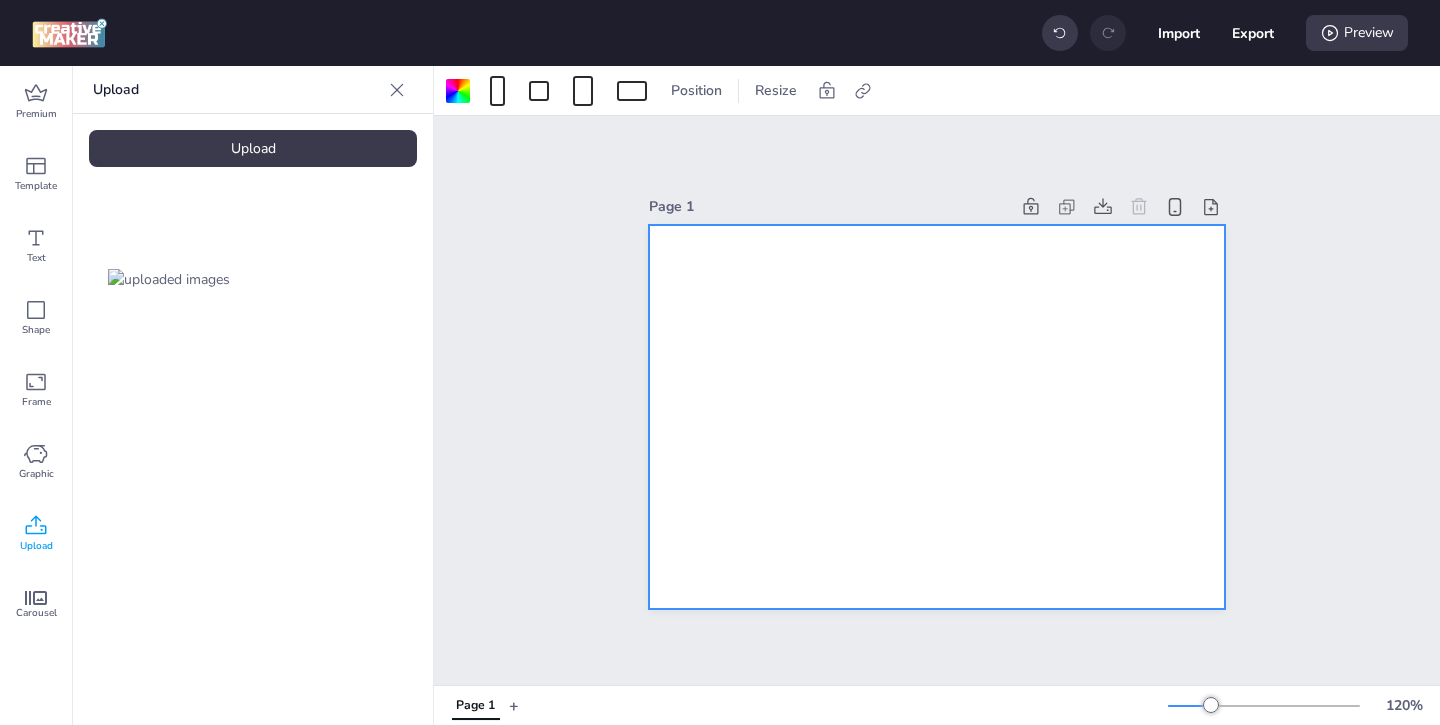 click at bounding box center [169, 279] 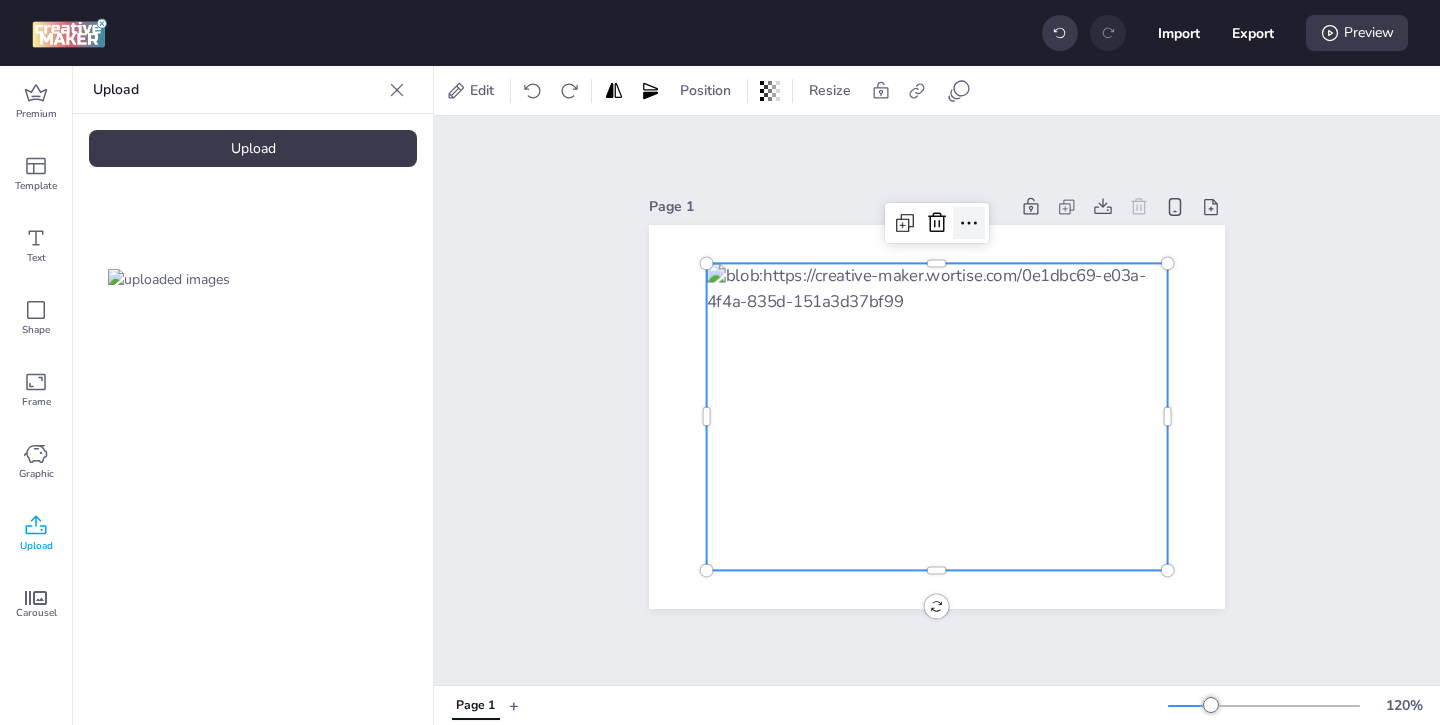 click 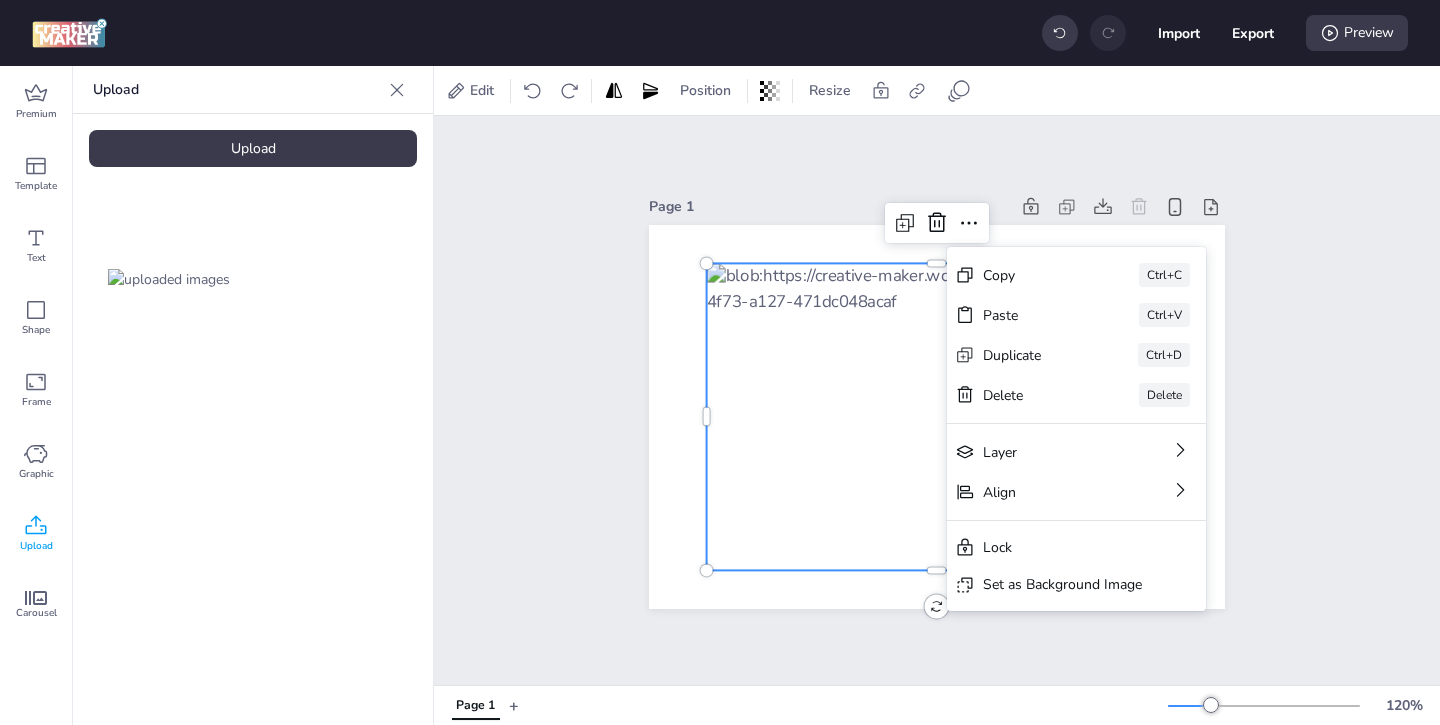 click on "Set as Background Image" at bounding box center (1062, 584) 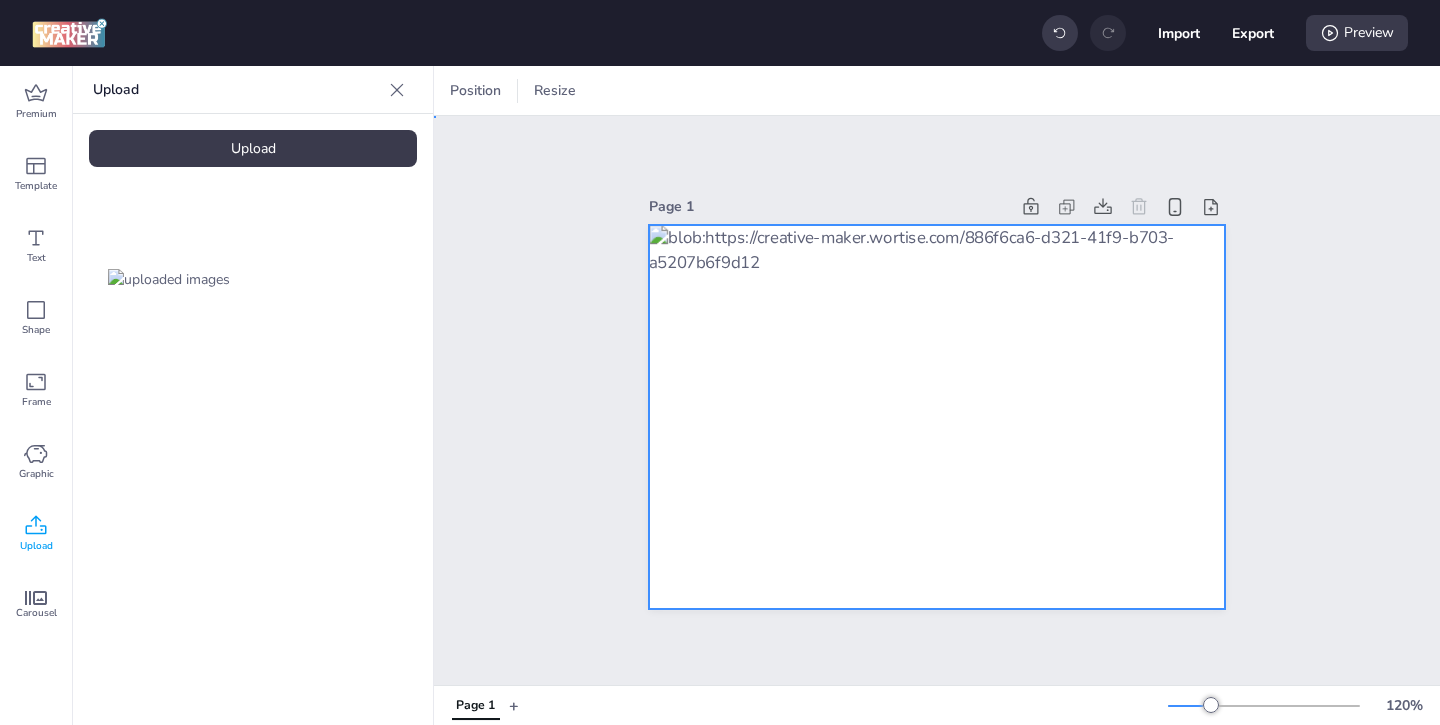 click at bounding box center [937, 417] 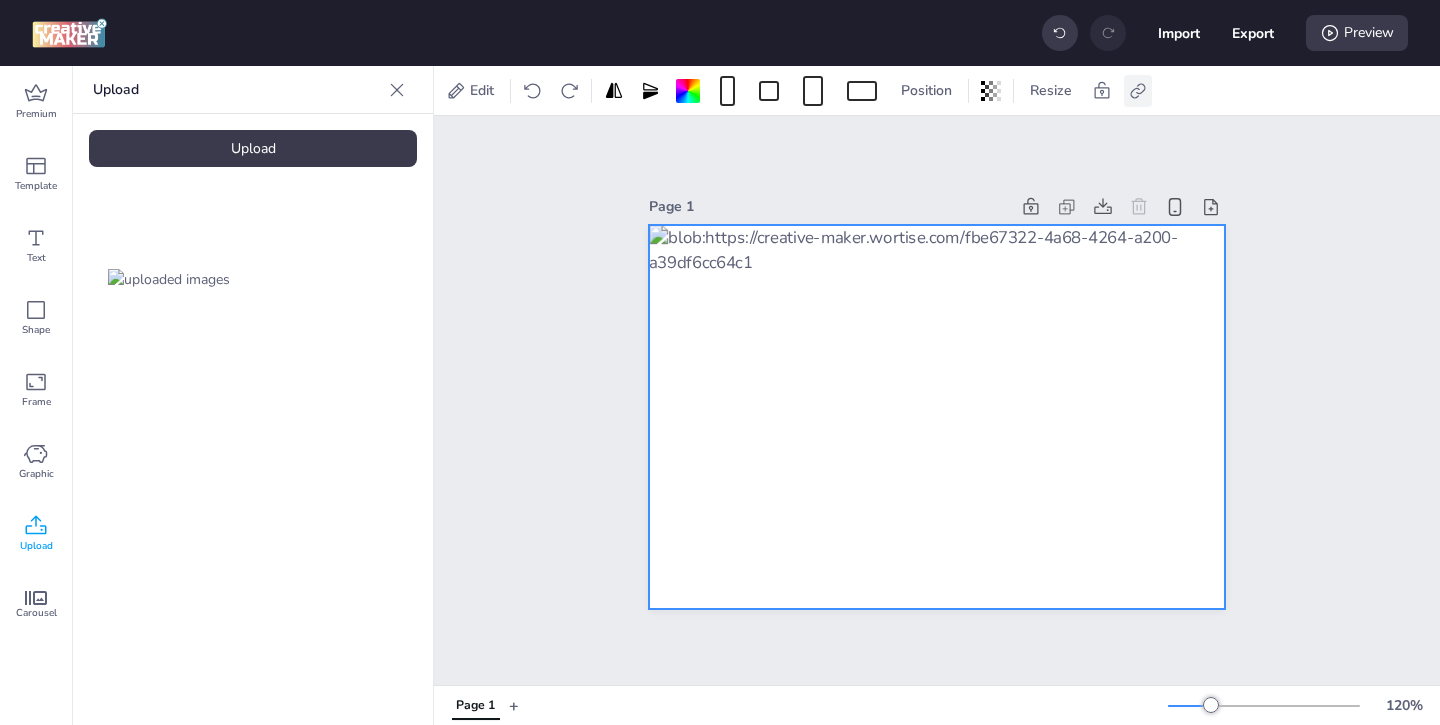 click 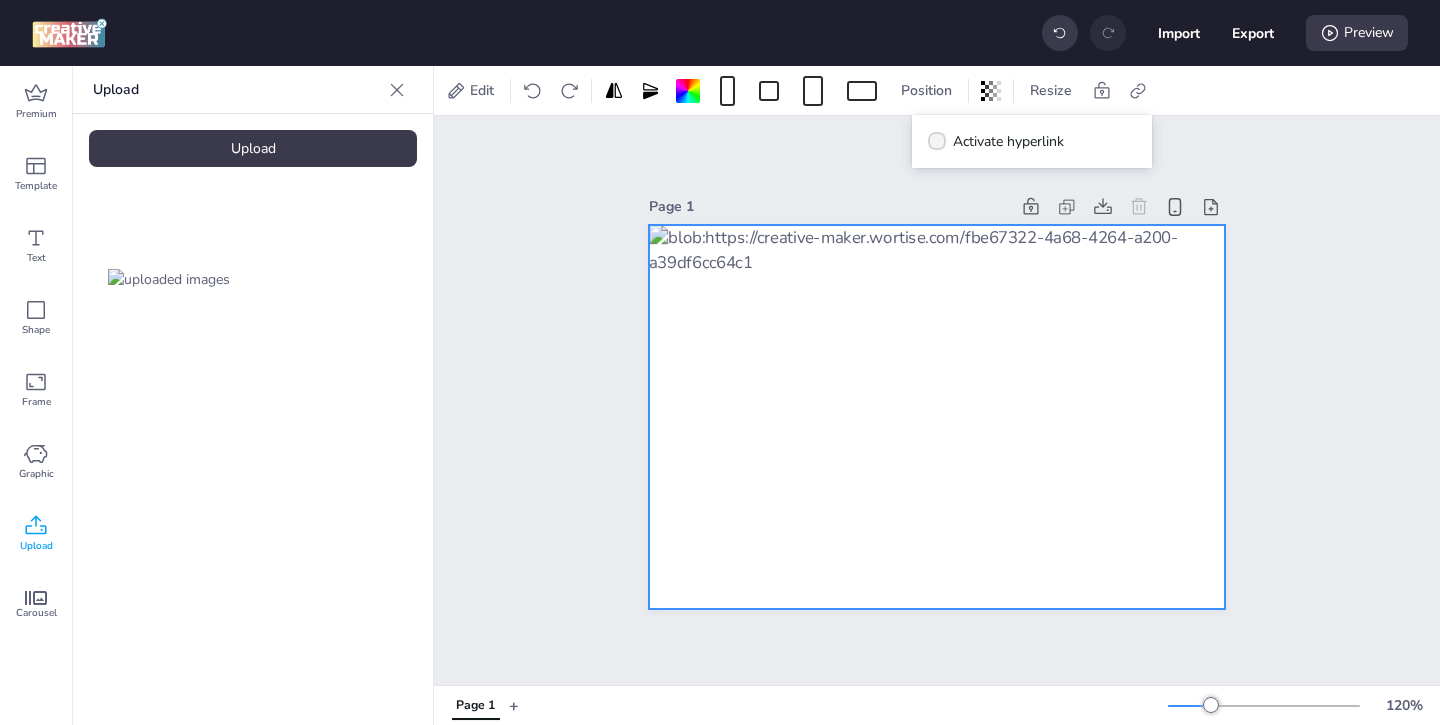 click on "Activate hyperlink" at bounding box center (996, 141) 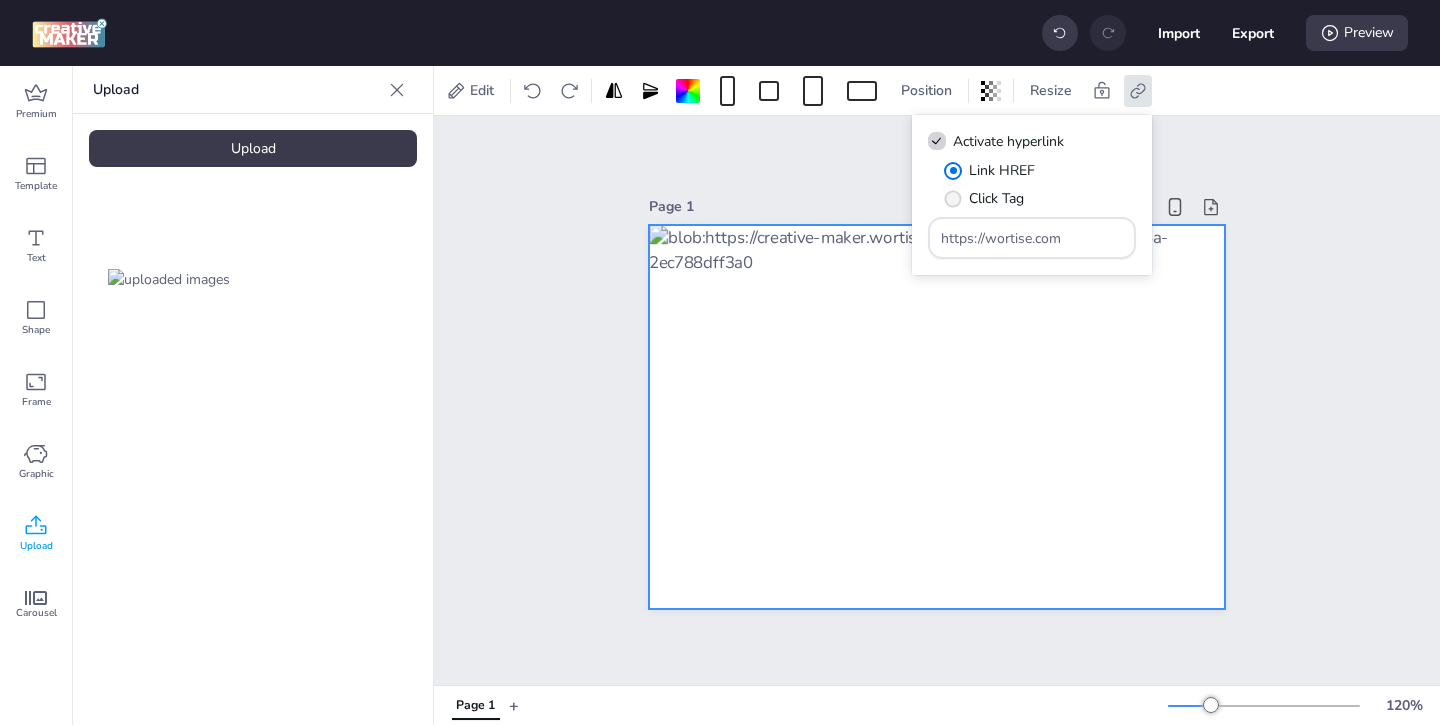 click on "Click Tag" at bounding box center [984, 198] 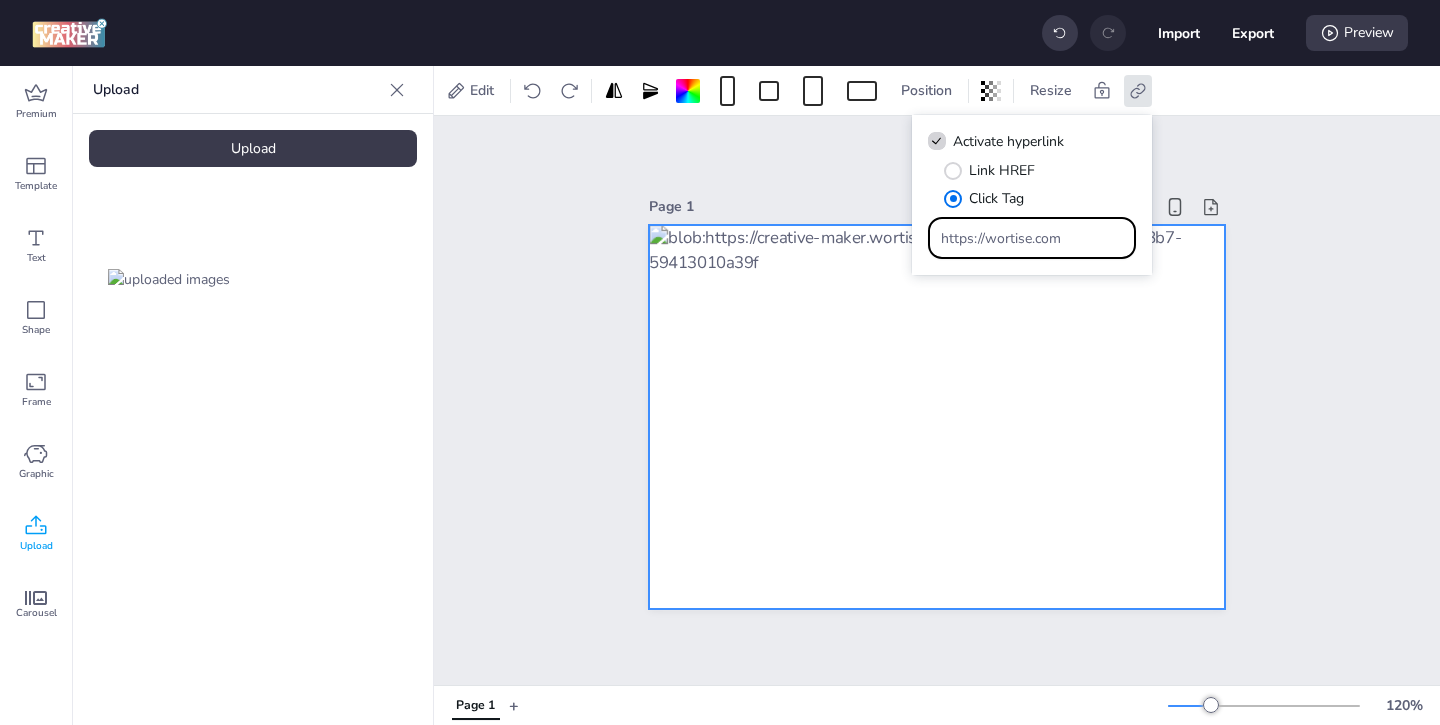 drag, startPoint x: 1067, startPoint y: 237, endPoint x: 991, endPoint y: 197, distance: 85.883644 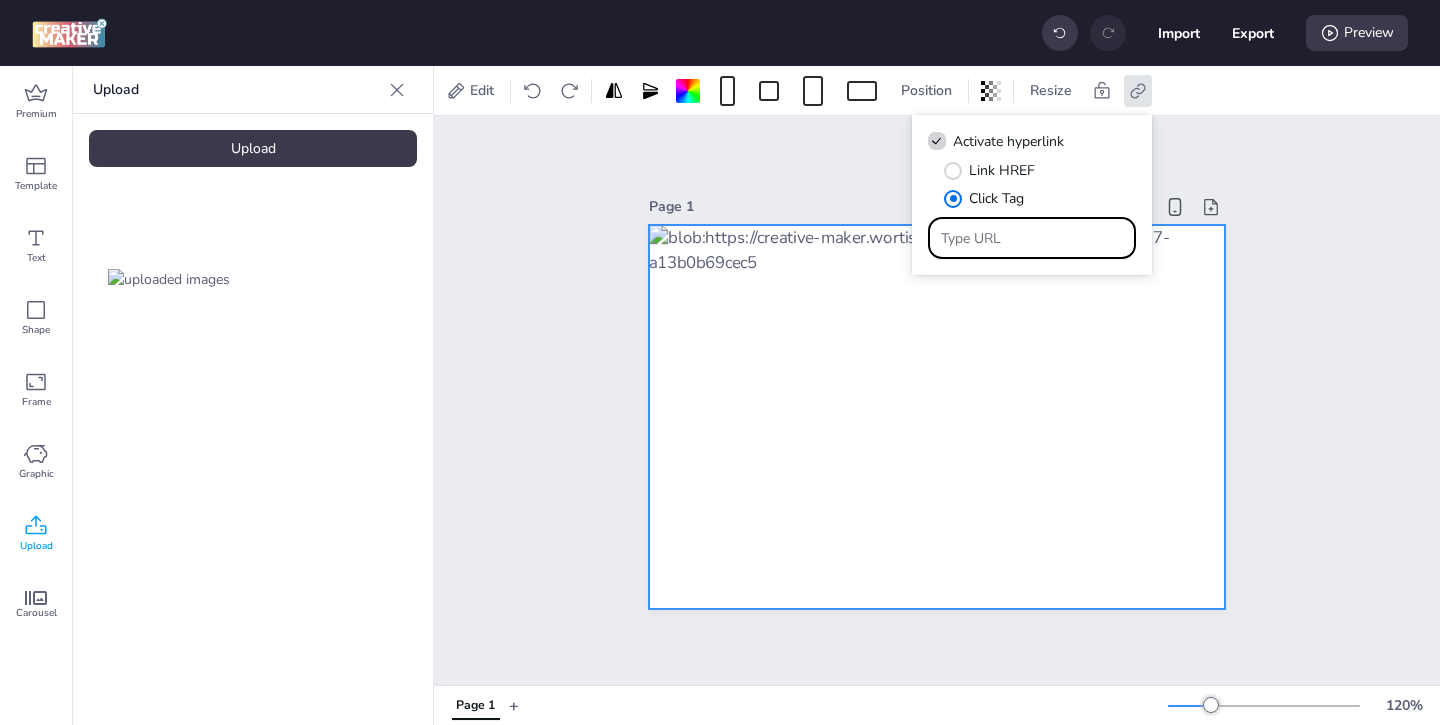 paste on "https://ad.doubleclick.net/ddm/trackclk/N1243037.3464950WORTISE/B33737812.425950480;dc_trk_aid=618783338;dc_trk_cid=239408793;dc_lat=;dc_rdid=;tag_for_child_directed_treatment=;tfua=;ltd=;dc_tdv=1" 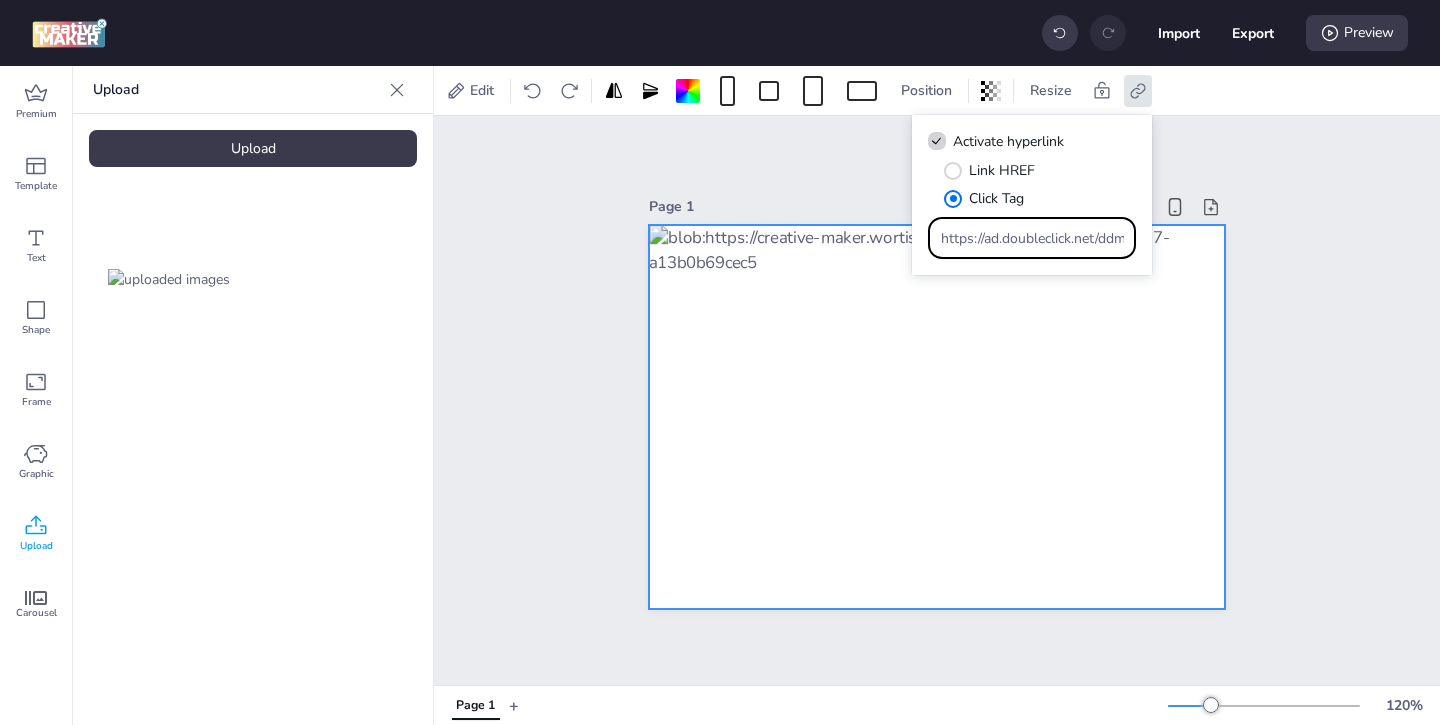 scroll, scrollTop: 0, scrollLeft: 1170, axis: horizontal 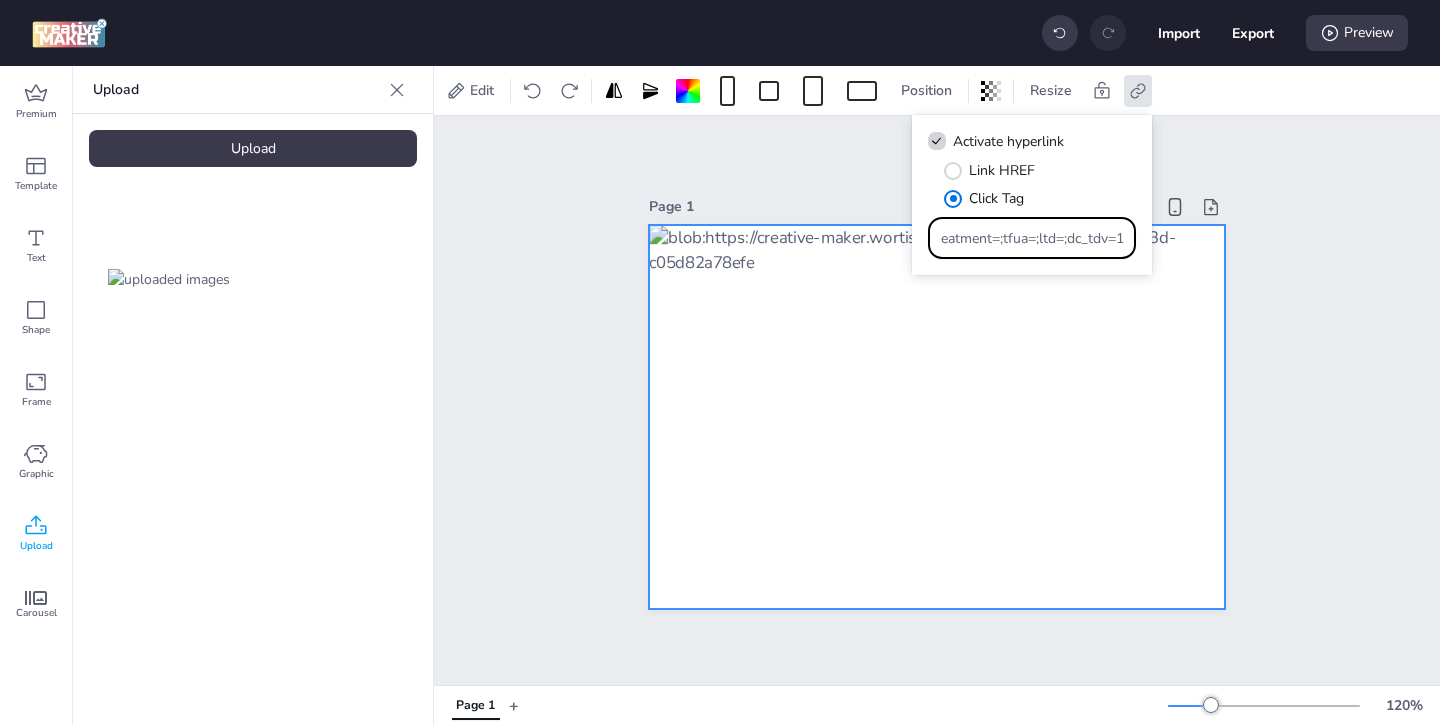 click on "Page 1" at bounding box center [937, 400] 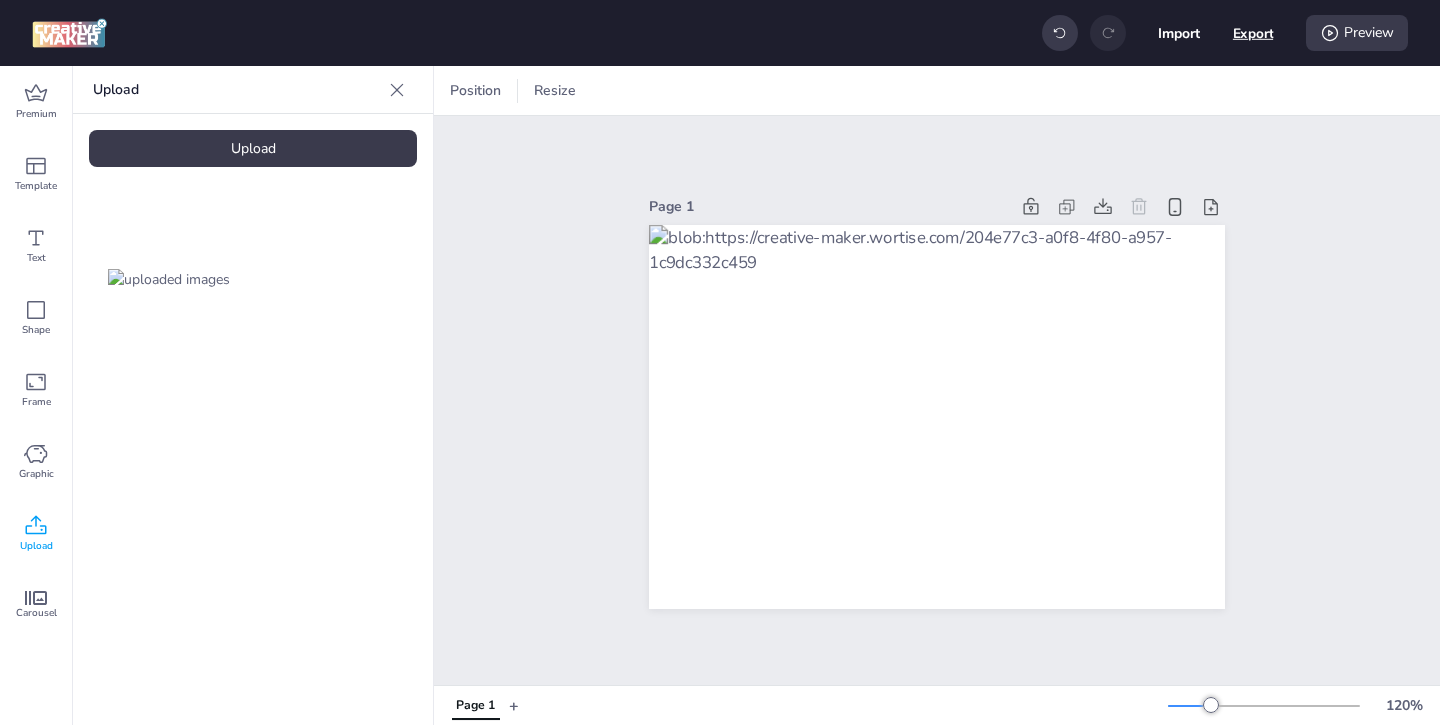 click on "Export" at bounding box center [1253, 33] 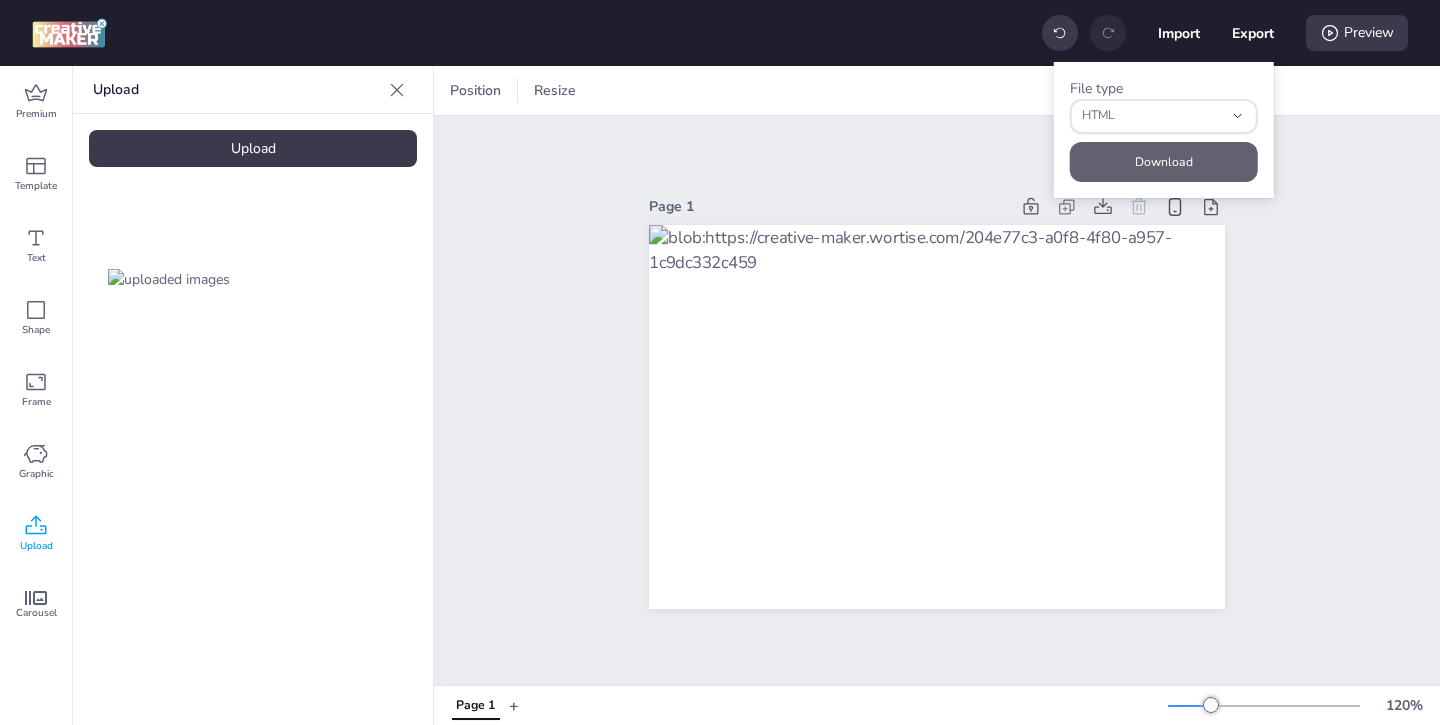 click on "Download" at bounding box center (1164, 162) 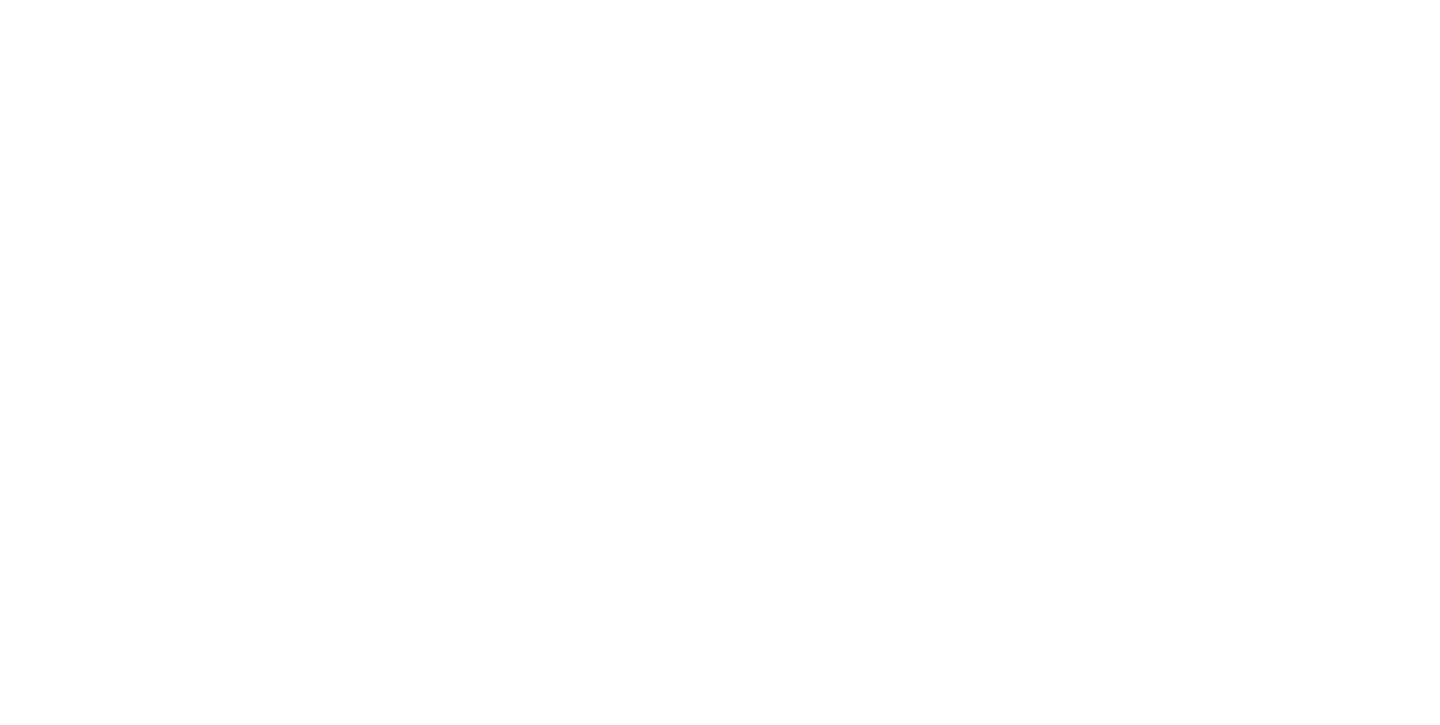 scroll, scrollTop: 0, scrollLeft: 0, axis: both 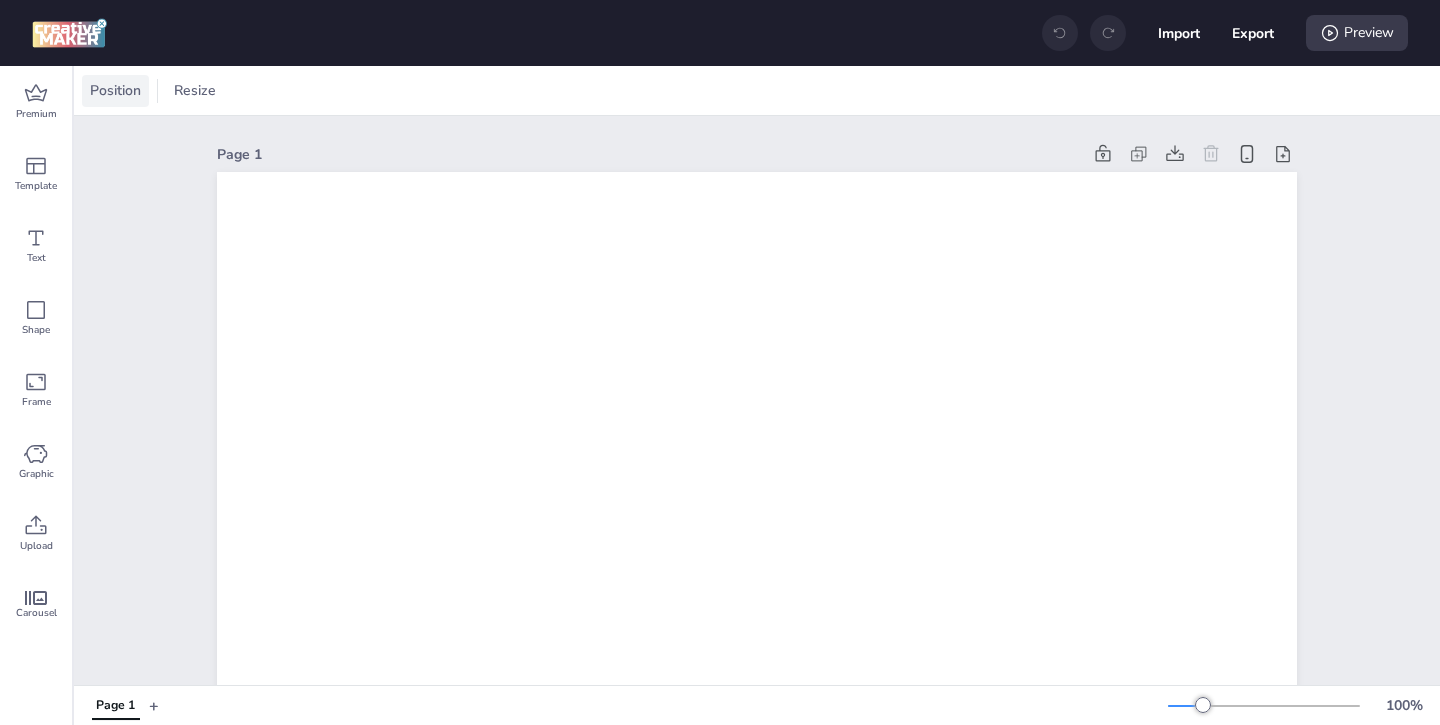 click on "Position" at bounding box center [115, 90] 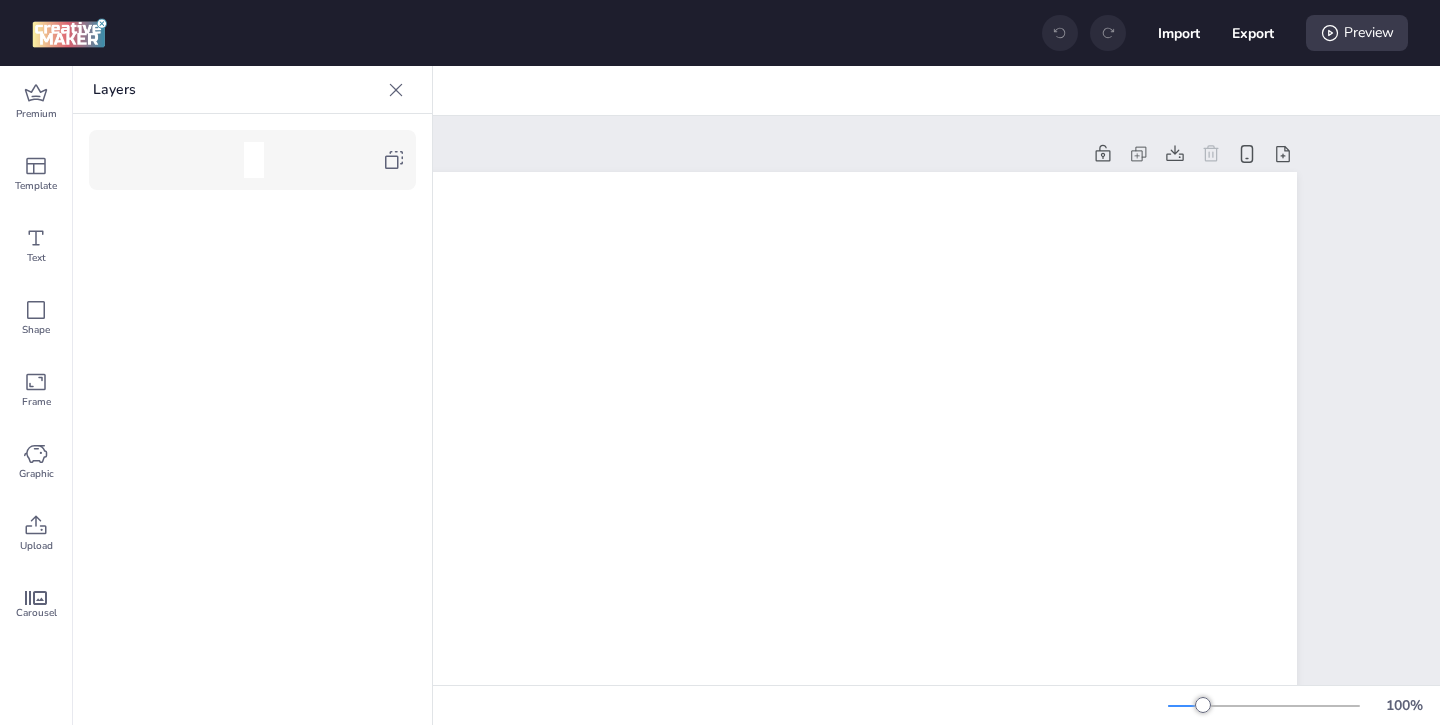 click 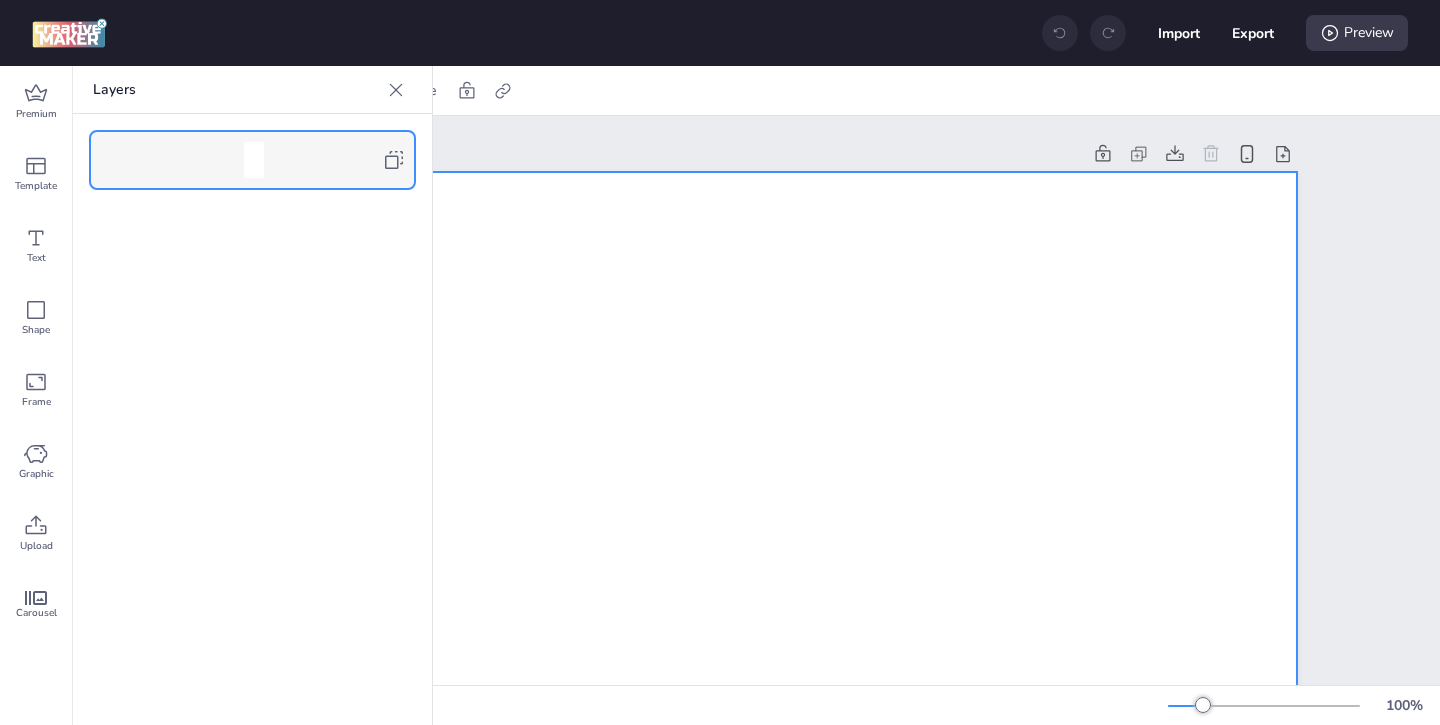 click 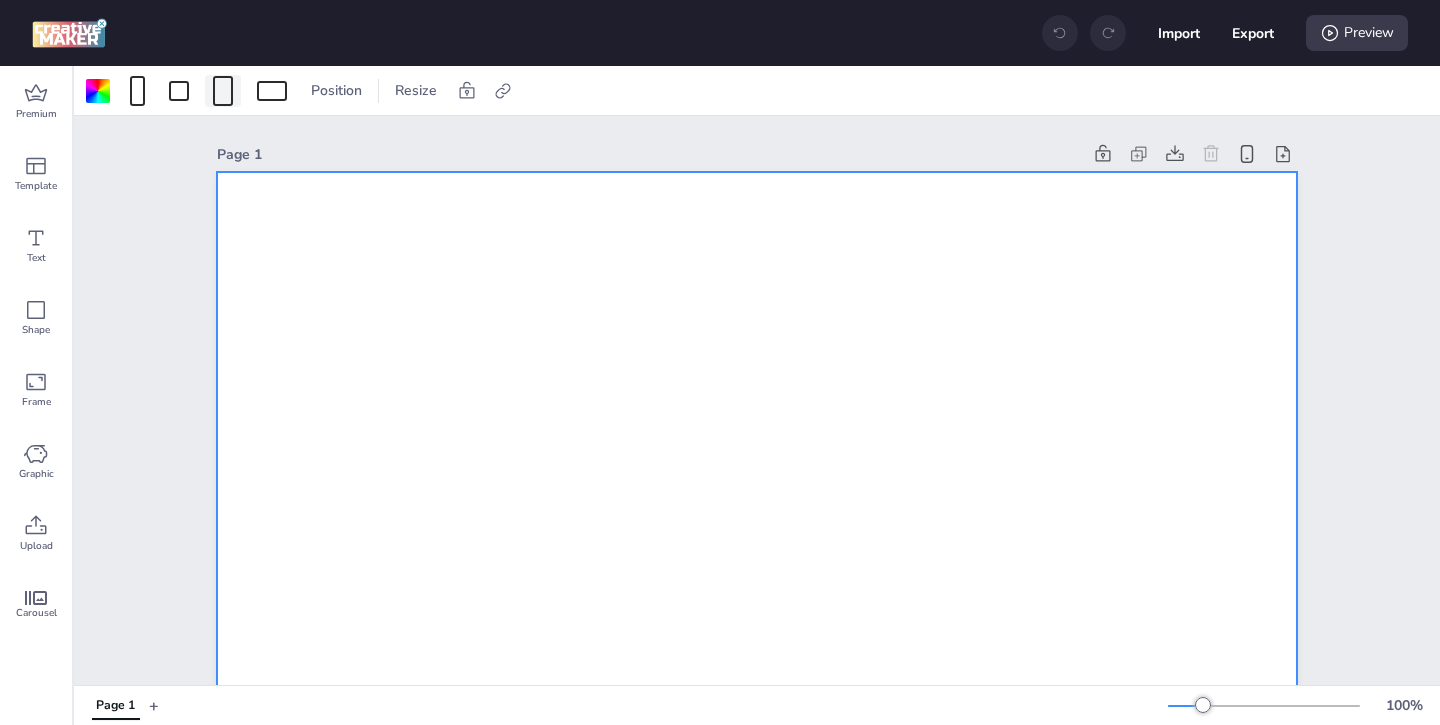 click at bounding box center [223, 91] 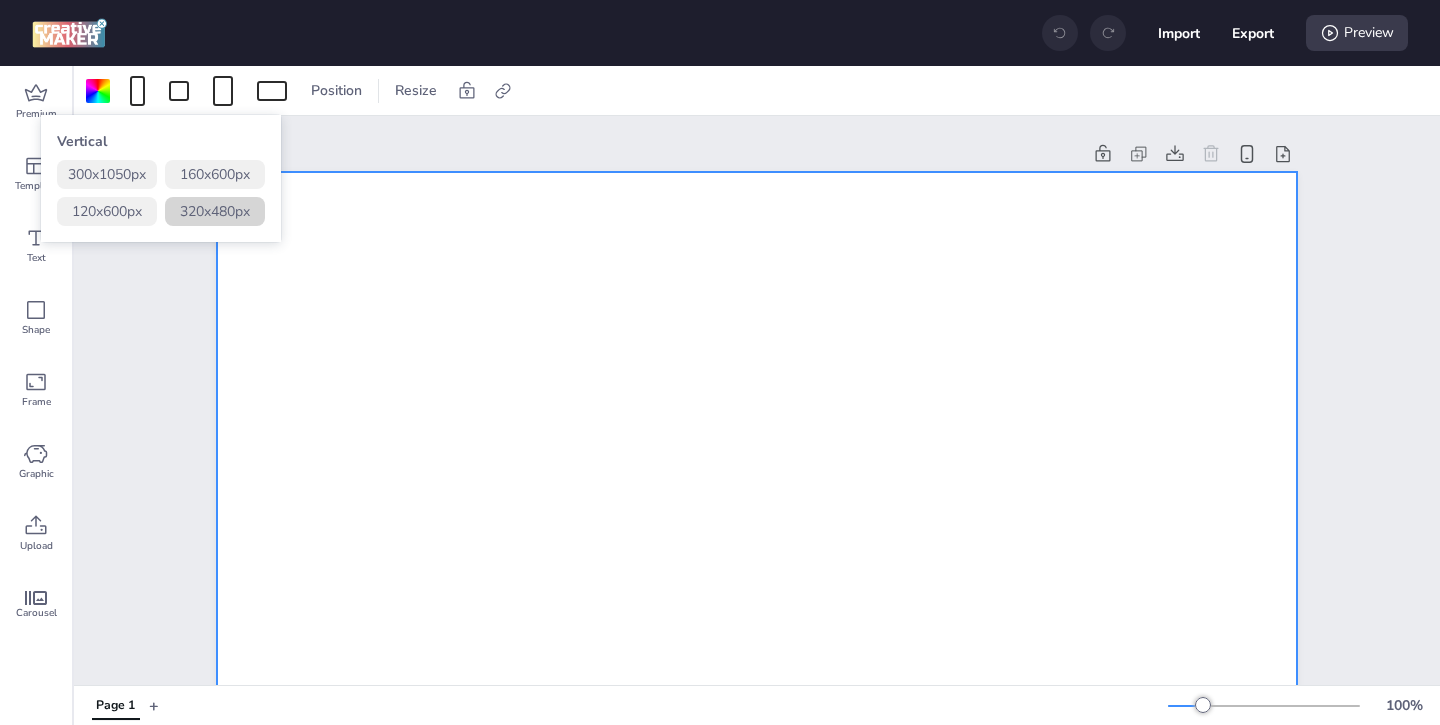 click on "320  x  480 px" at bounding box center (215, 211) 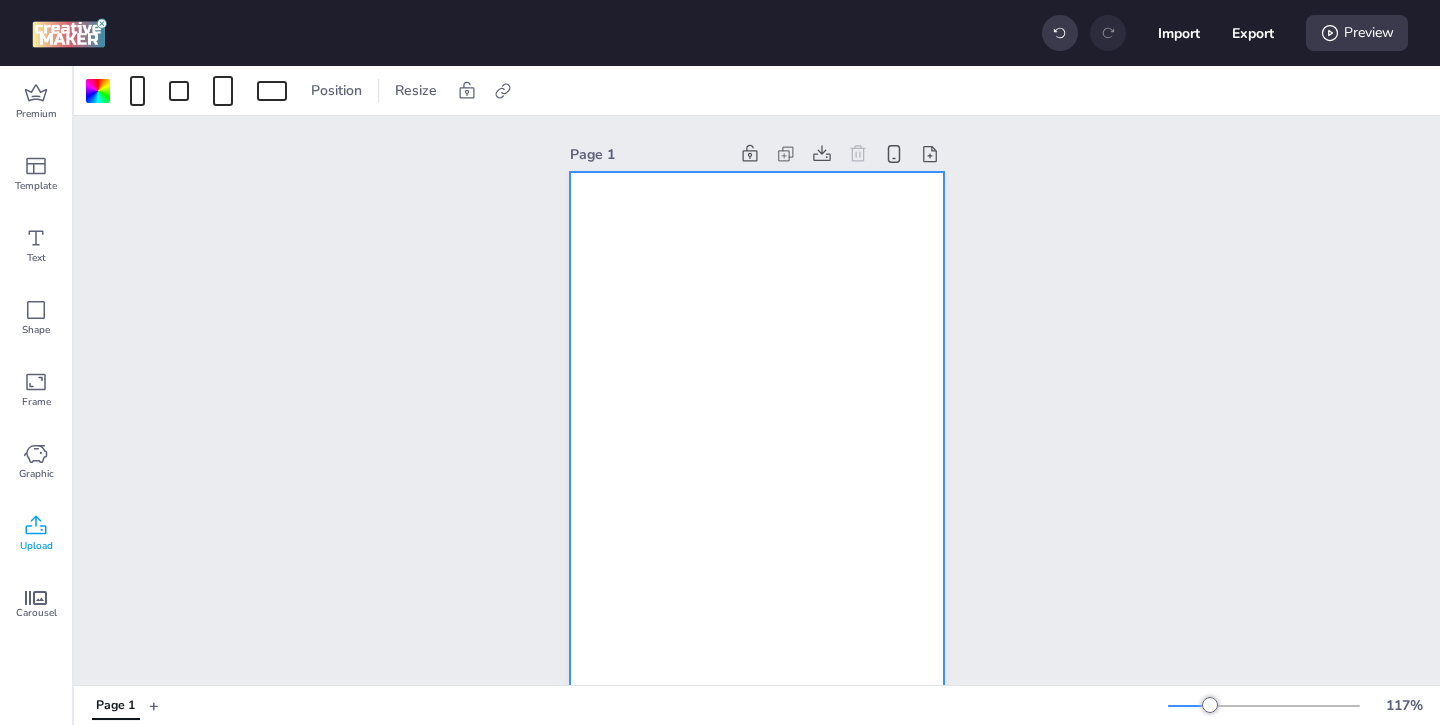 click on "Upload" at bounding box center (36, 546) 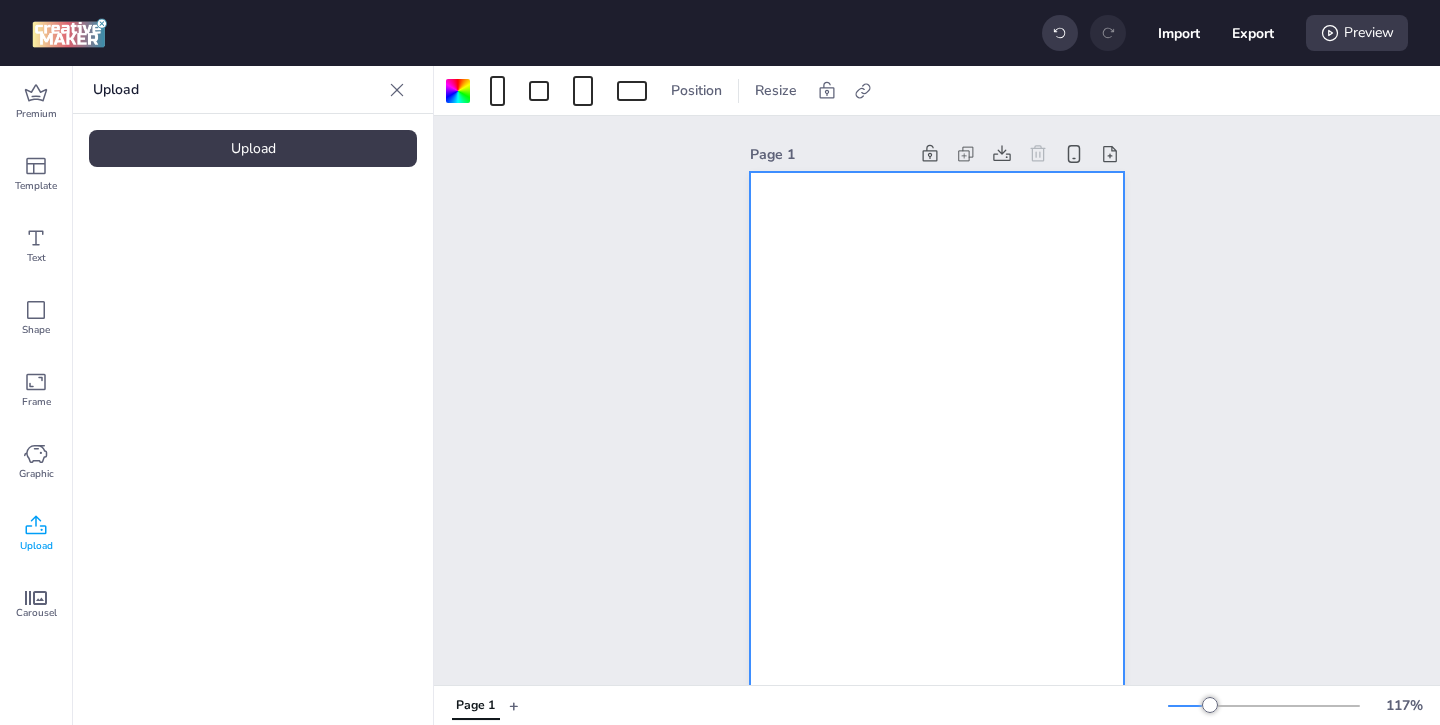 click on "Upload" at bounding box center [253, 148] 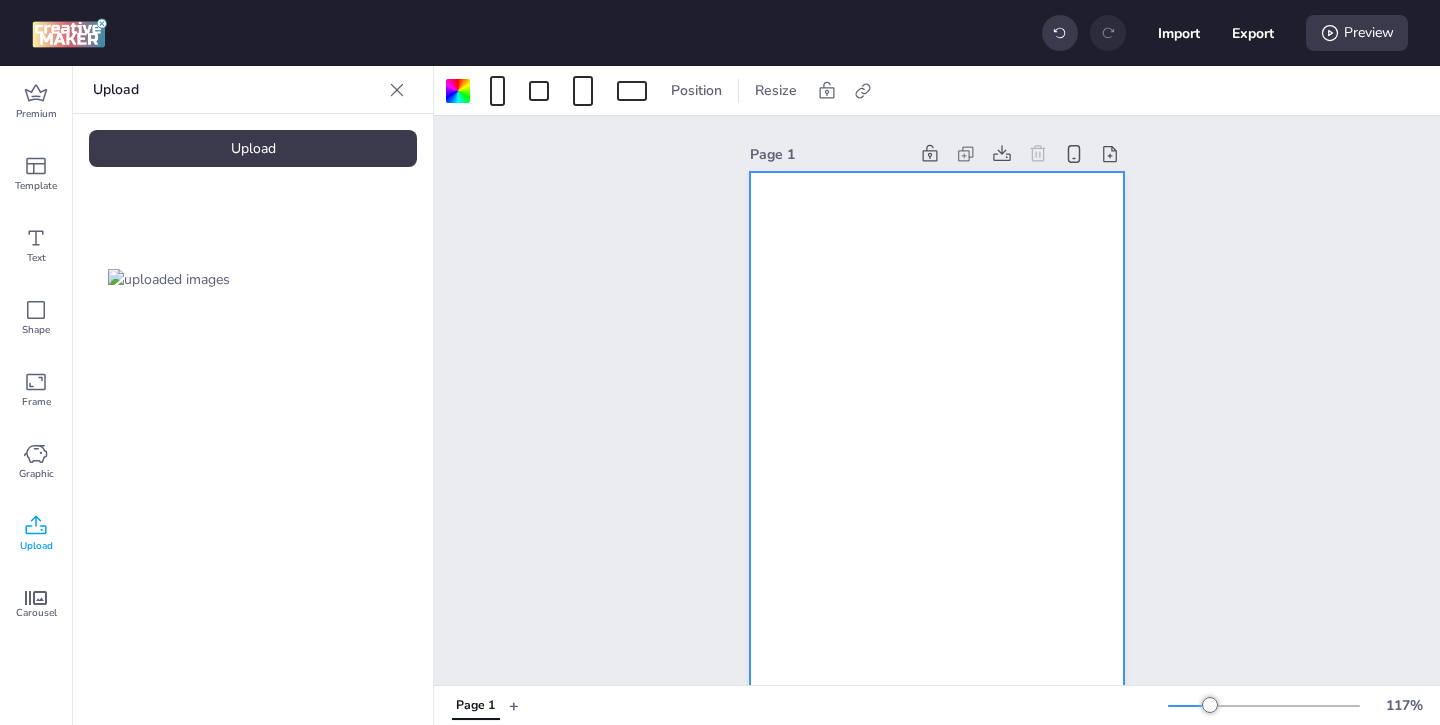 click at bounding box center [169, 279] 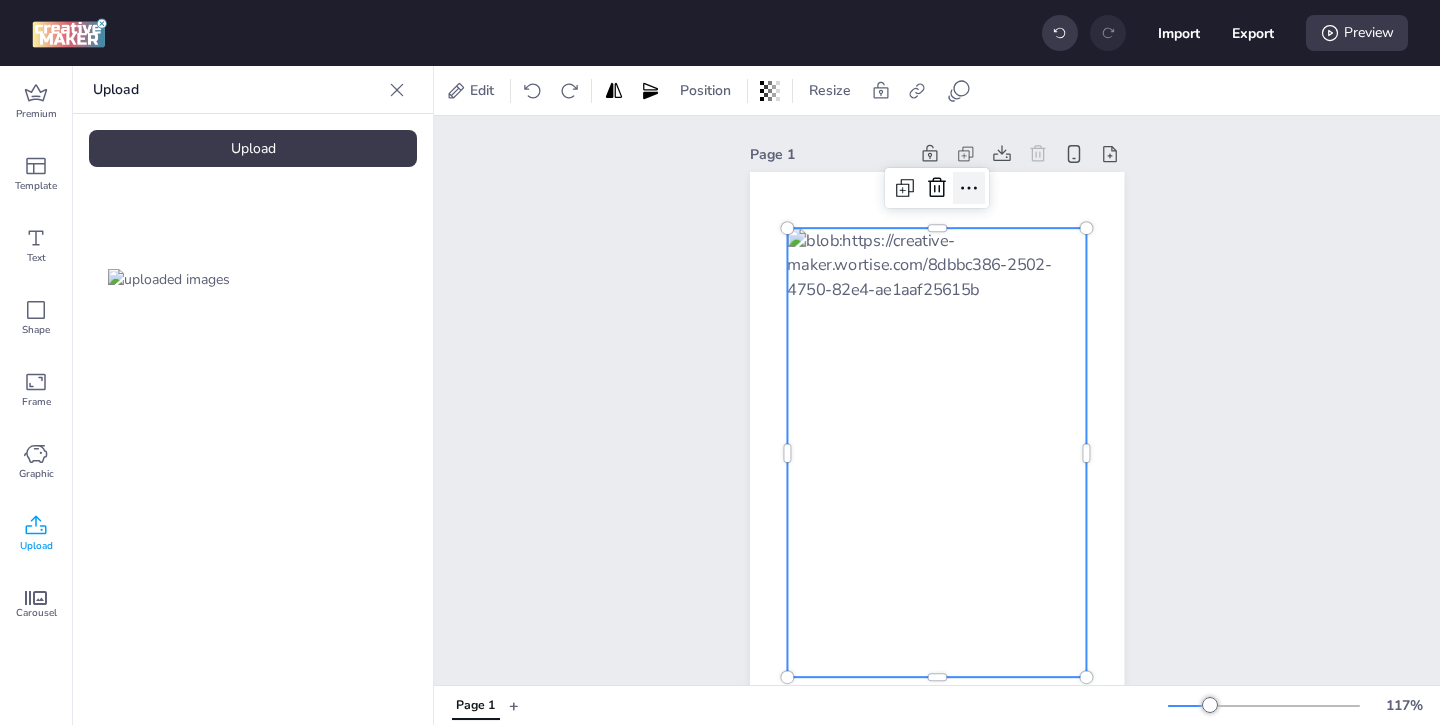 click 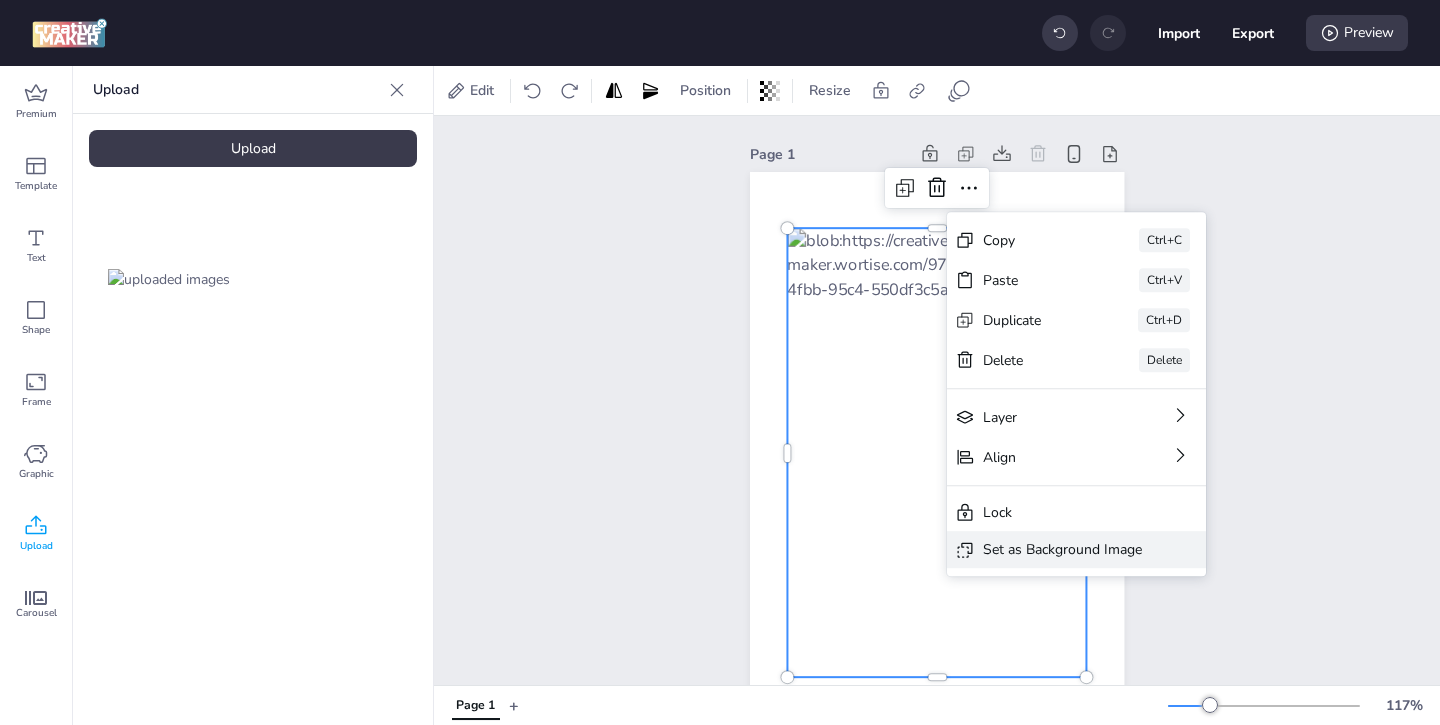 click on "Set as Background Image" at bounding box center (1062, 549) 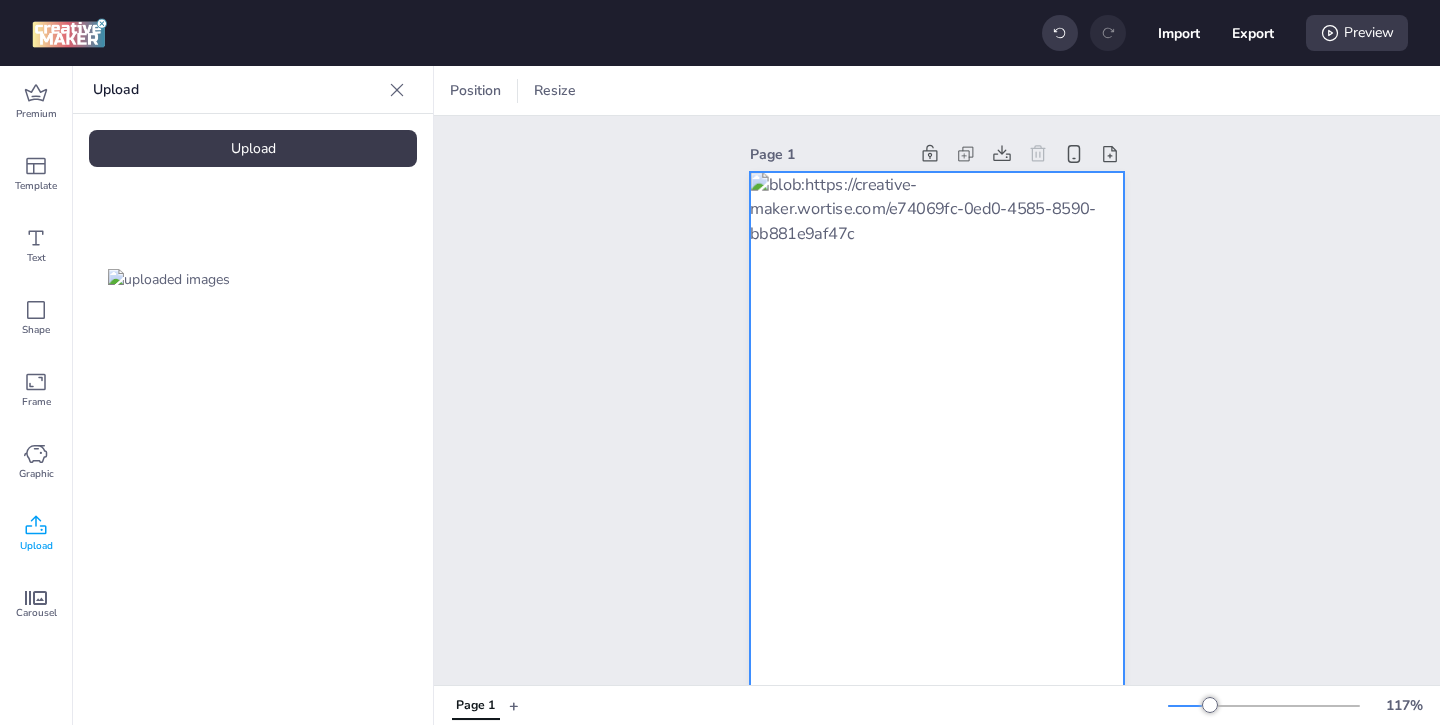 click at bounding box center (937, 453) 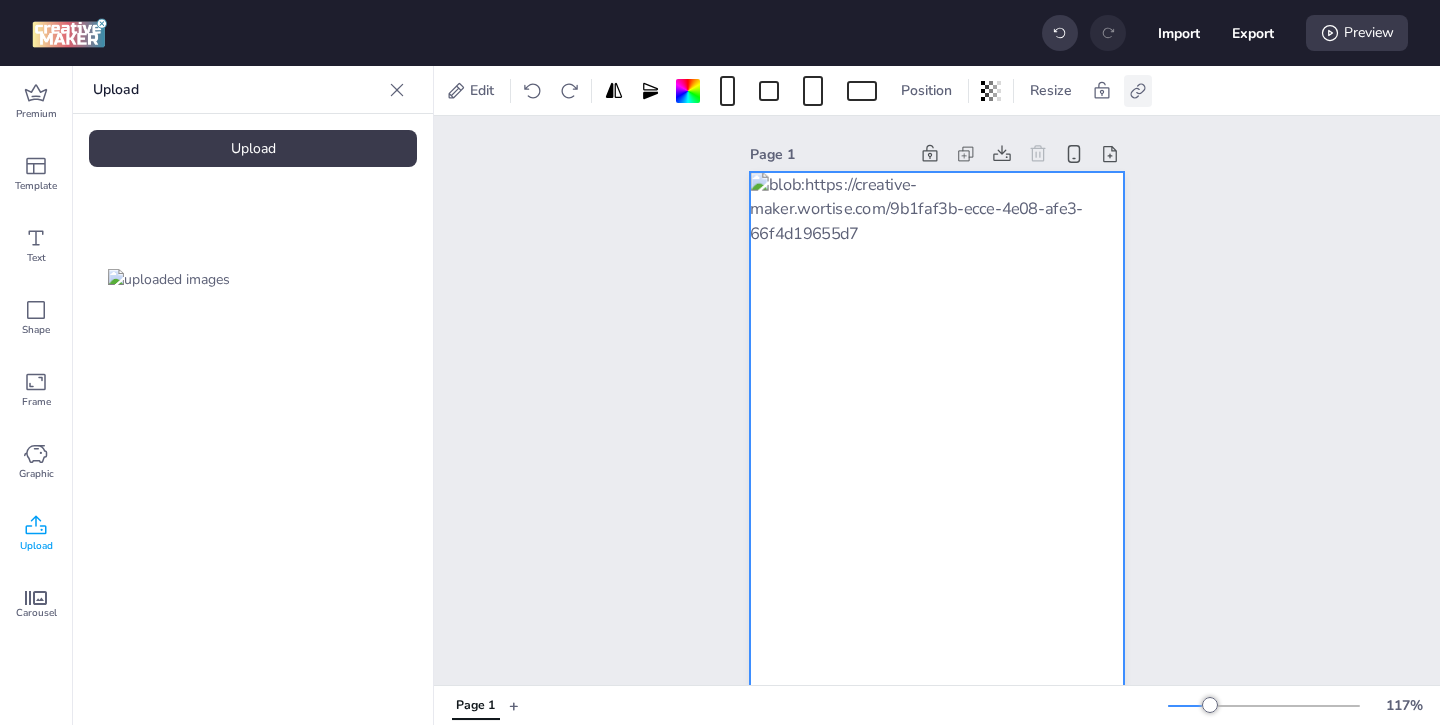 click 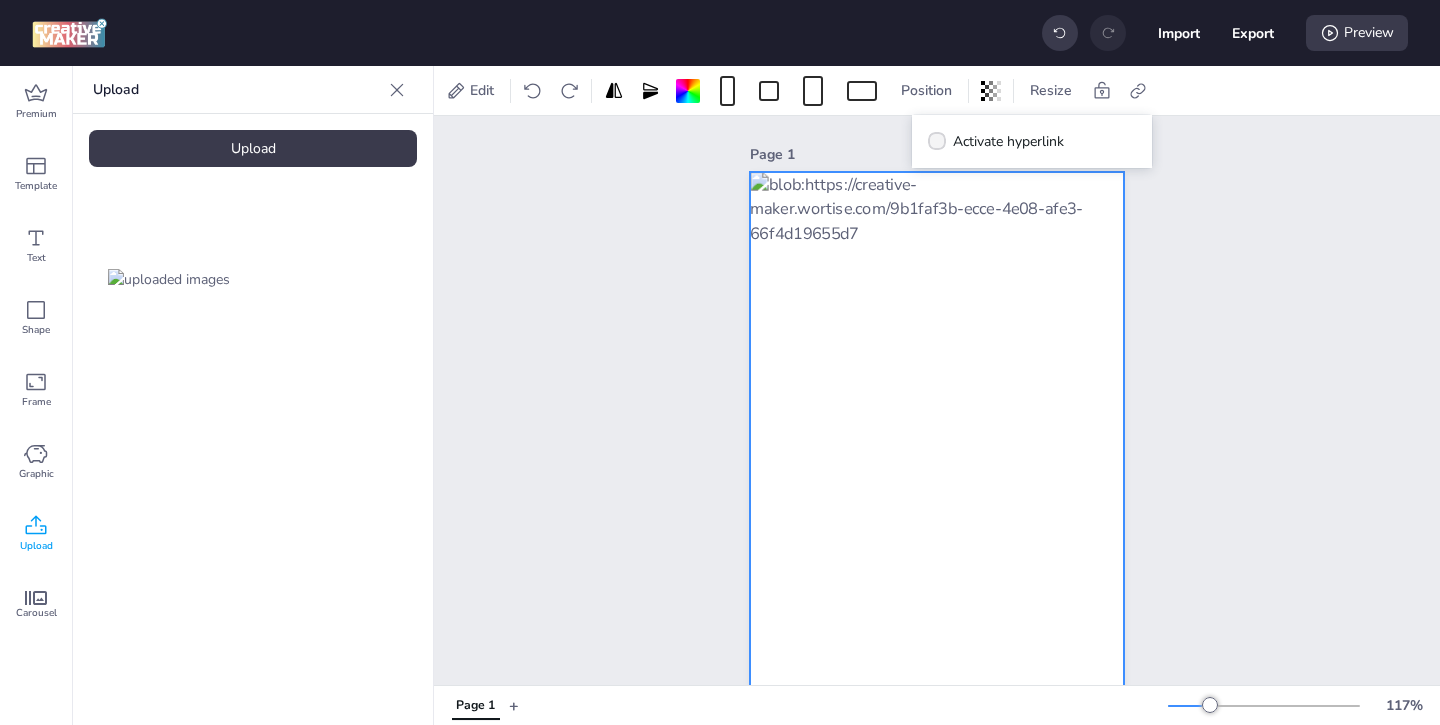 click on "Activate hyperlink" at bounding box center (1008, 141) 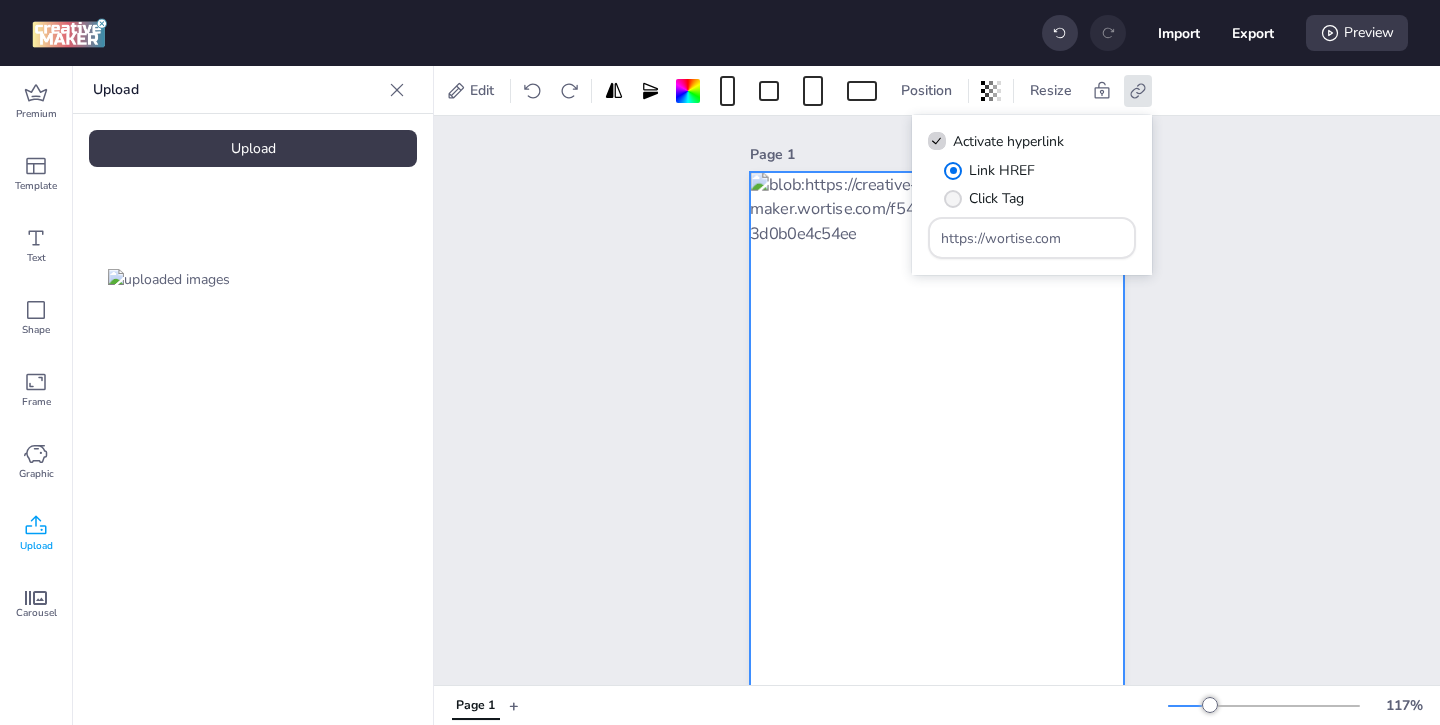 click on "Click Tag" at bounding box center (996, 198) 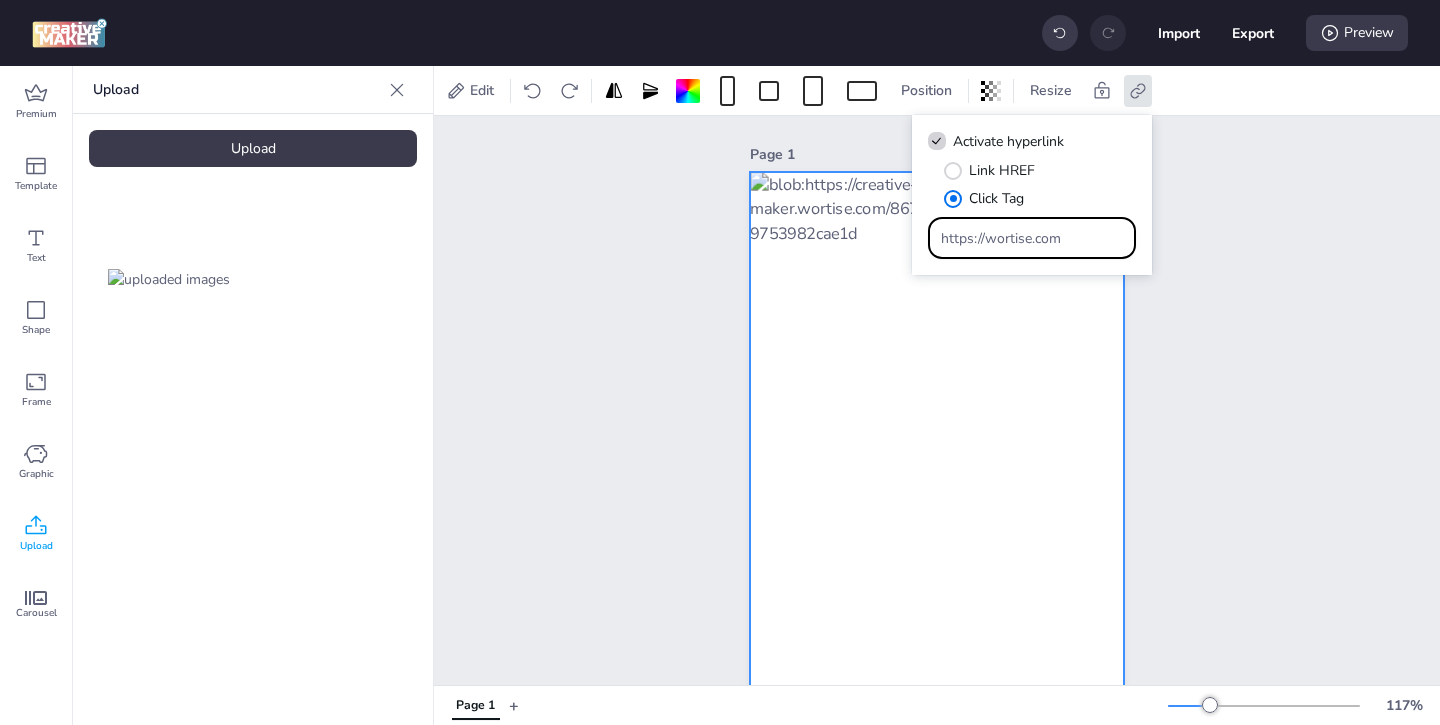 drag, startPoint x: 1076, startPoint y: 242, endPoint x: 941, endPoint y: 182, distance: 147.73286 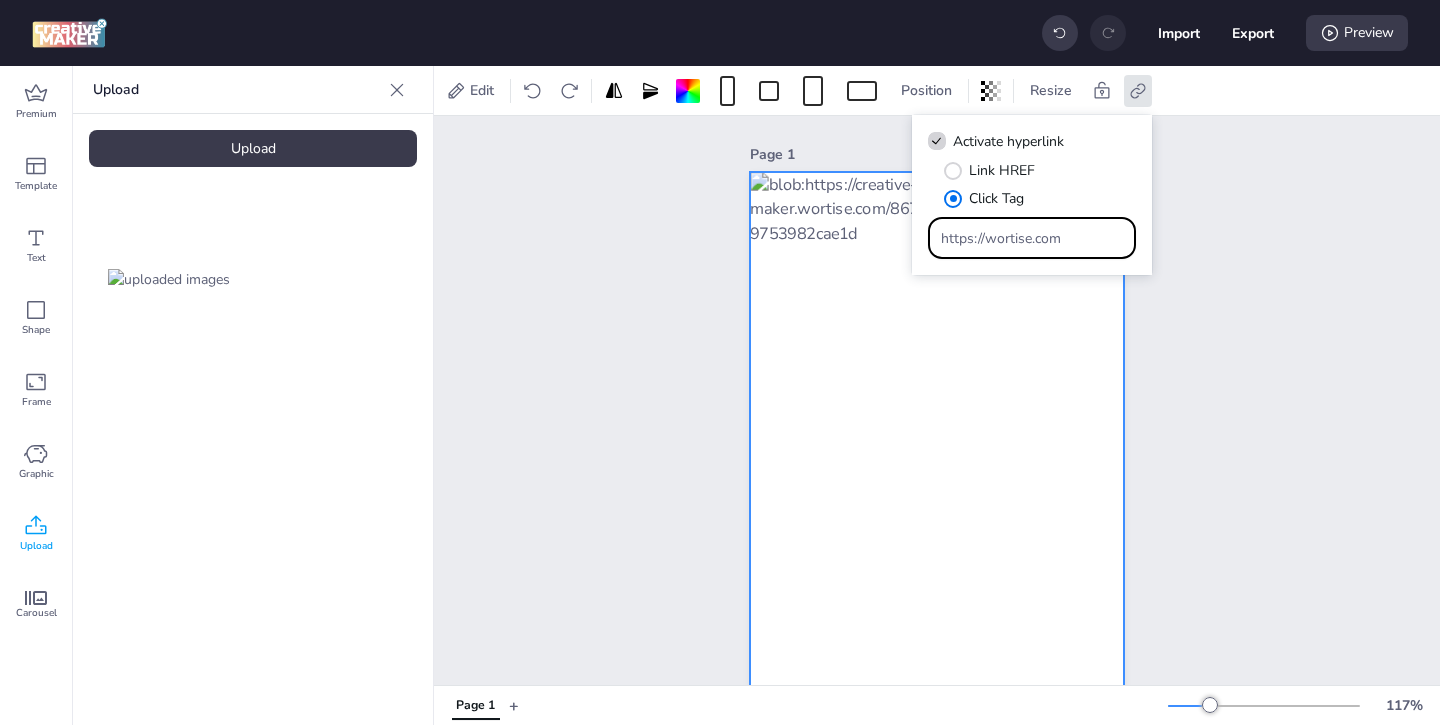 paste on "ad.doubleclick.net/ddm/trackclk/N1243037.3464950WORTISE/B33737812.425950480;dc_trk_aid=618783338;dc_trk_cid=239408793;dc_lat=;dc_rdid=;tag_for_child_directed_treatment=;tfua=;ltd=;dc_tdv=1" 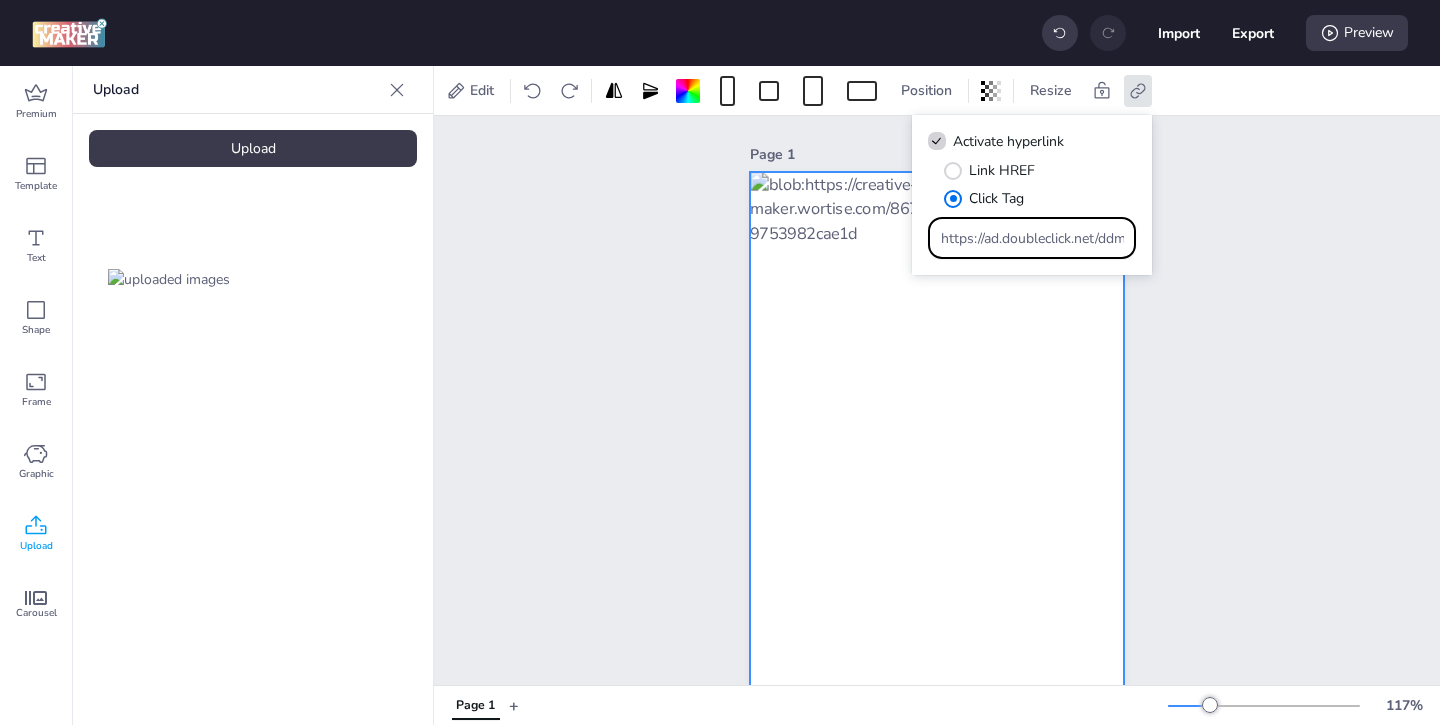 scroll, scrollTop: 0, scrollLeft: 1170, axis: horizontal 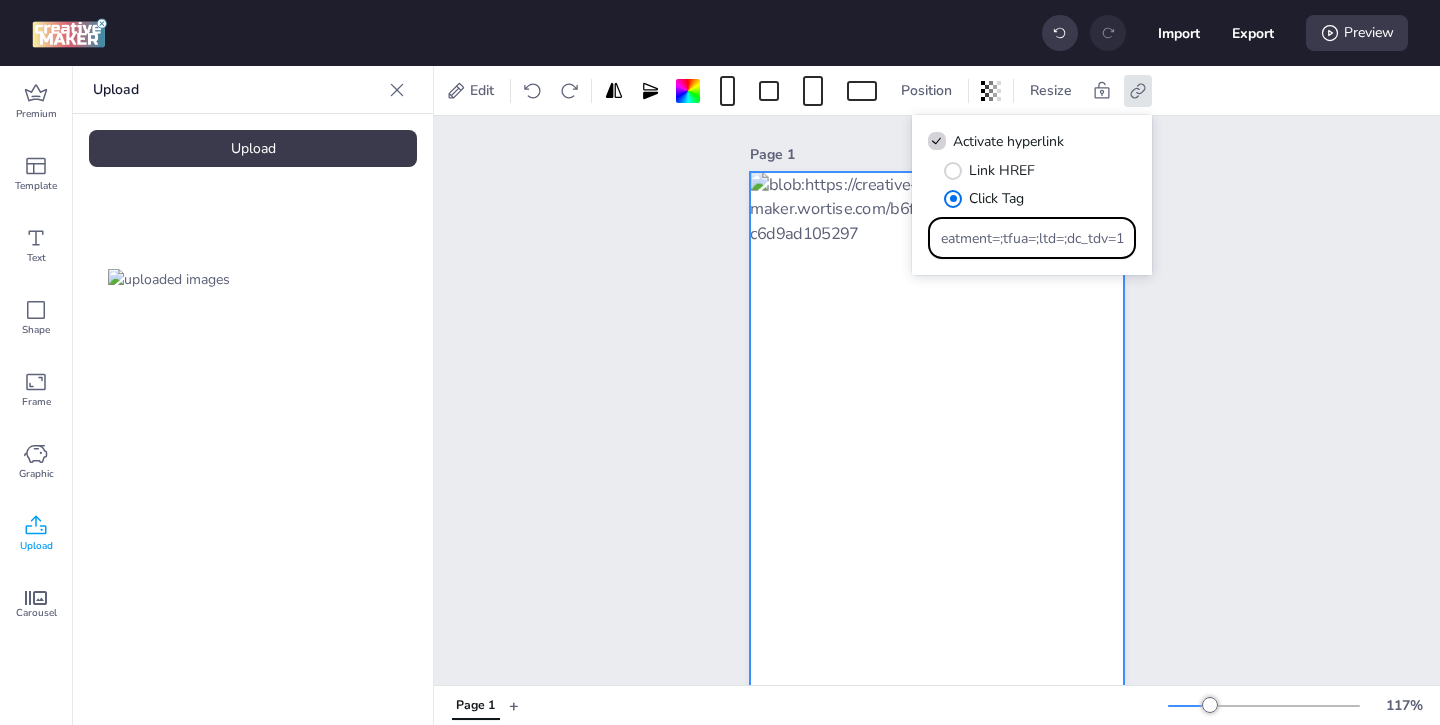 click on "Page 1" at bounding box center (937, 437) 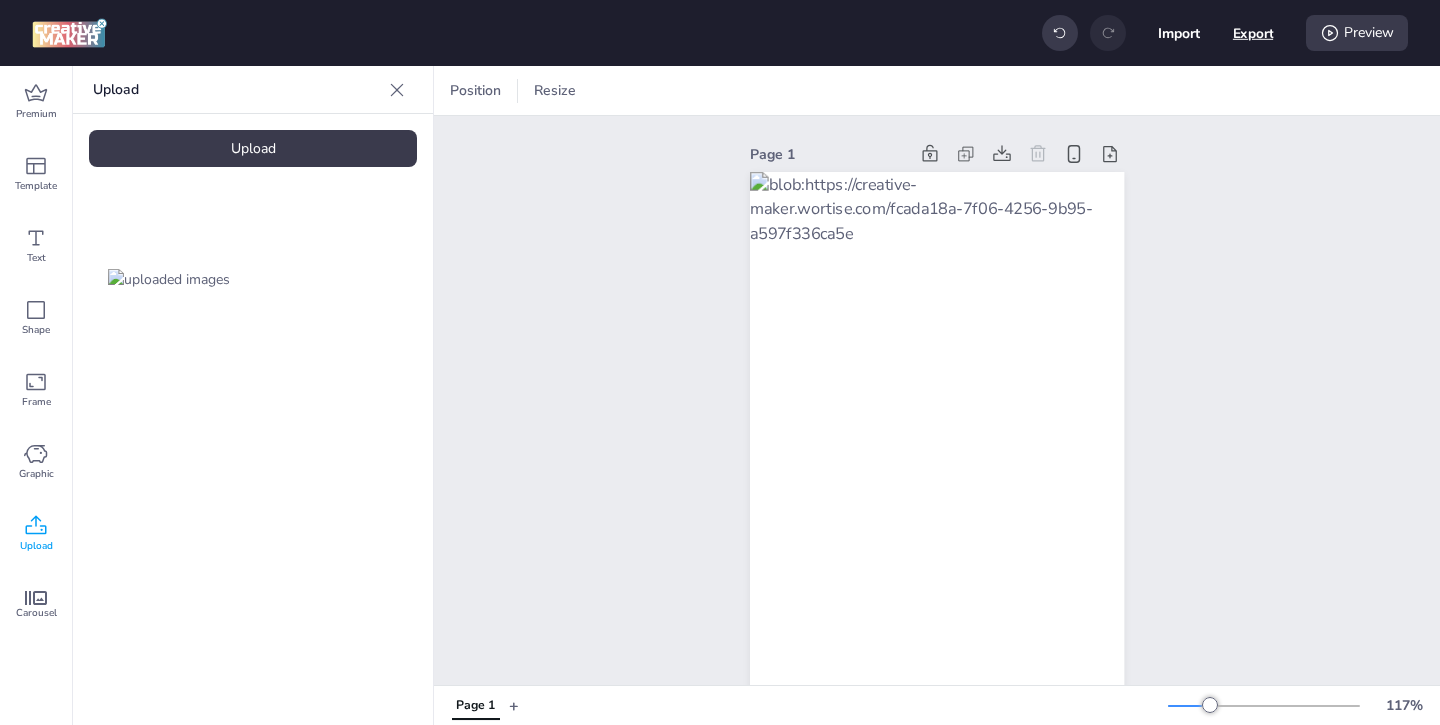 click on "Export" at bounding box center [1253, 33] 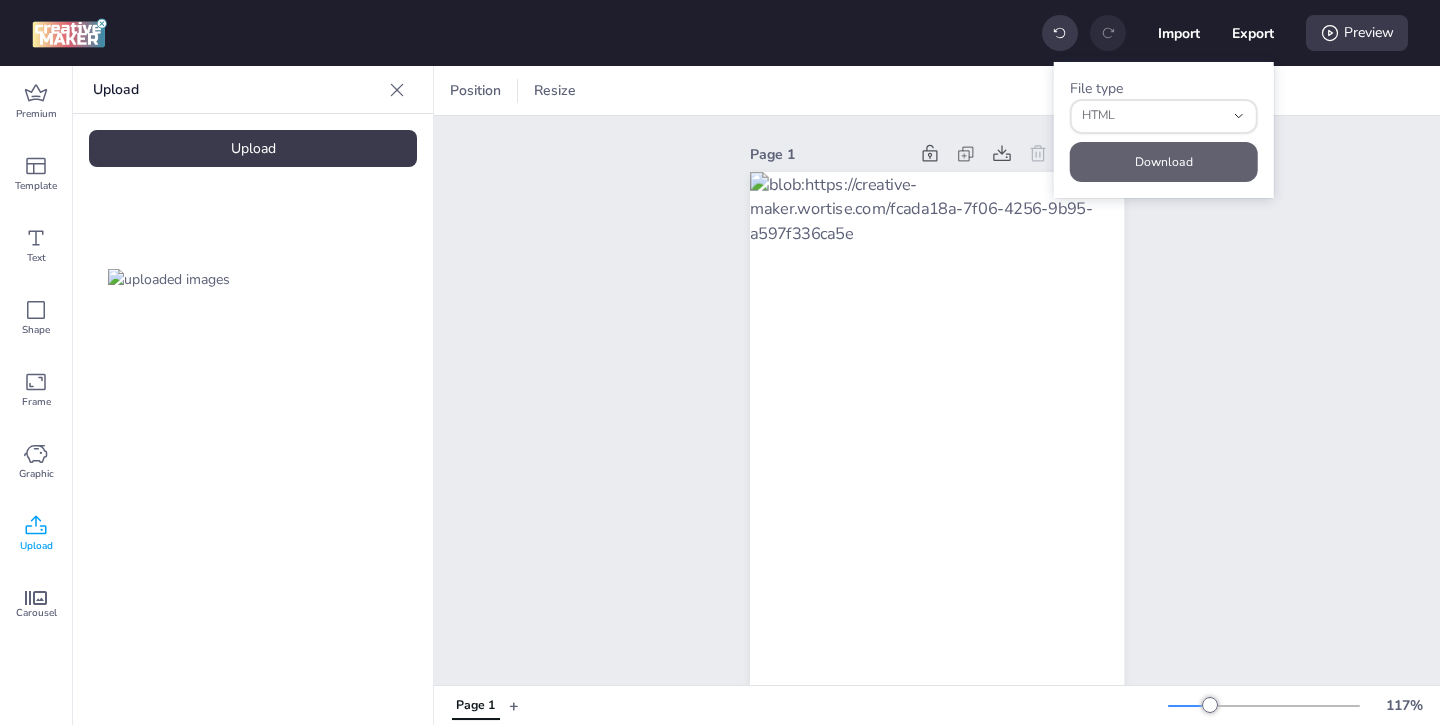 click on "Download" at bounding box center (1164, 162) 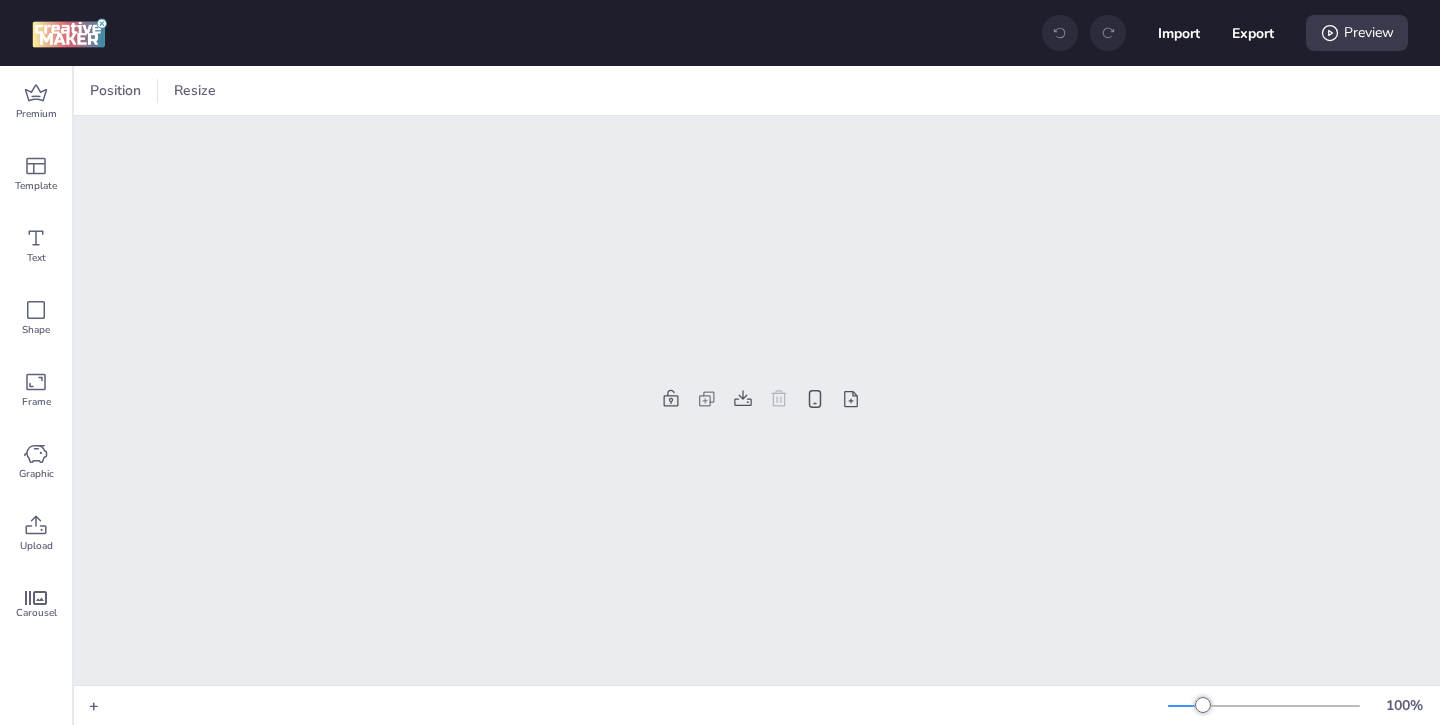 scroll, scrollTop: 0, scrollLeft: 0, axis: both 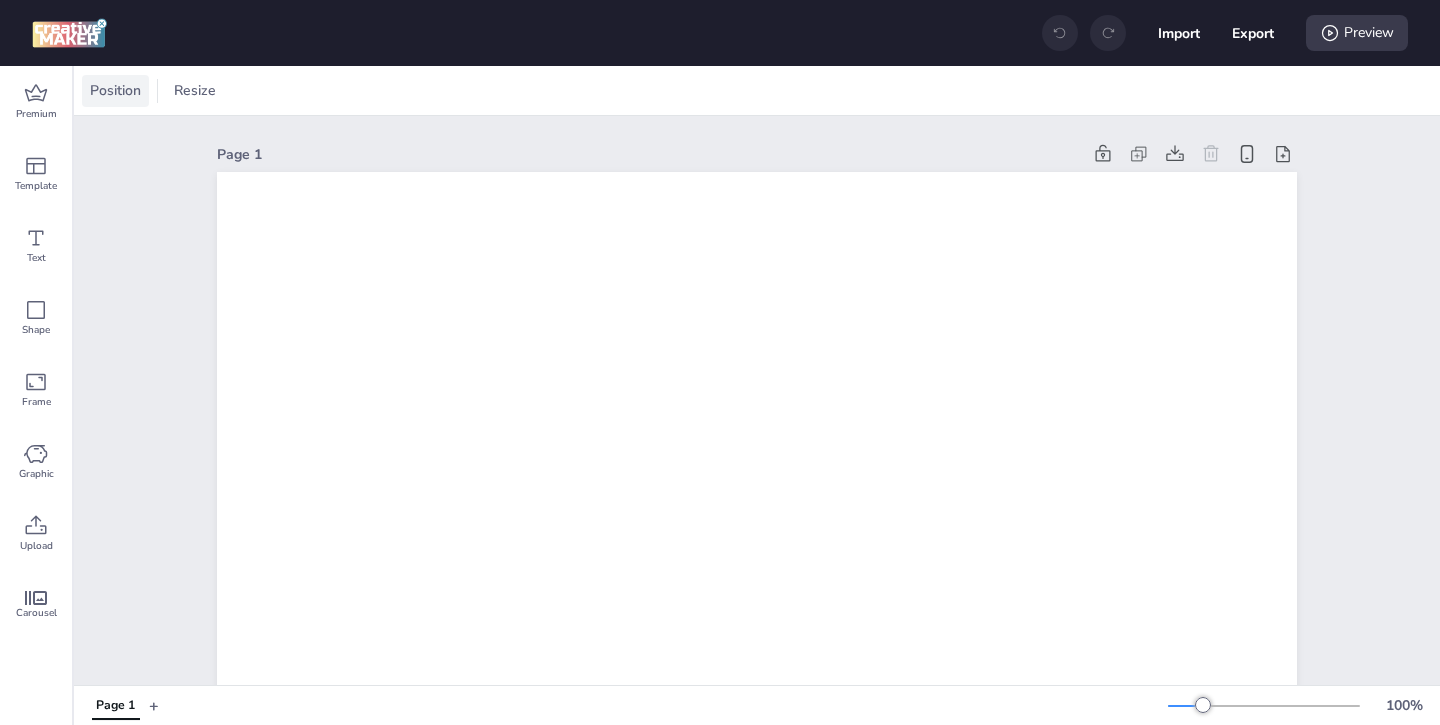 click on "Position" at bounding box center (115, 90) 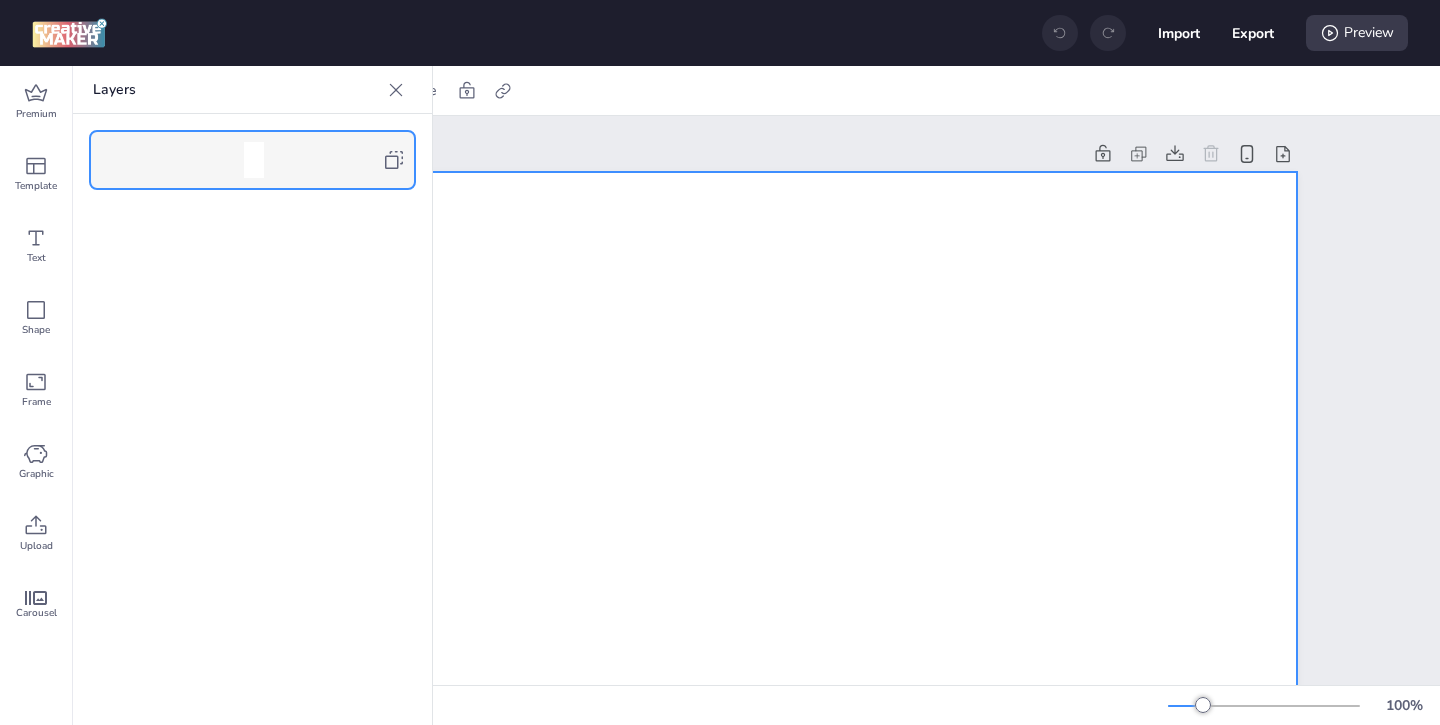click 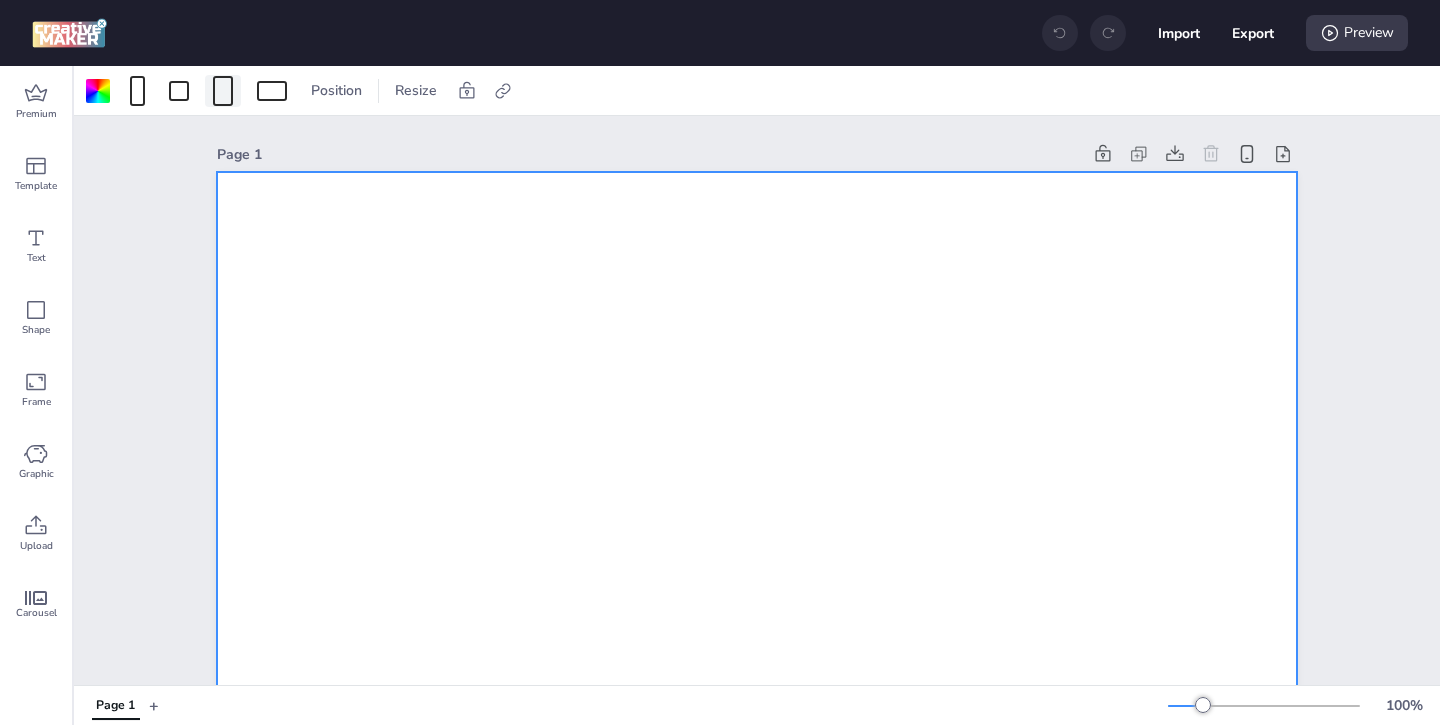 click at bounding box center (223, 91) 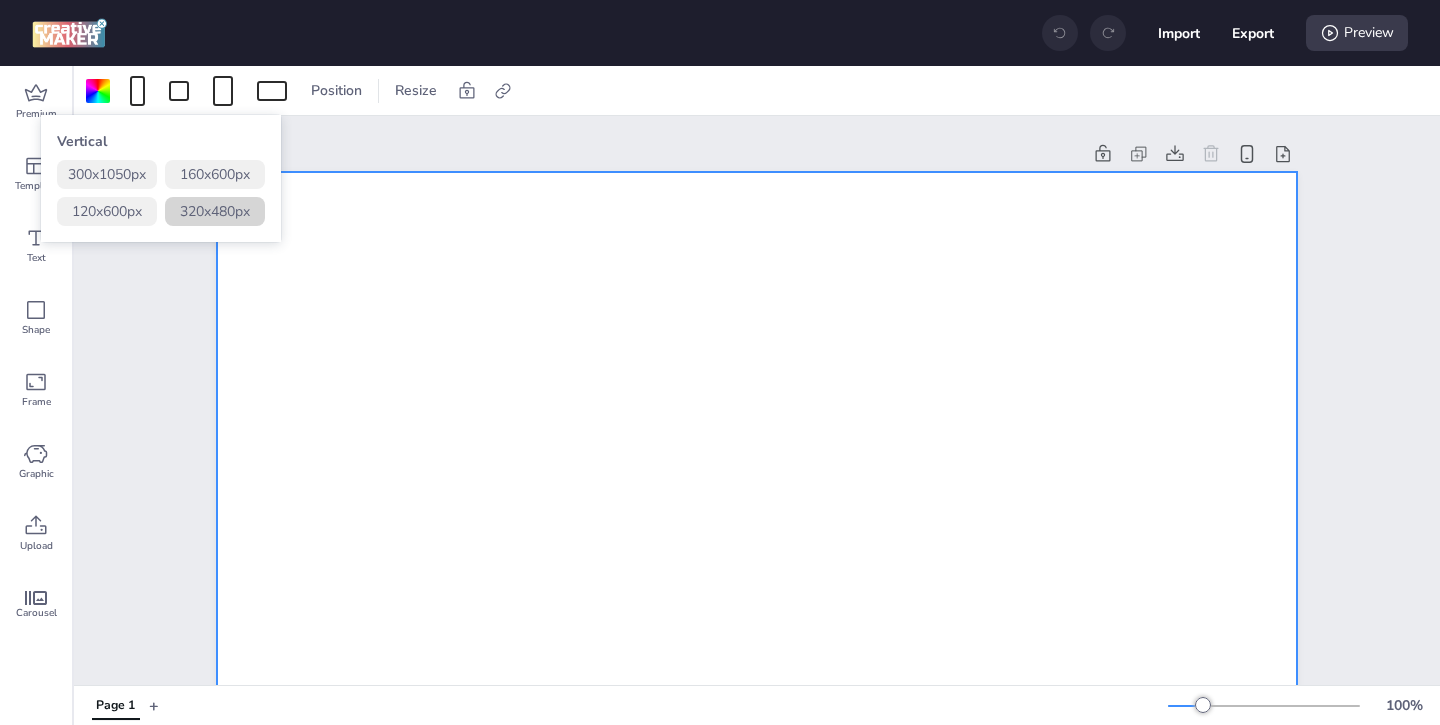 click on "320  x  480 px" at bounding box center (215, 211) 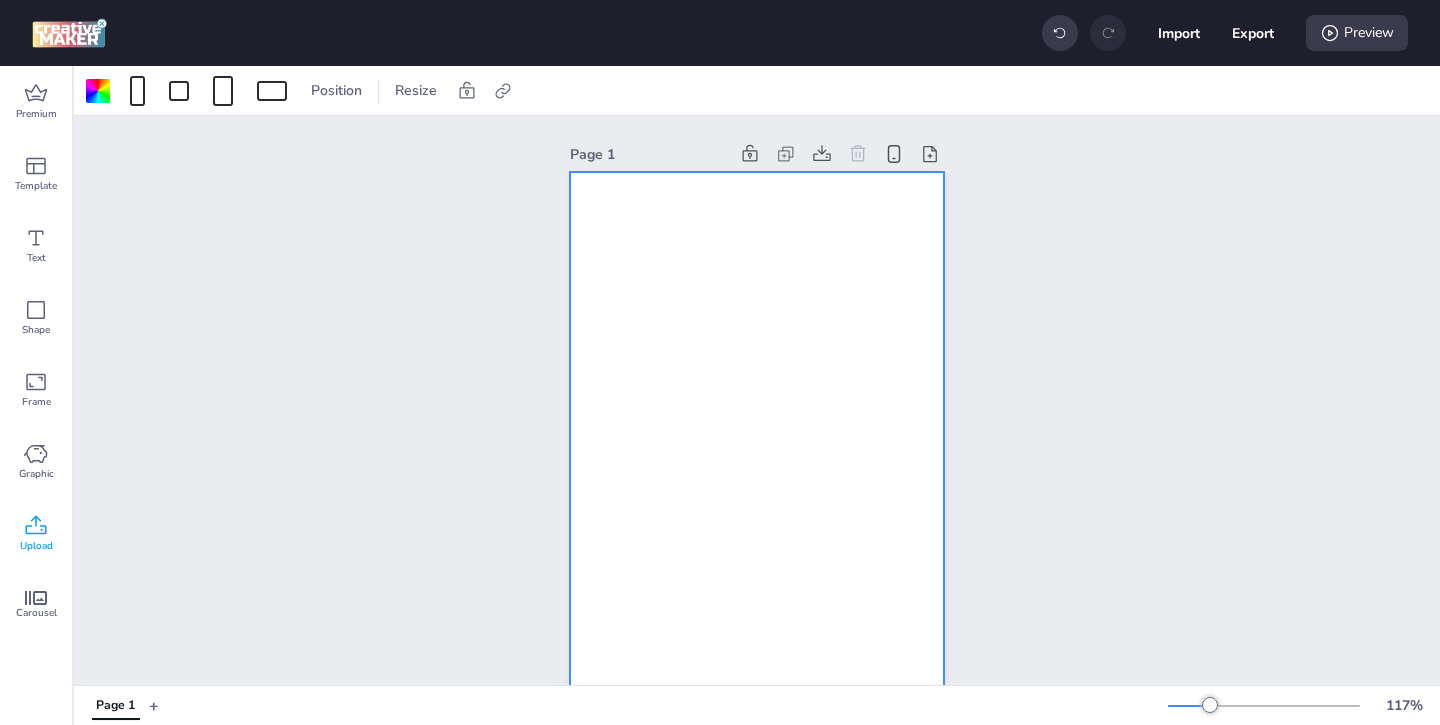 click on "Upload" at bounding box center (36, 546) 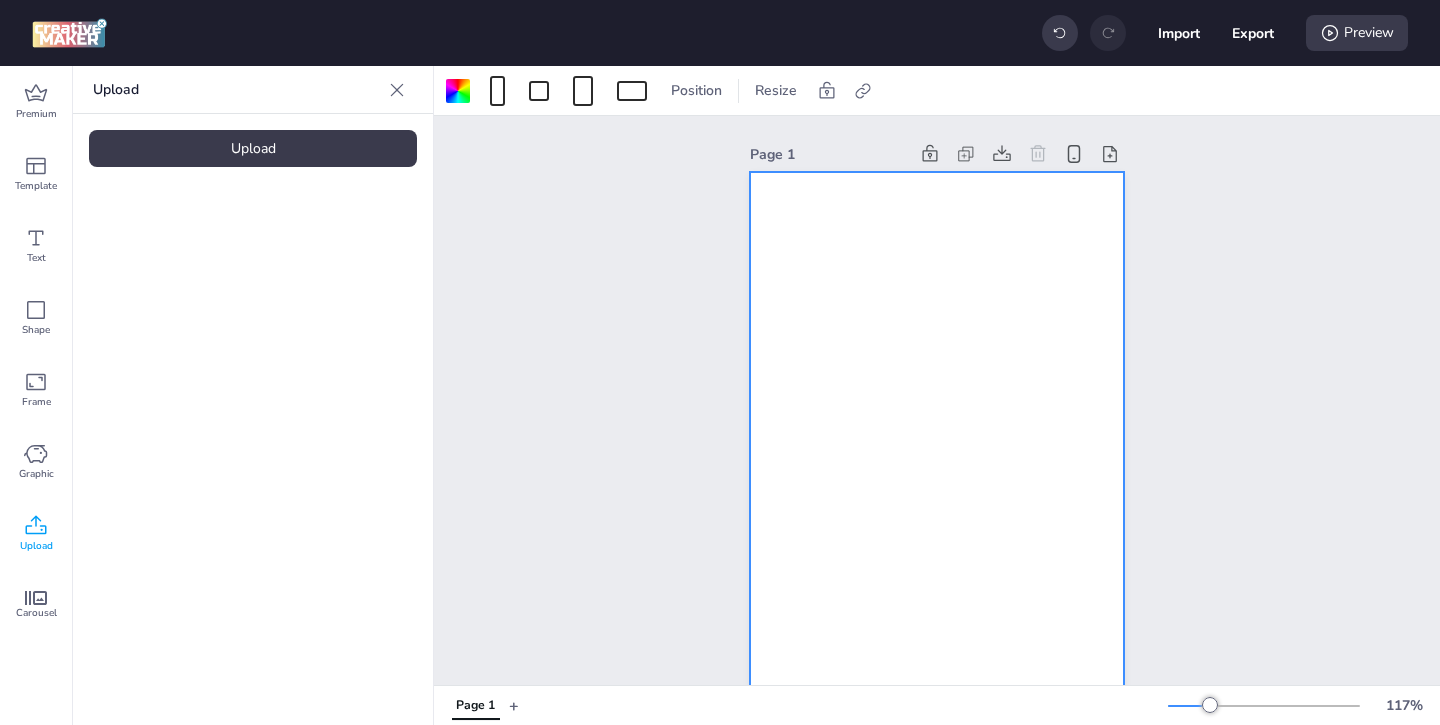 click on "Upload" at bounding box center (253, 148) 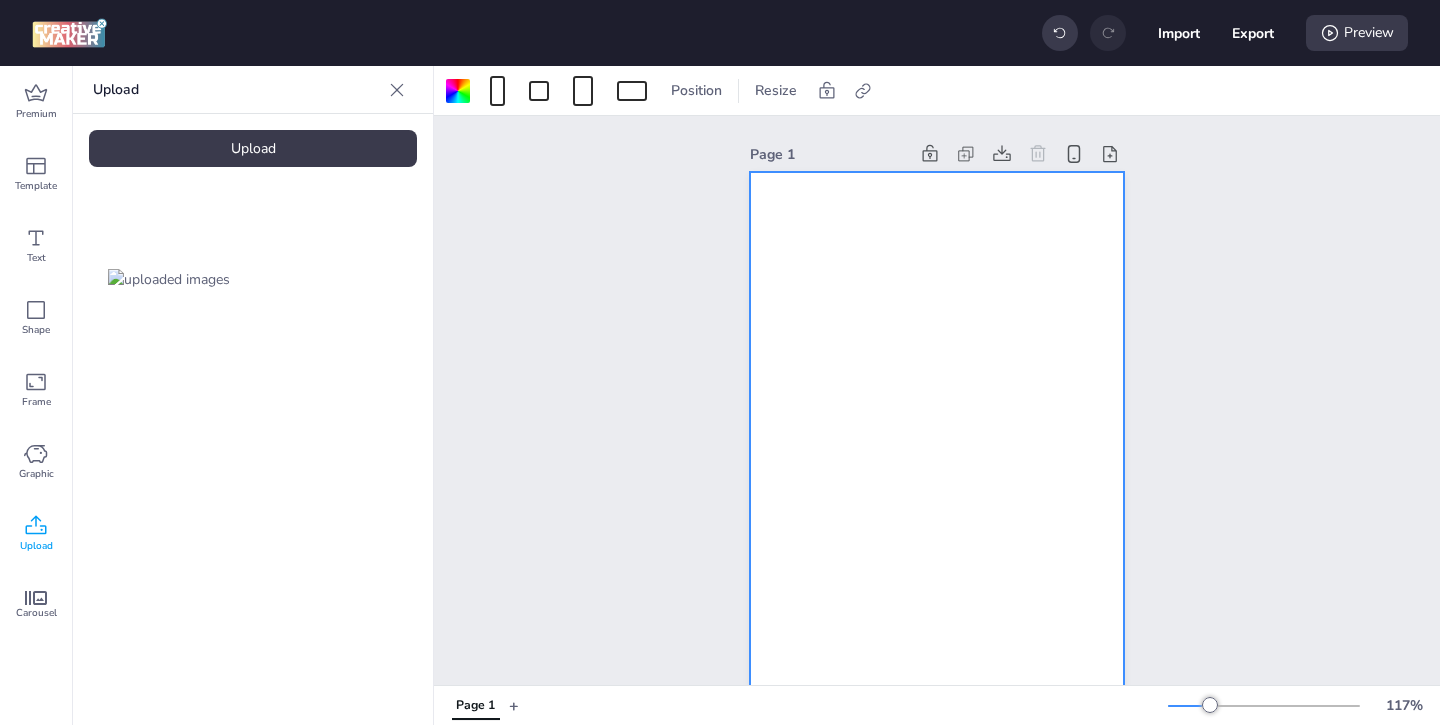 click at bounding box center (169, 279) 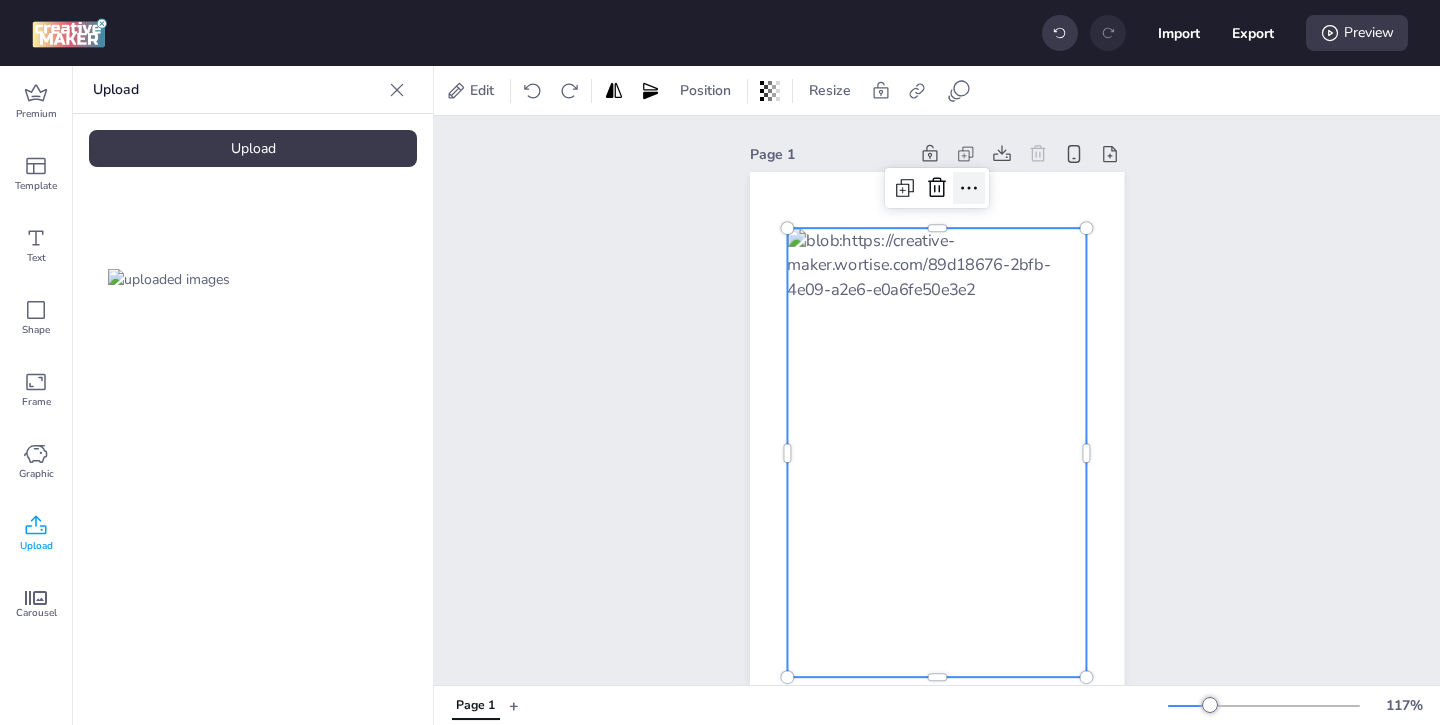 click 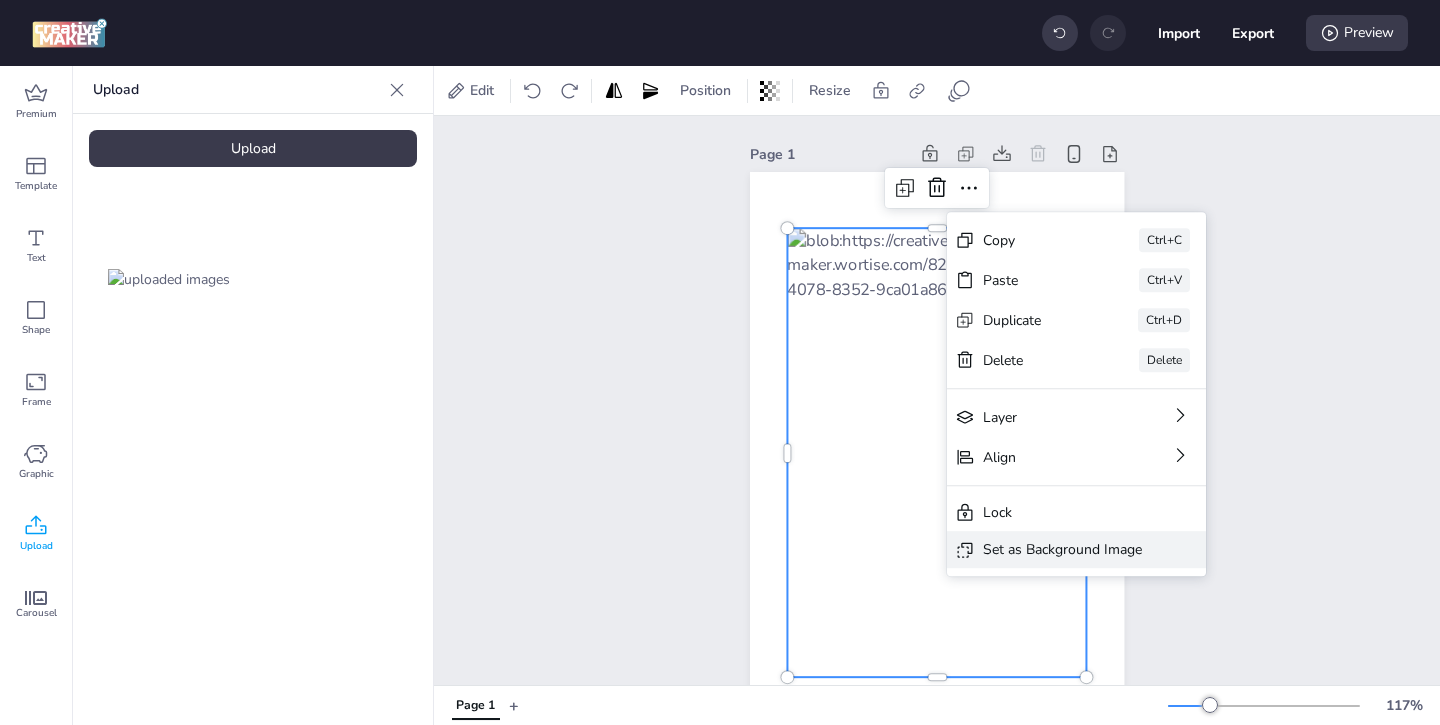click on "Set as Background Image" at bounding box center (1062, 549) 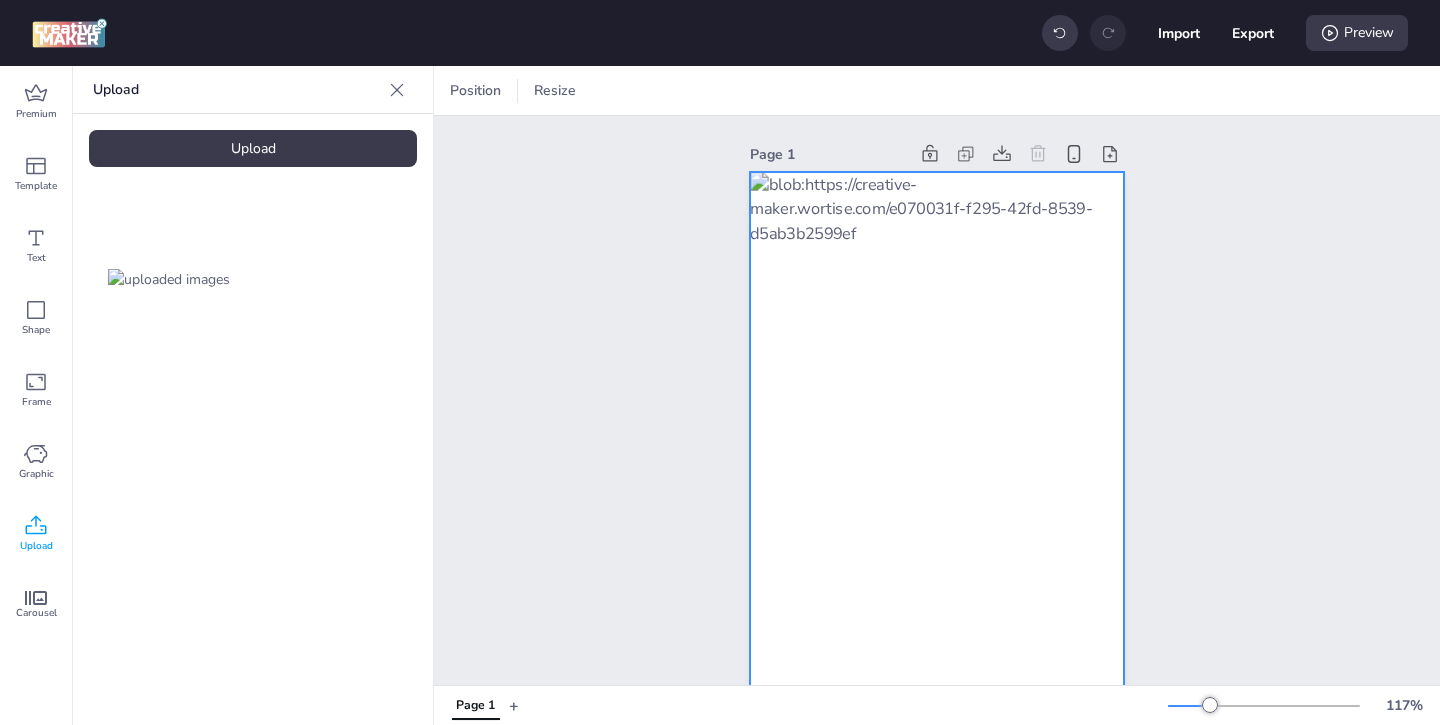 click at bounding box center [937, 453] 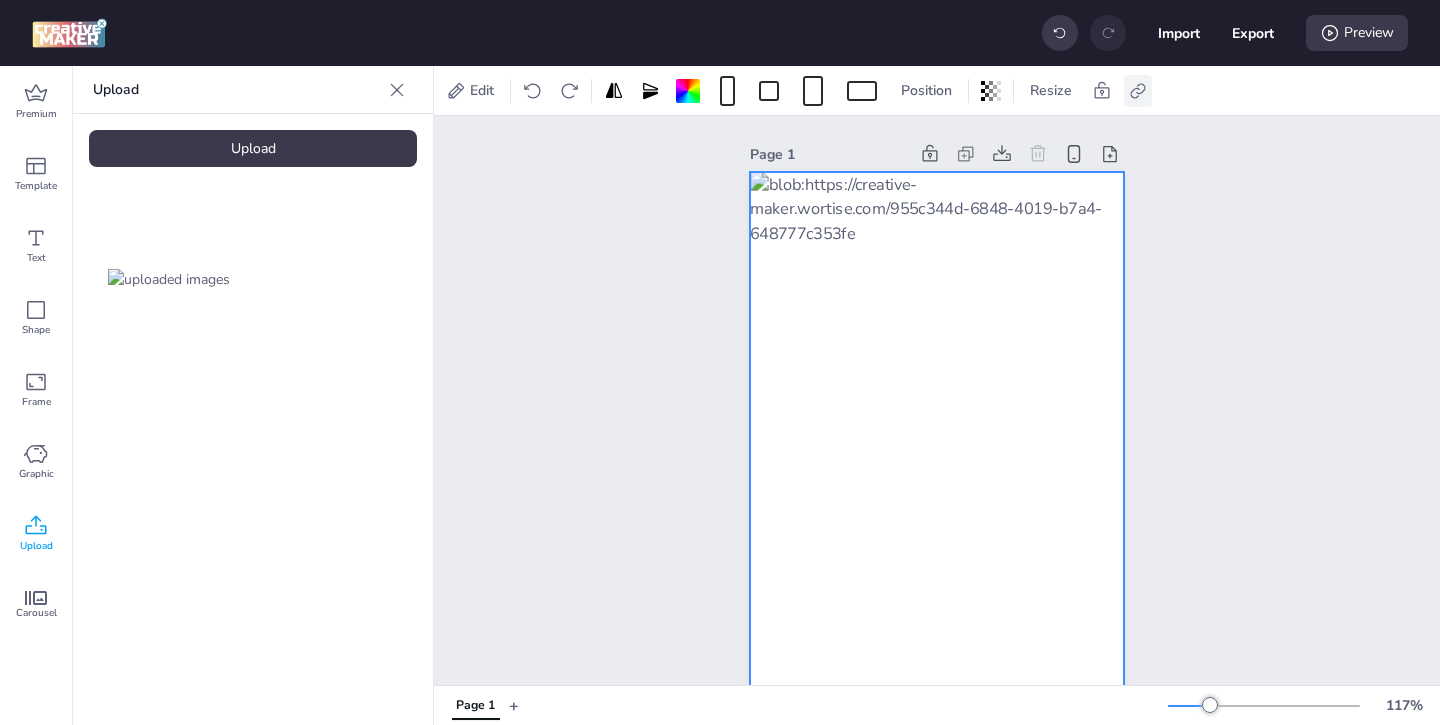 click 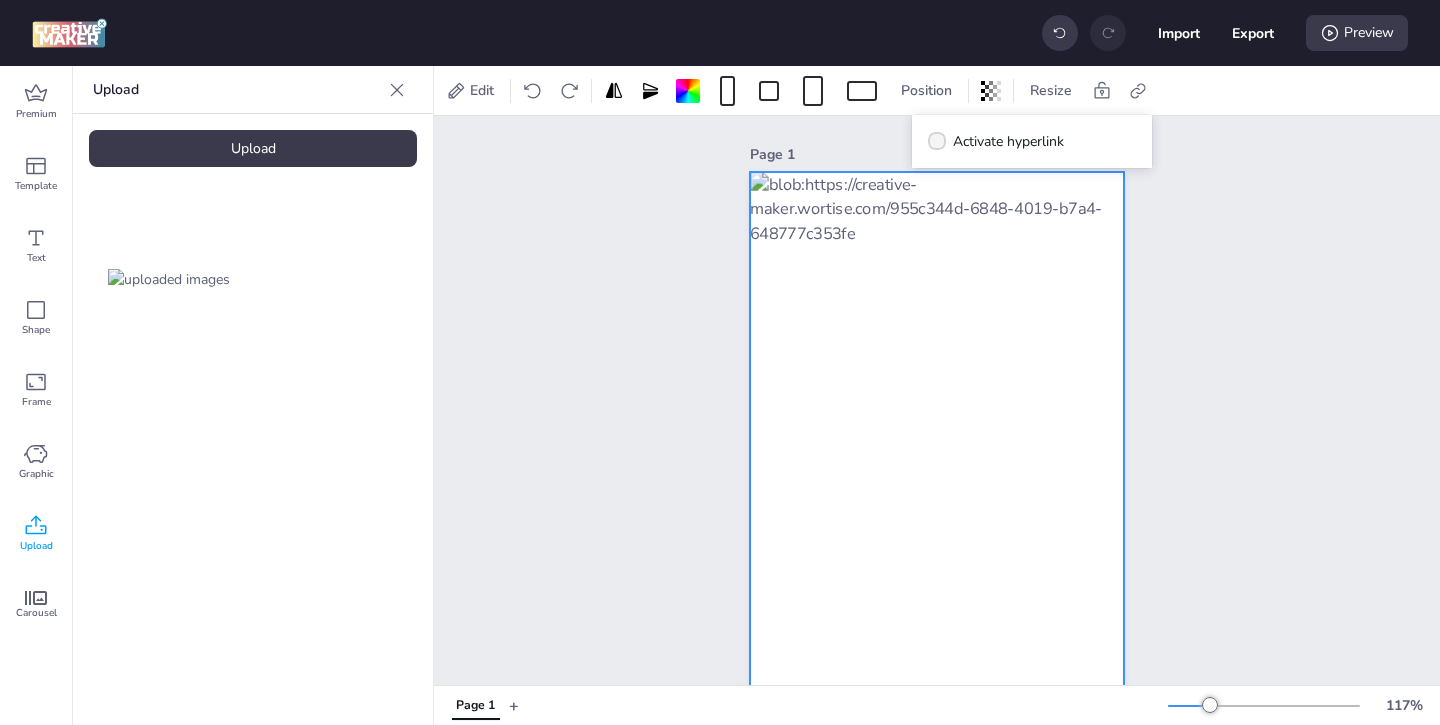click at bounding box center [937, 141] 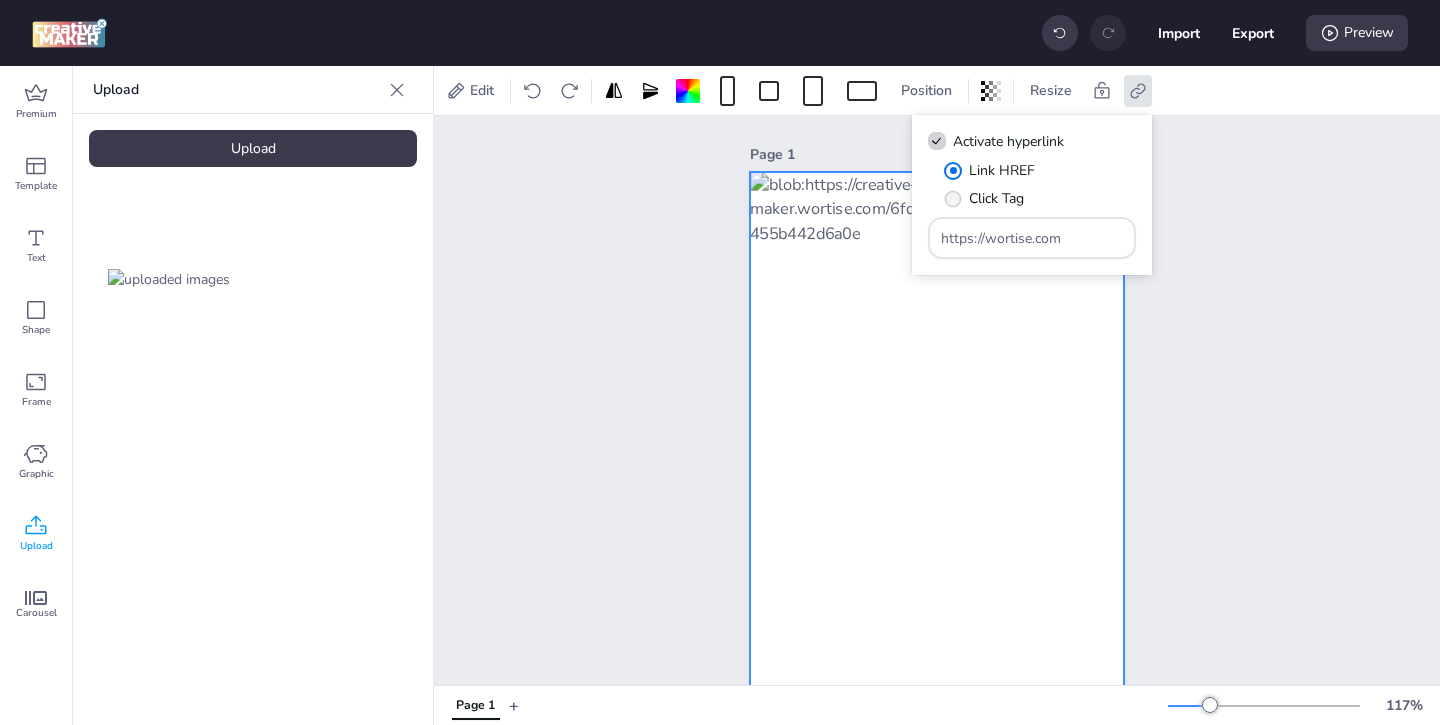 click at bounding box center [953, 198] 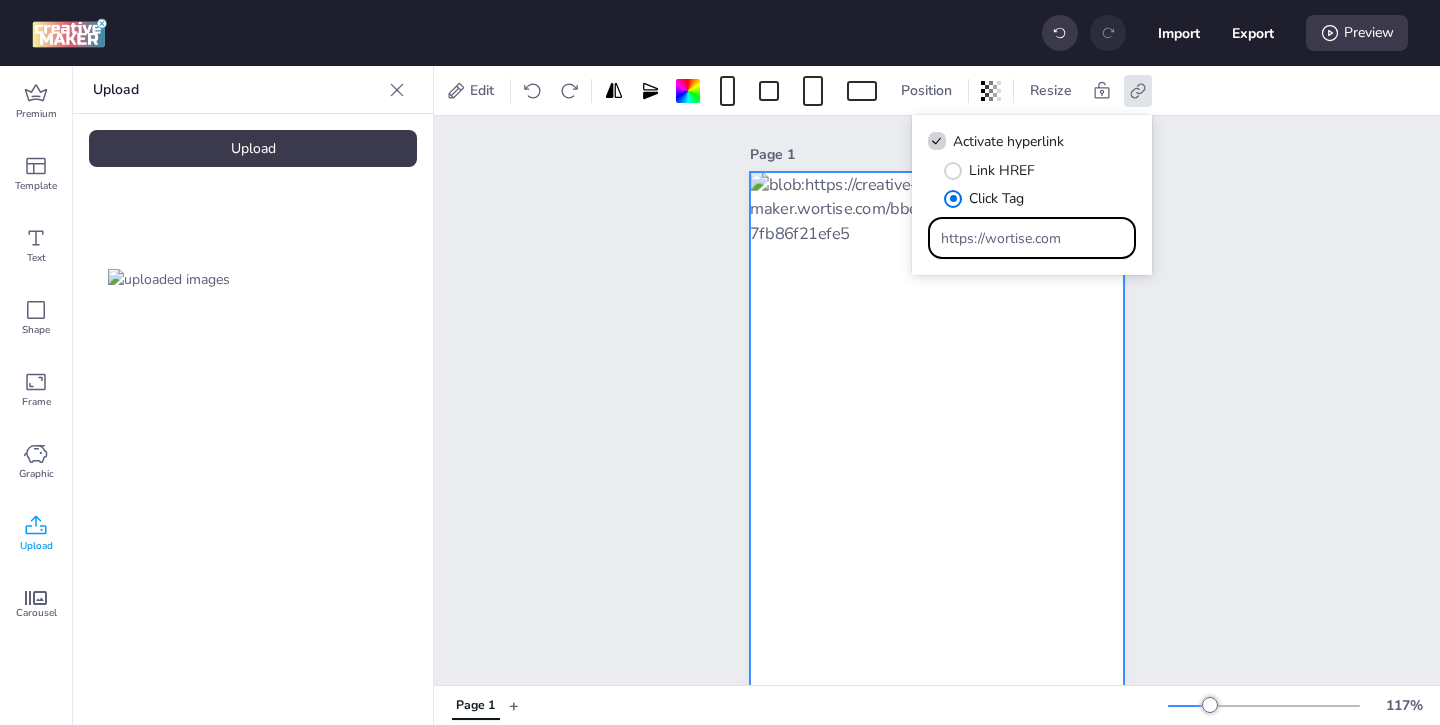 drag, startPoint x: 1062, startPoint y: 237, endPoint x: 984, endPoint y: 185, distance: 93.74433 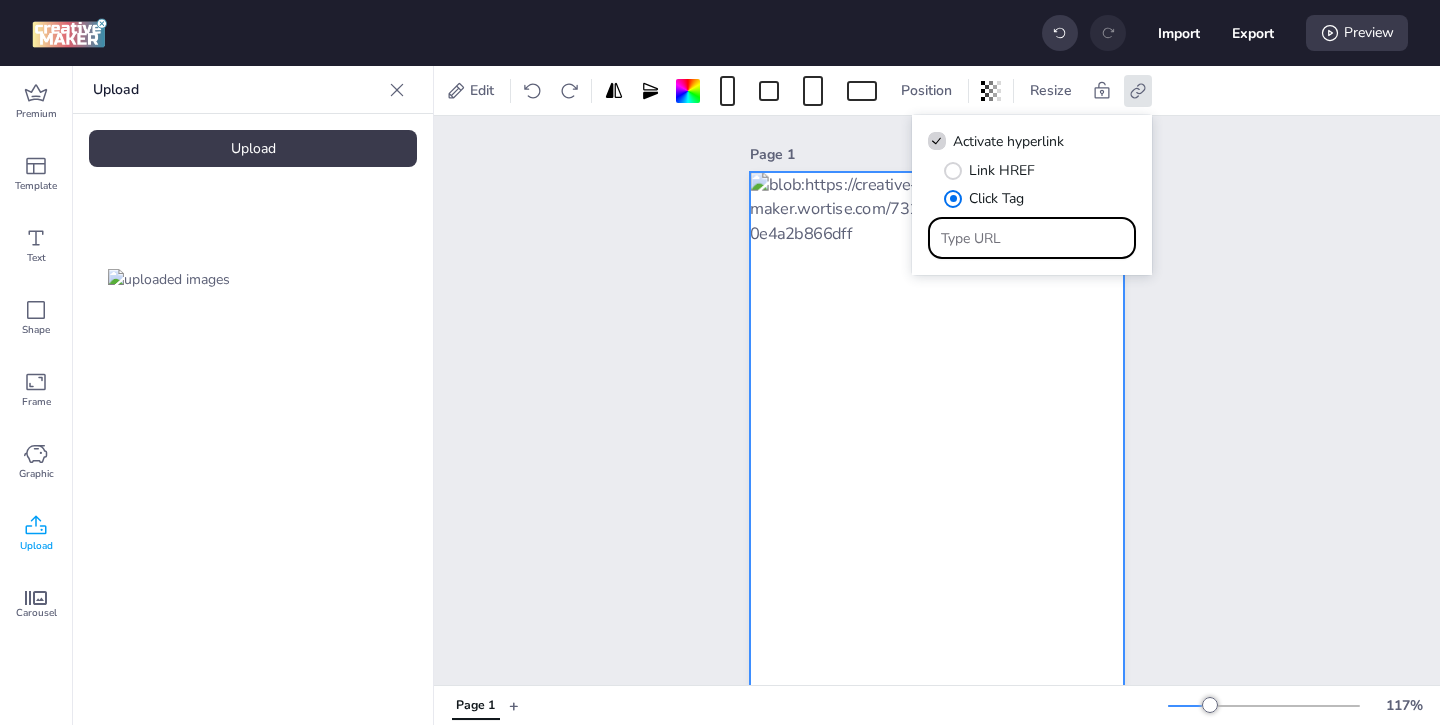 paste on "https://ad.doubleclick.net/ddm/trackclk/N1243037.3464950WORTISE/B33737812.425950480;dc_trk_aid=618783338;dc_trk_cid=239408793;dc_lat=;dc_rdid=;tag_for_child_directed_treatment=;tfua=;ltd=;dc_tdv=1" 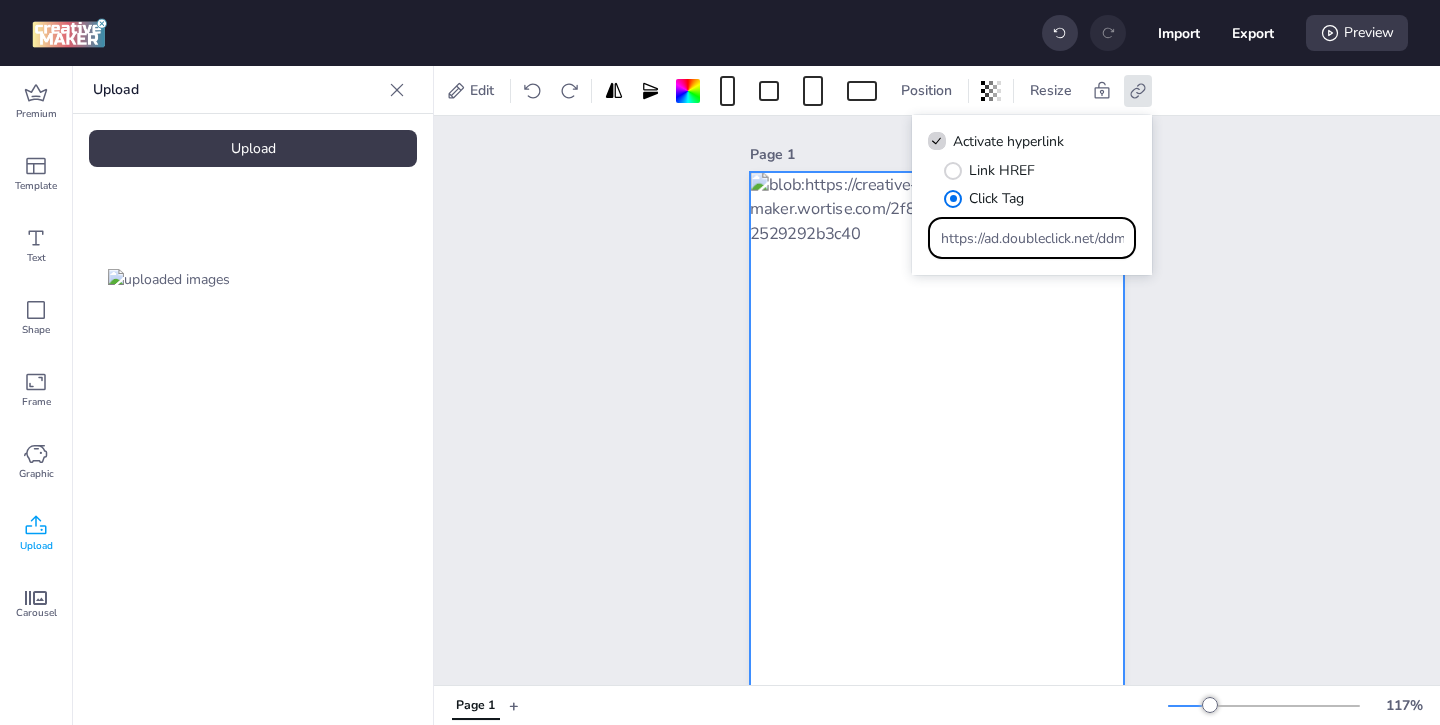 scroll, scrollTop: 0, scrollLeft: 1170, axis: horizontal 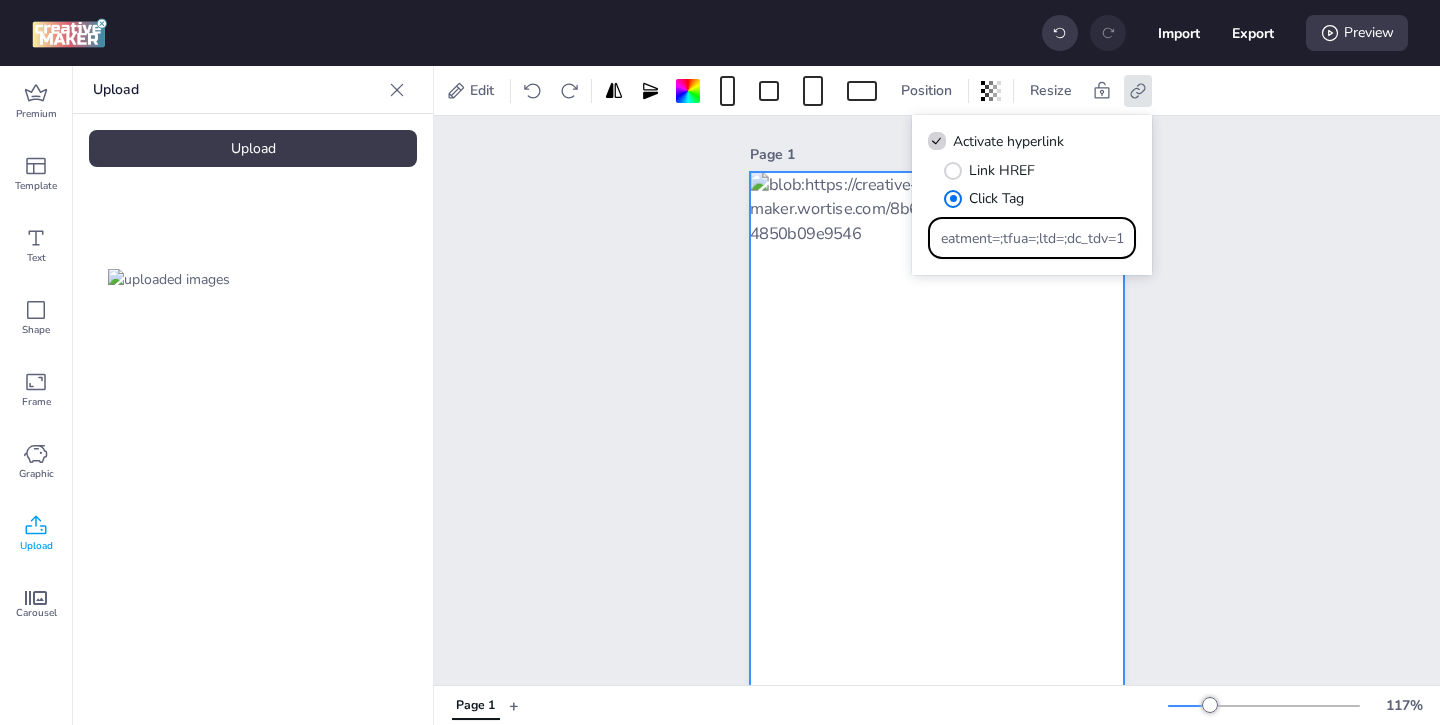 click on "Page 1" at bounding box center [937, 437] 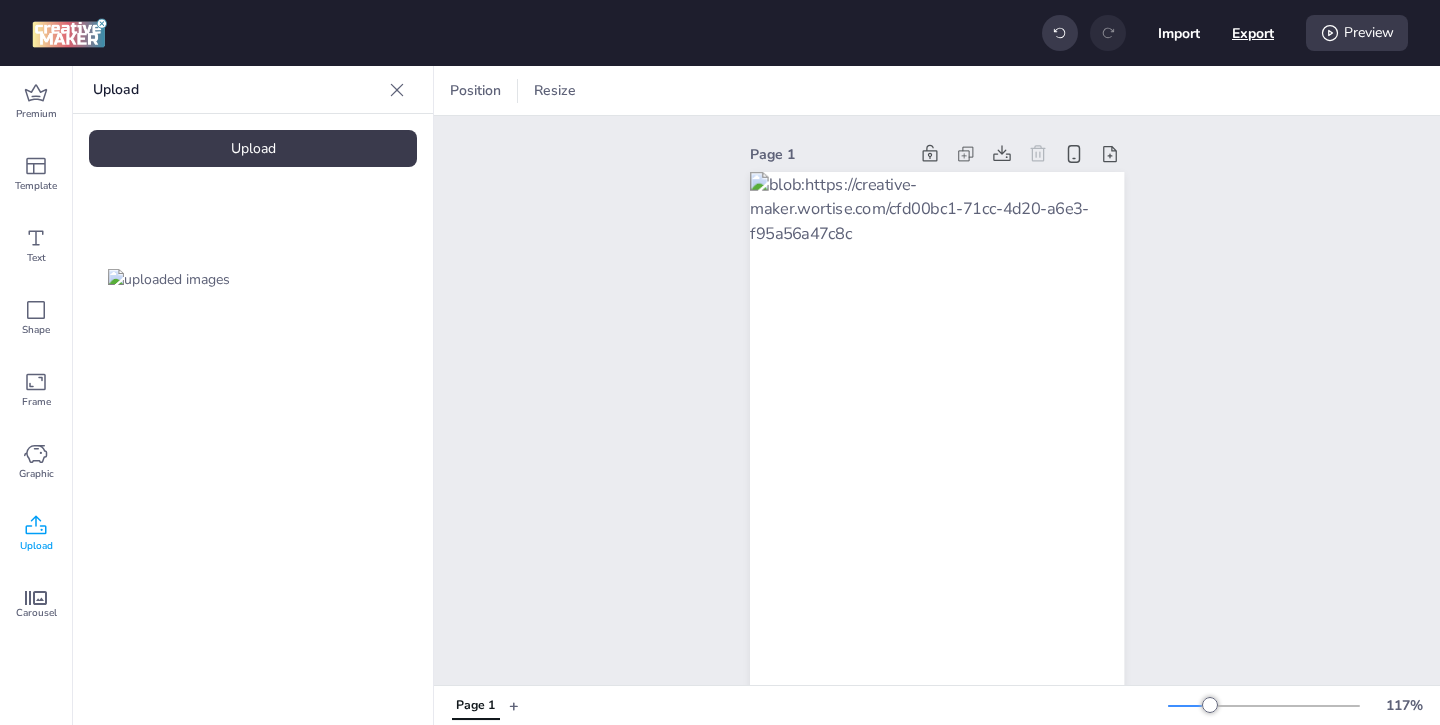 click on "Export" at bounding box center [1253, 33] 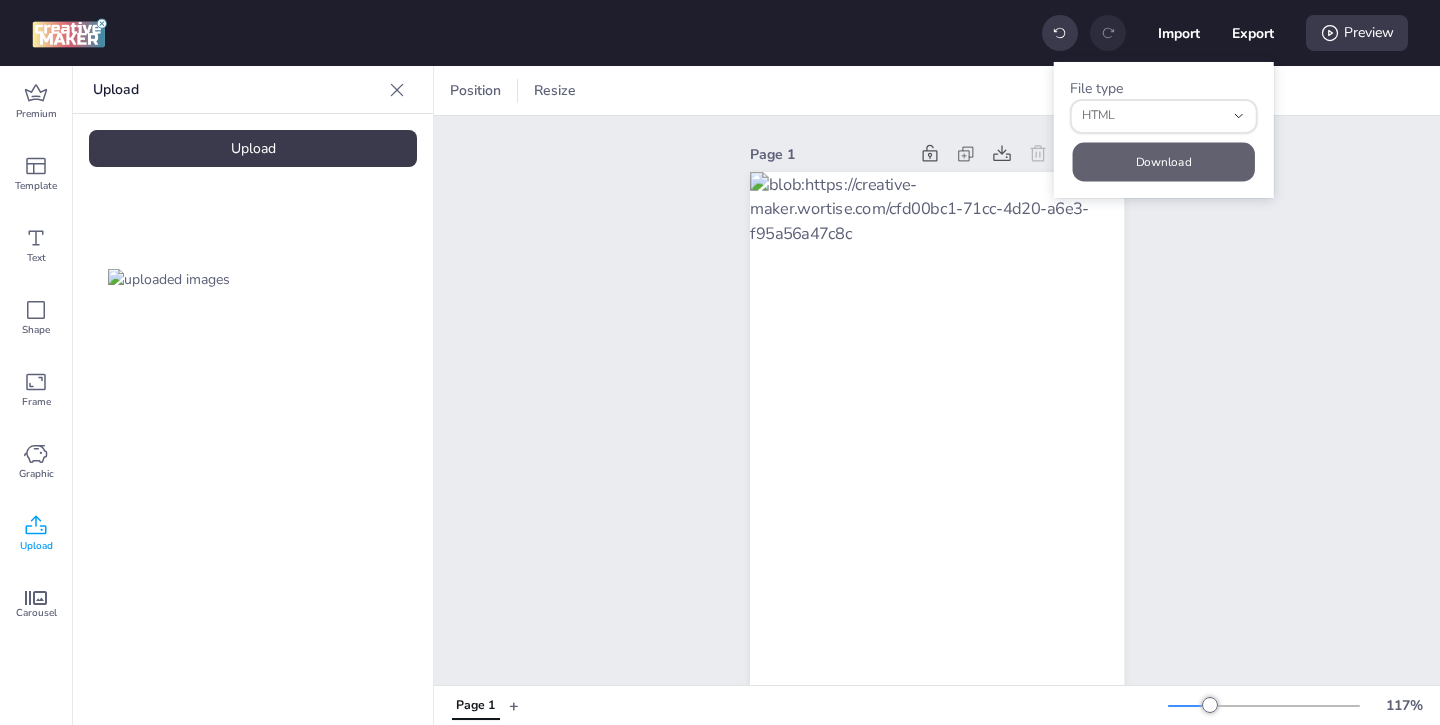 click on "Download" at bounding box center (1164, 161) 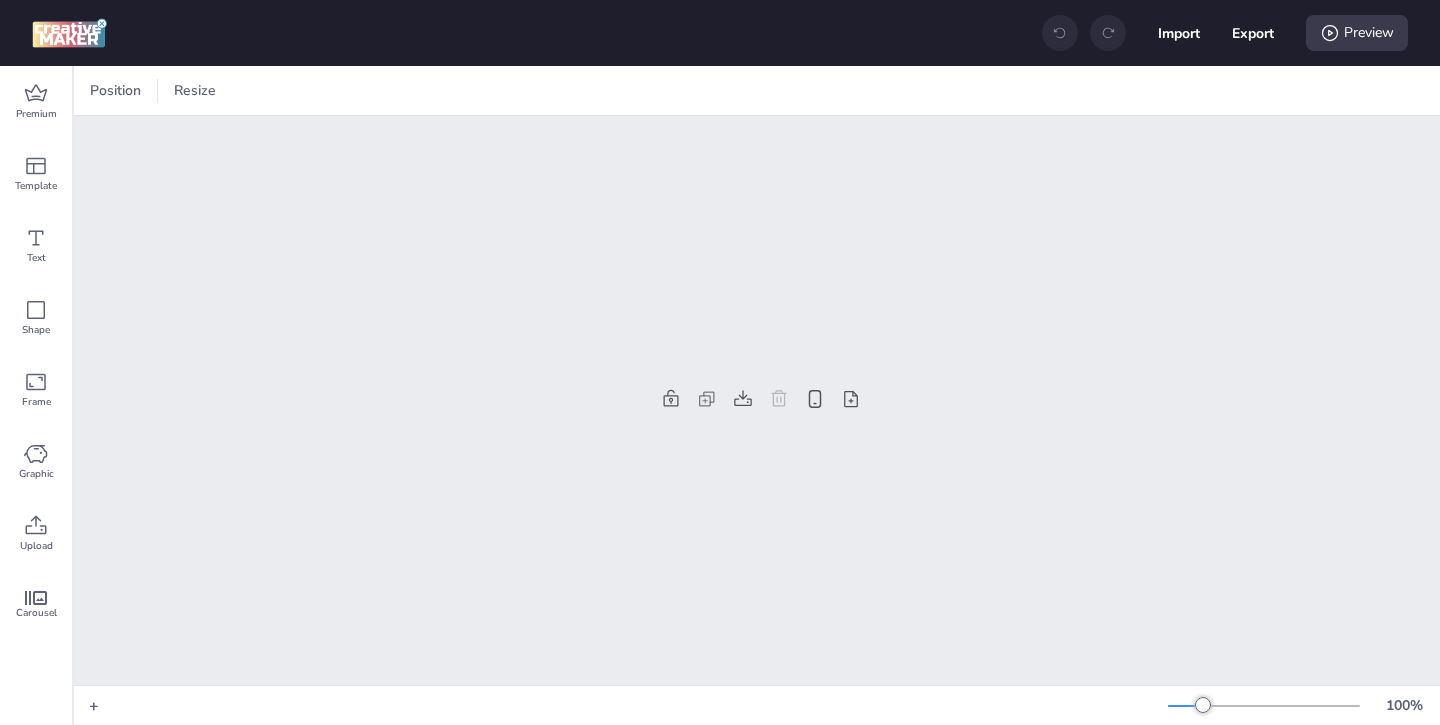 scroll, scrollTop: 0, scrollLeft: 0, axis: both 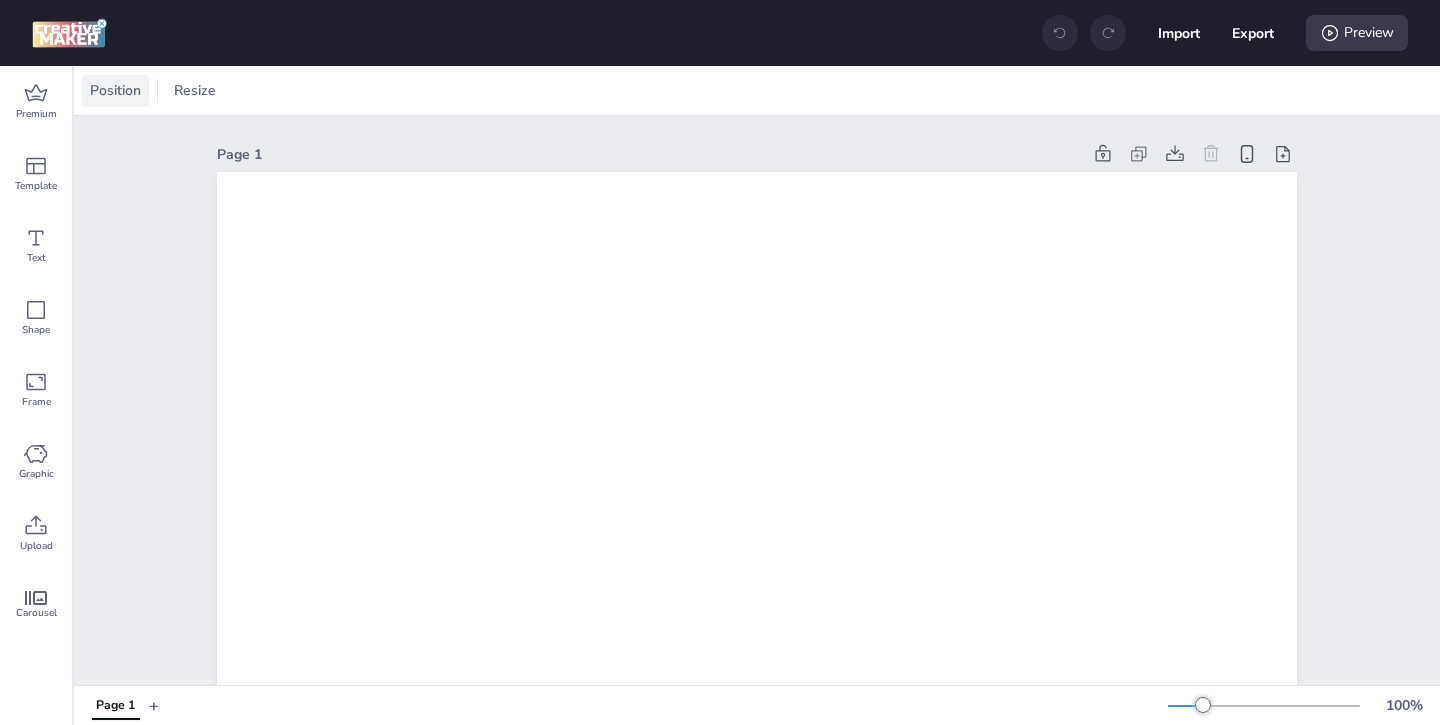 click on "Position" at bounding box center [115, 90] 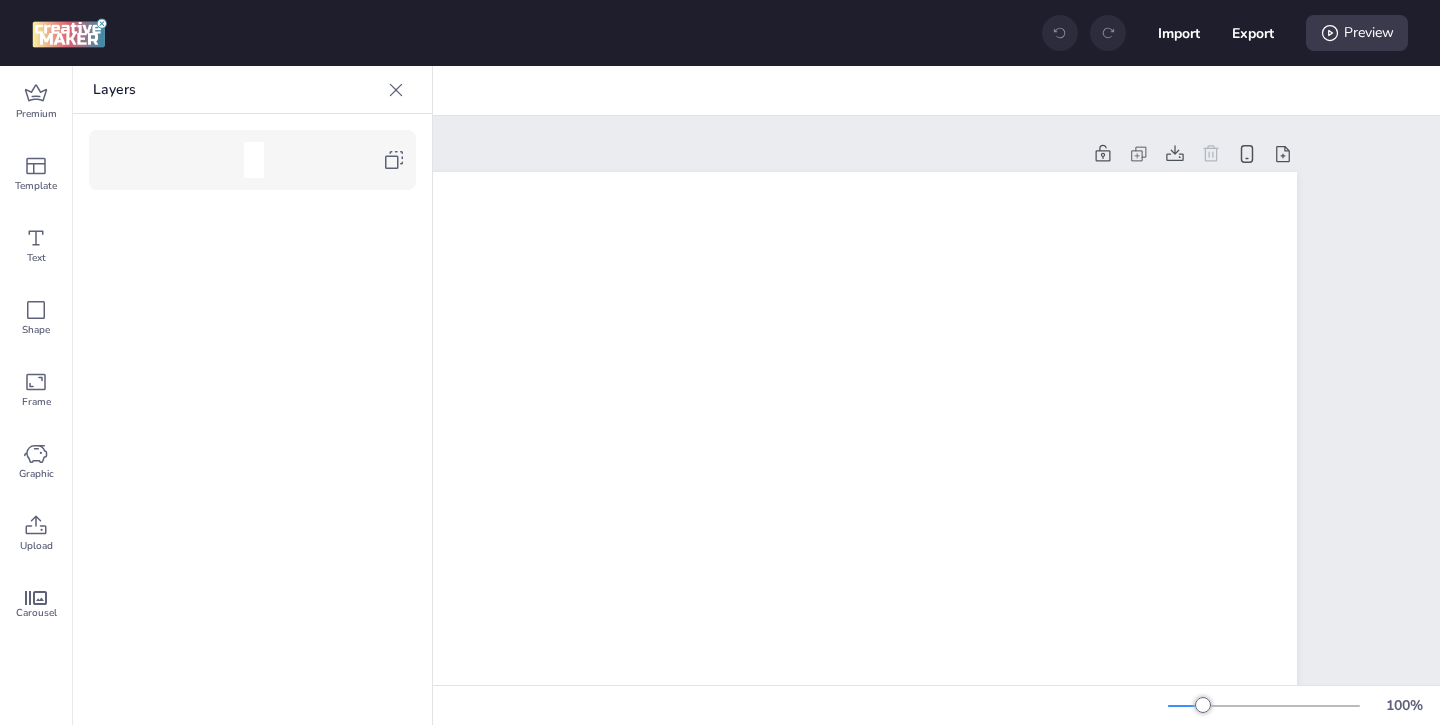 click 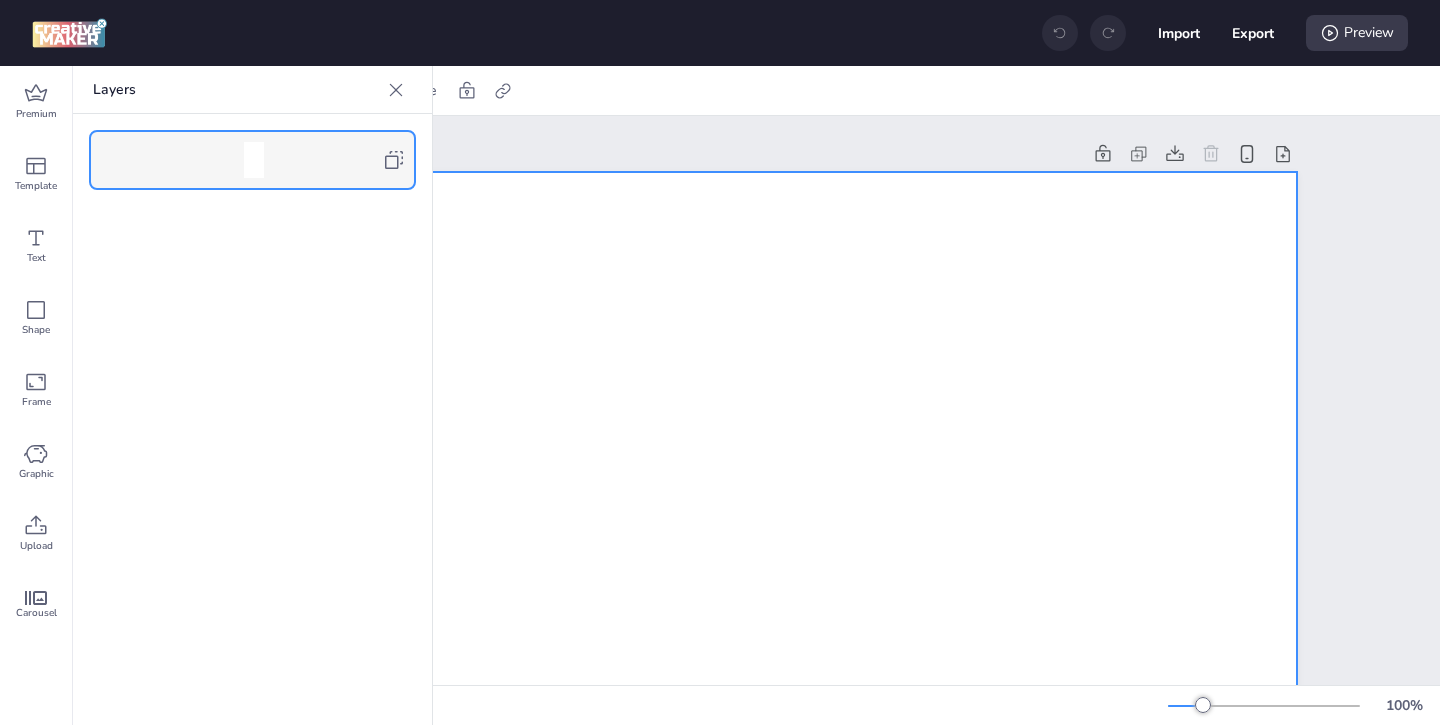 click 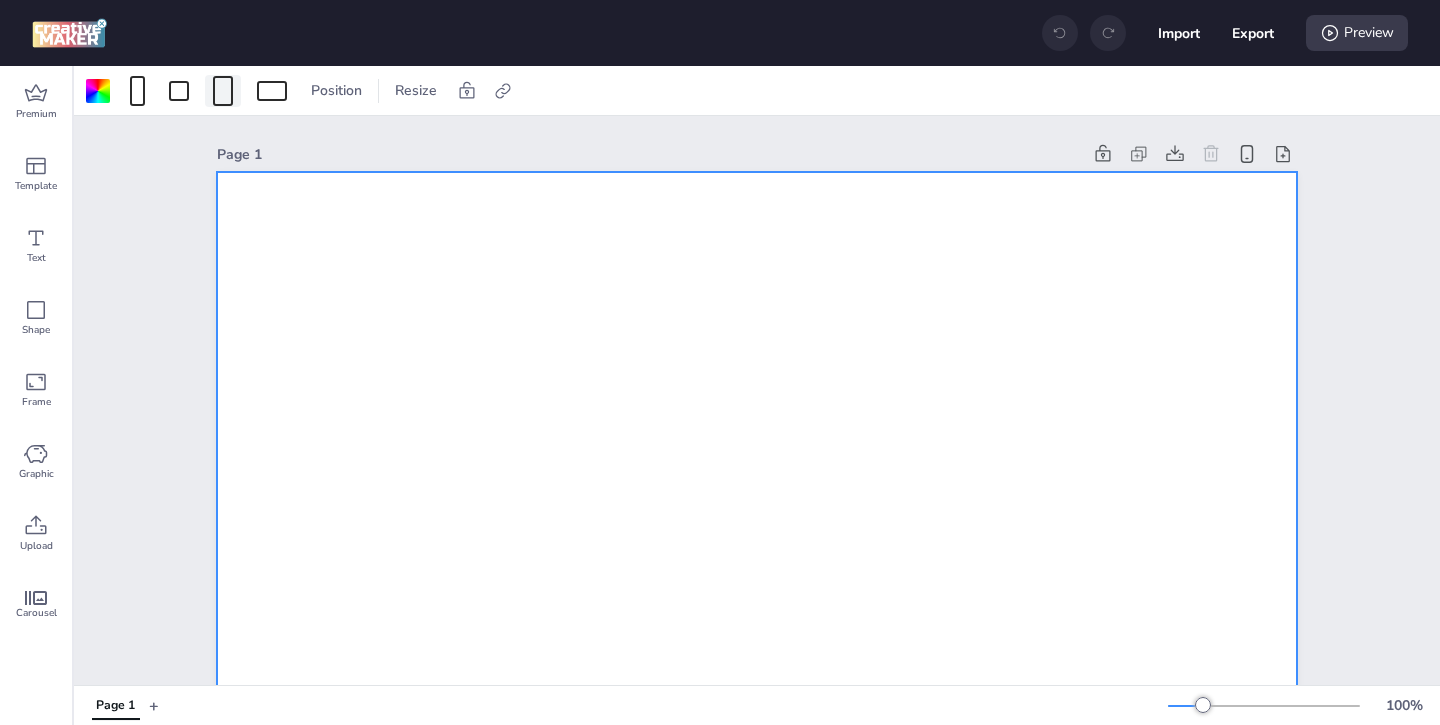 click at bounding box center [223, 91] 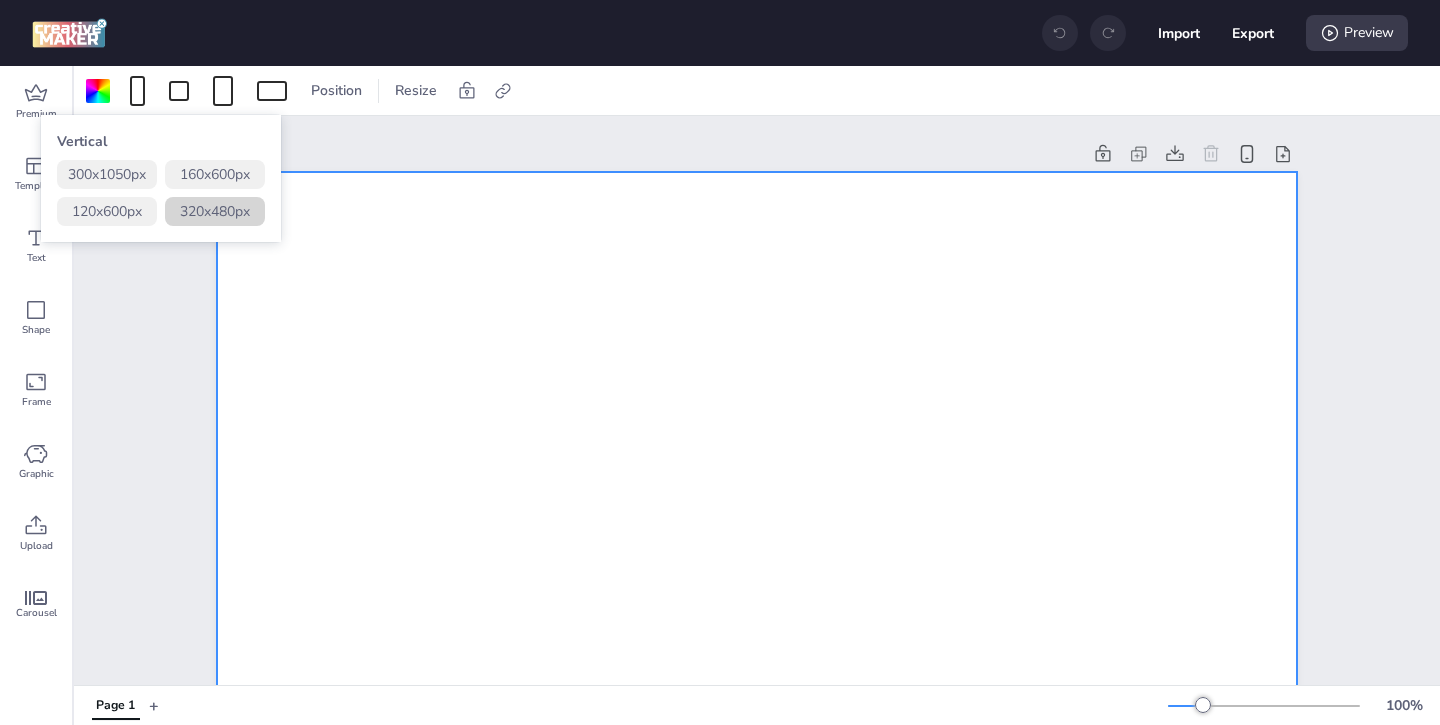 click on "320  x  480 px" at bounding box center (215, 211) 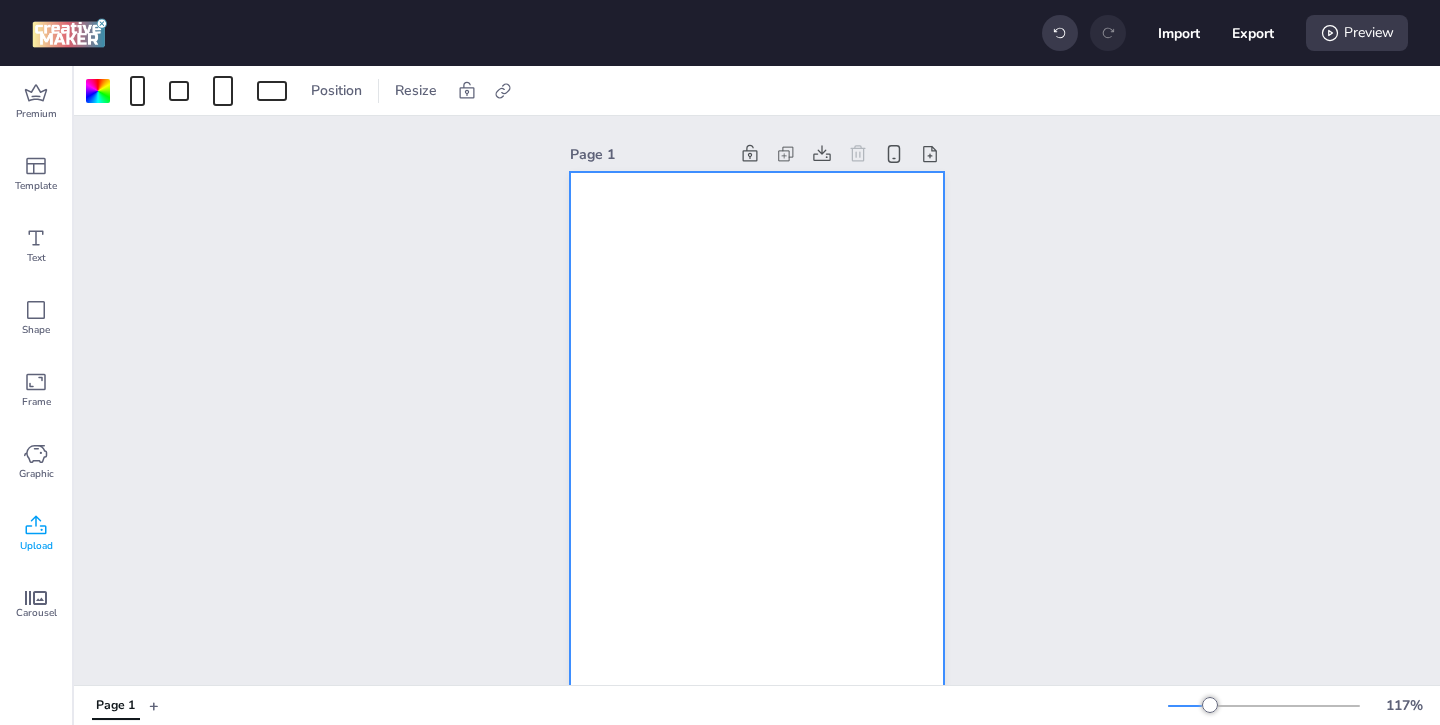 click on "Upload" at bounding box center [36, 546] 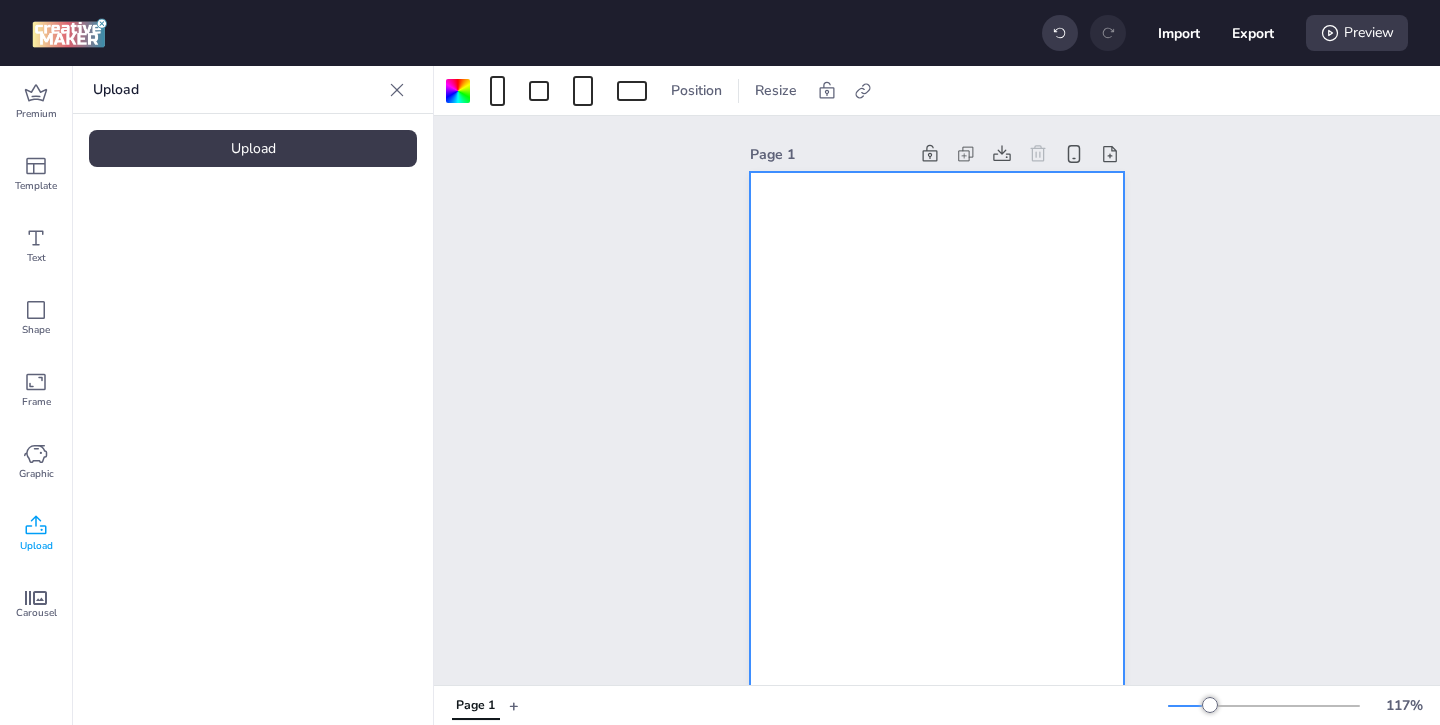 click on "Upload" at bounding box center [253, 148] 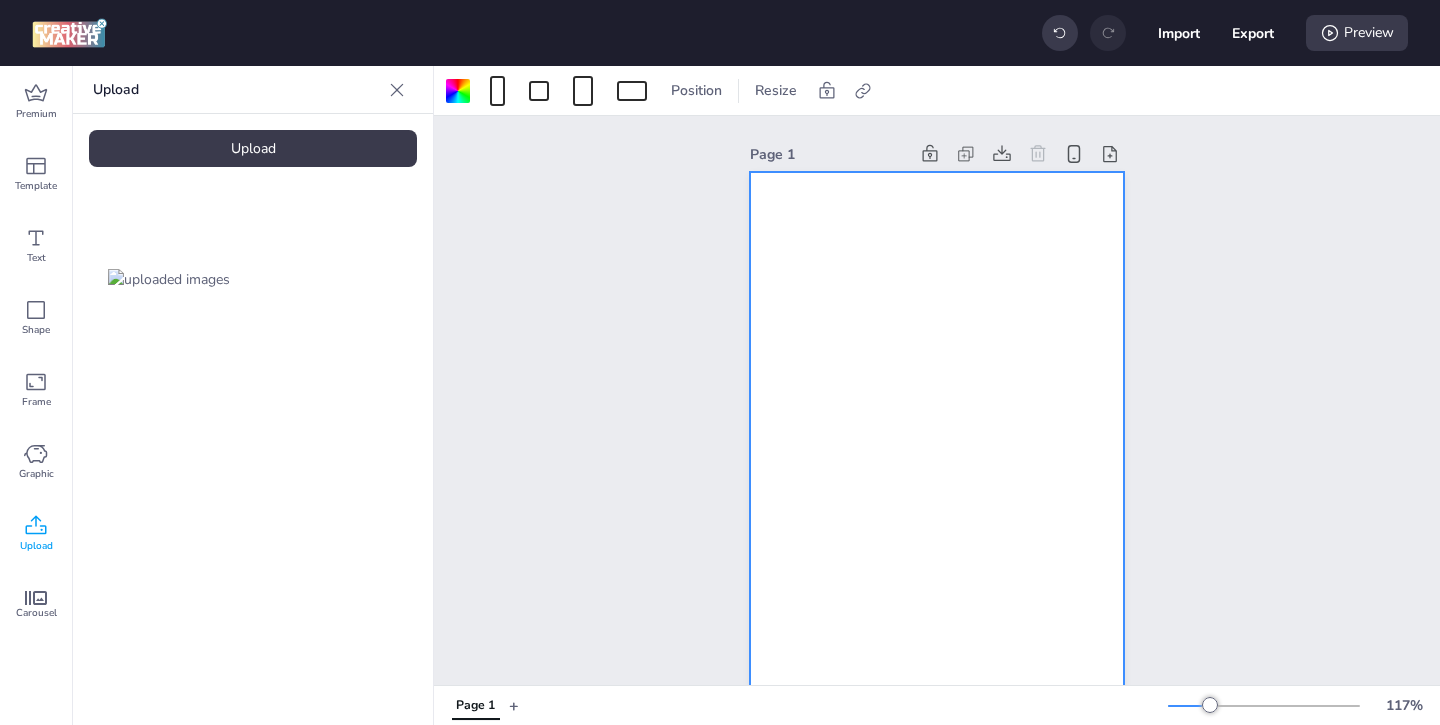 click at bounding box center (169, 279) 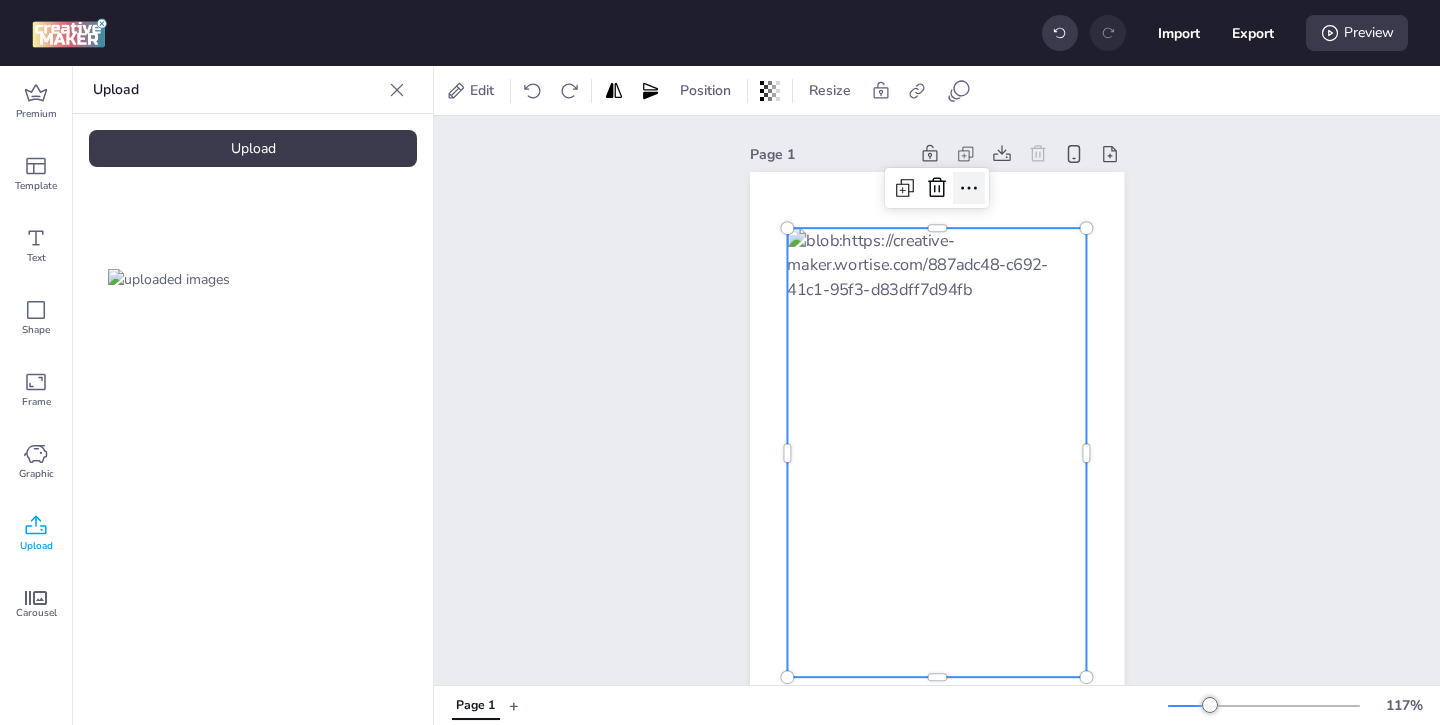 click 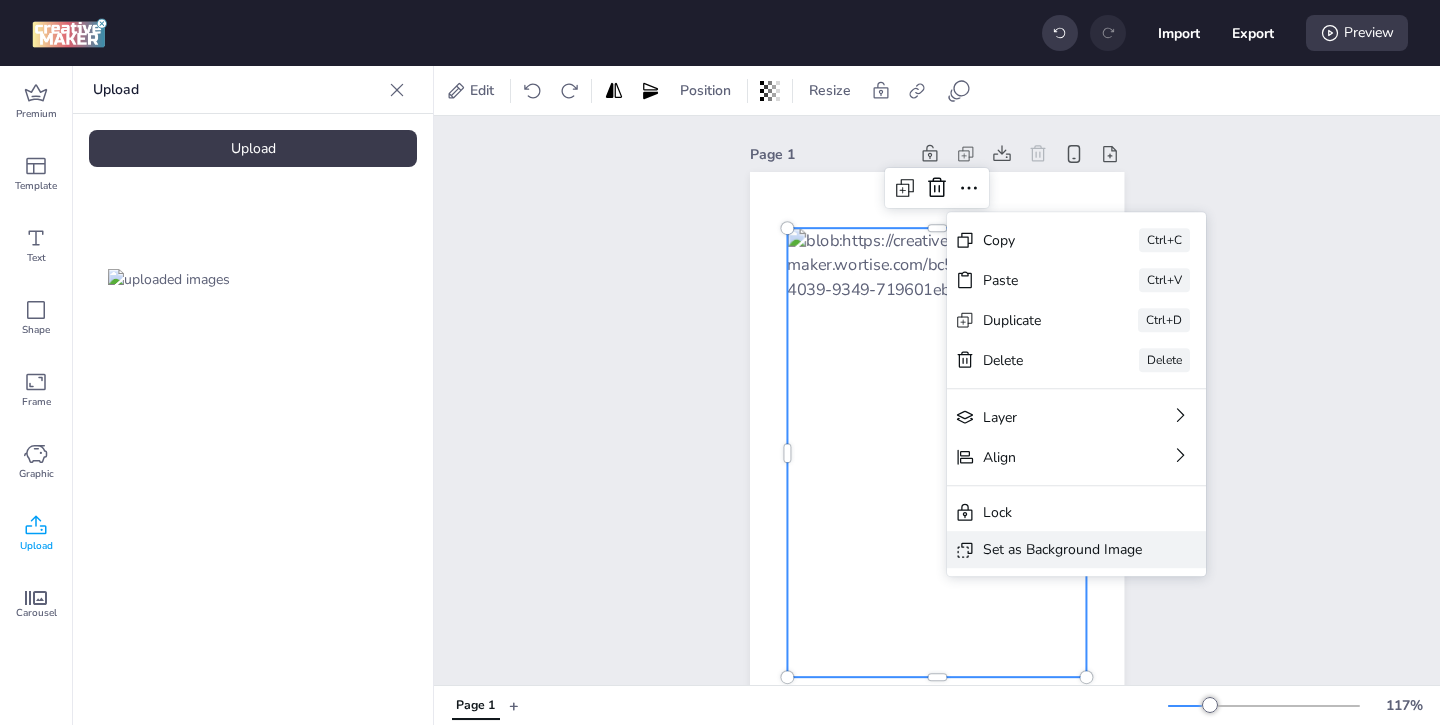 click on "Set as Background Image" at bounding box center (1062, 549) 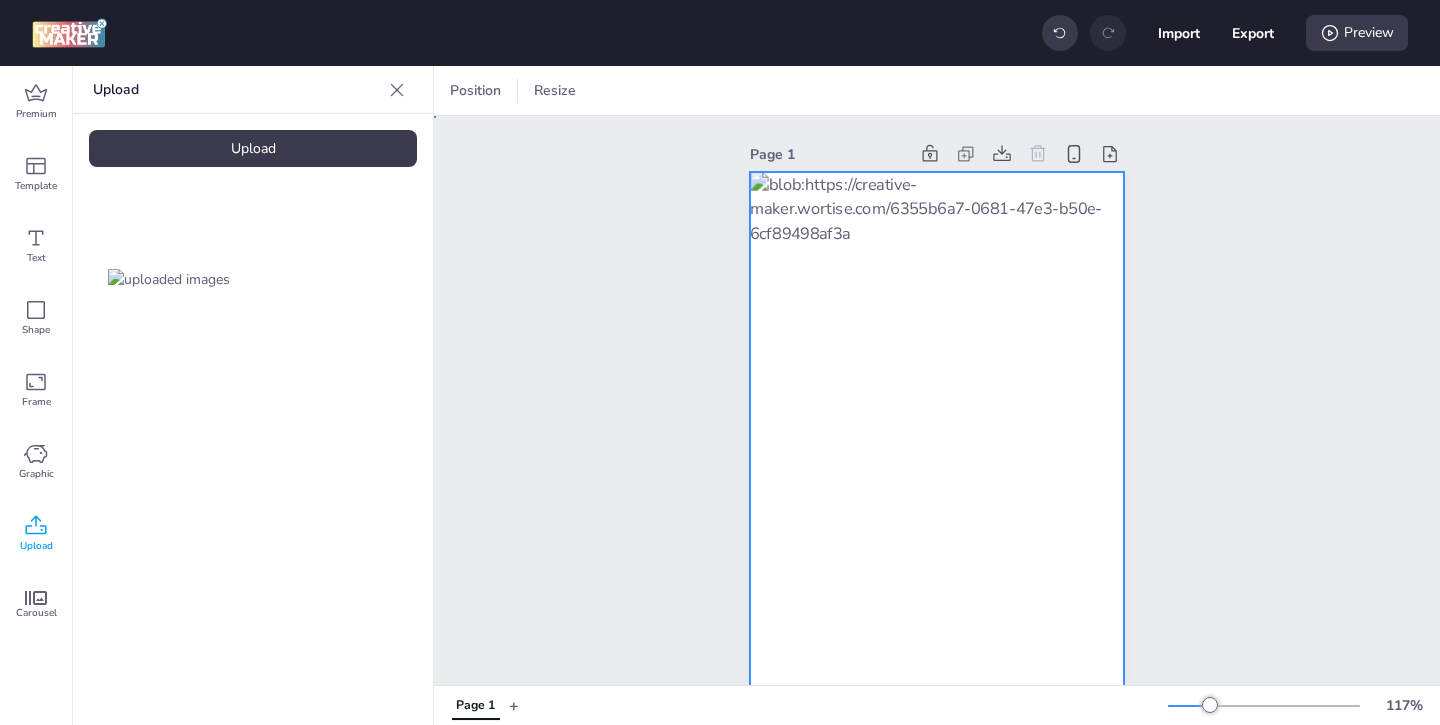 click at bounding box center [937, 453] 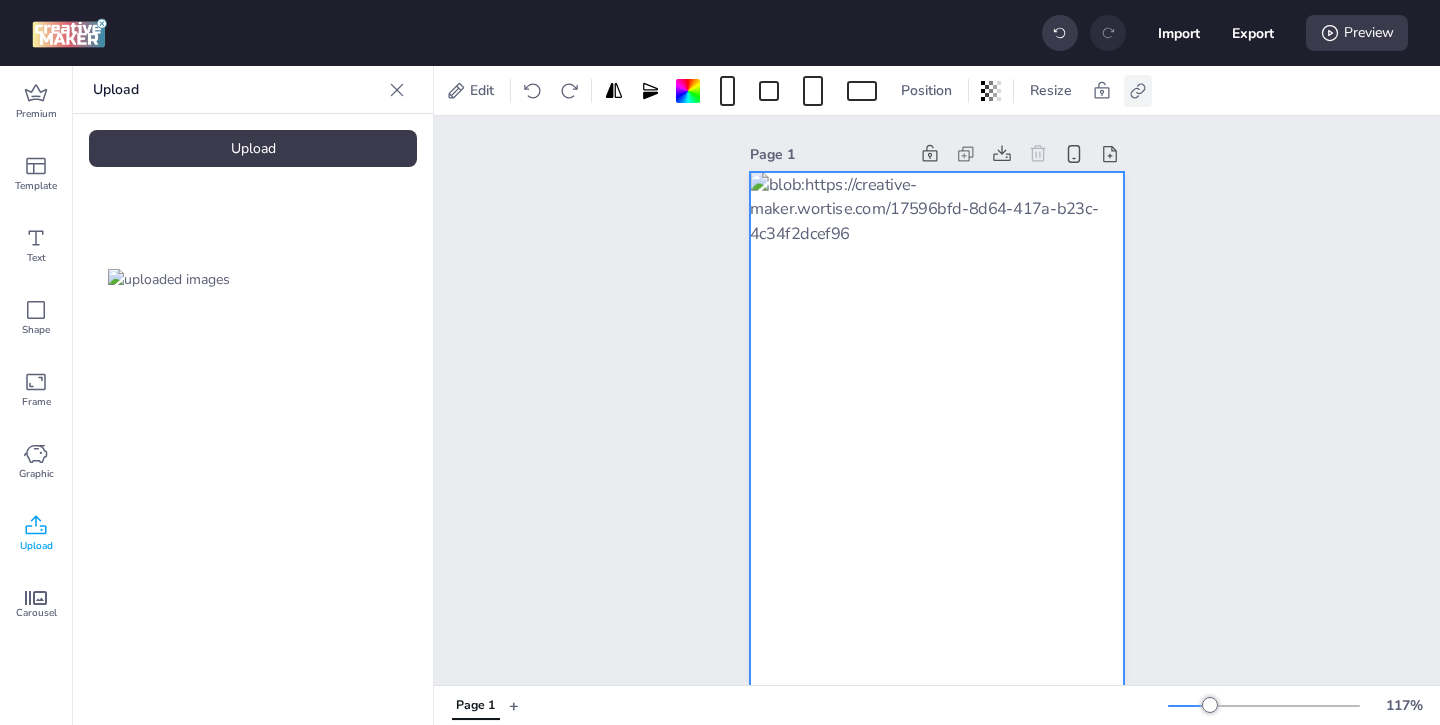 click 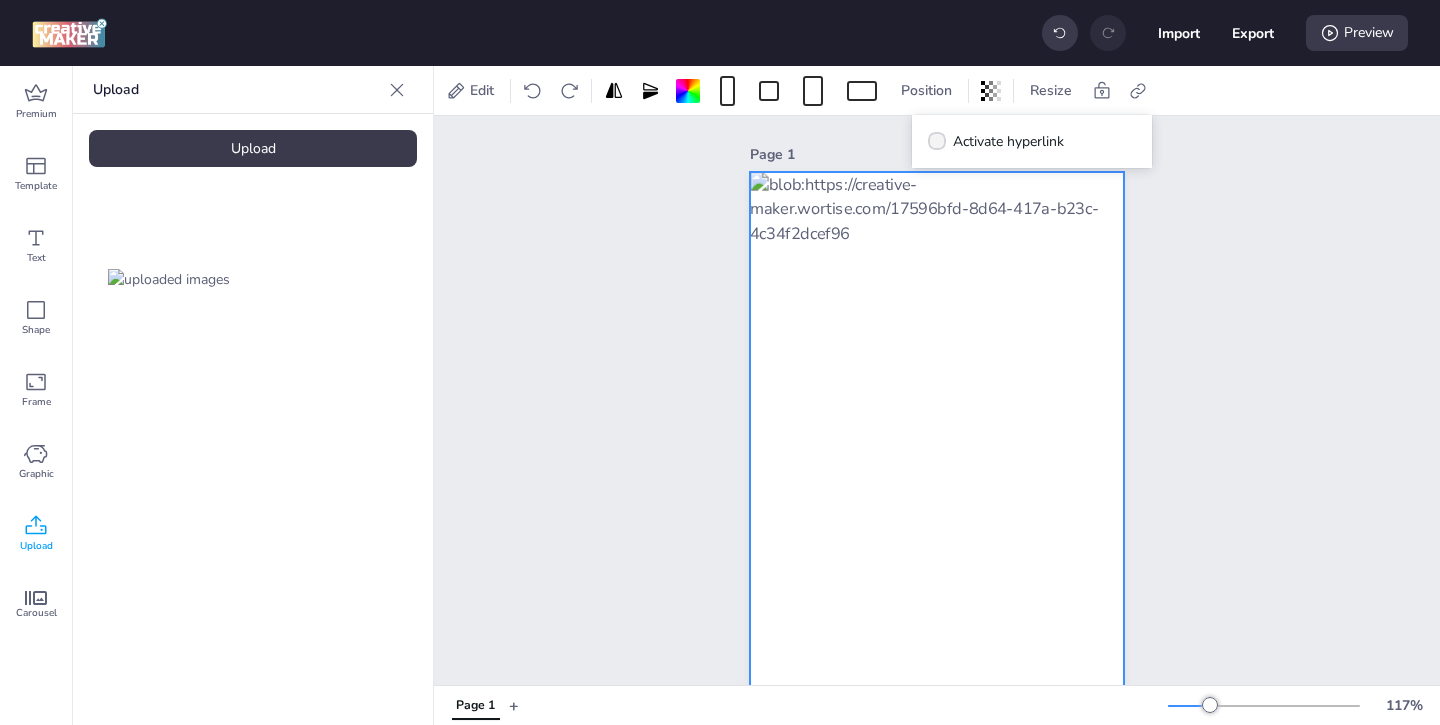 click on "Activate hyperlink" at bounding box center [996, 141] 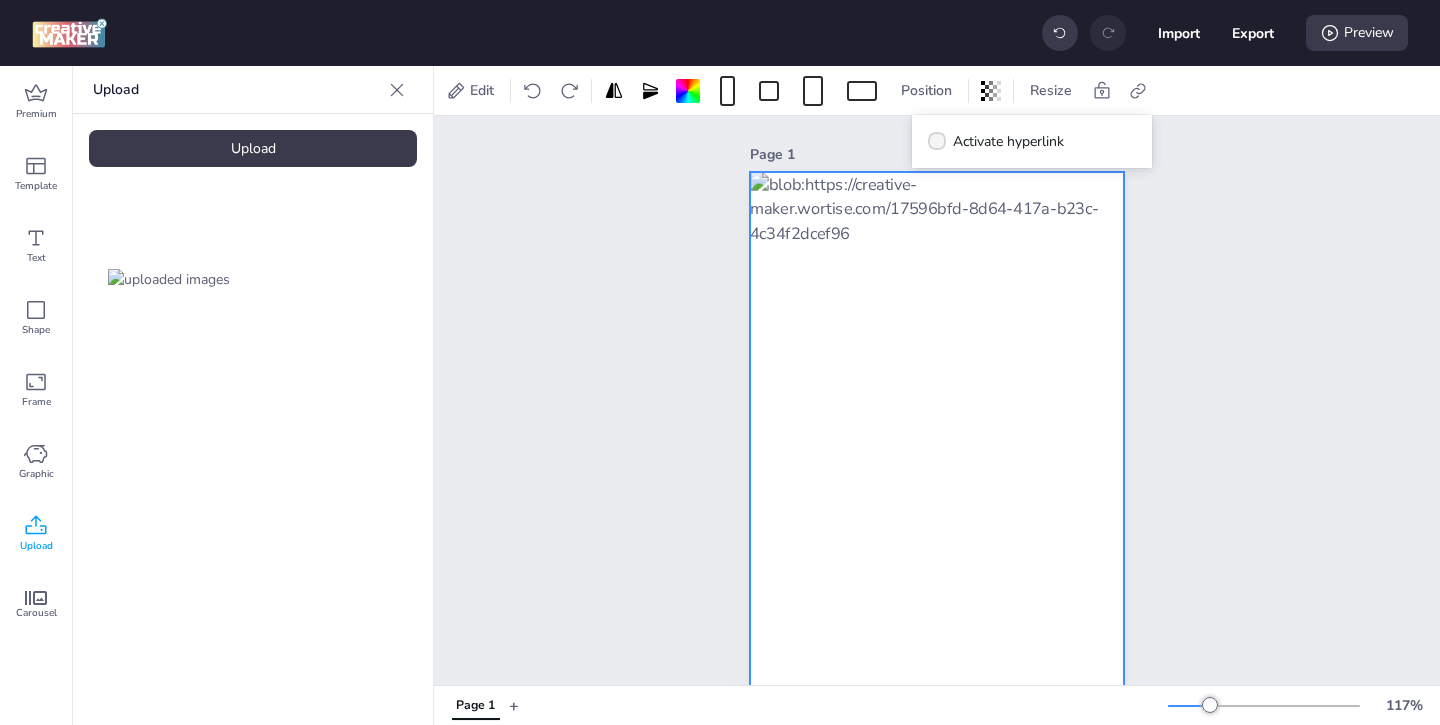 checkbox on "true" 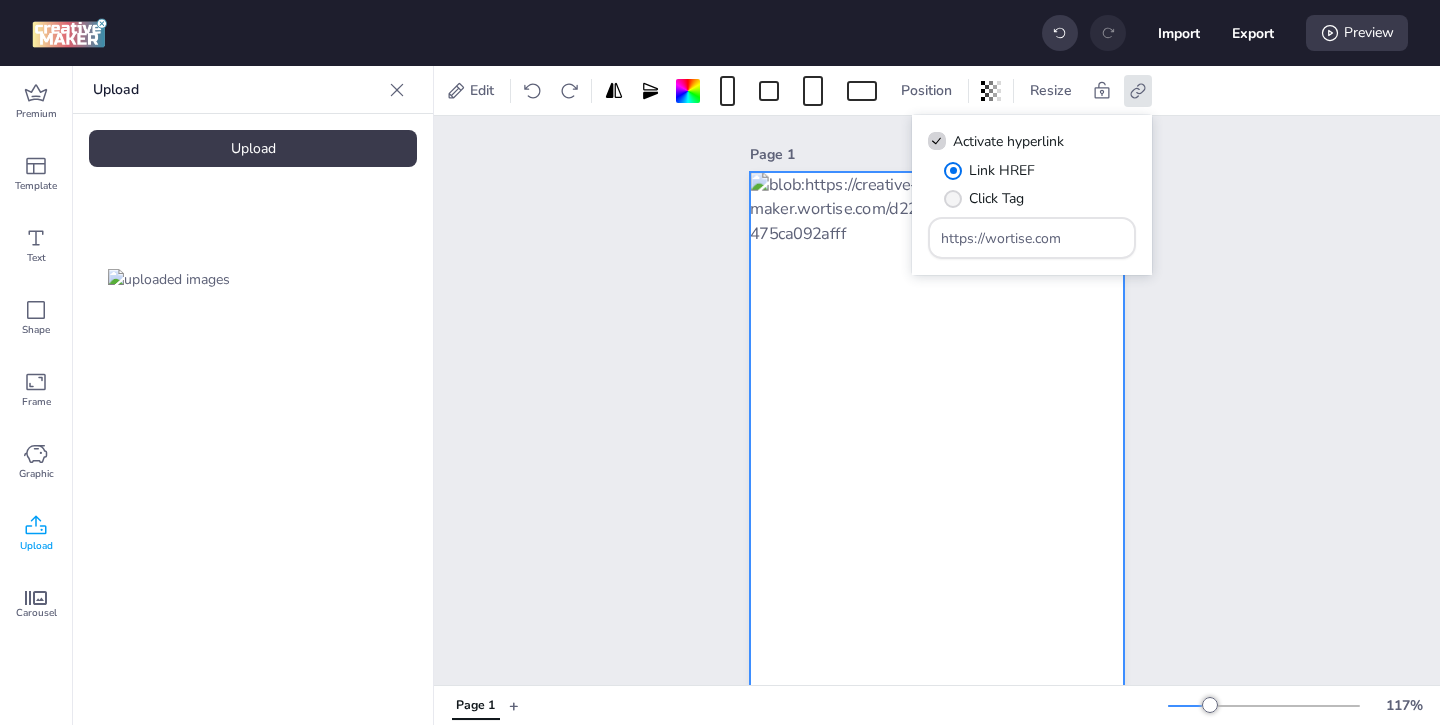 click at bounding box center [953, 199] 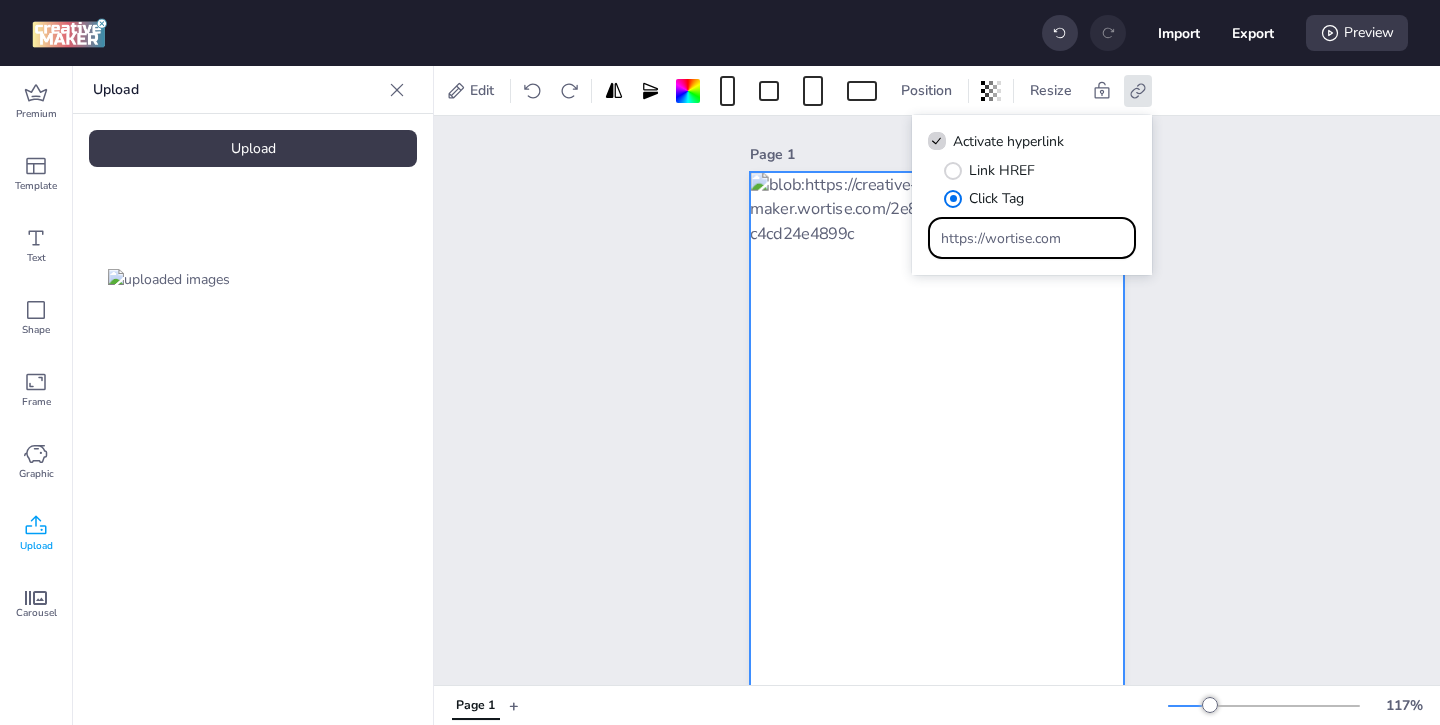 drag, startPoint x: 1073, startPoint y: 236, endPoint x: 1001, endPoint y: 200, distance: 80.49844 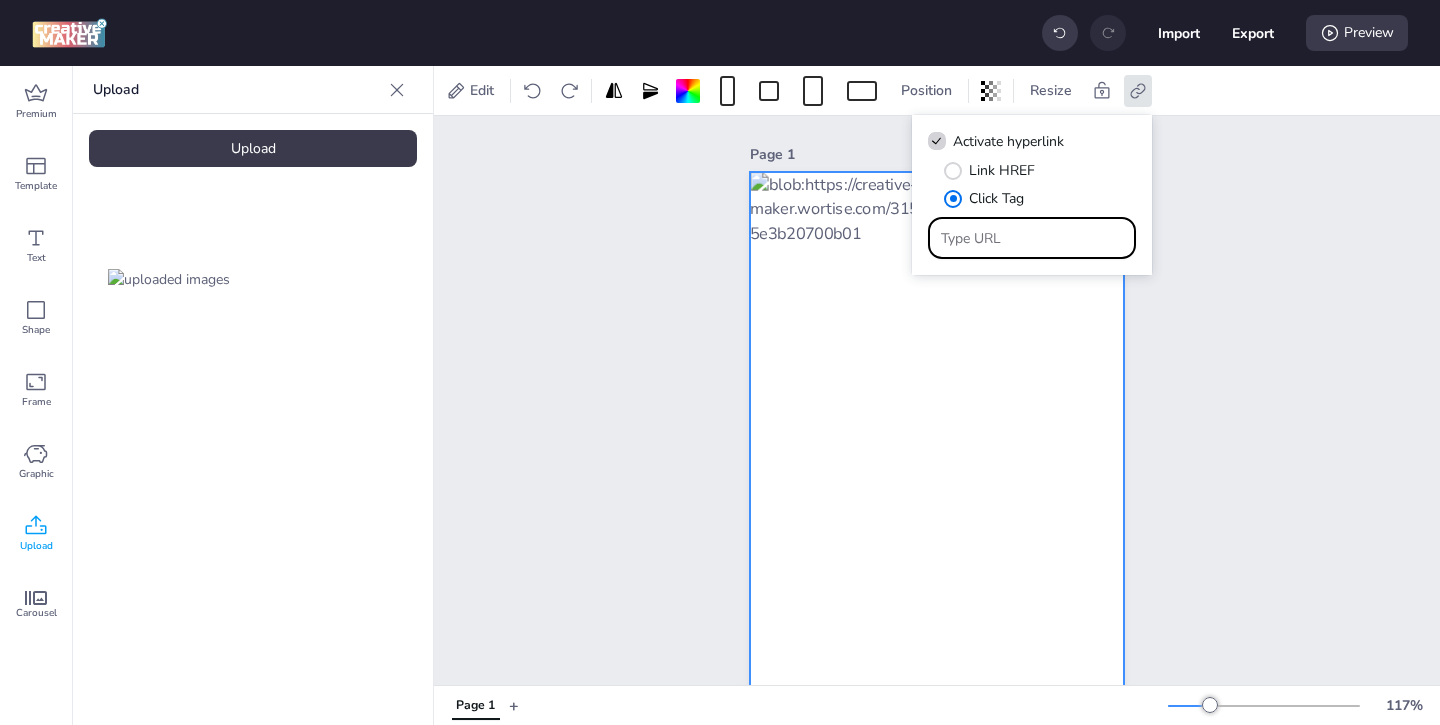 paste on "https://ad.doubleclick.net/ddm/trackclk/N1243037.3464950WORTISE/B33737812.425950480;dc_trk_aid=618783338;dc_trk_cid=239408793;dc_lat=;dc_rdid=;tag_for_child_directed_treatment=;tfua=;ltd=;dc_tdv=1" 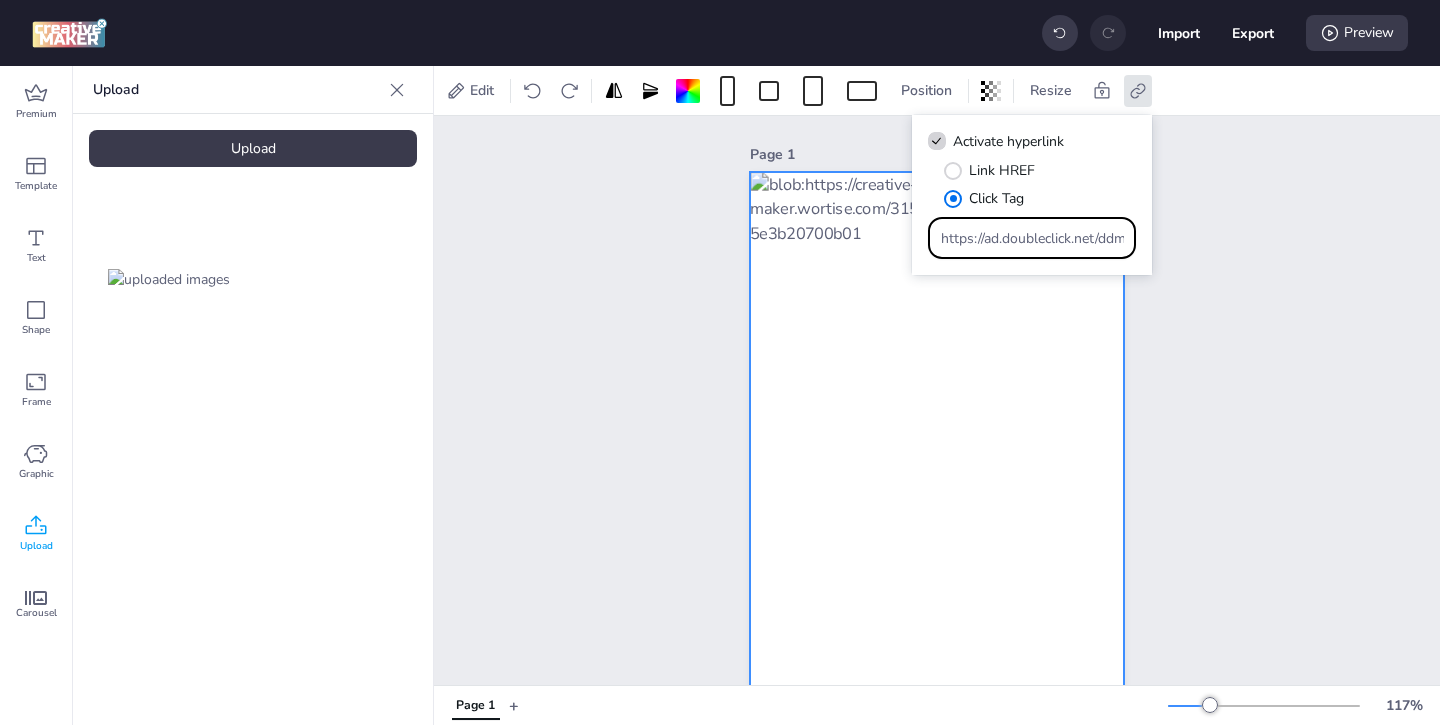 scroll, scrollTop: 0, scrollLeft: 1170, axis: horizontal 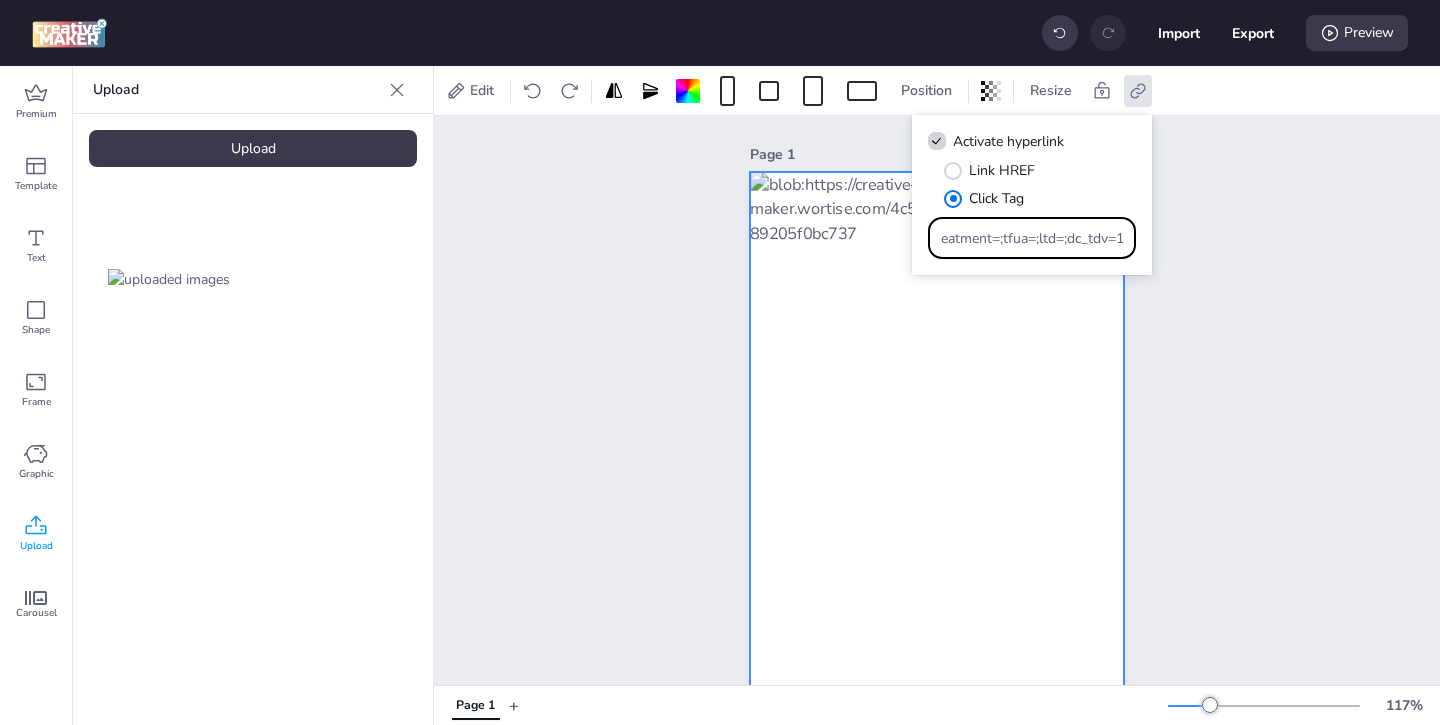 click on "Page 1" at bounding box center (937, 437) 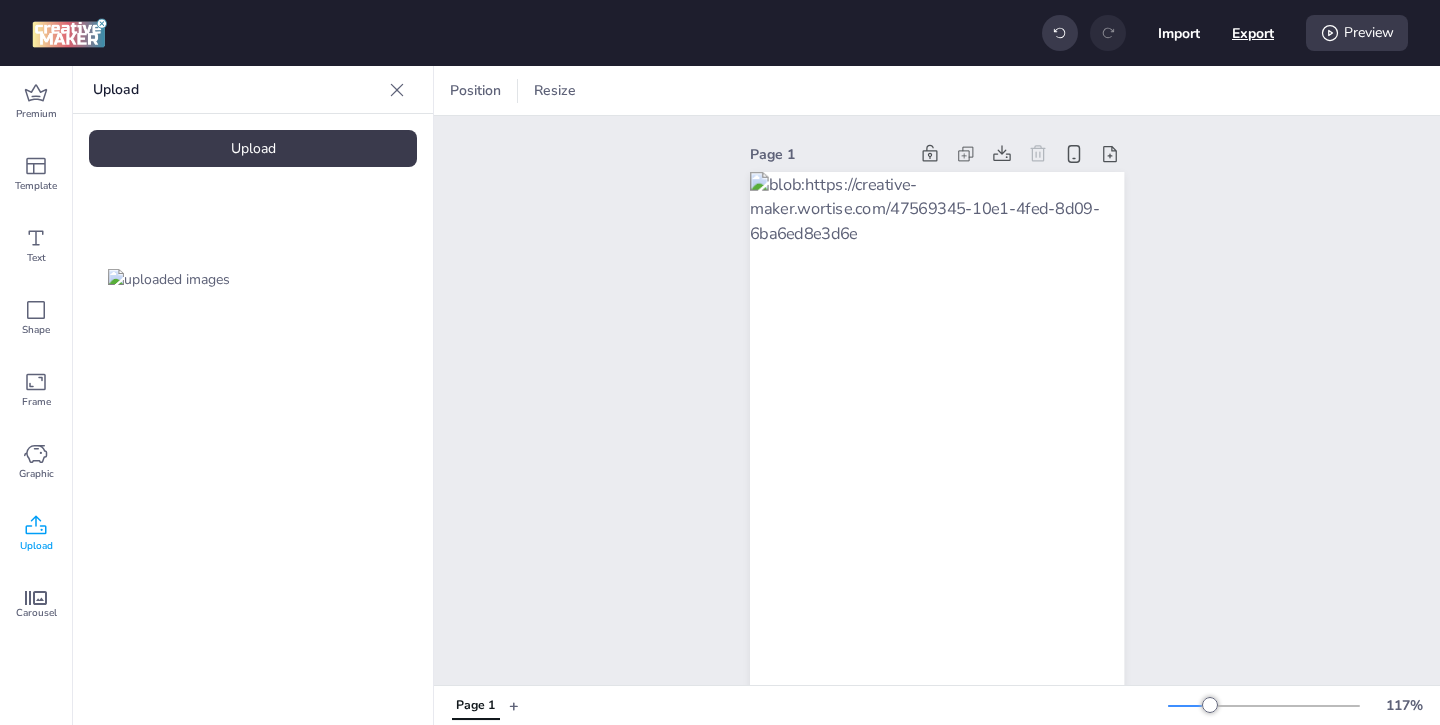click on "Export" at bounding box center [1253, 33] 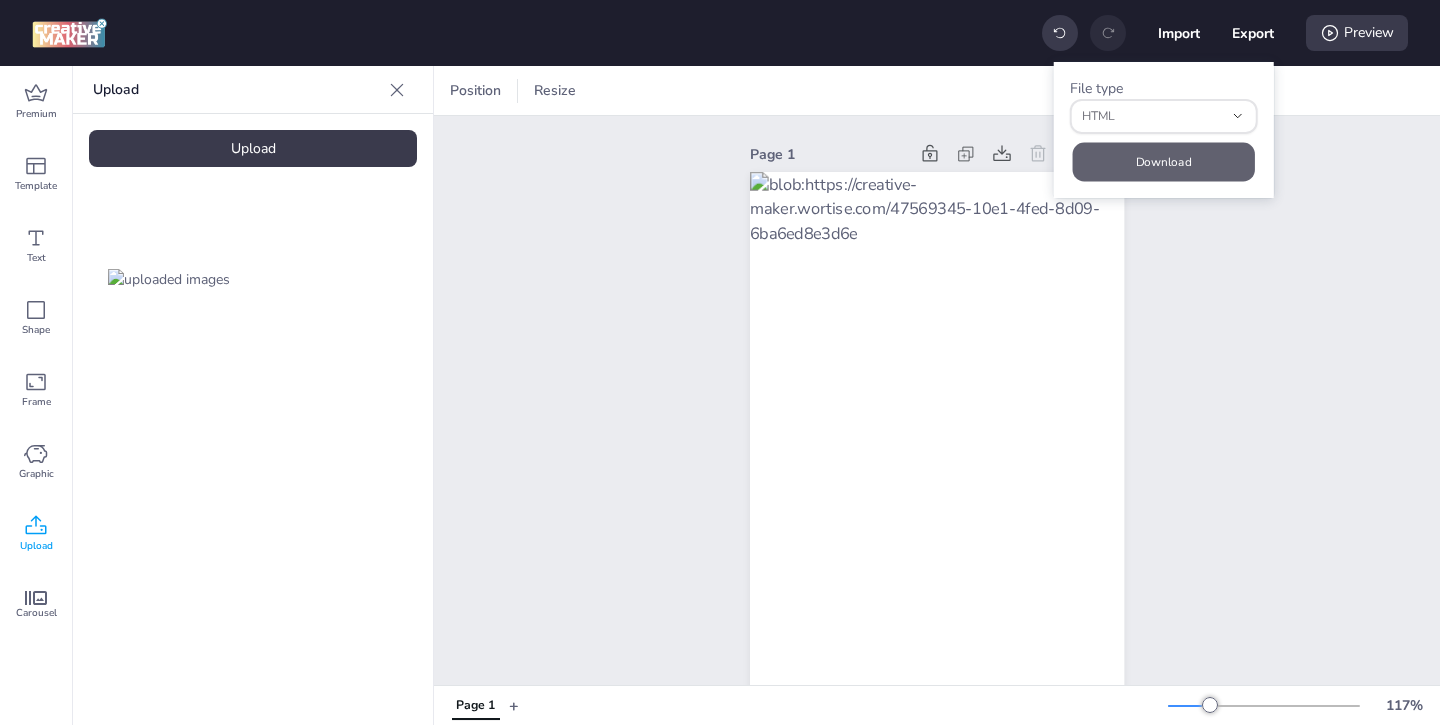 click on "Download" at bounding box center [1163, 161] 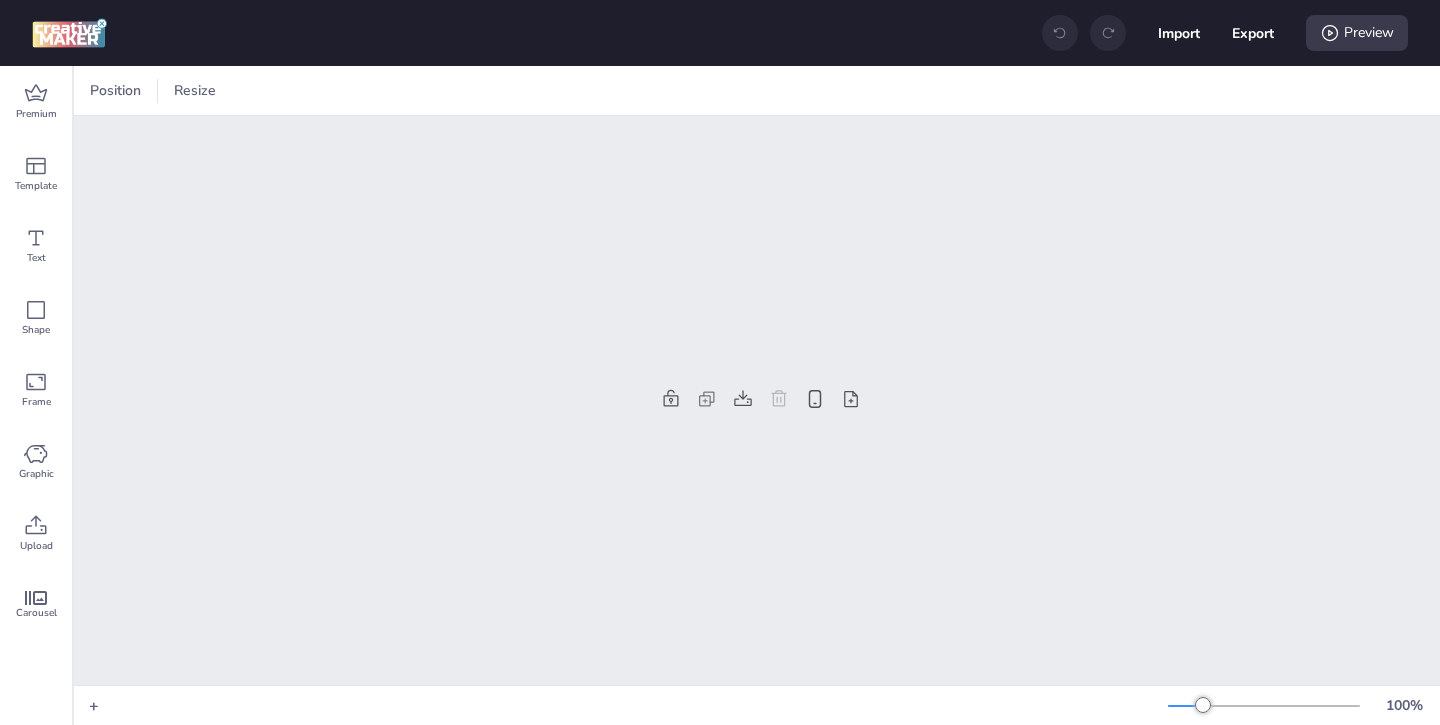 scroll, scrollTop: 0, scrollLeft: 0, axis: both 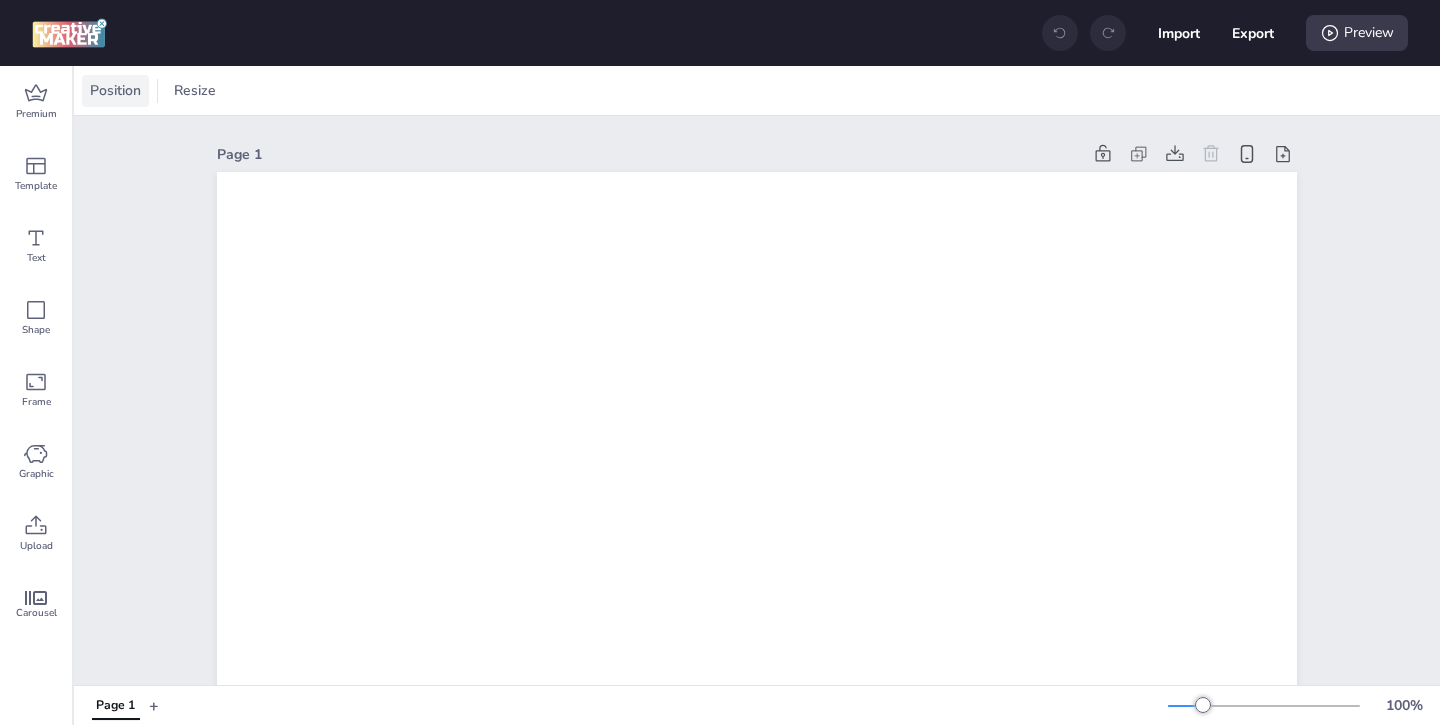 click on "Position" at bounding box center [115, 90] 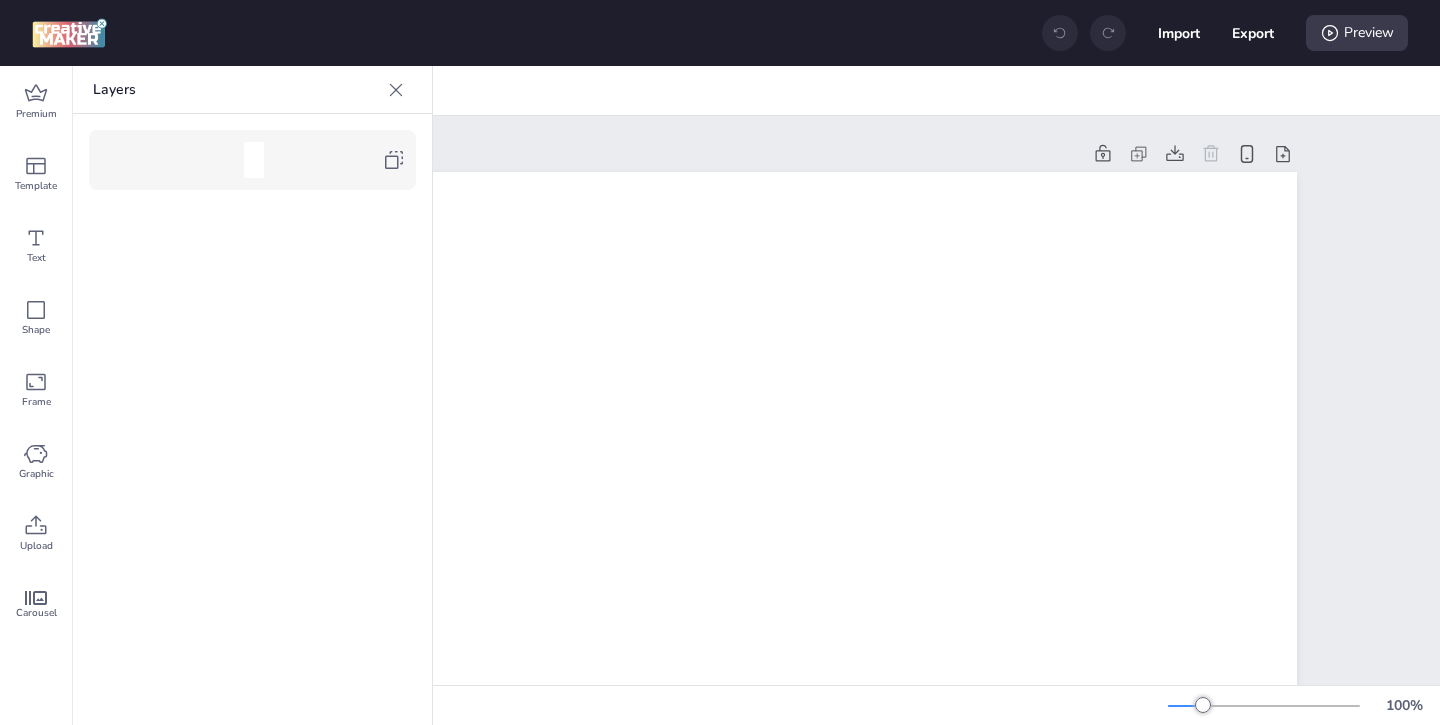 click 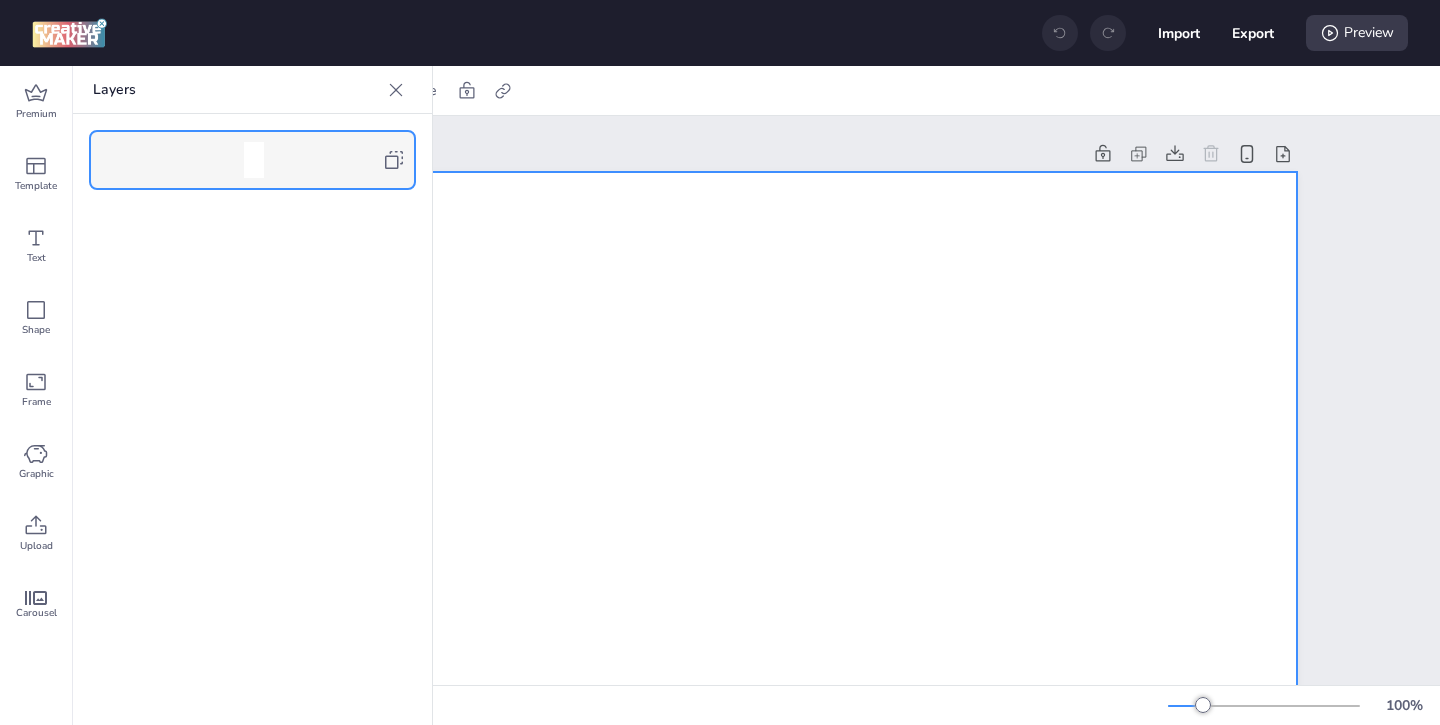 click 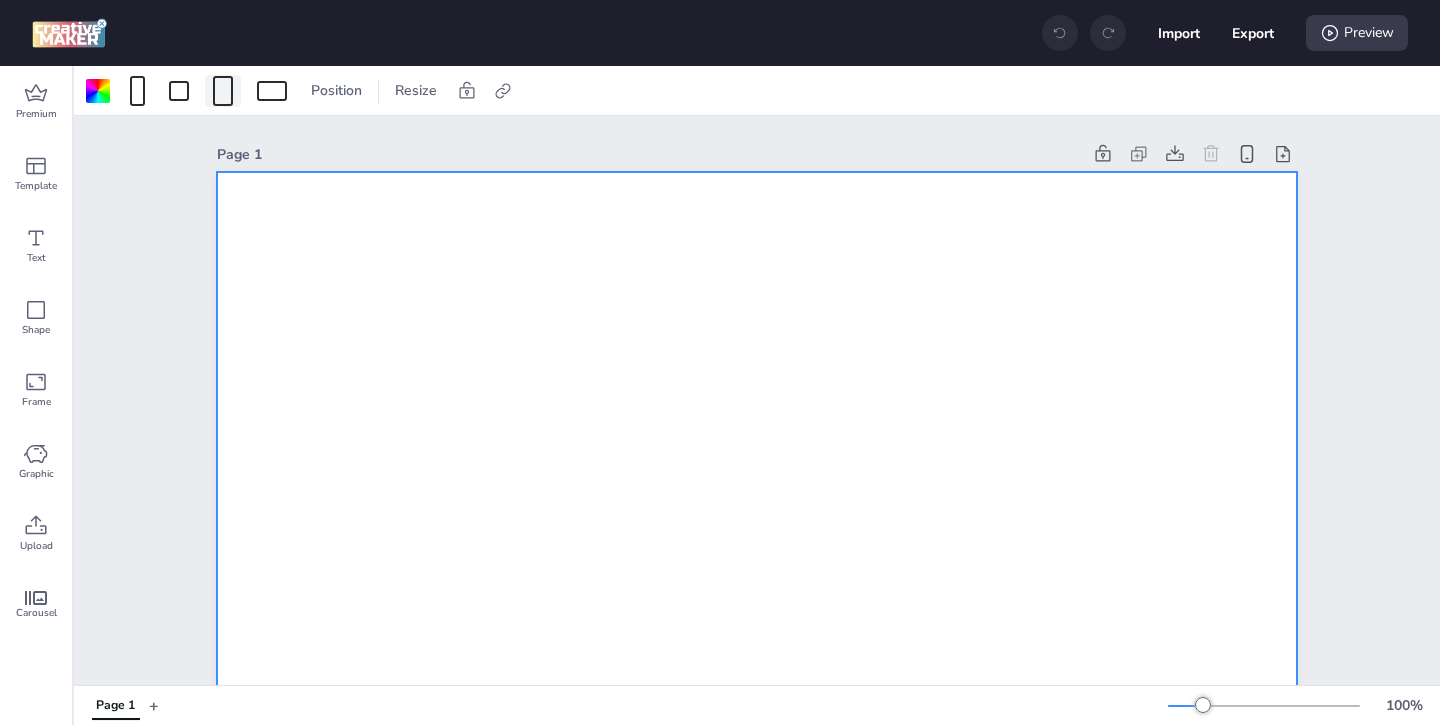 click at bounding box center [223, 91] 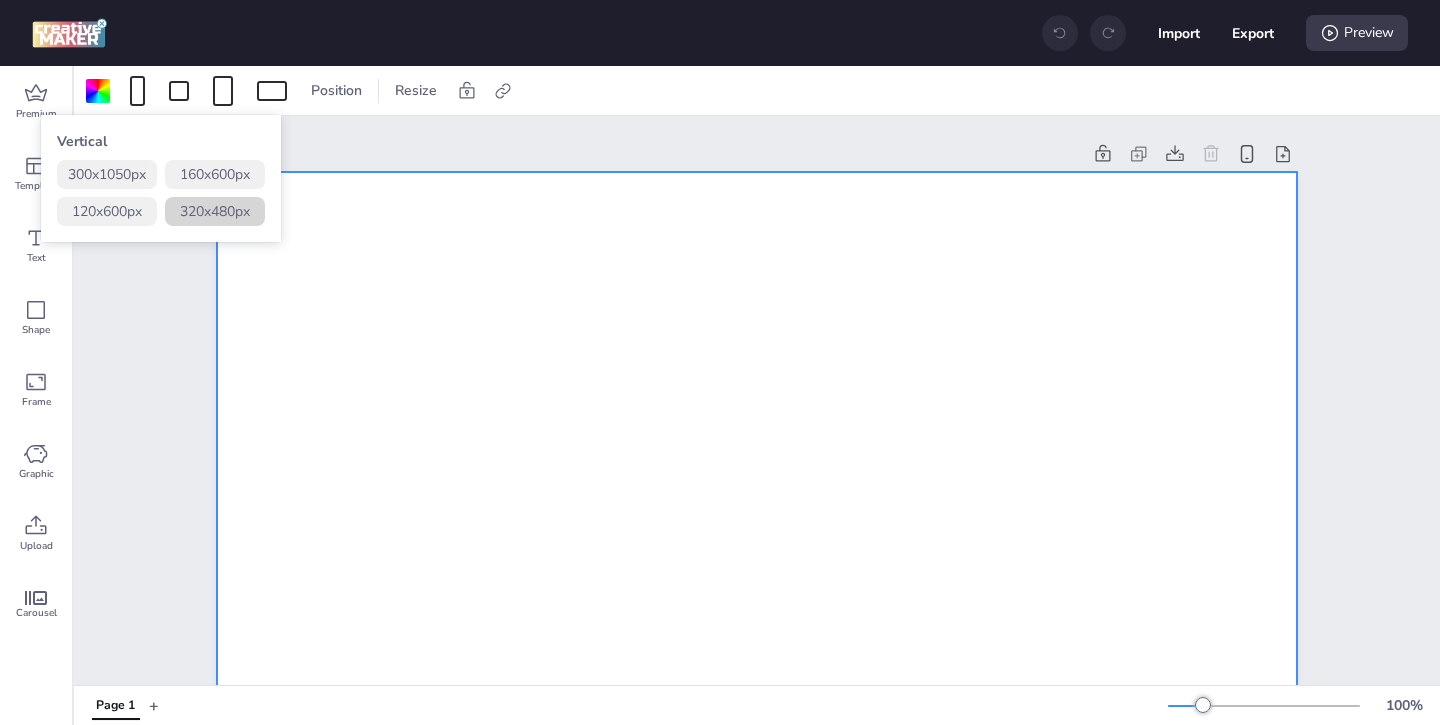 click on "320  x  480 px" at bounding box center (215, 211) 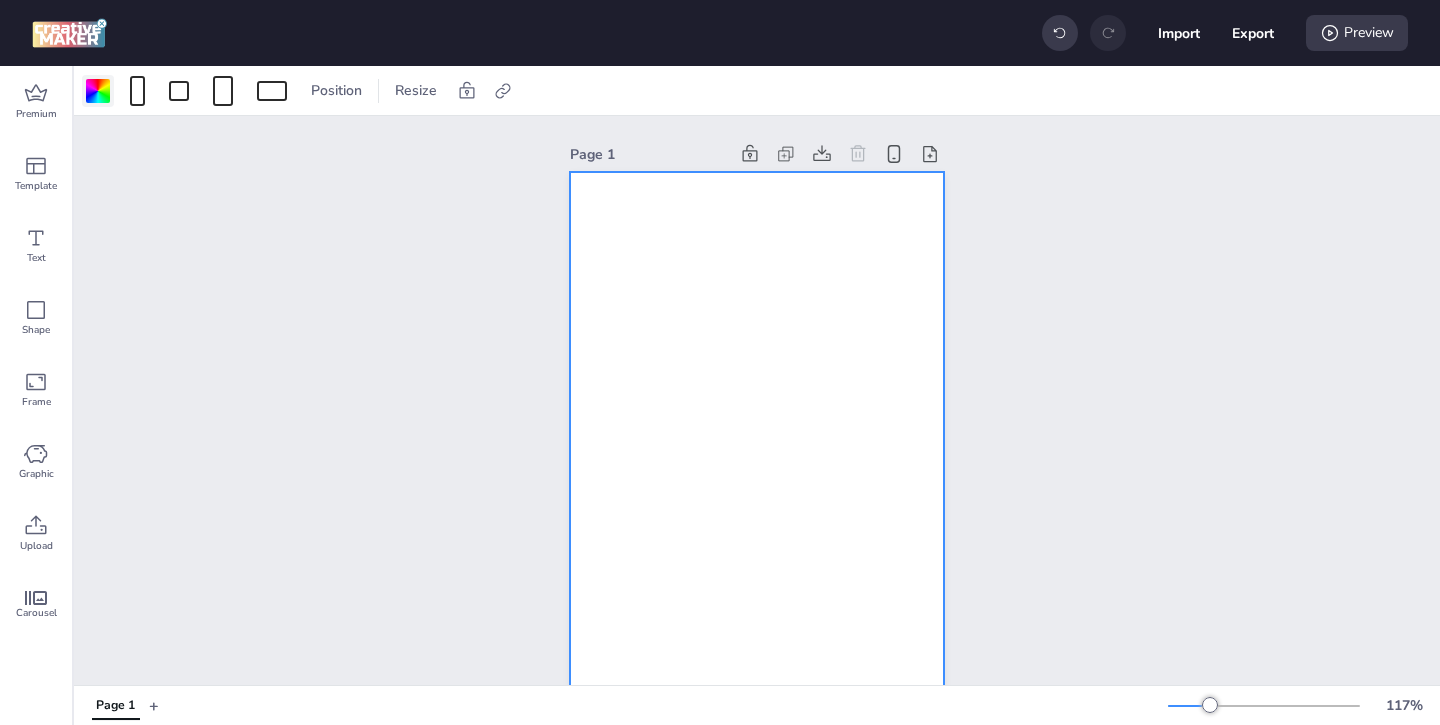 click at bounding box center (98, 91) 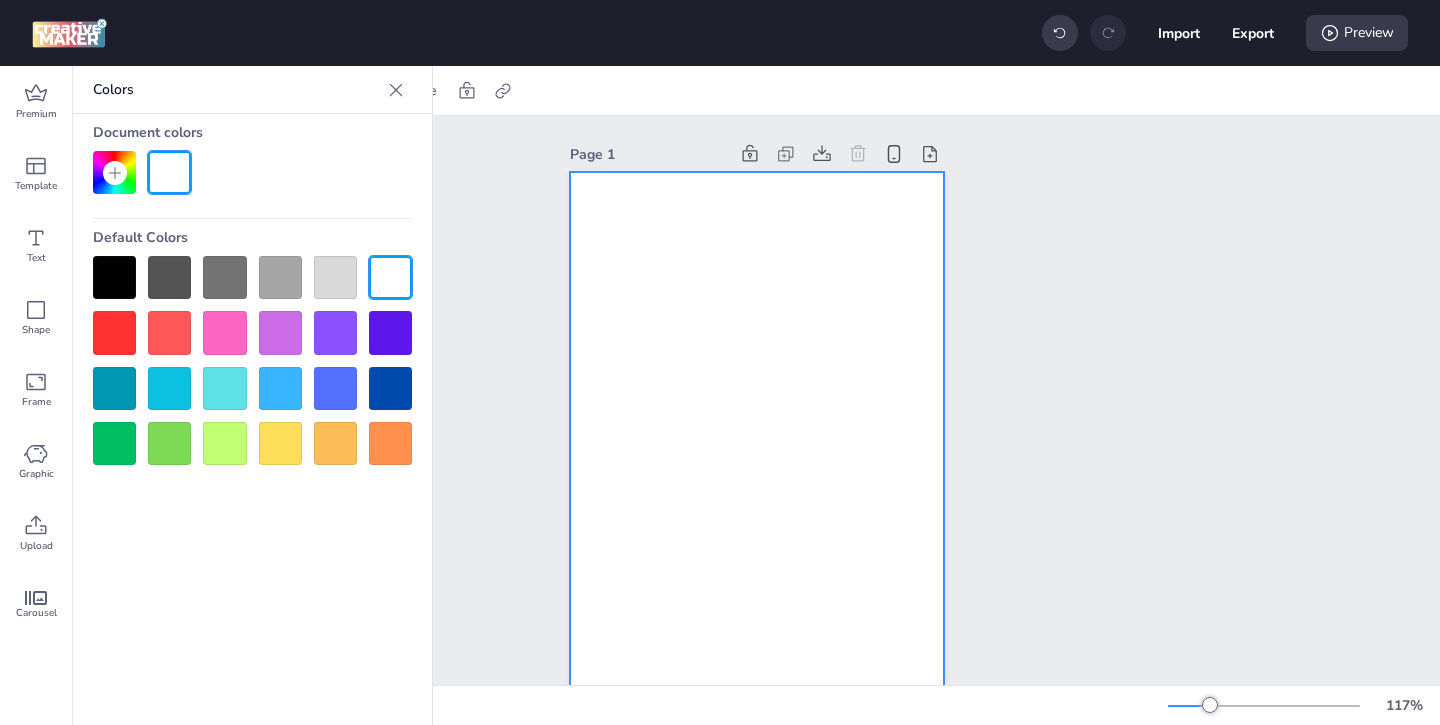click at bounding box center [114, 277] 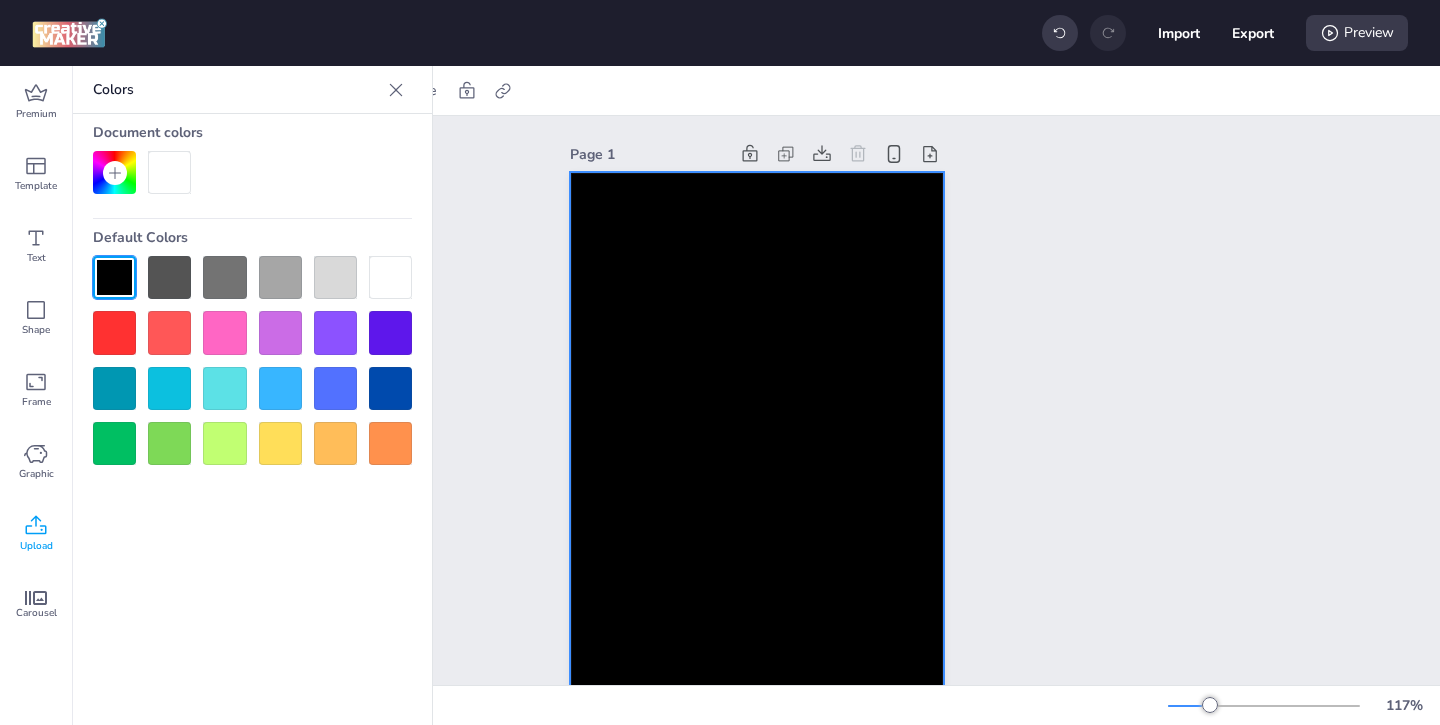 click on "Upload" at bounding box center (36, 546) 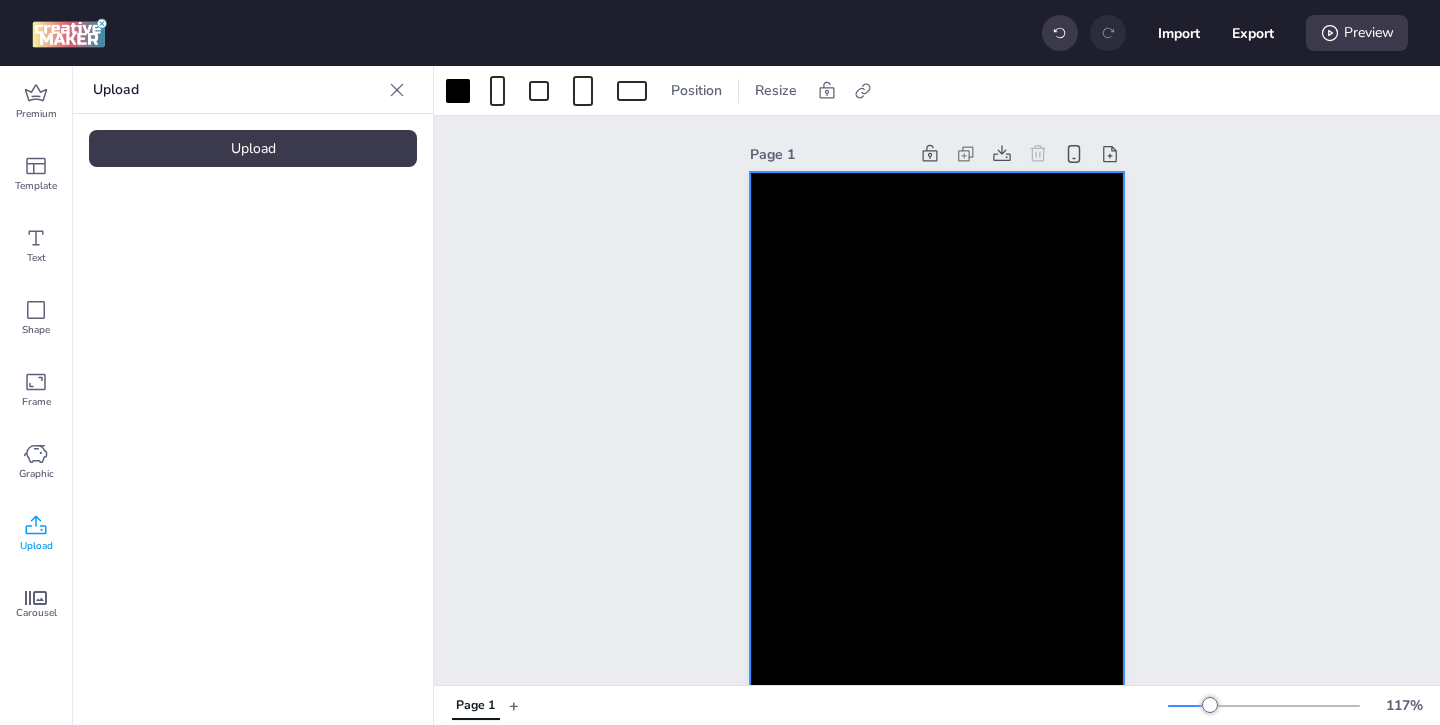 click on "Upload" at bounding box center [253, 148] 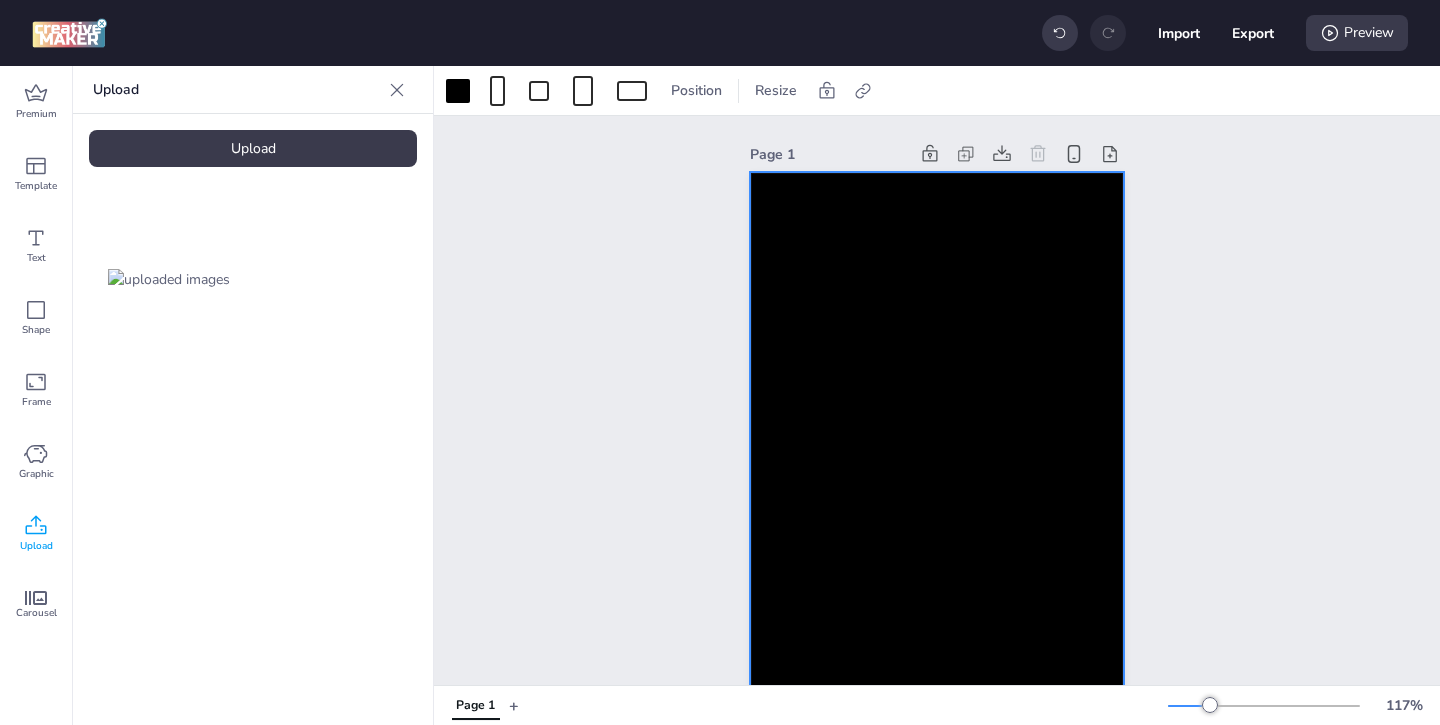 click at bounding box center (169, 279) 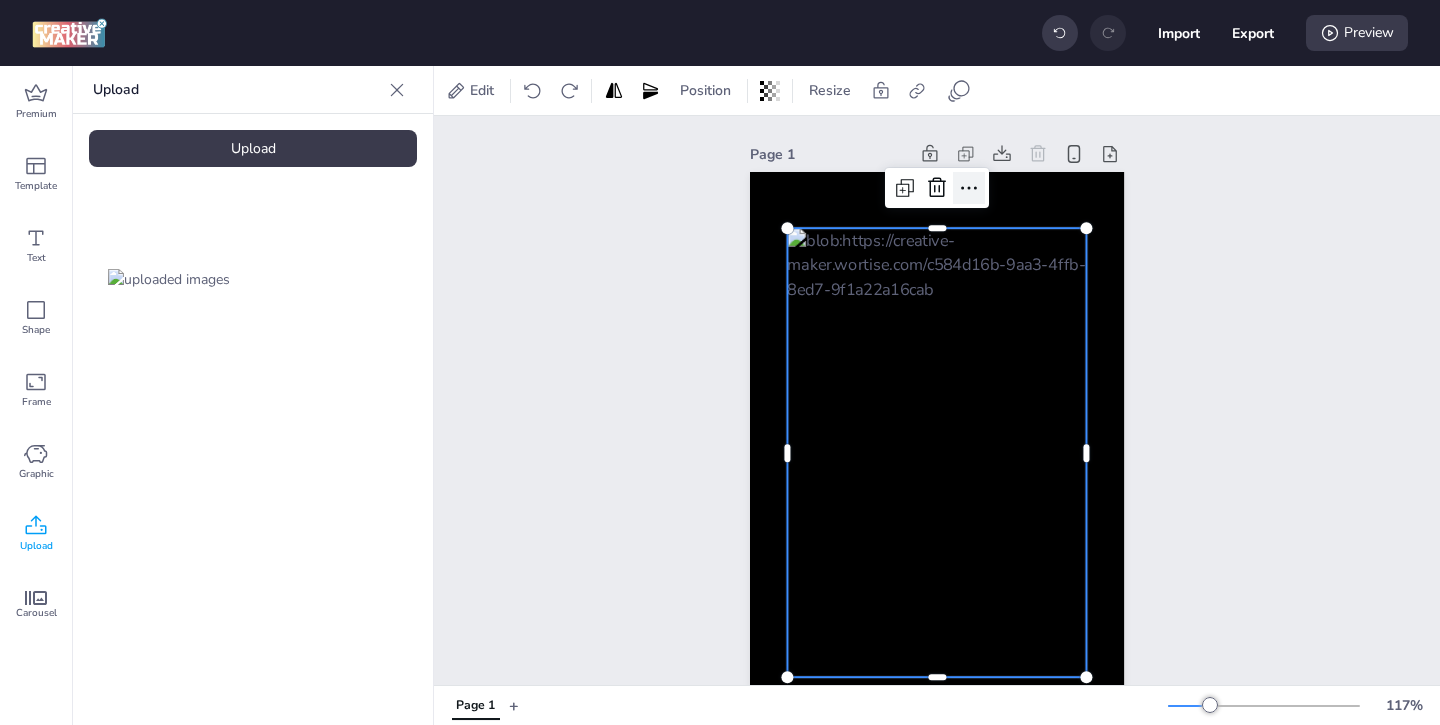 click 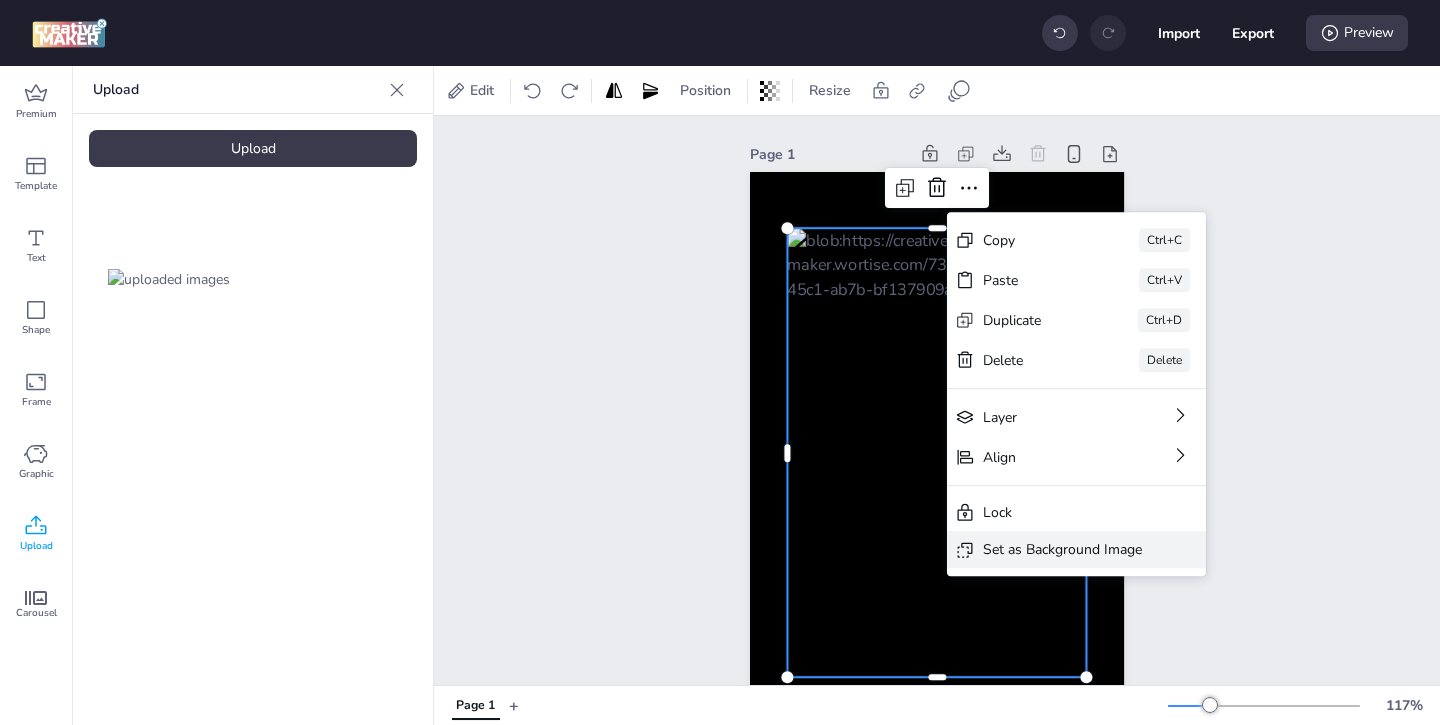 click on "Set as Background Image" at bounding box center (1062, 549) 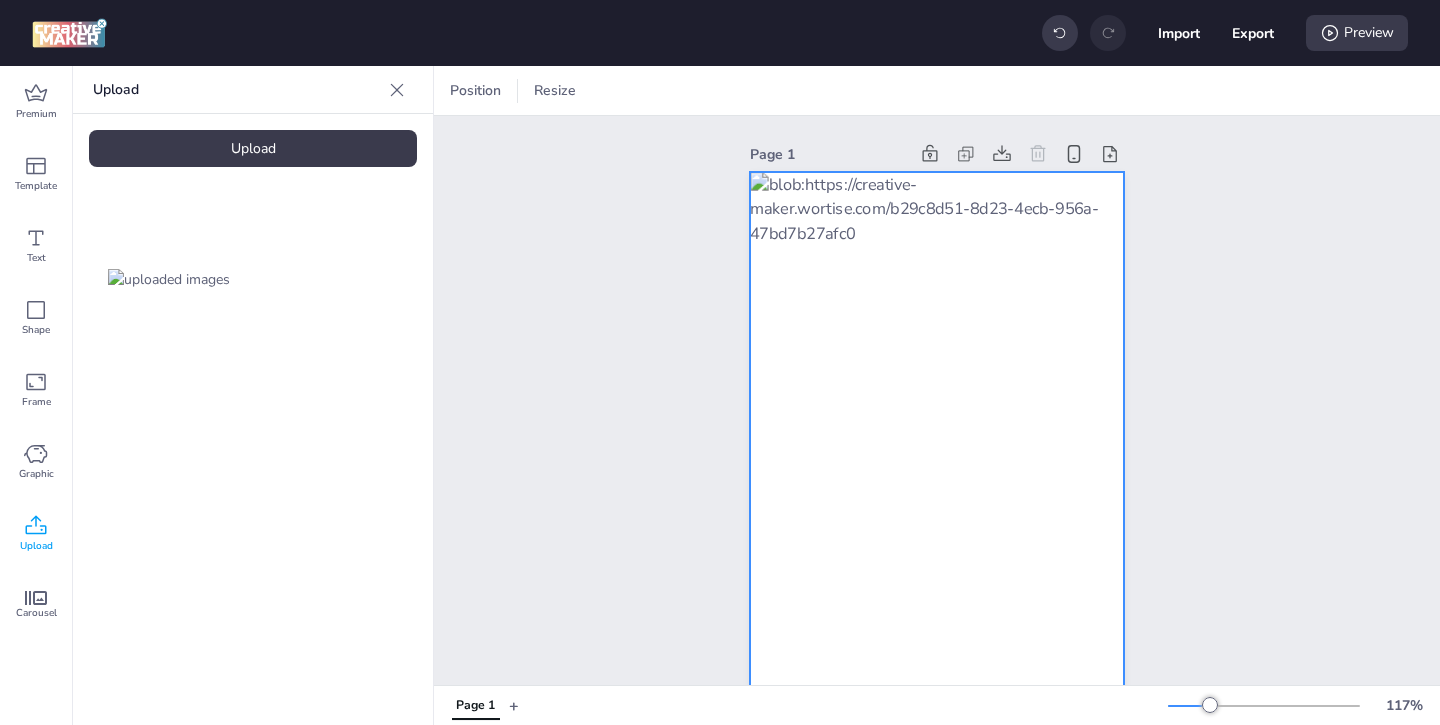 click at bounding box center (937, 453) 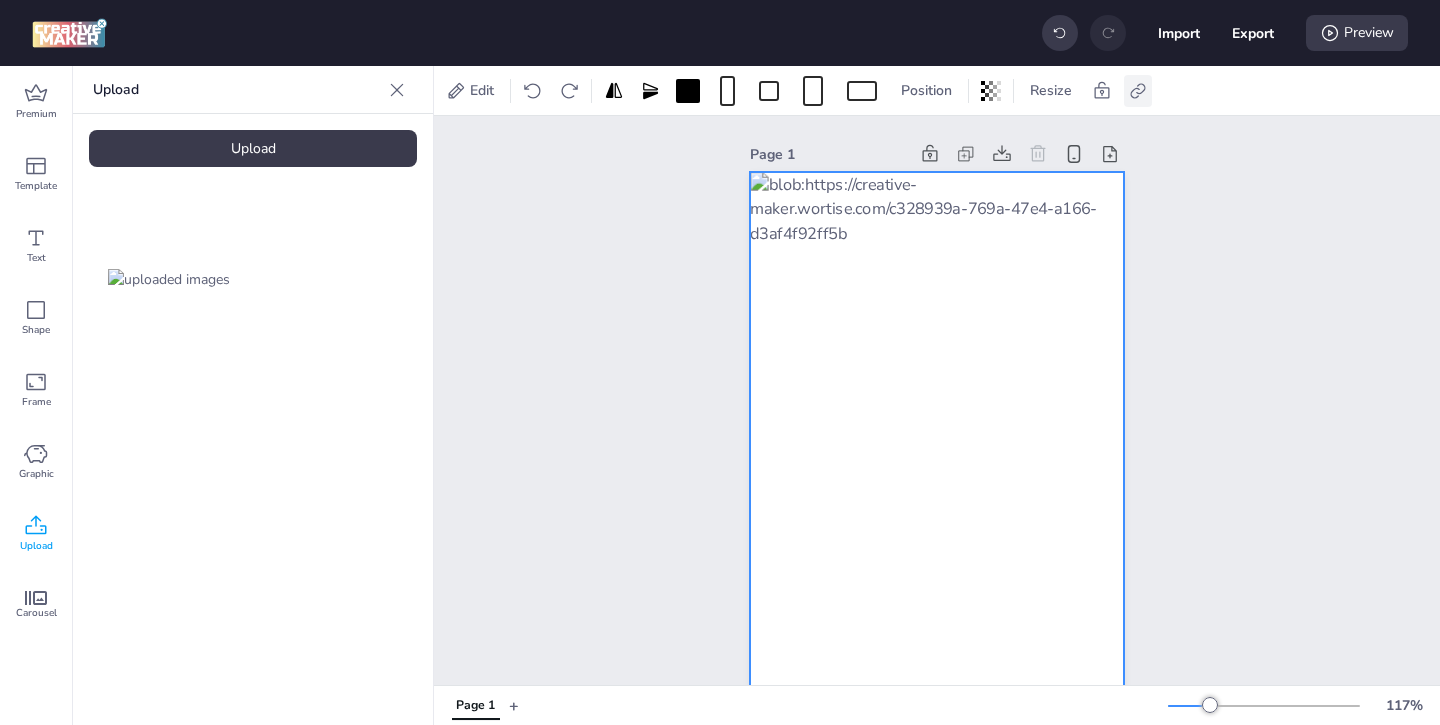 click 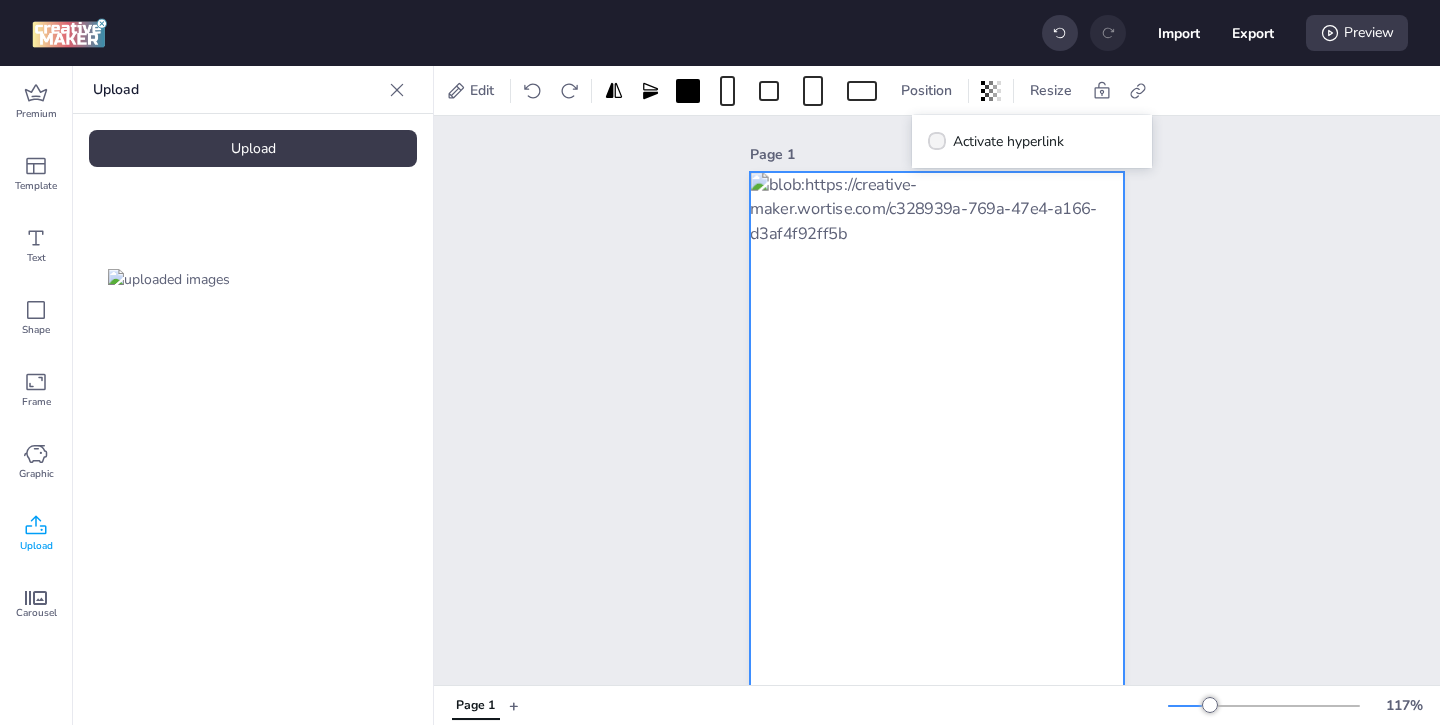 click 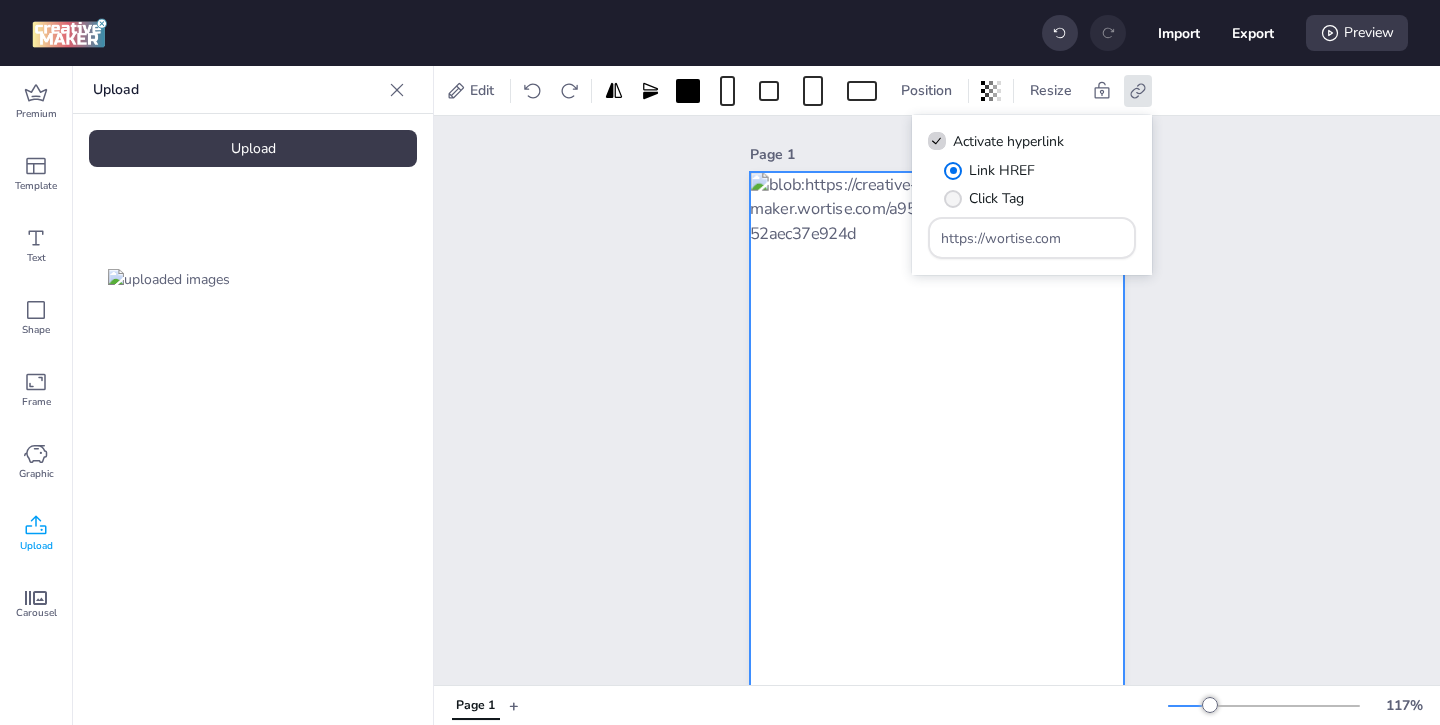 click on "Click Tag" at bounding box center (996, 198) 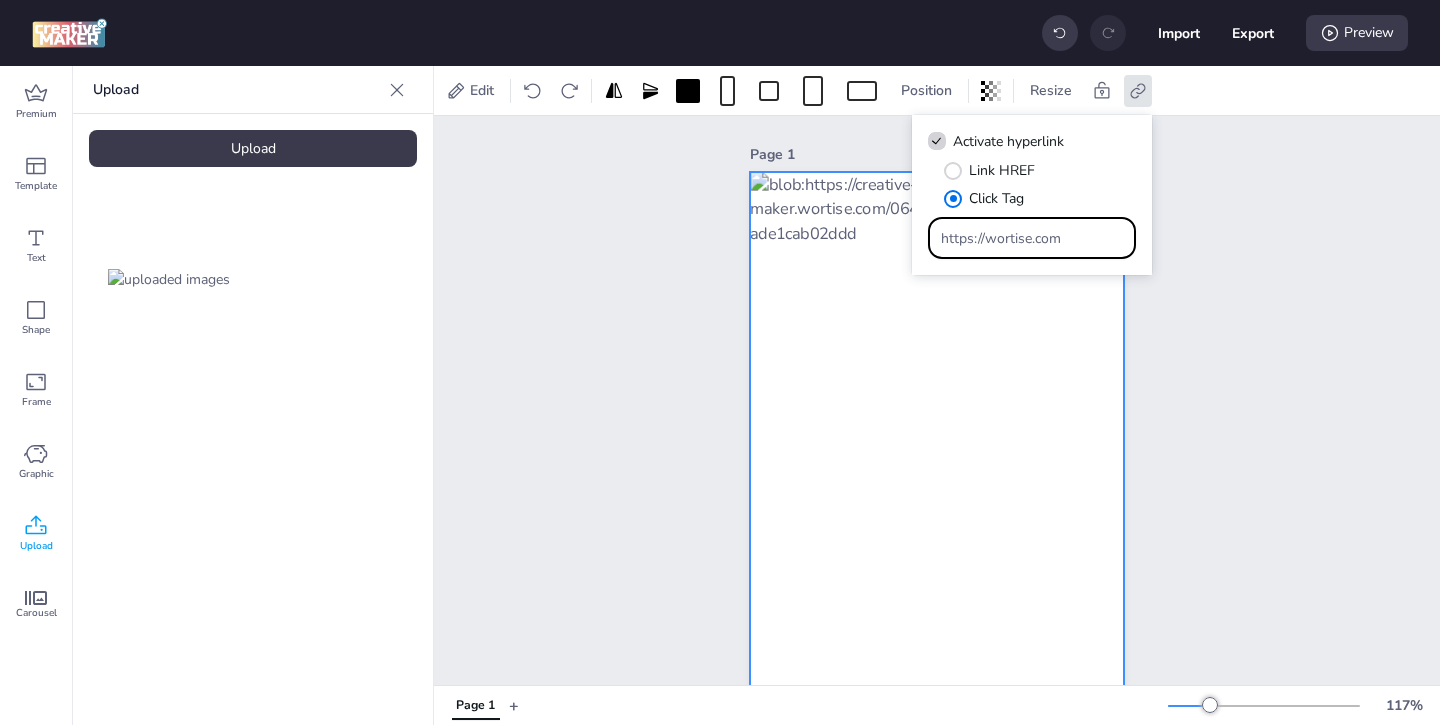 drag, startPoint x: 1079, startPoint y: 245, endPoint x: 982, endPoint y: 184, distance: 114.58621 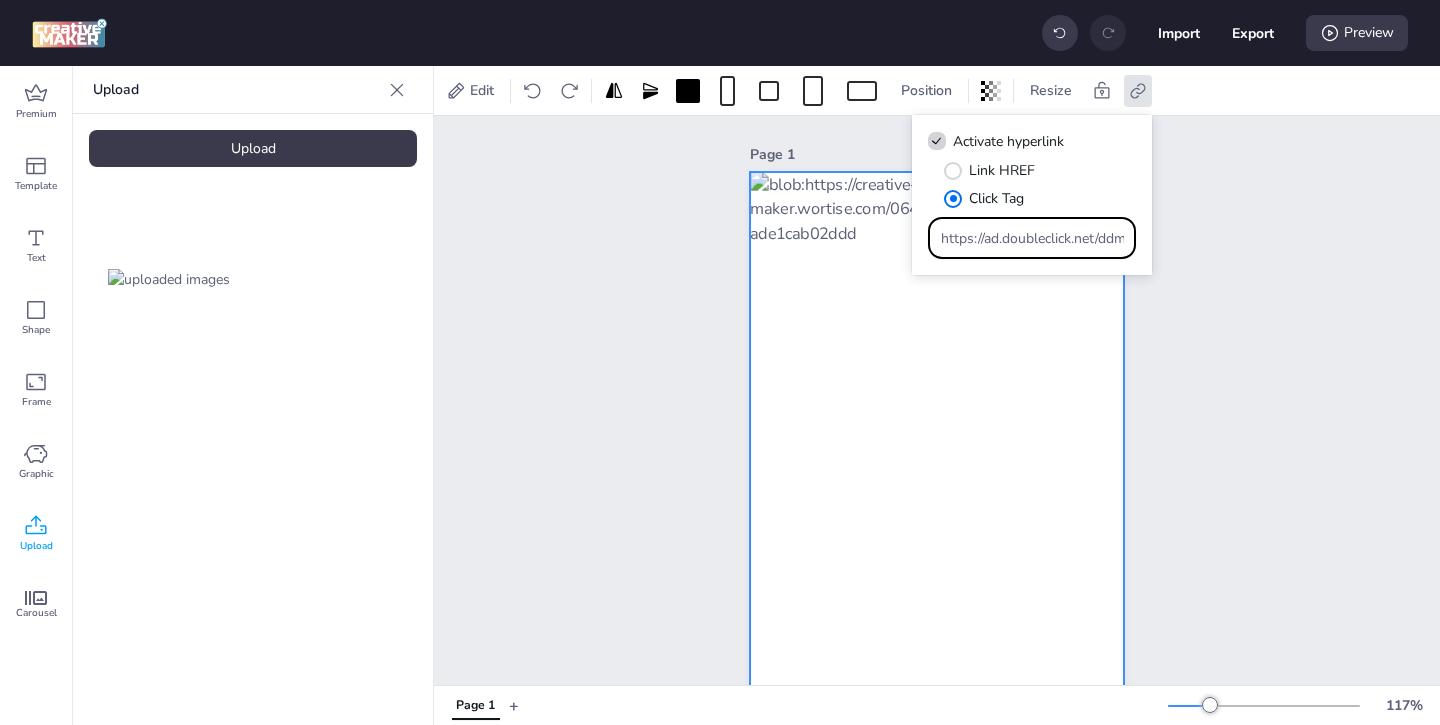 scroll, scrollTop: 0, scrollLeft: 1170, axis: horizontal 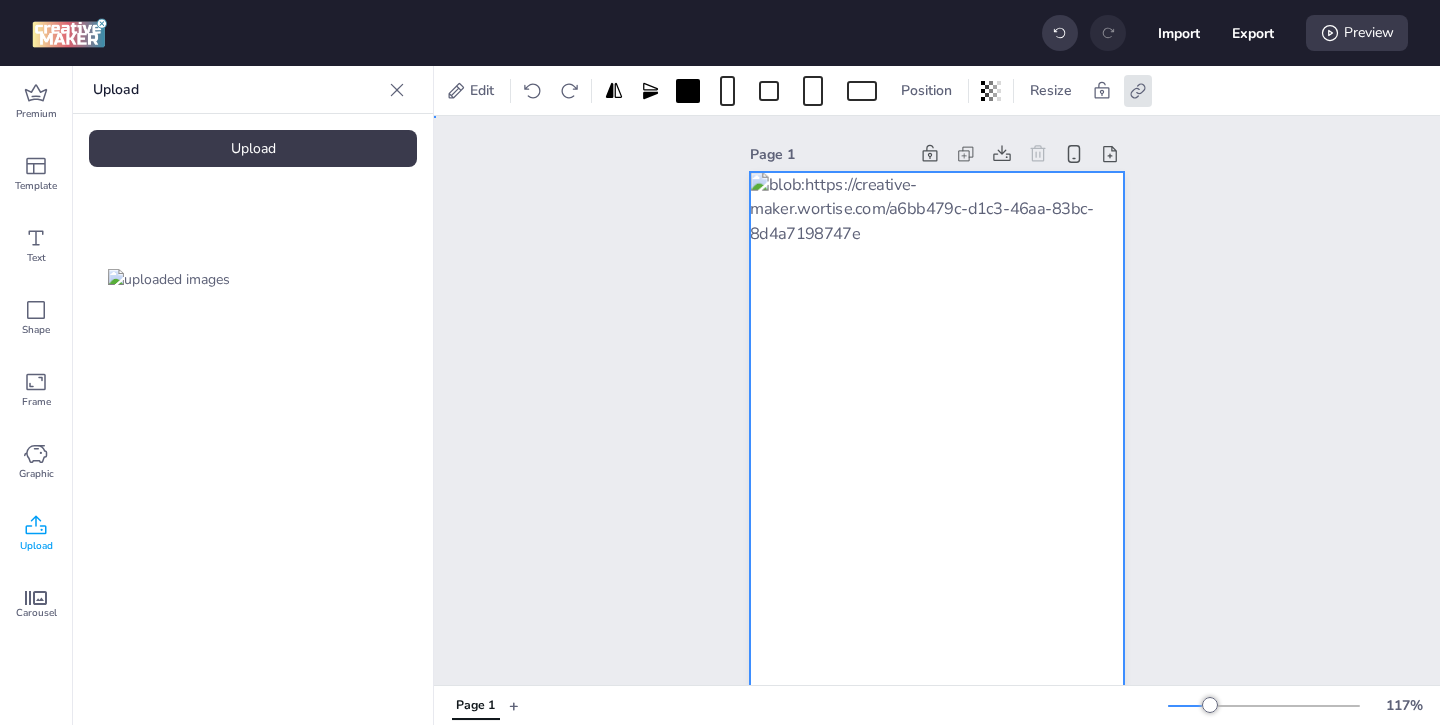 click on "Page 1" at bounding box center (937, 437) 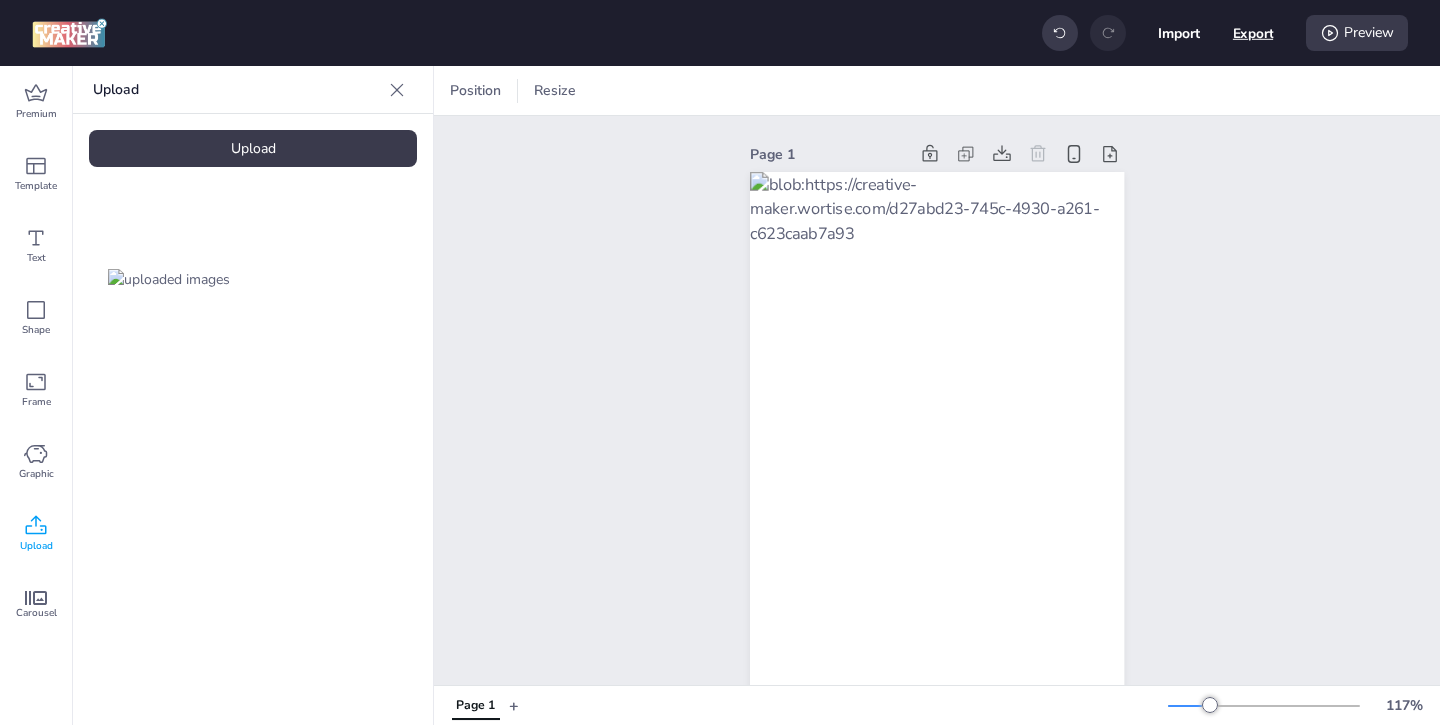 click on "Export" at bounding box center (1253, 33) 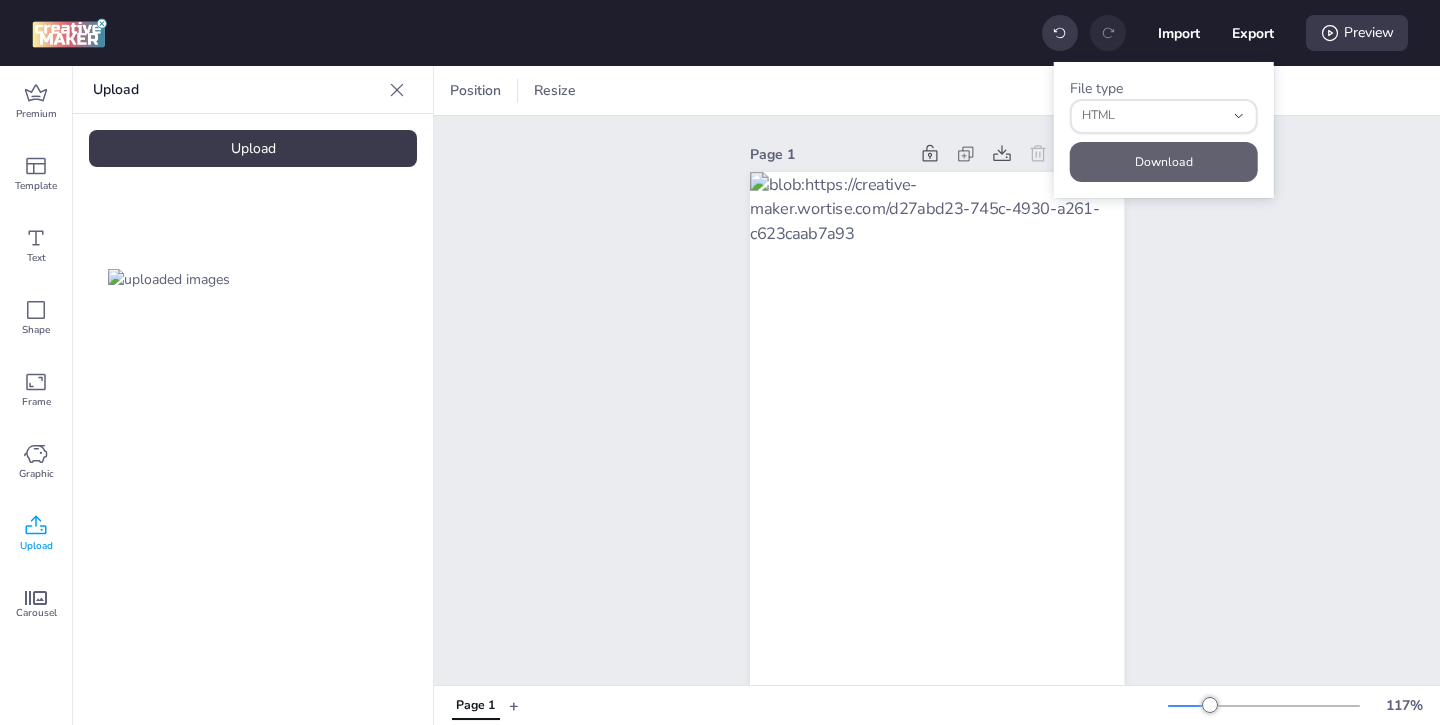 click on "Download" at bounding box center (1164, 162) 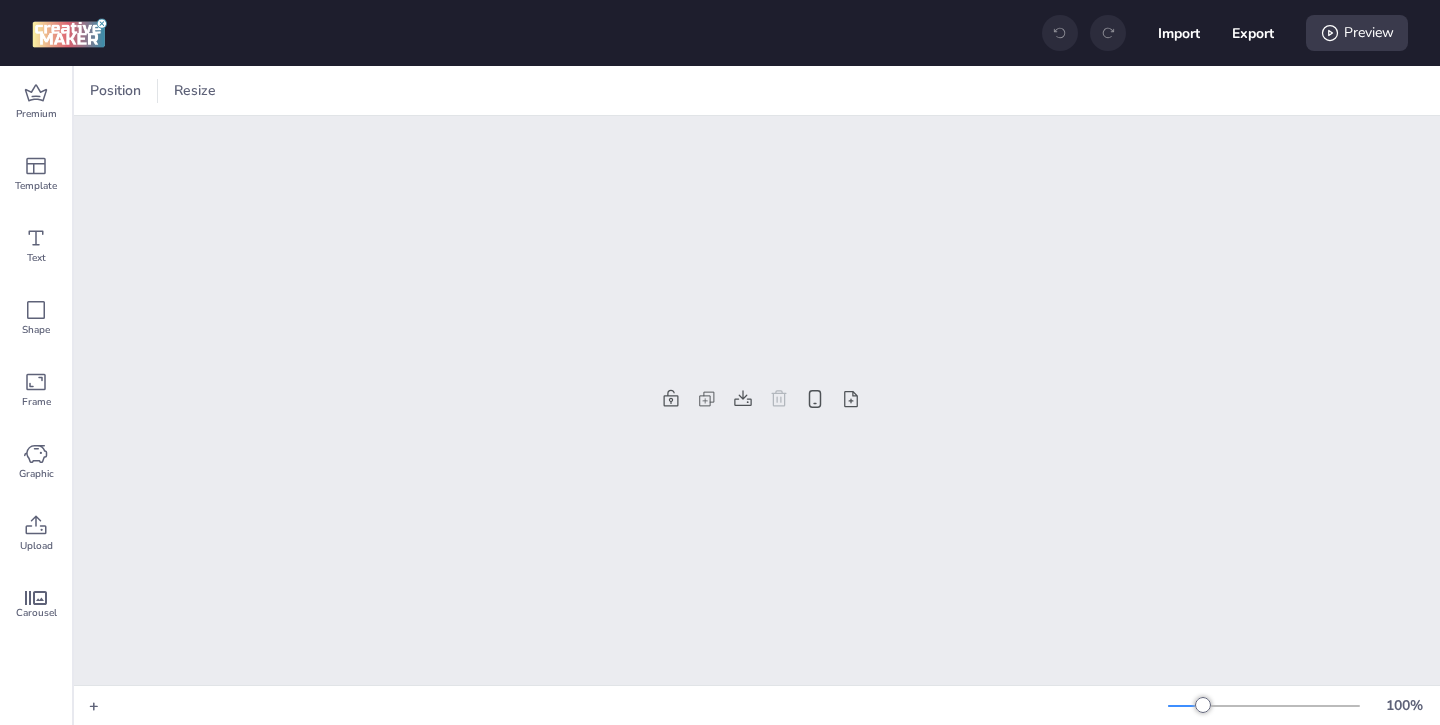 scroll, scrollTop: 0, scrollLeft: 0, axis: both 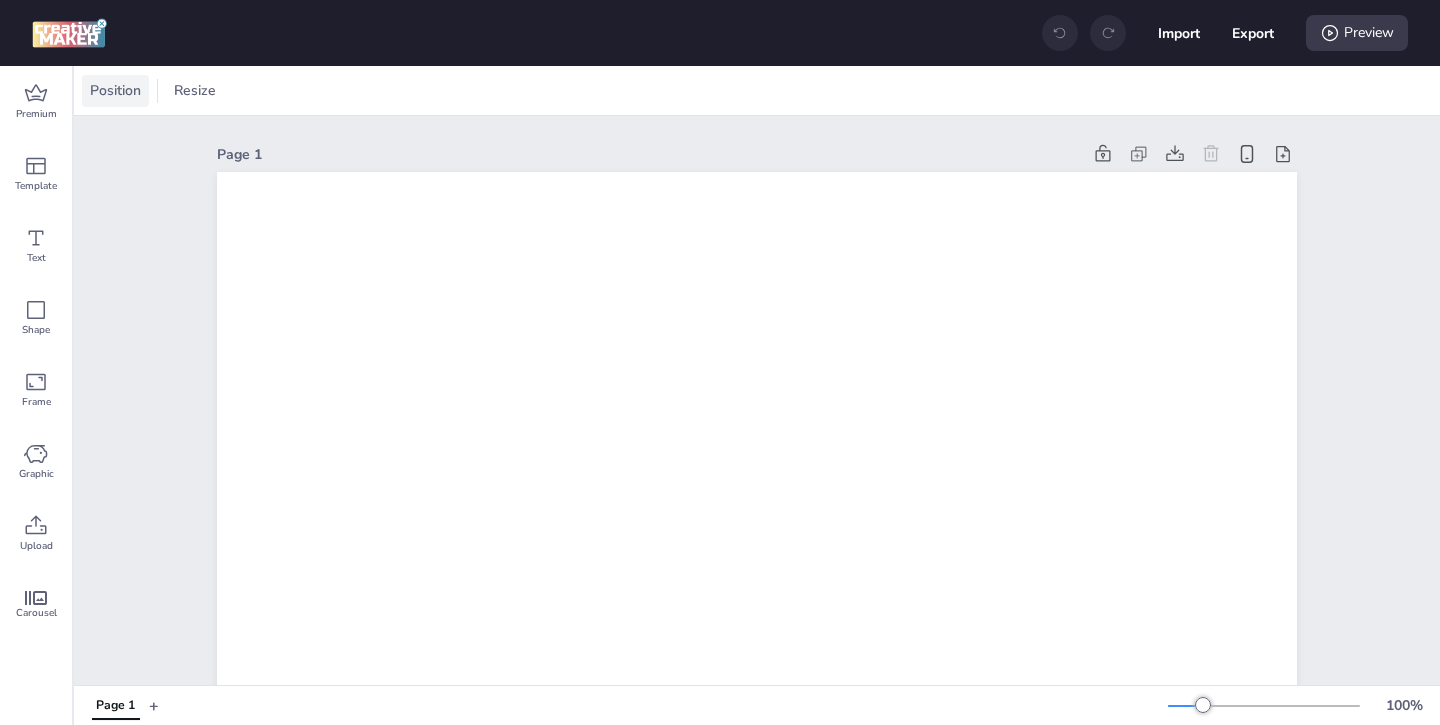 click on "Position" at bounding box center (115, 90) 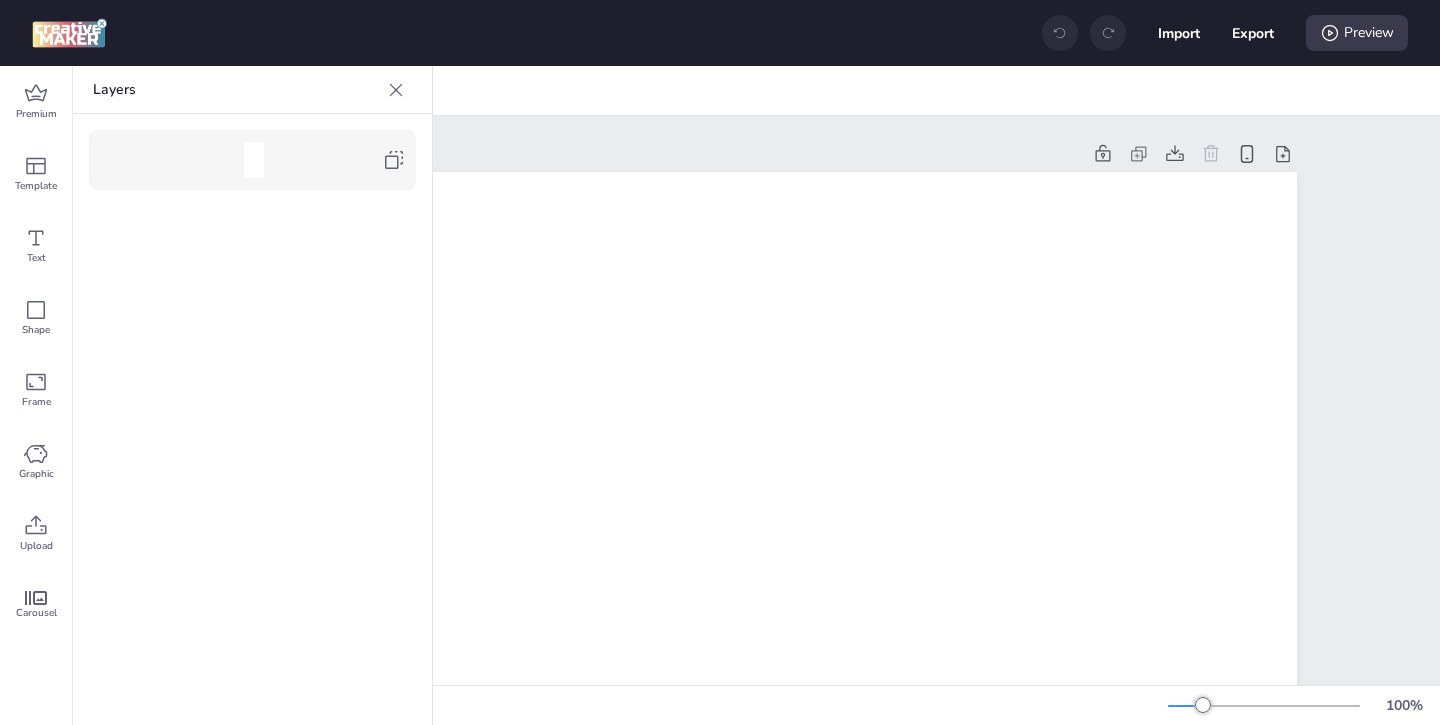 click 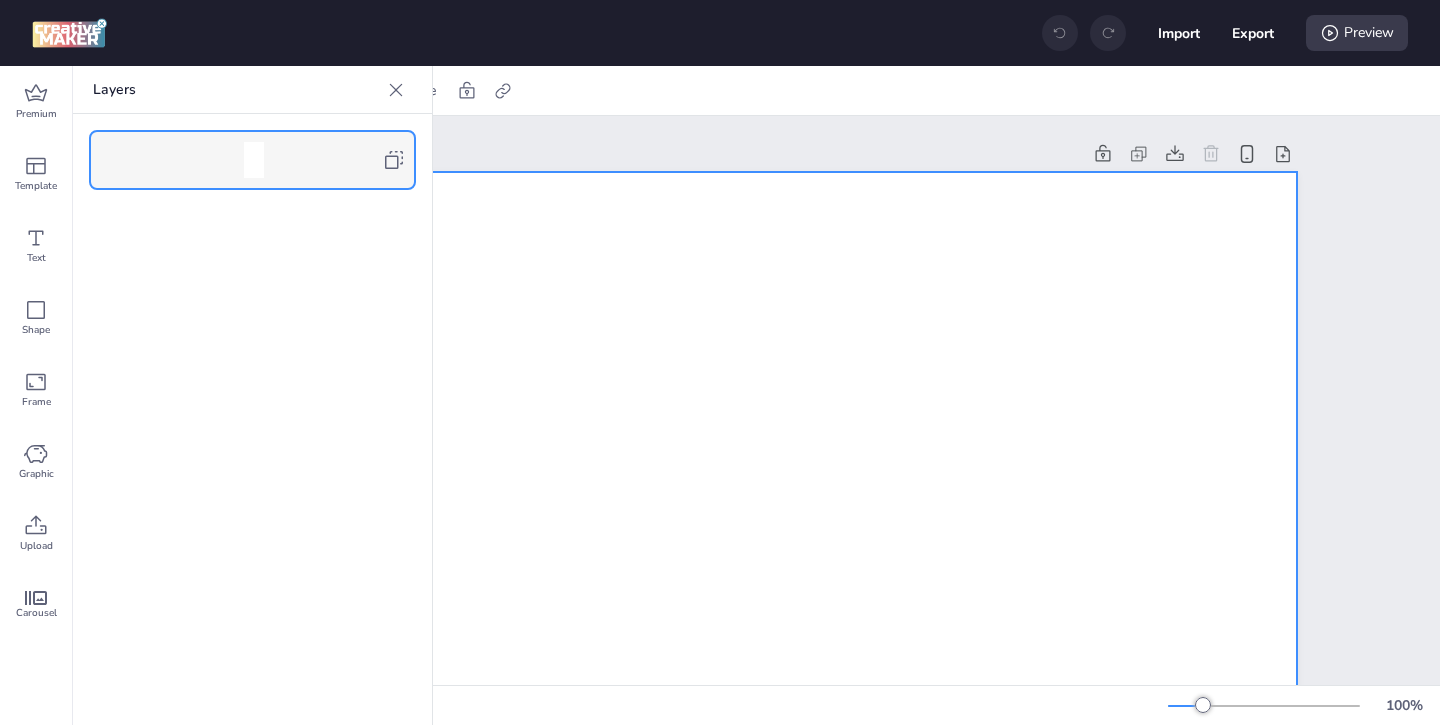 click 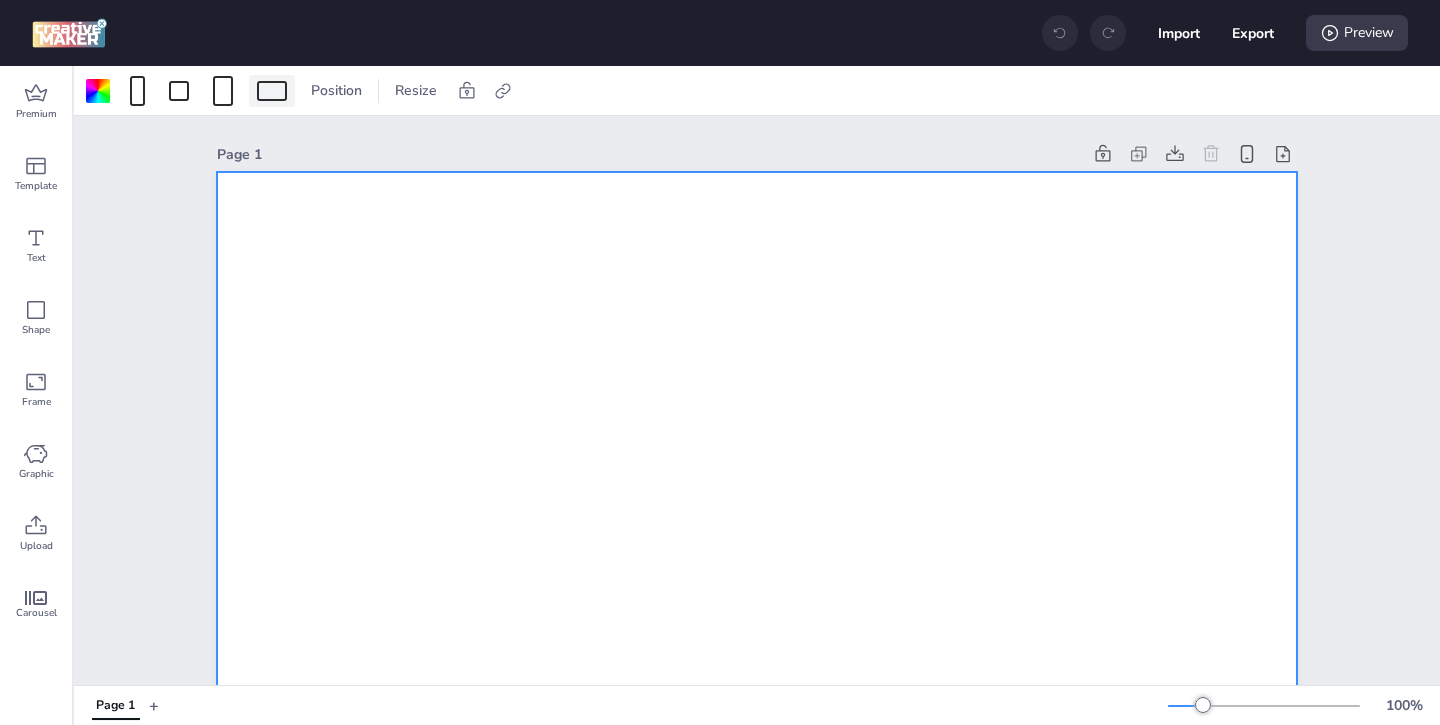 click at bounding box center [272, 91] 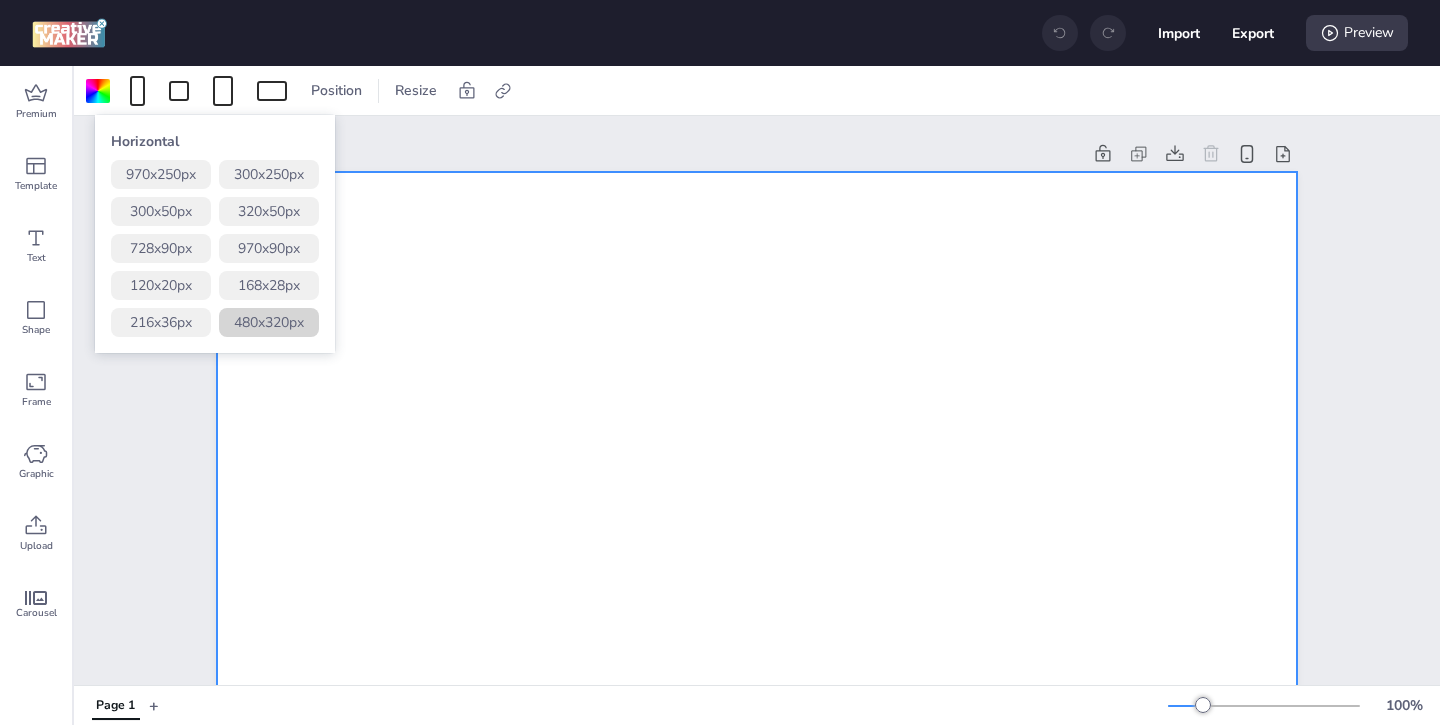 click on "480  x  320 px" at bounding box center (269, 322) 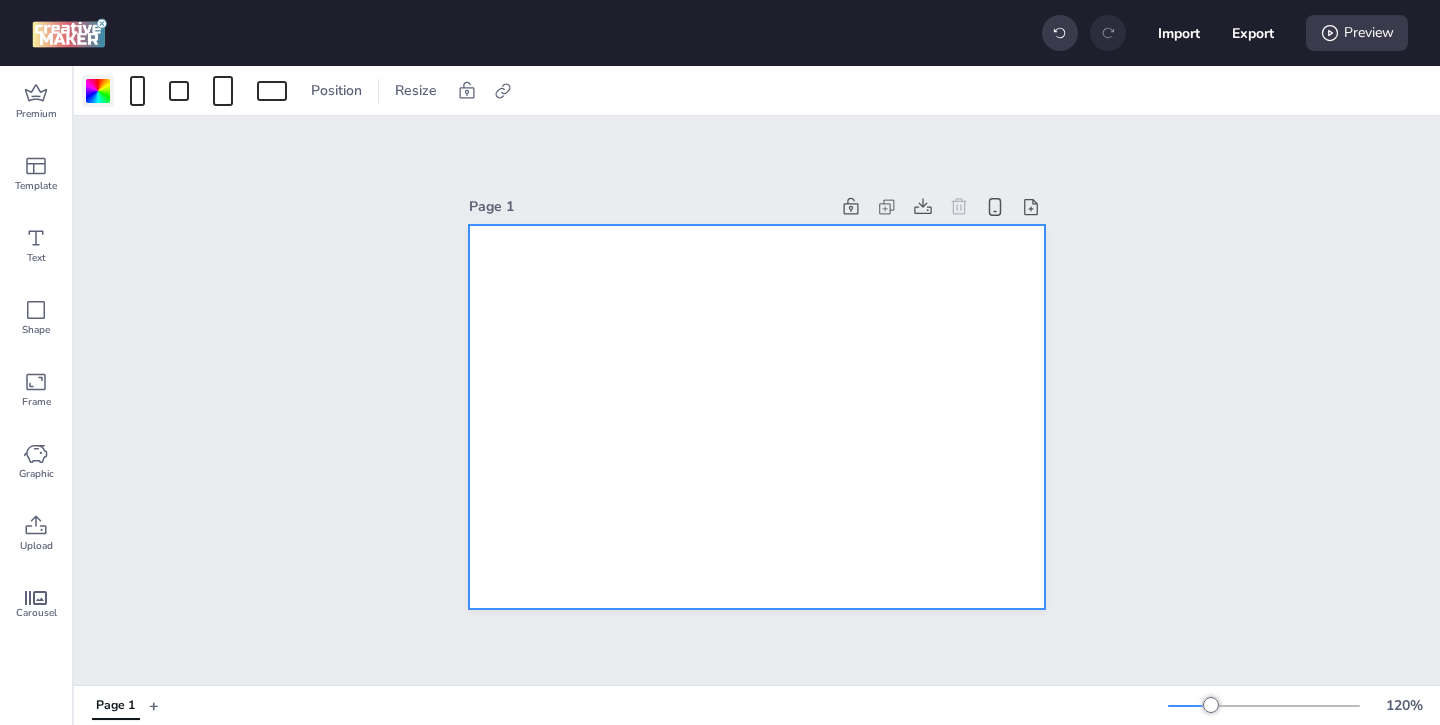 click at bounding box center [98, 91] 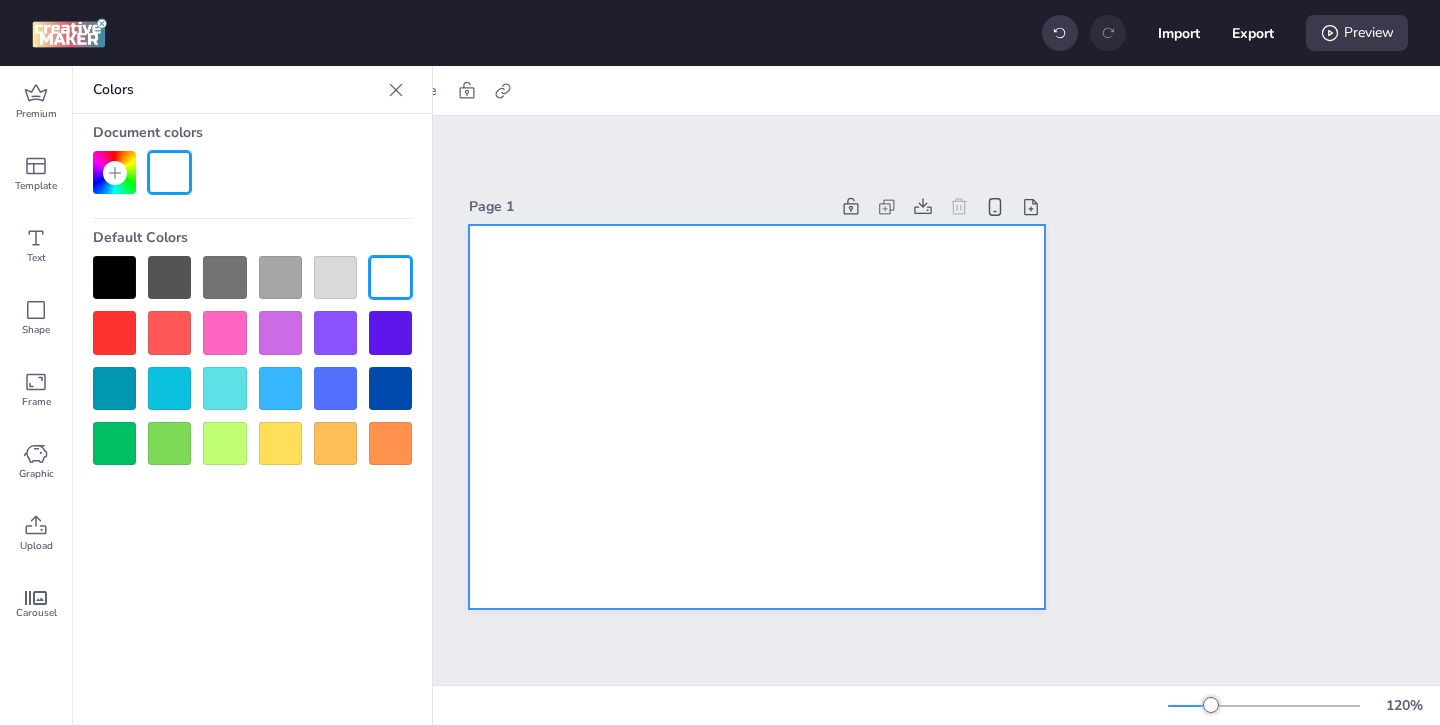 click at bounding box center [114, 277] 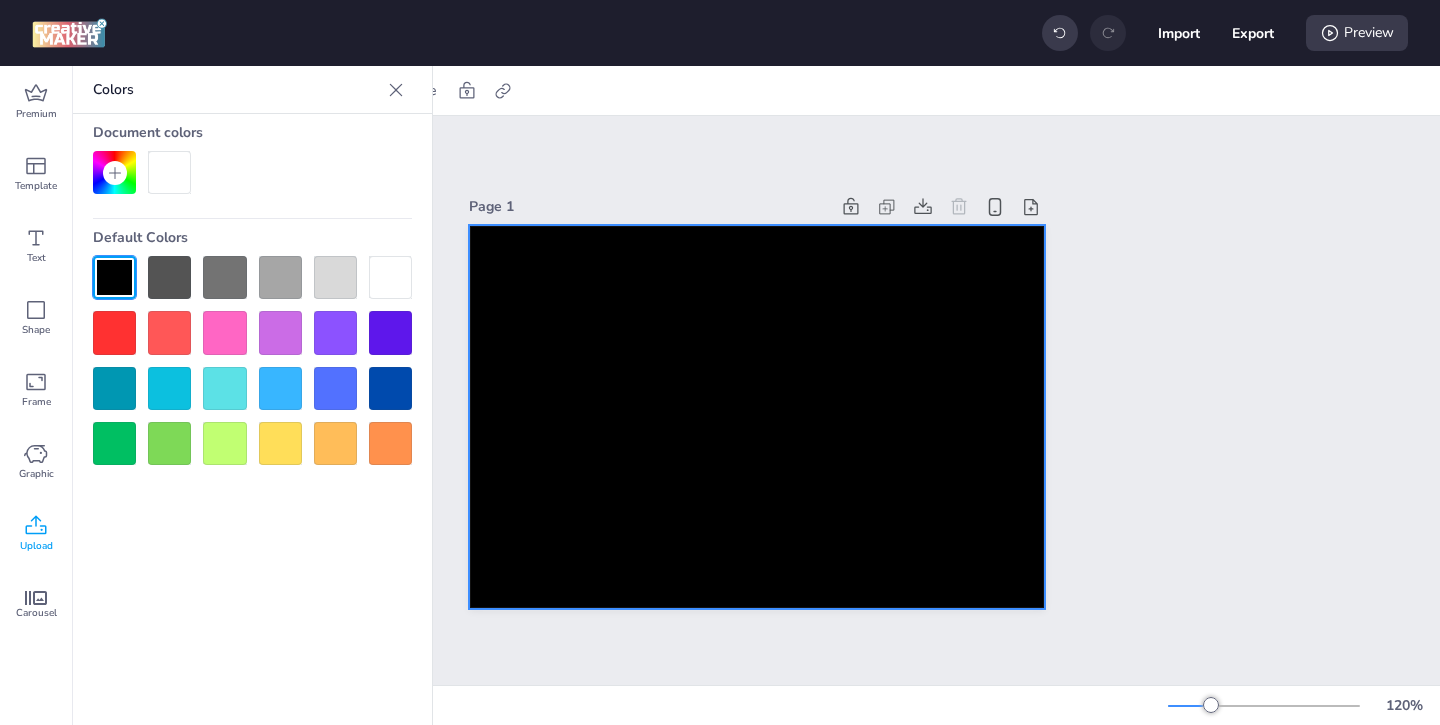 click 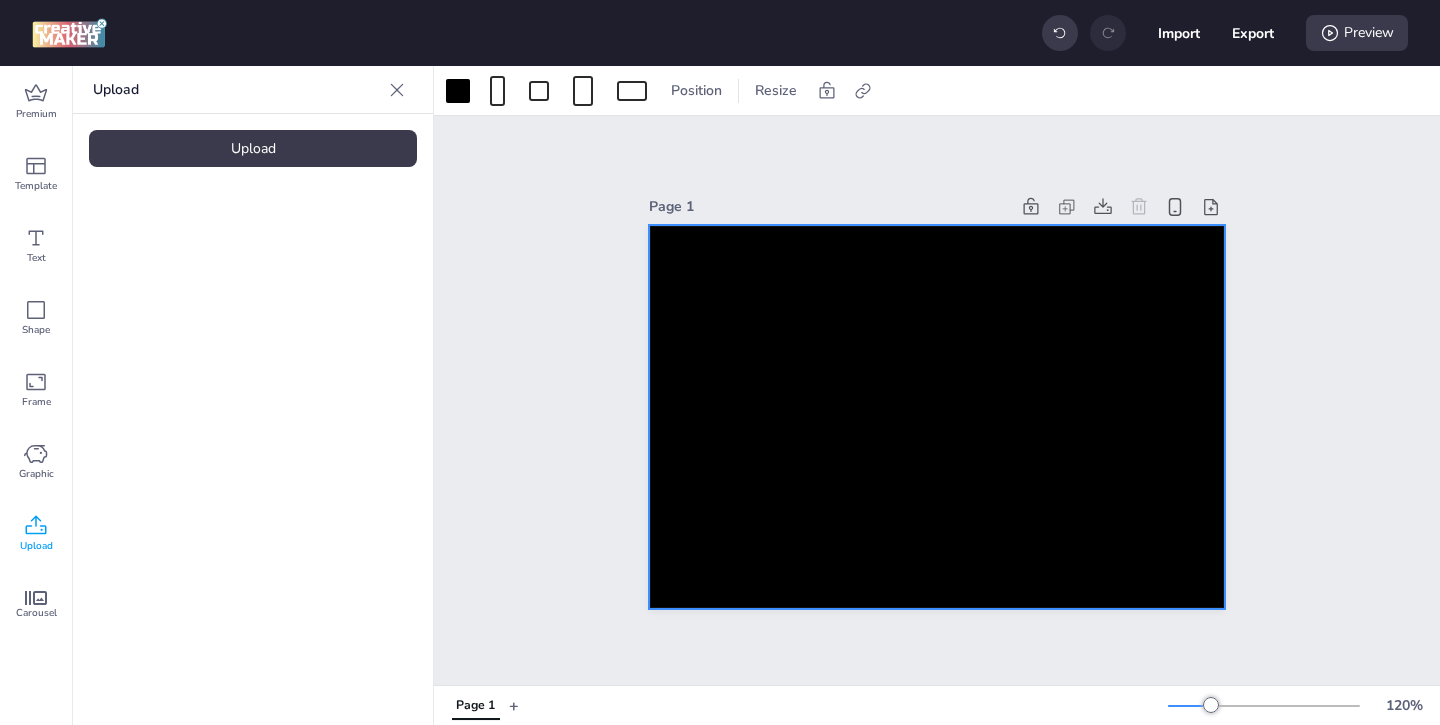 click on "Upload" at bounding box center [253, 148] 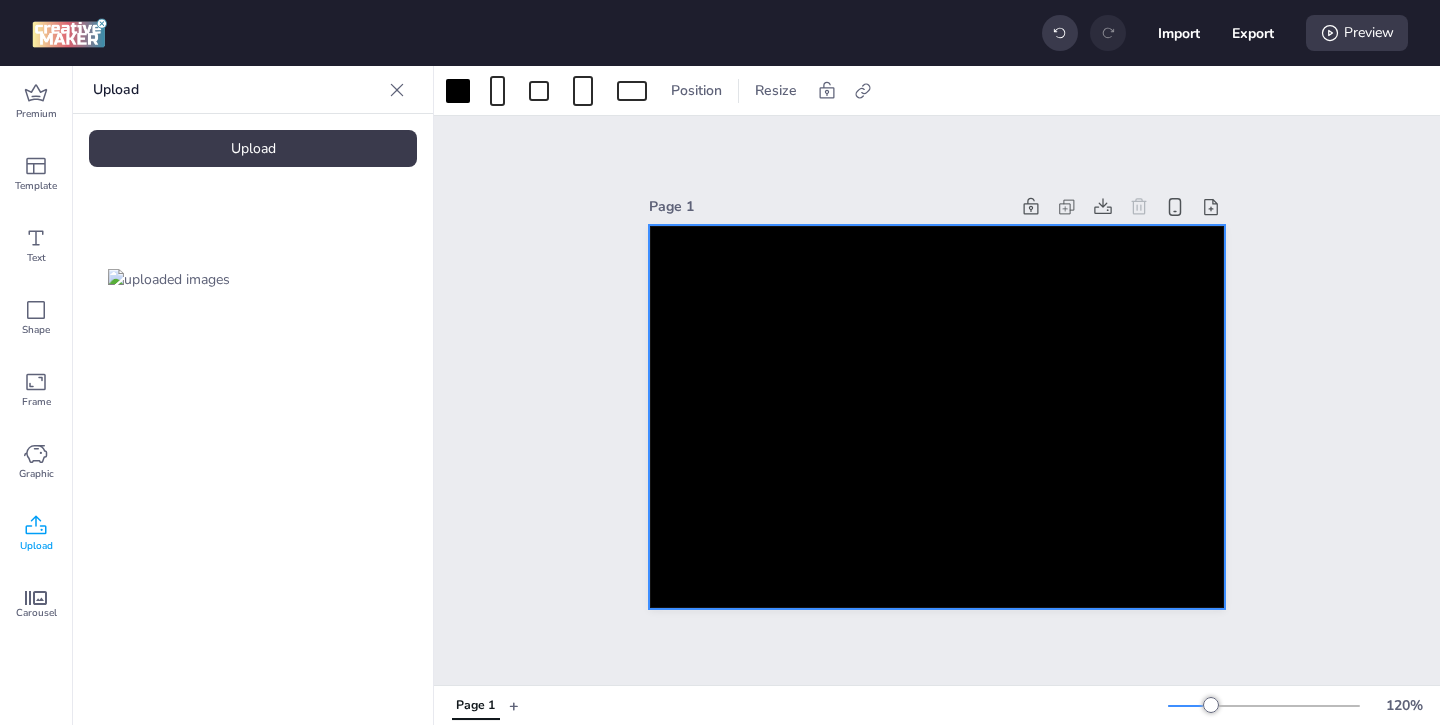 click at bounding box center (169, 279) 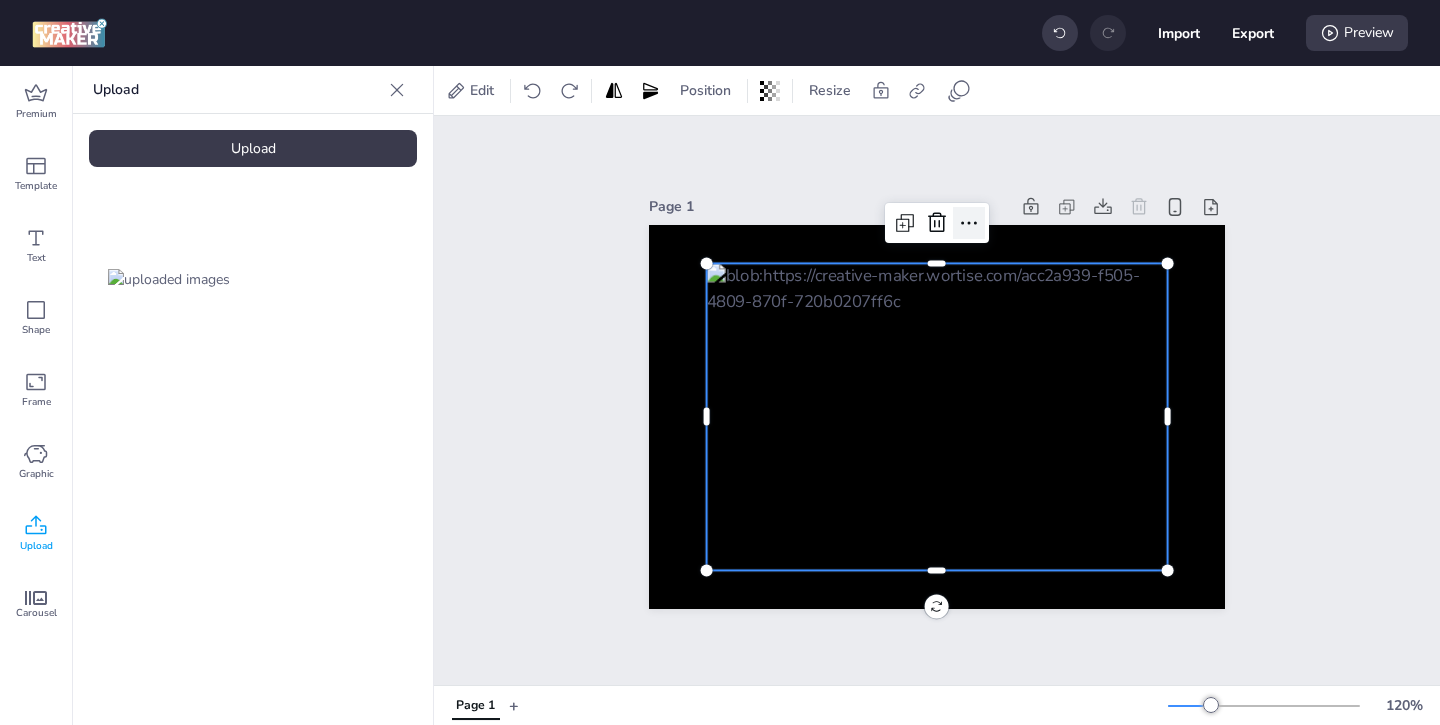 click 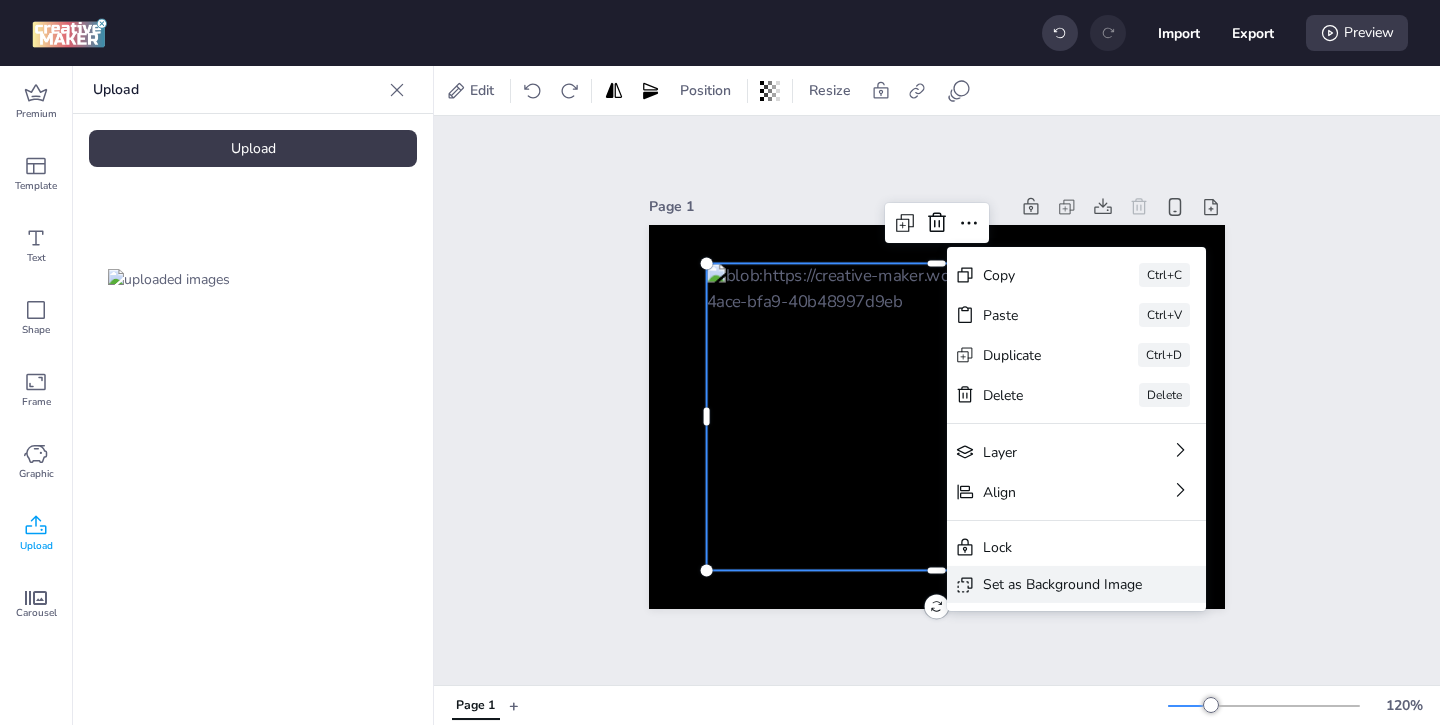 click on "Set as Background Image" at bounding box center [1062, 584] 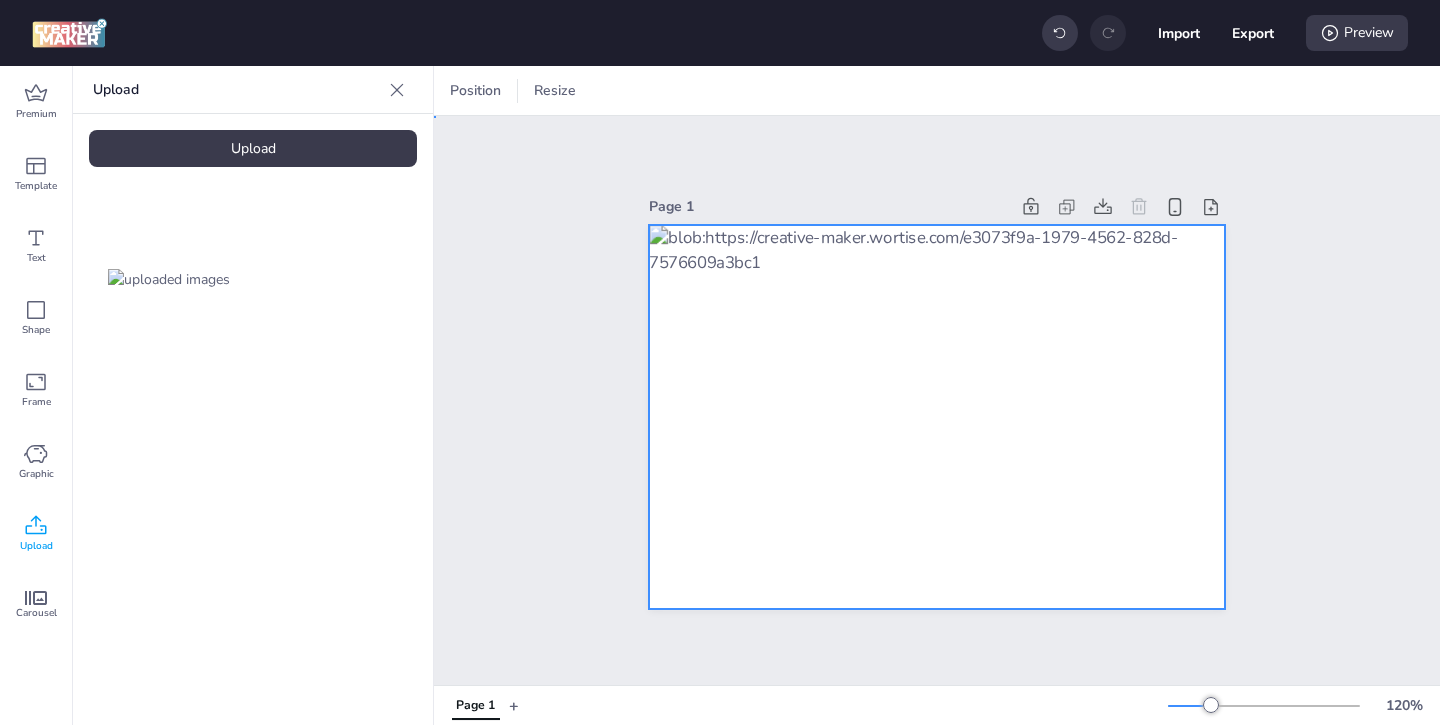 click at bounding box center [937, 417] 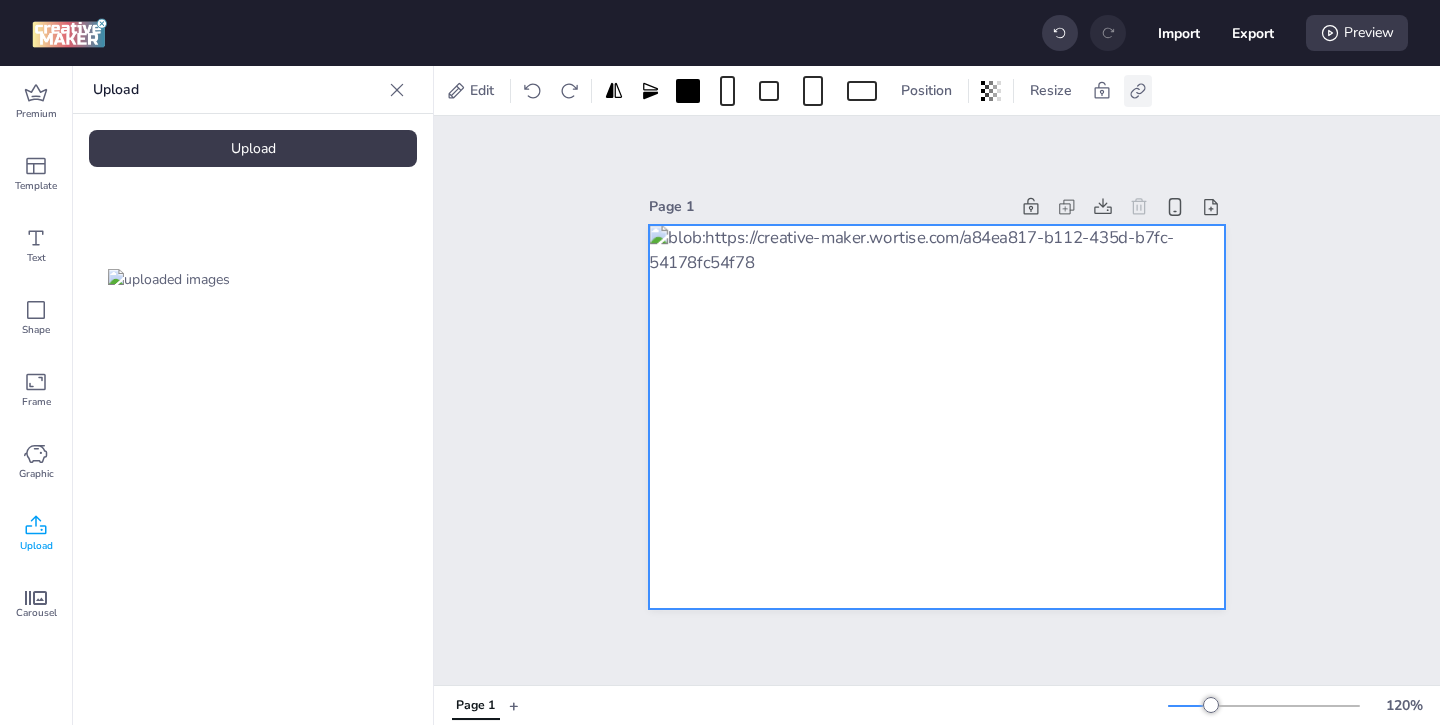 click 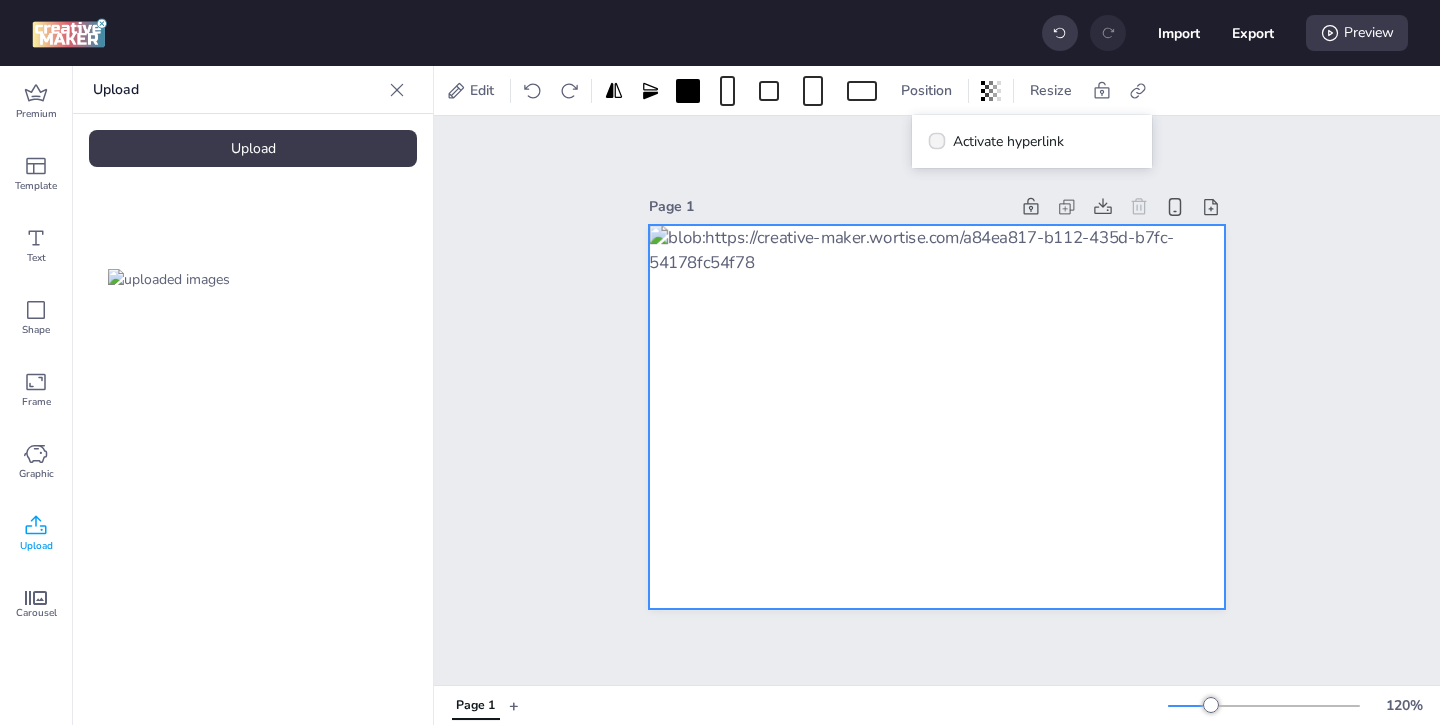 click on "Activate hyperlink" at bounding box center [1008, 141] 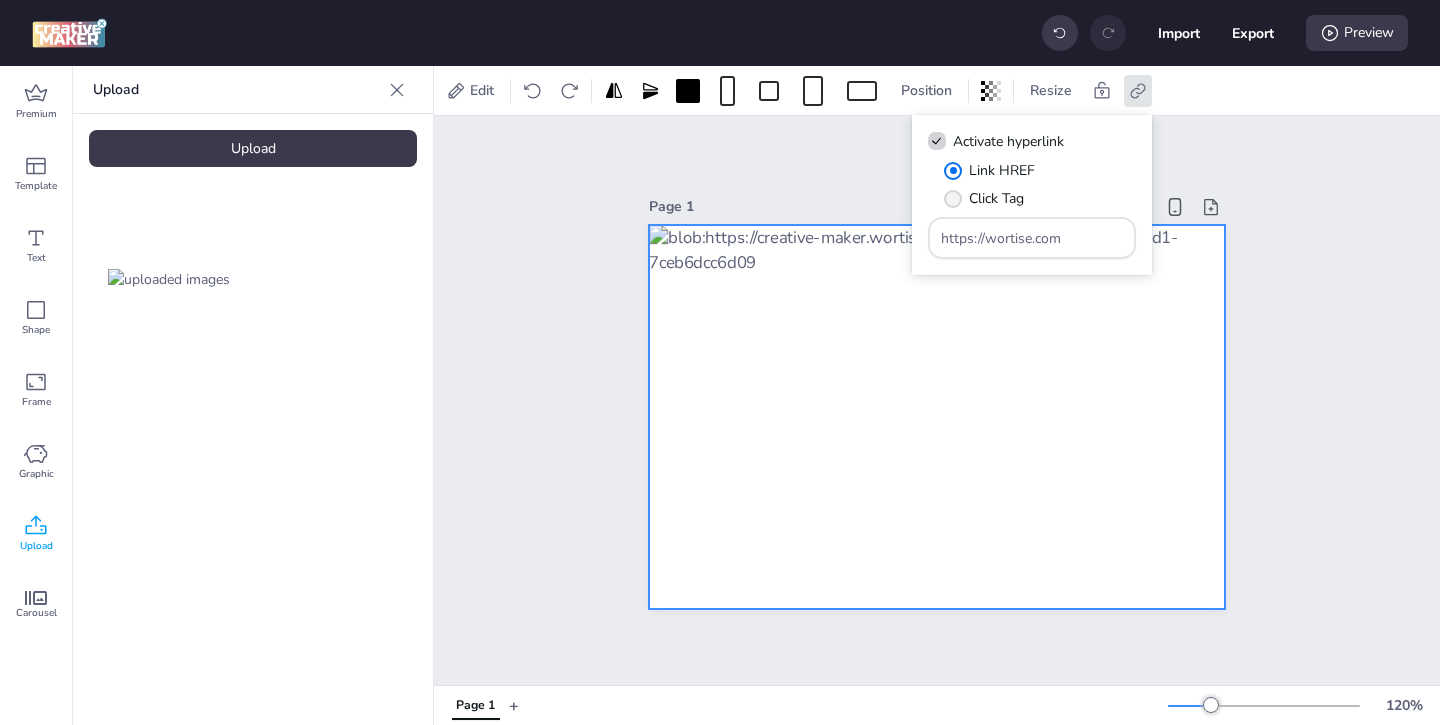 click on "Click Tag" at bounding box center (996, 198) 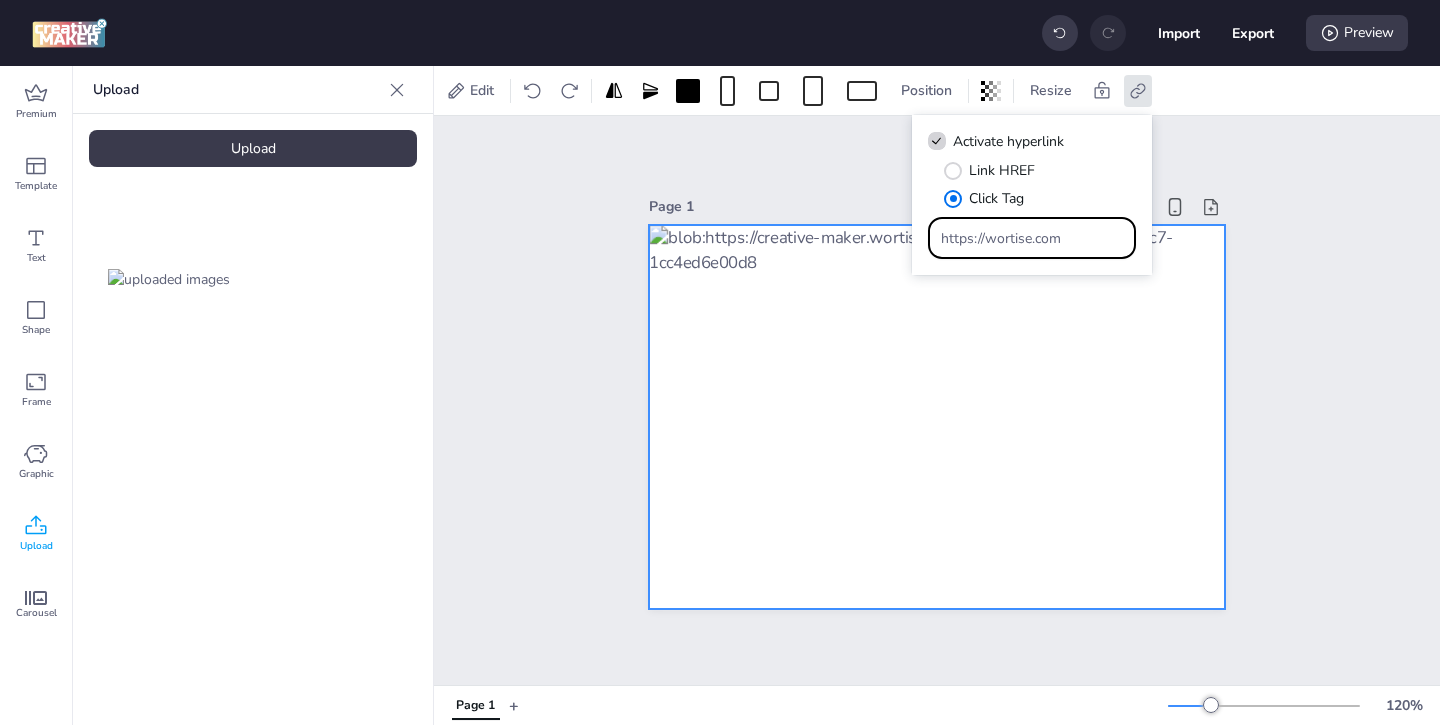 drag, startPoint x: 1064, startPoint y: 240, endPoint x: 989, endPoint y: 206, distance: 82.346825 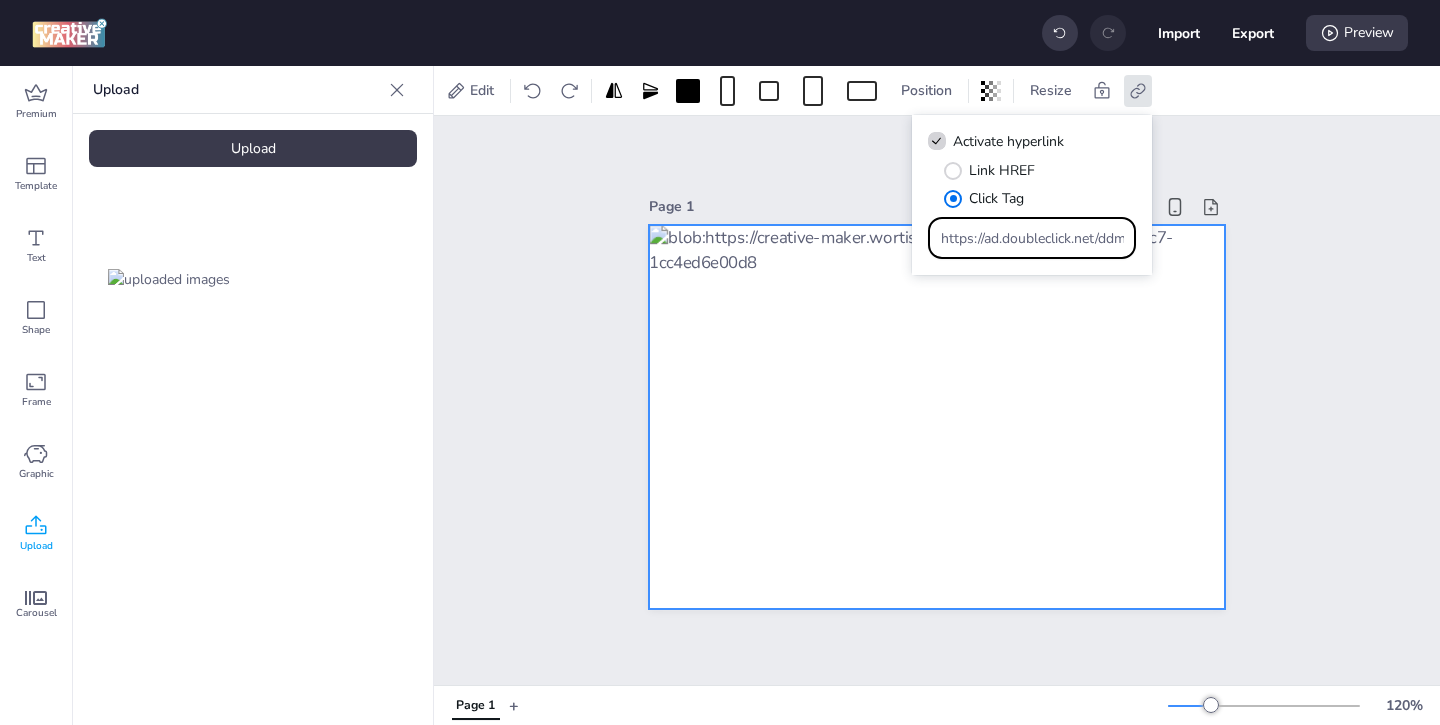 scroll, scrollTop: 0, scrollLeft: 1170, axis: horizontal 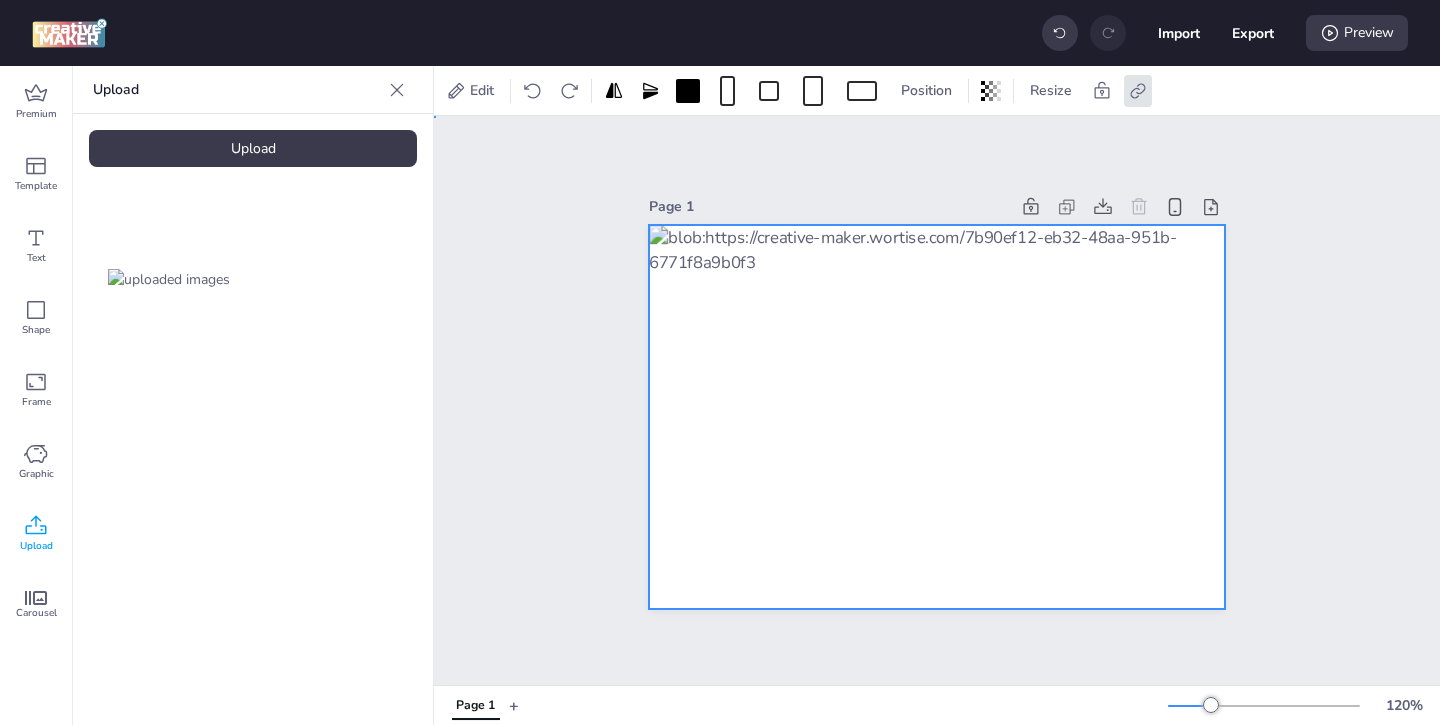 click on "Page 1" at bounding box center (937, 400) 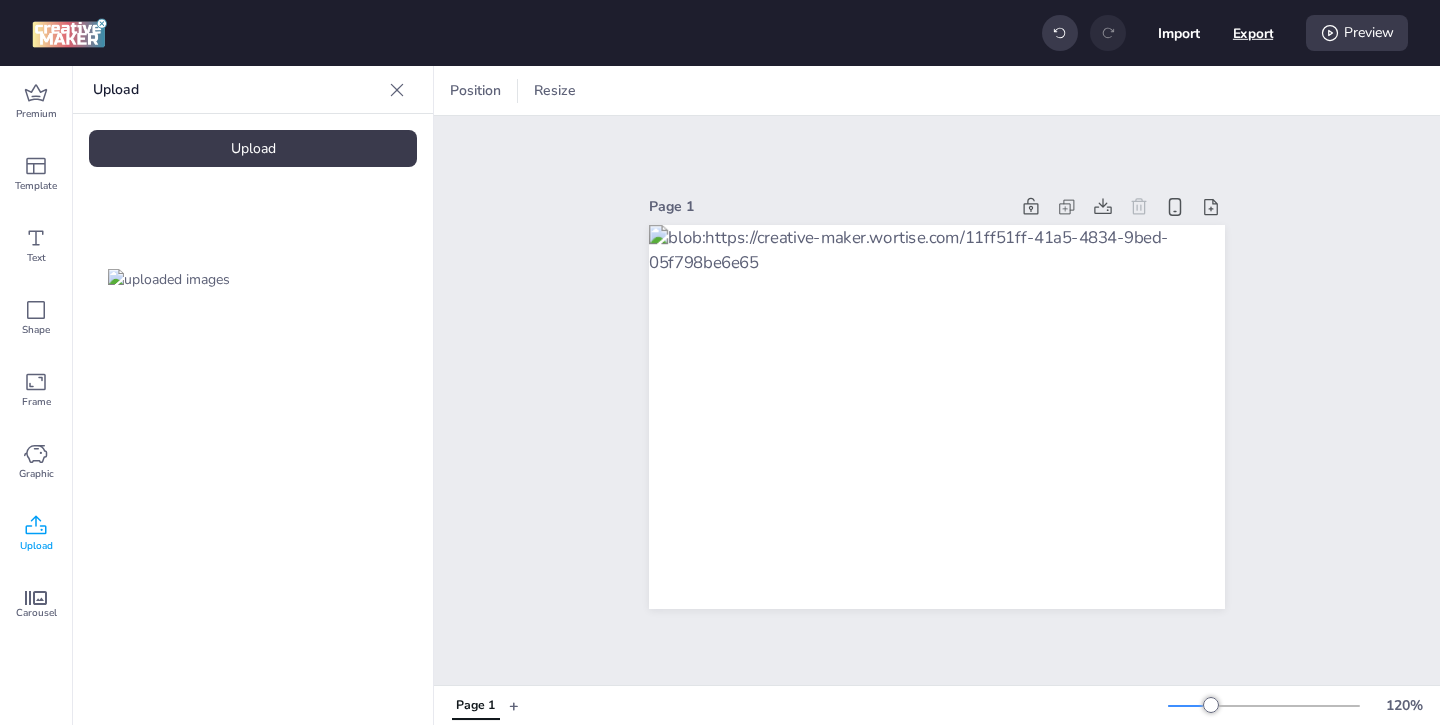 click on "Export" at bounding box center [1253, 33] 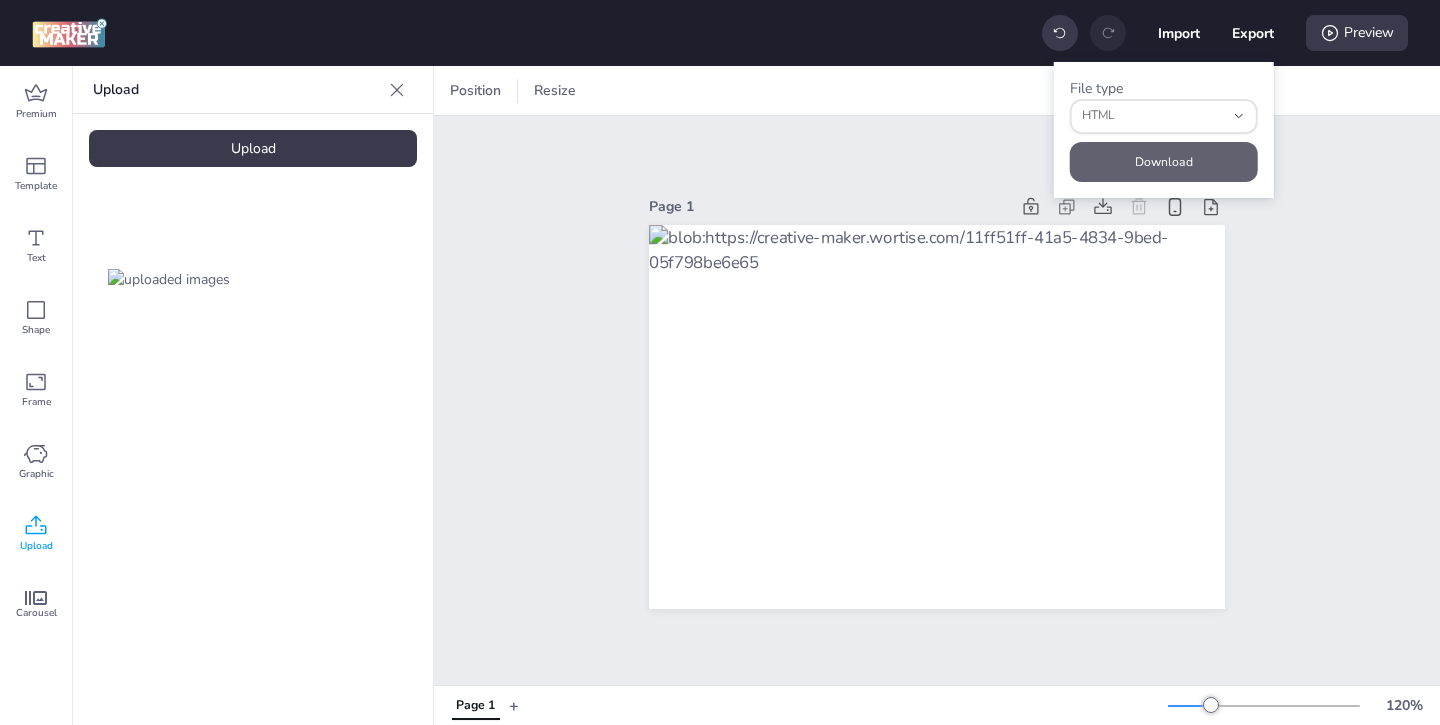 click on "Download" at bounding box center [1164, 162] 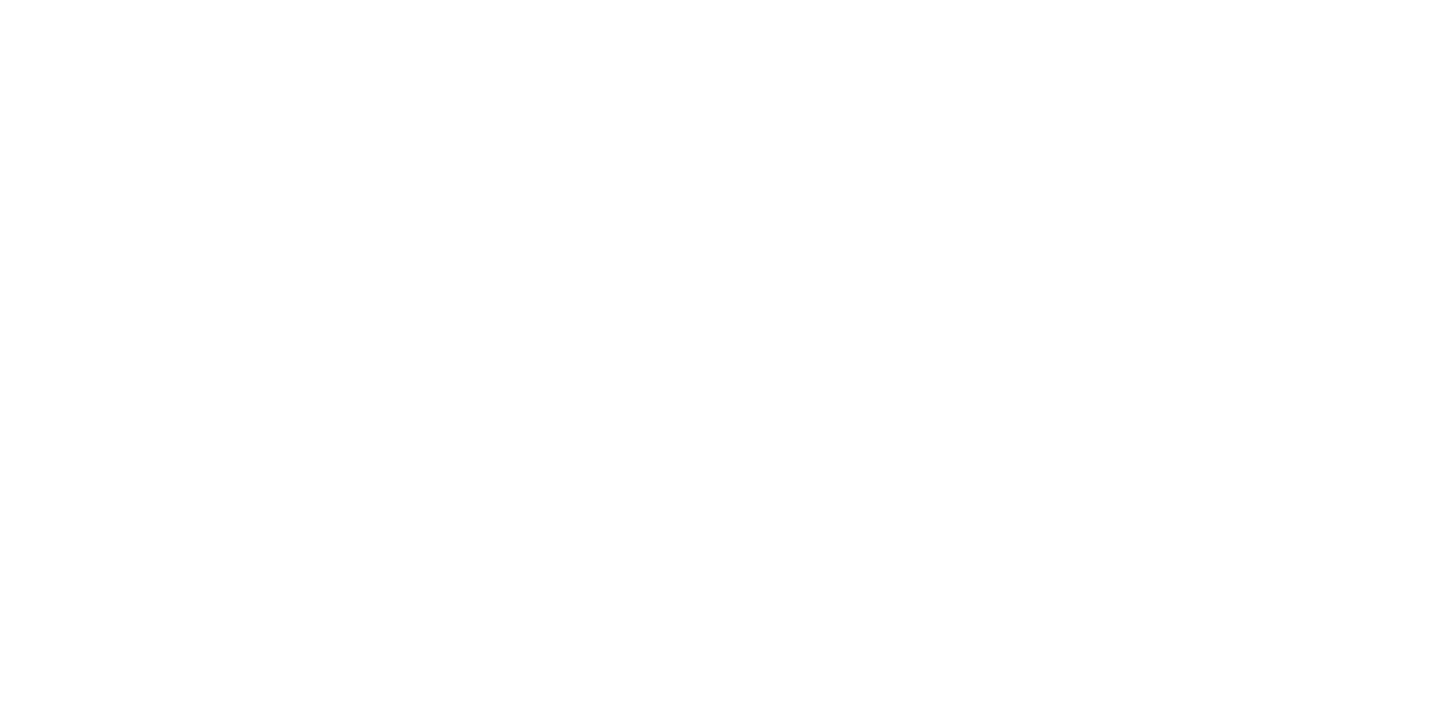 scroll, scrollTop: 0, scrollLeft: 0, axis: both 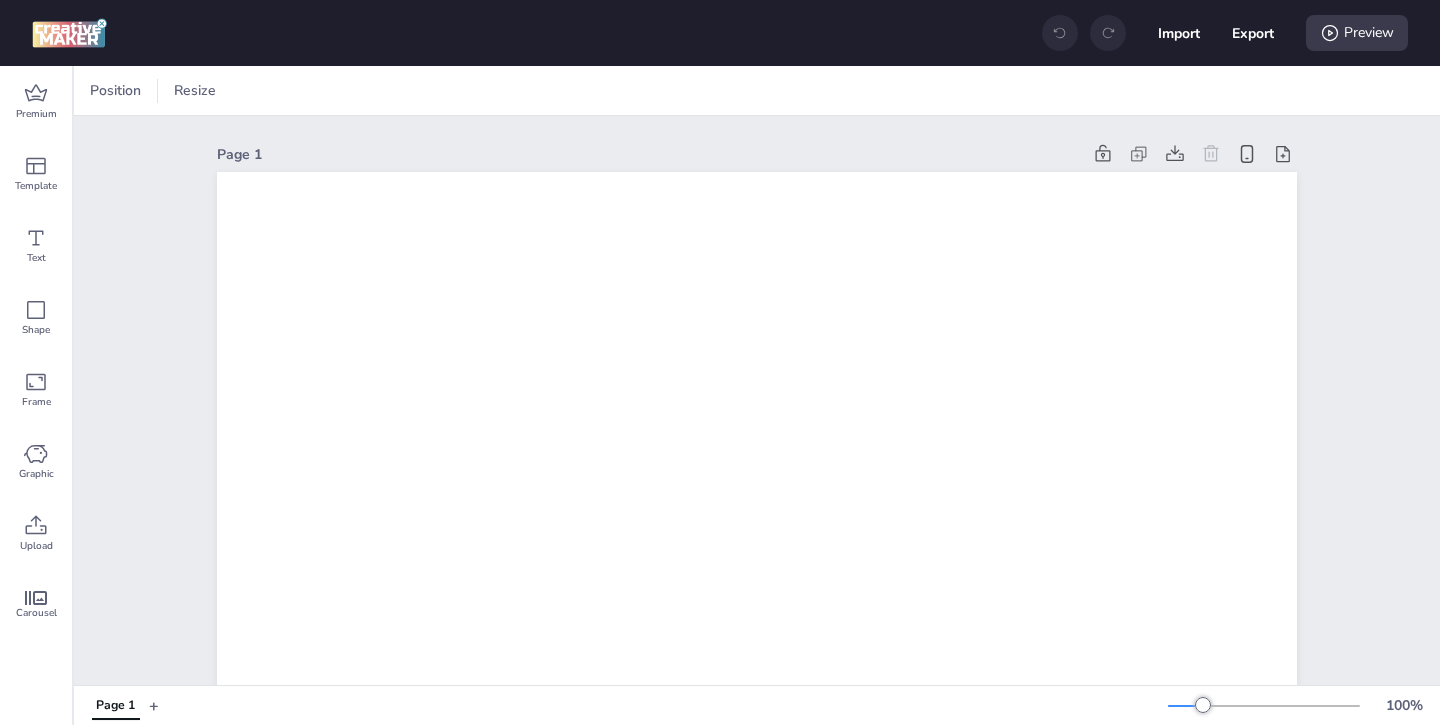 click on "Position Resize" at bounding box center (757, 90) 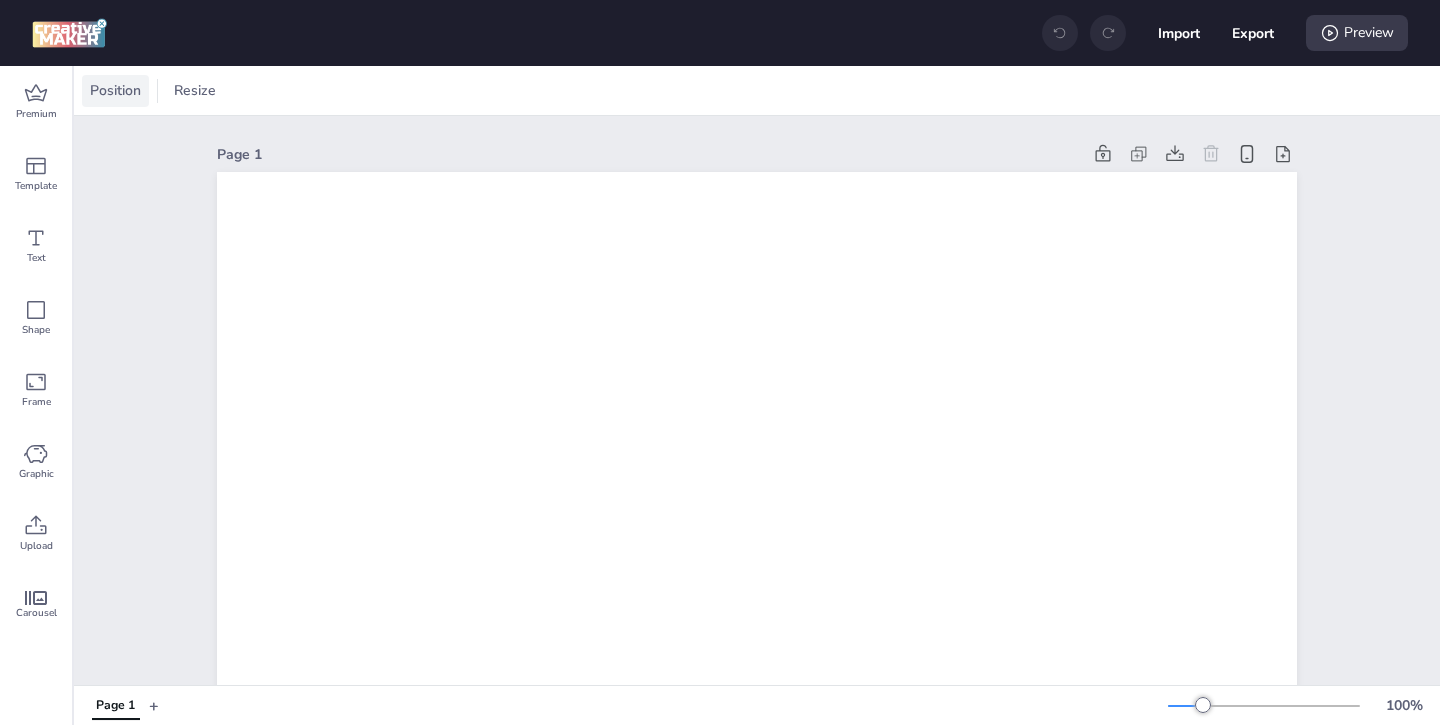 click on "Position" at bounding box center [115, 90] 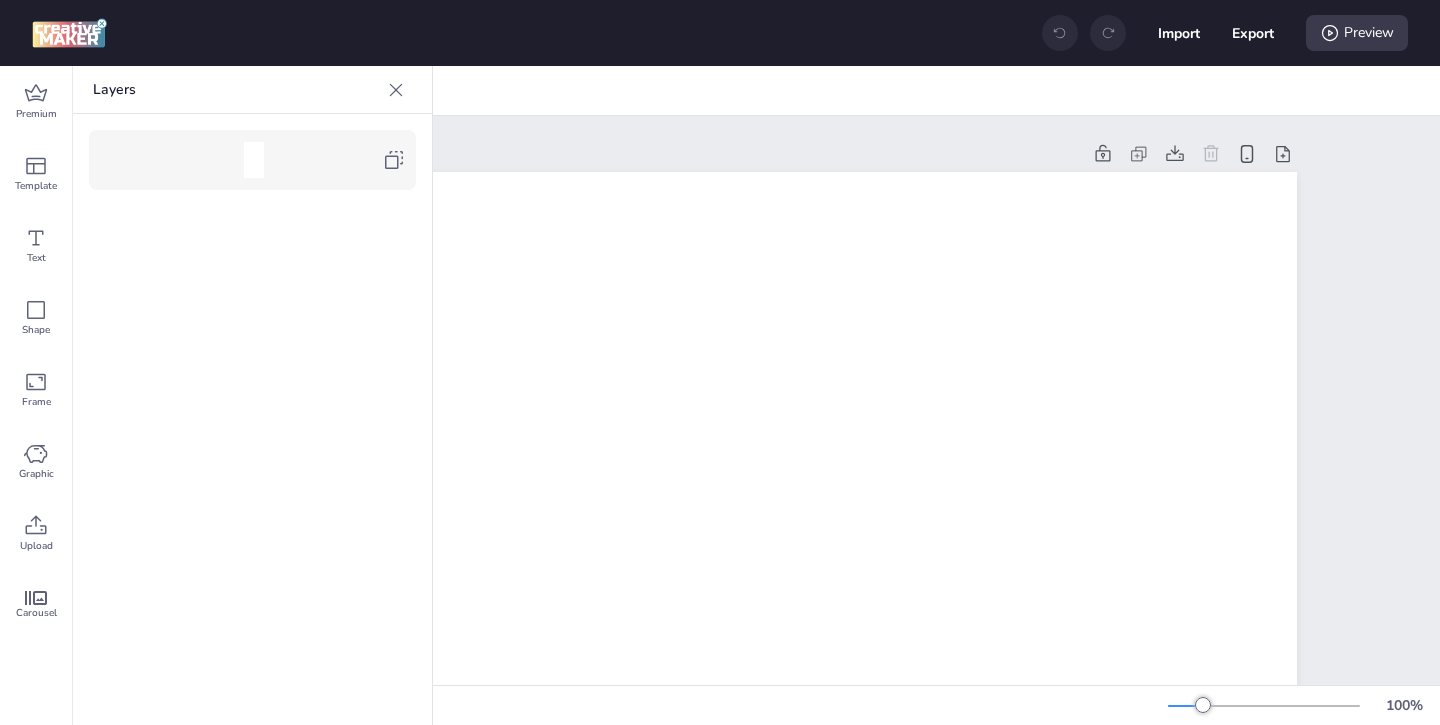click 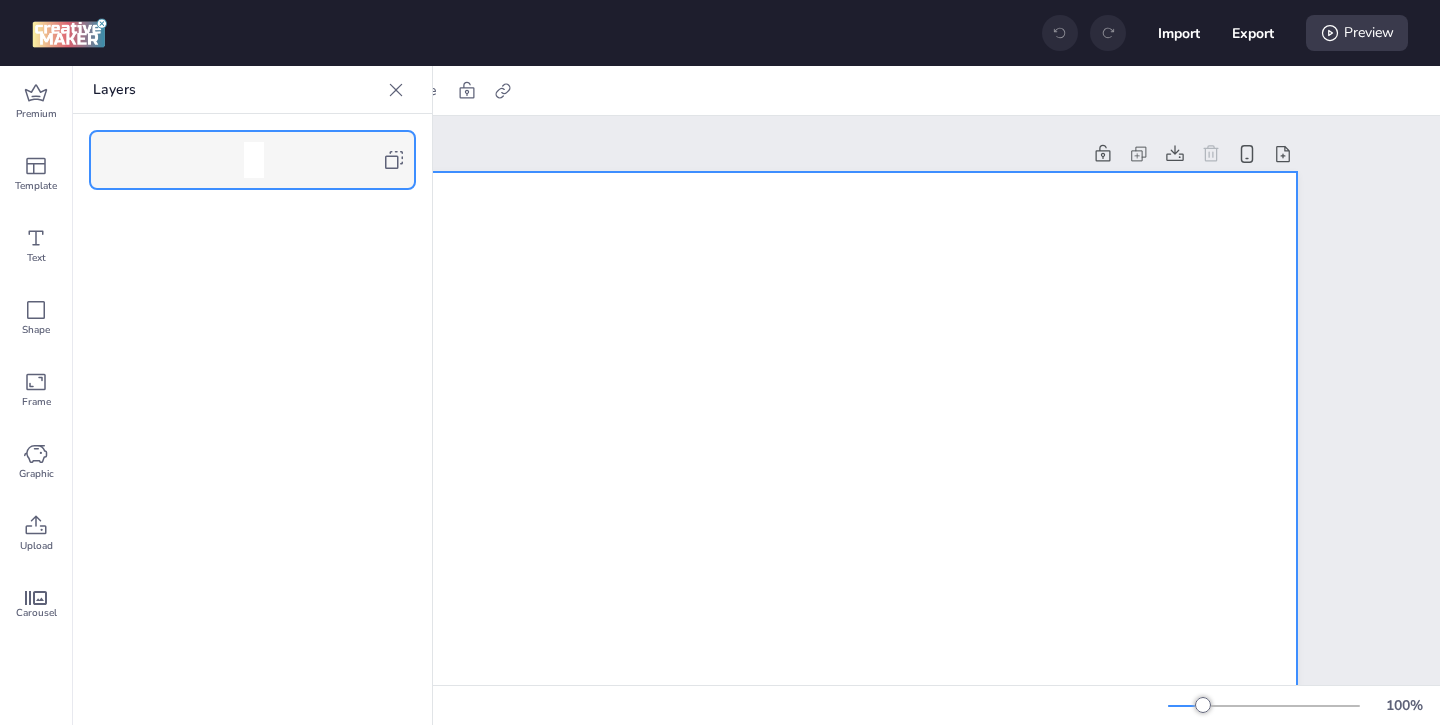 click 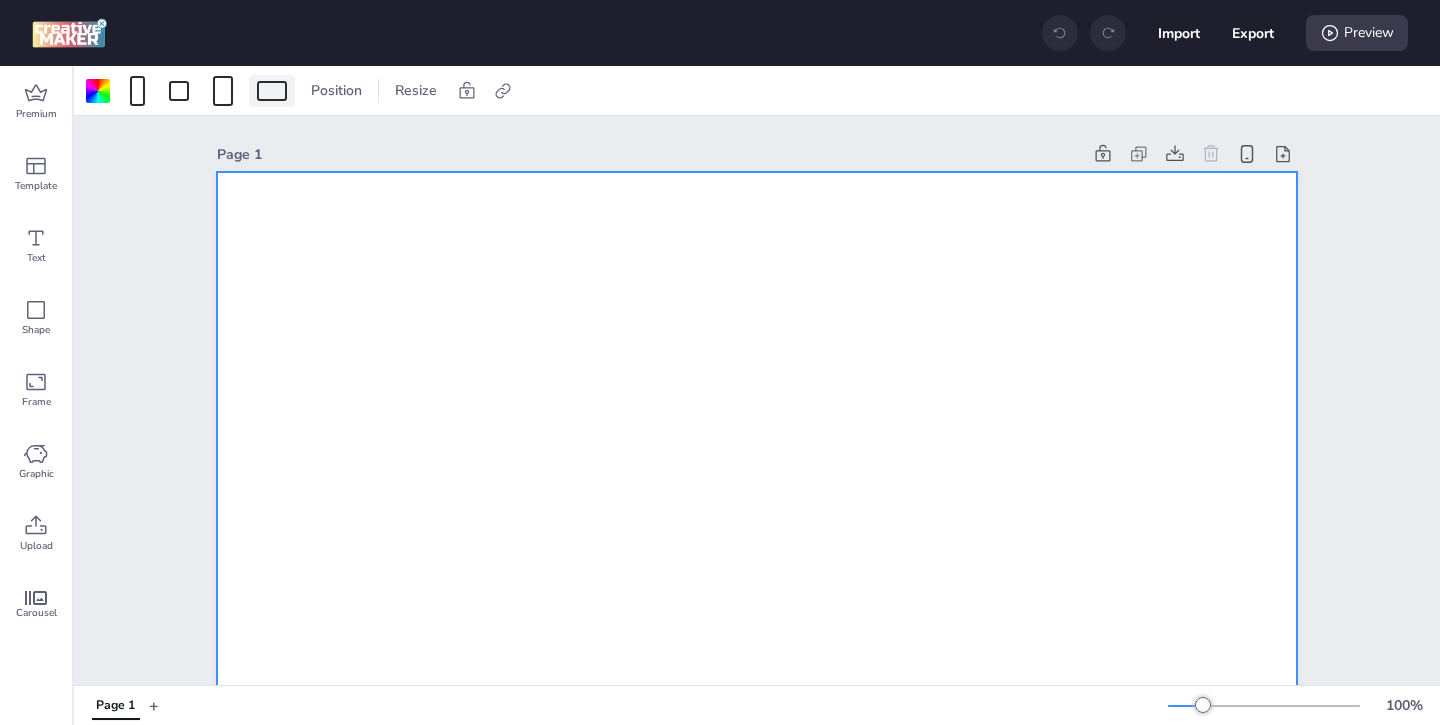 click at bounding box center (272, 91) 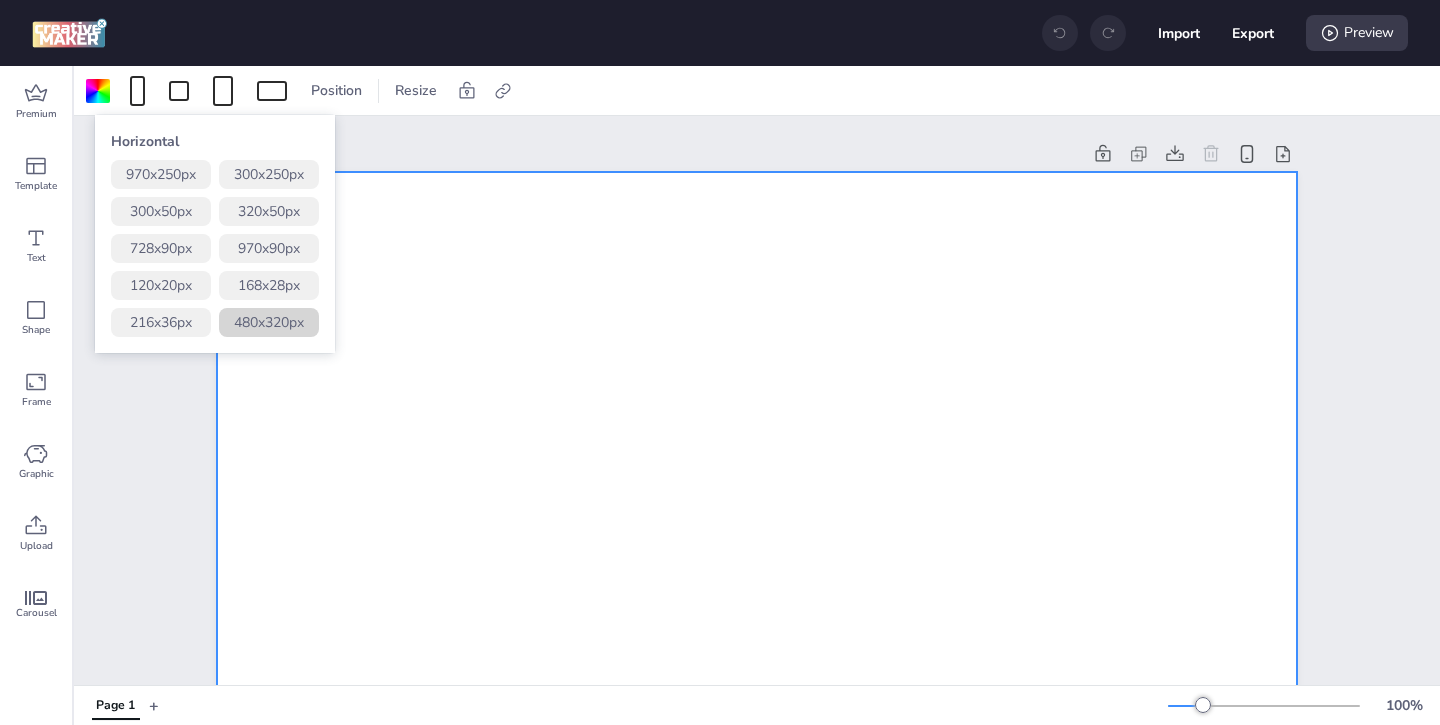 click on "480  x  320 px" at bounding box center (269, 322) 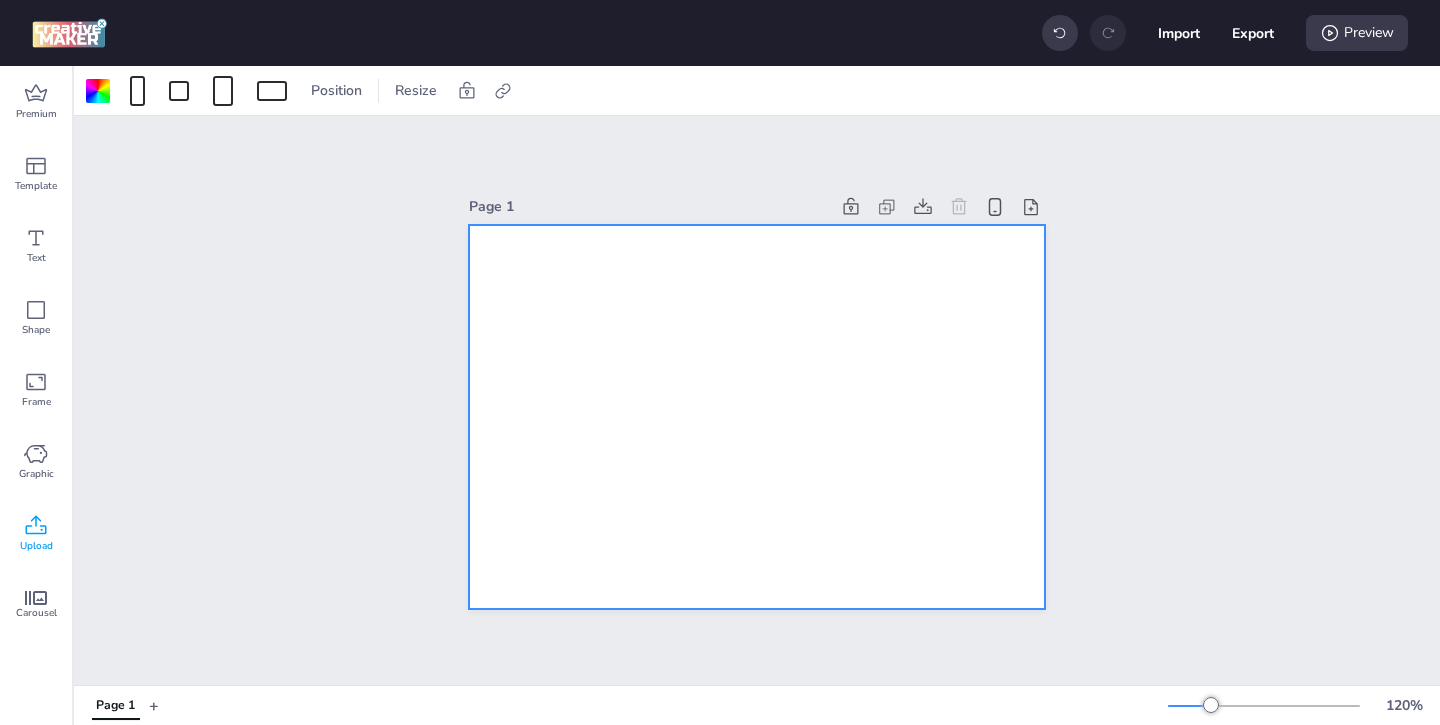 click 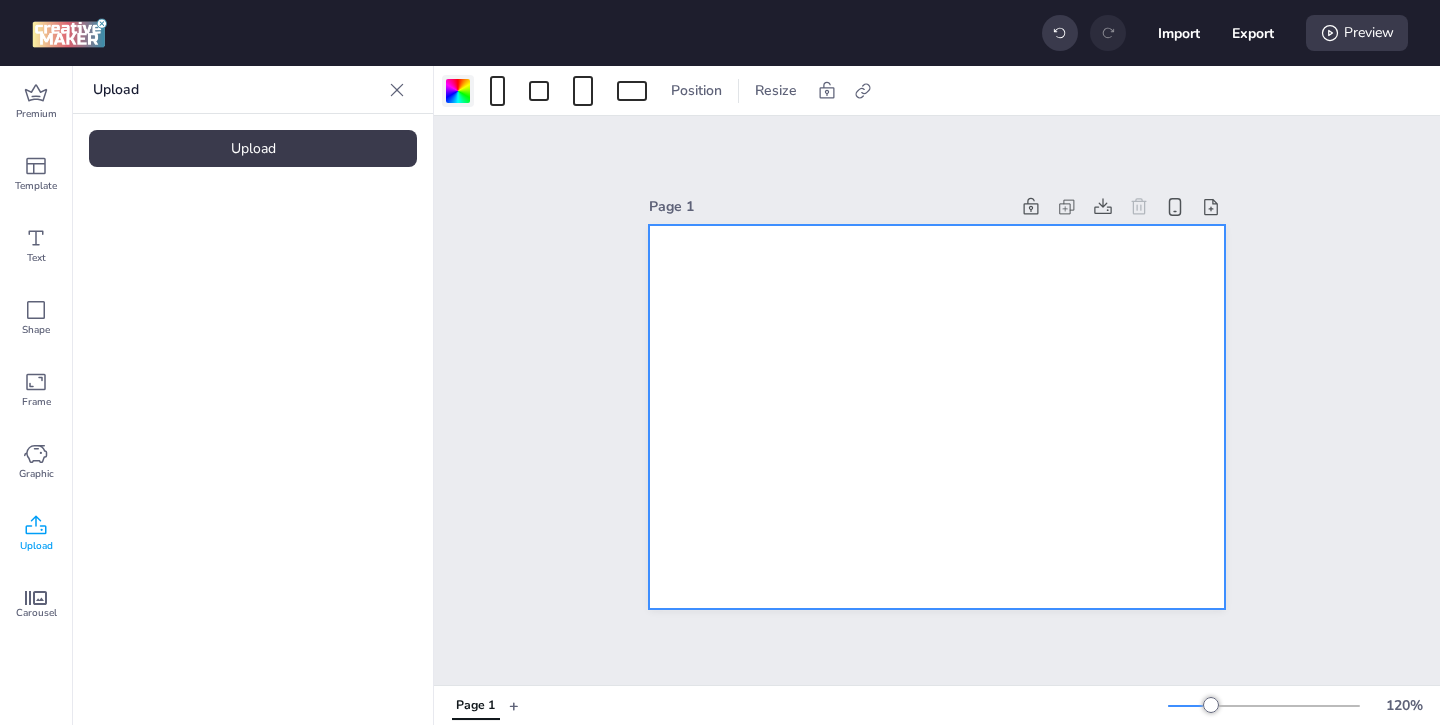 click at bounding box center [458, 91] 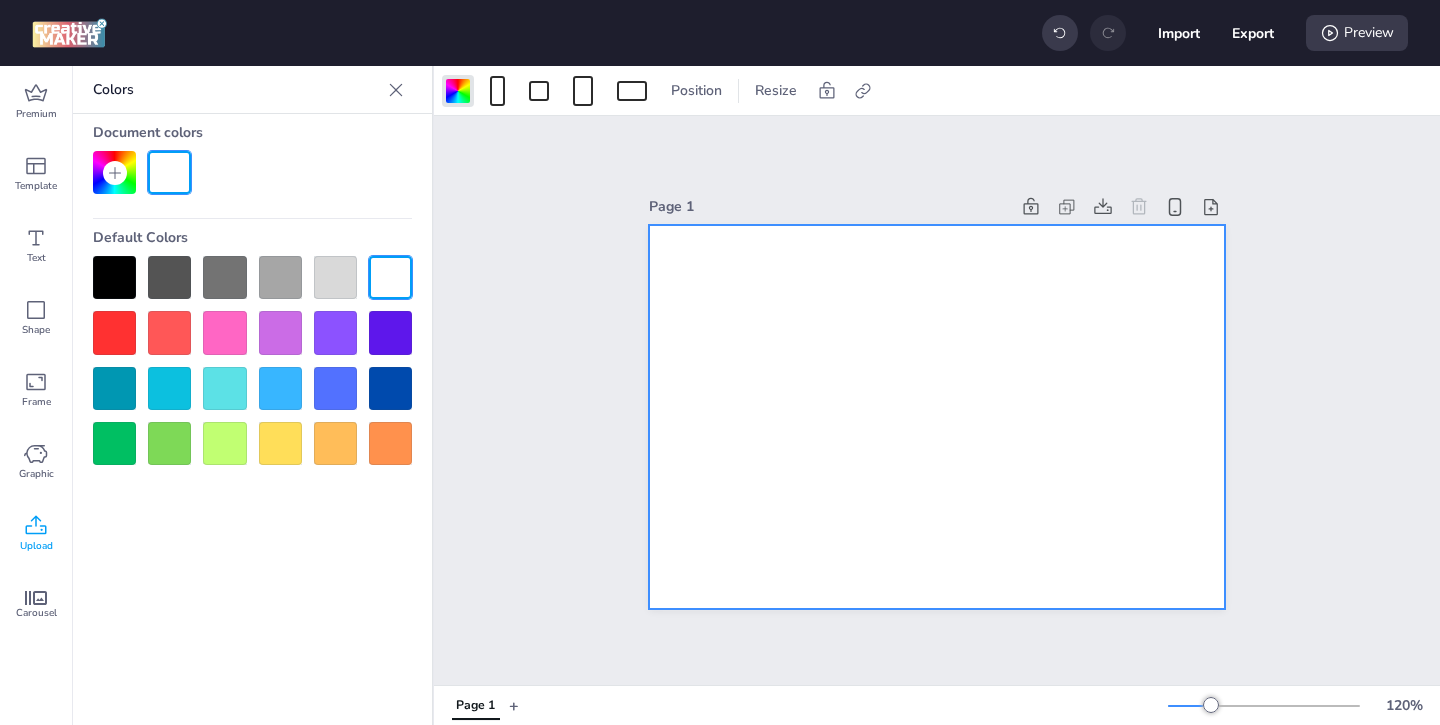 click at bounding box center (114, 277) 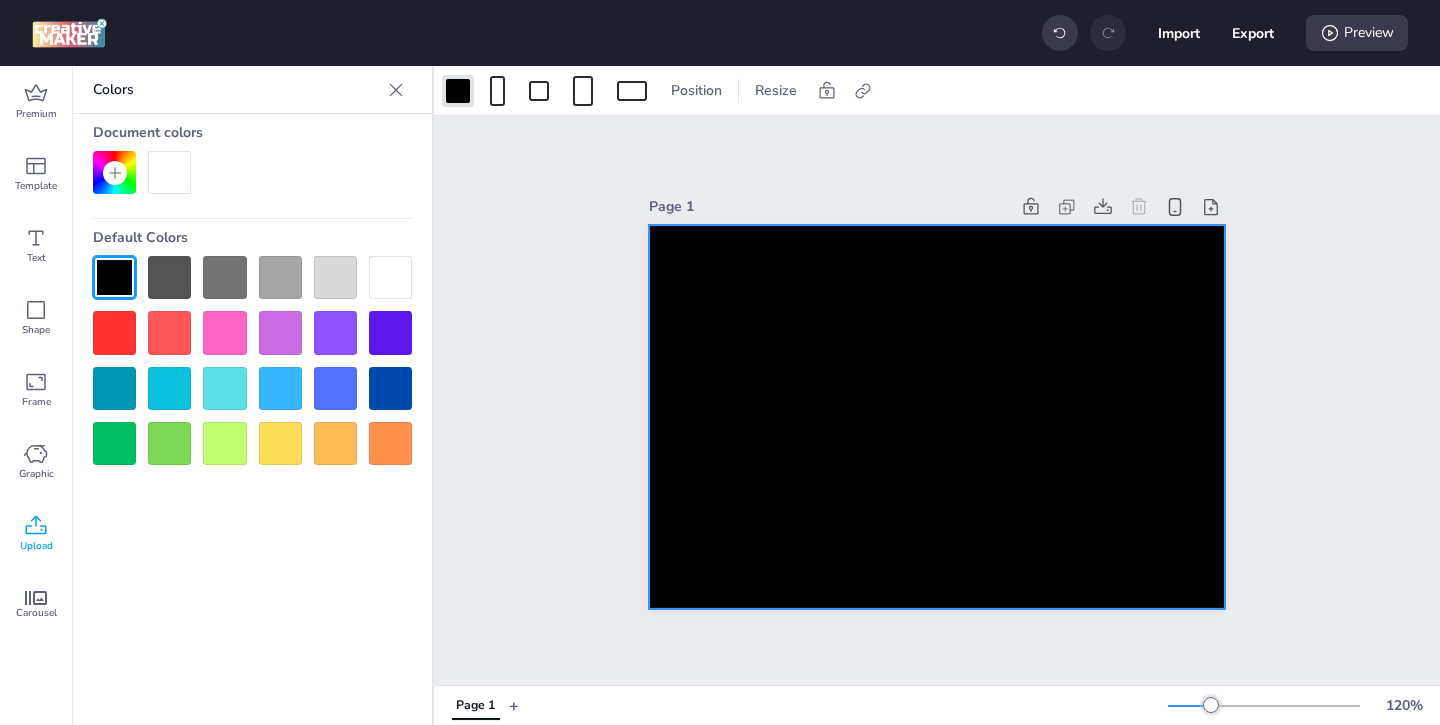 click 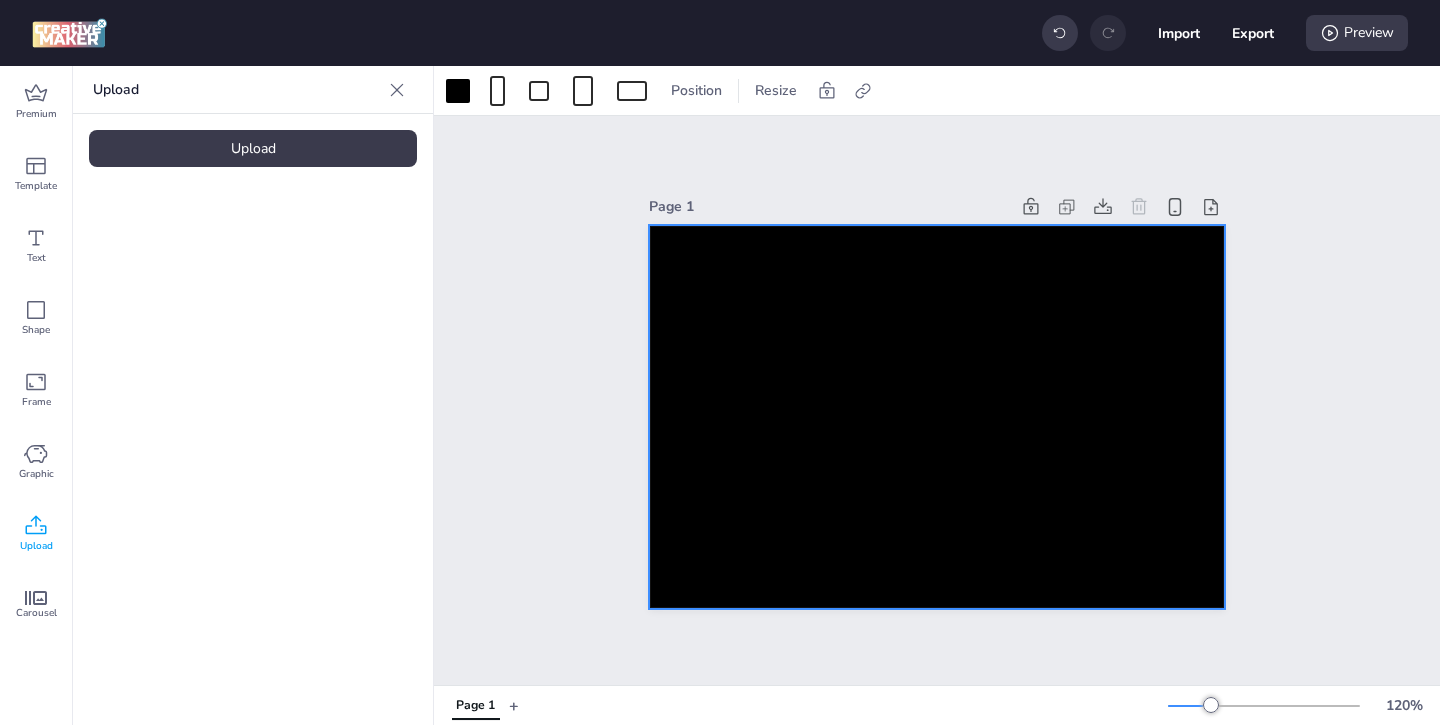 click on "Upload" at bounding box center [253, 148] 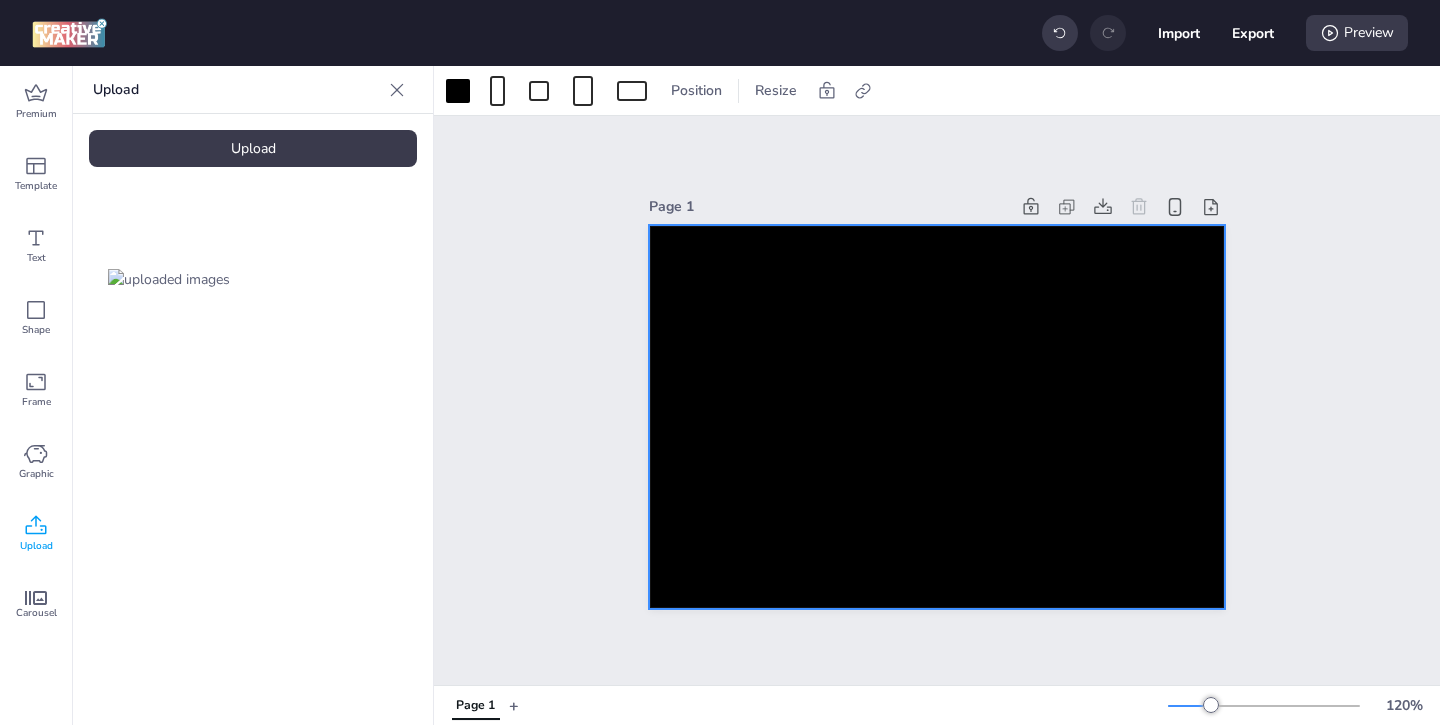 click at bounding box center [169, 279] 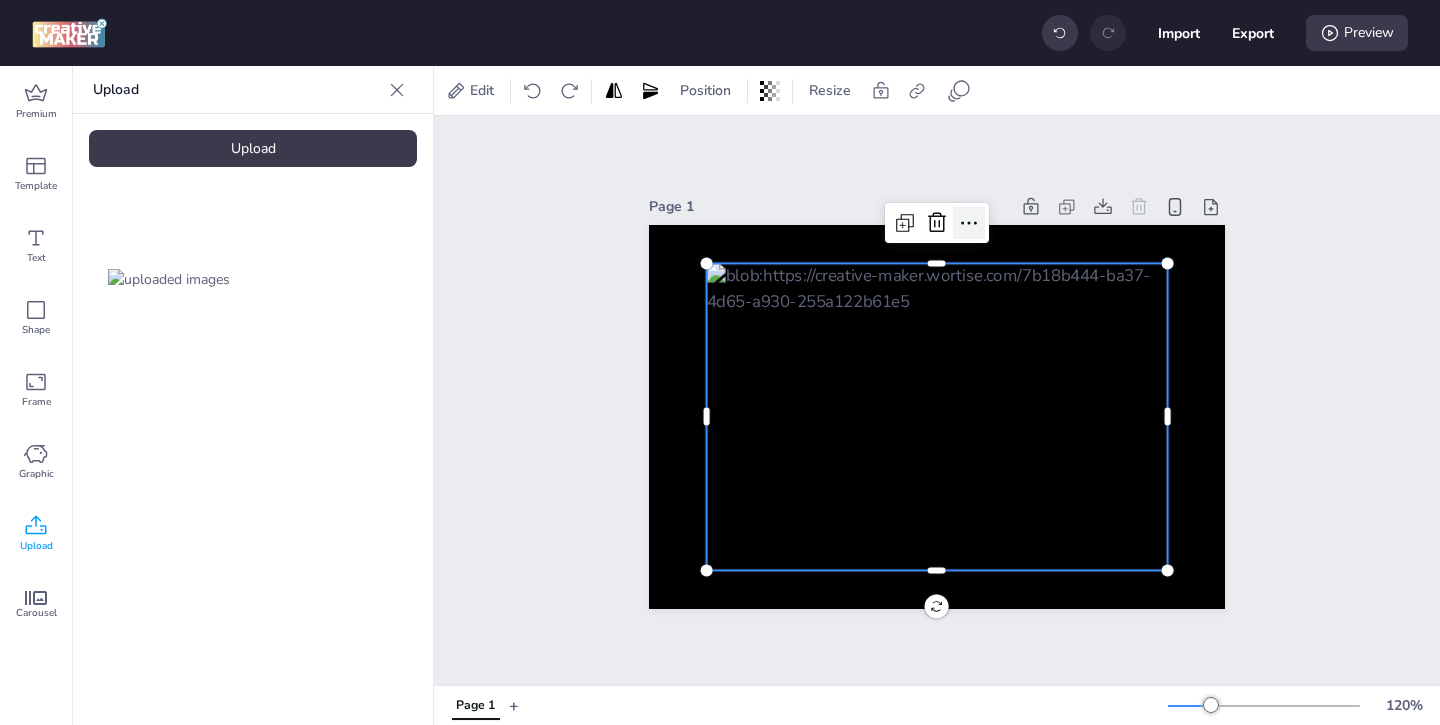 click 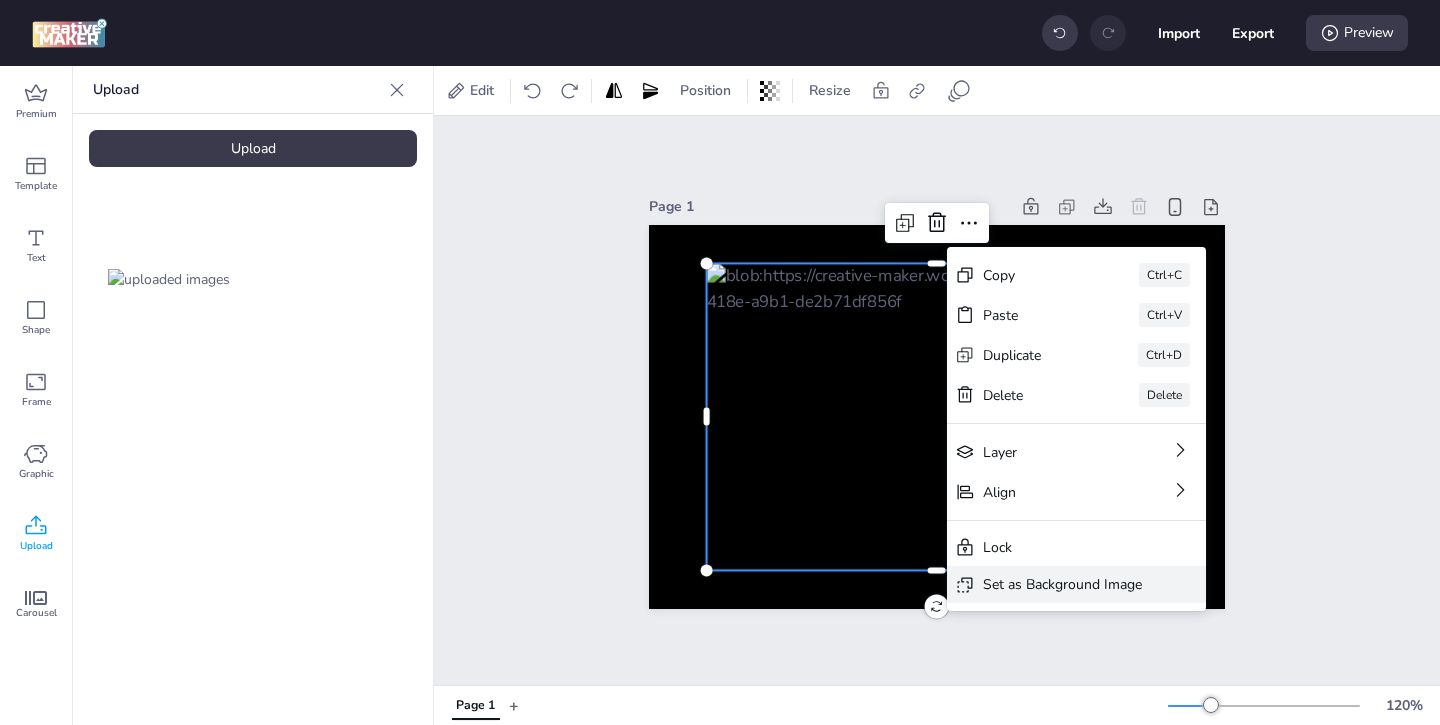 click on "Set as Background Image" at bounding box center [1062, 584] 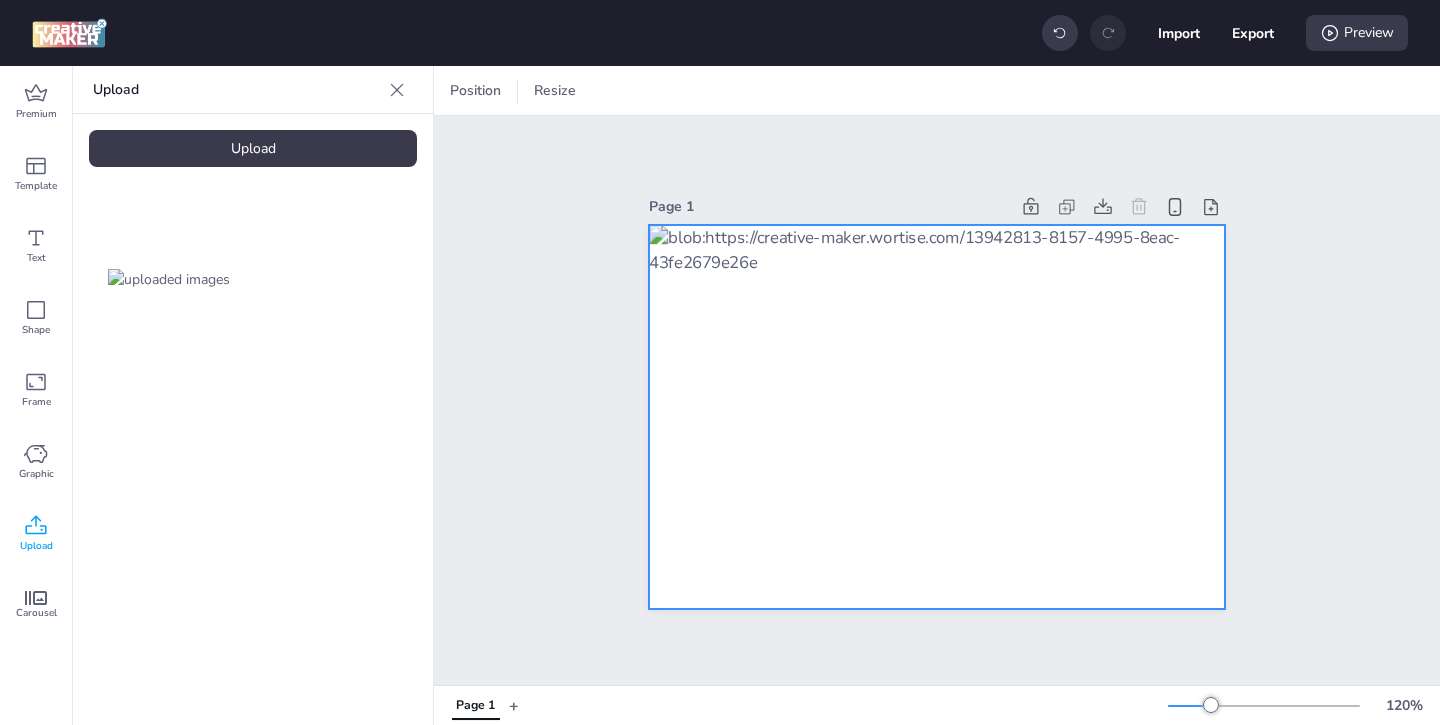click at bounding box center (937, 417) 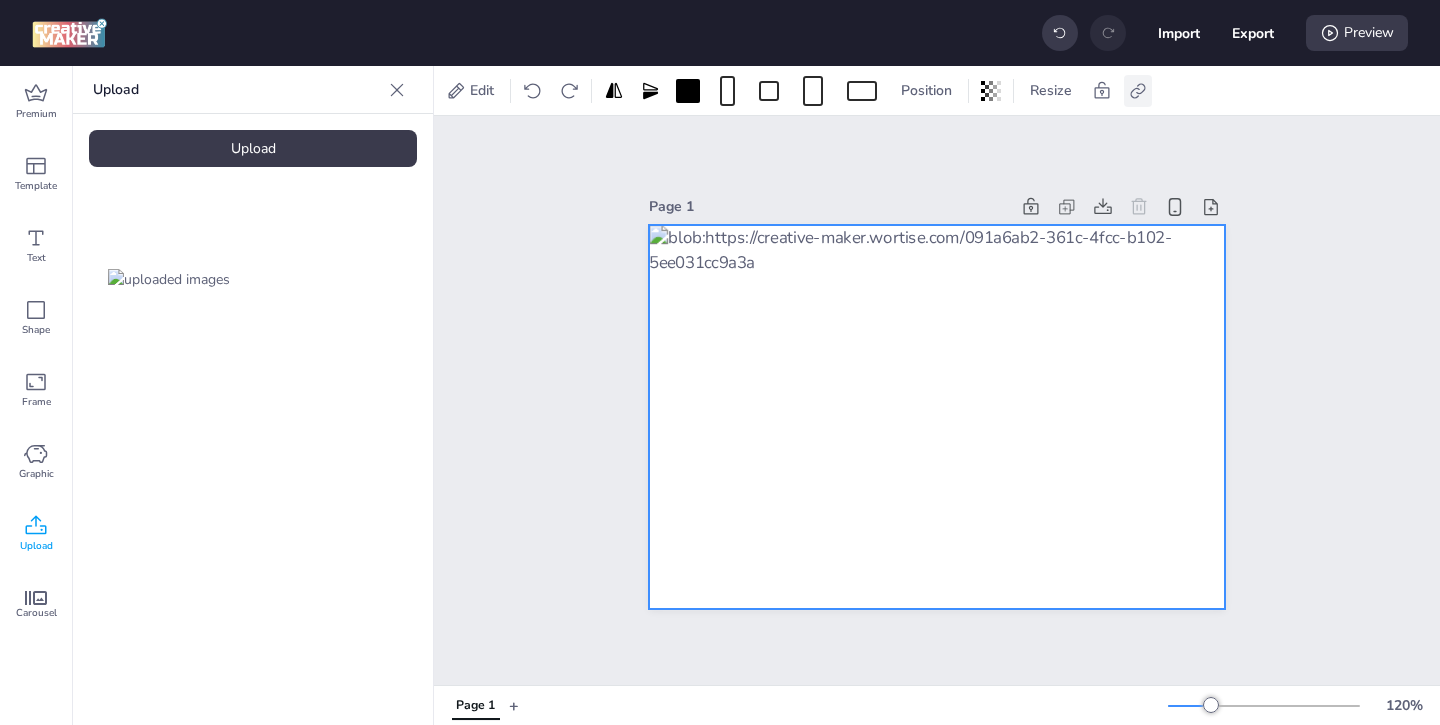 click 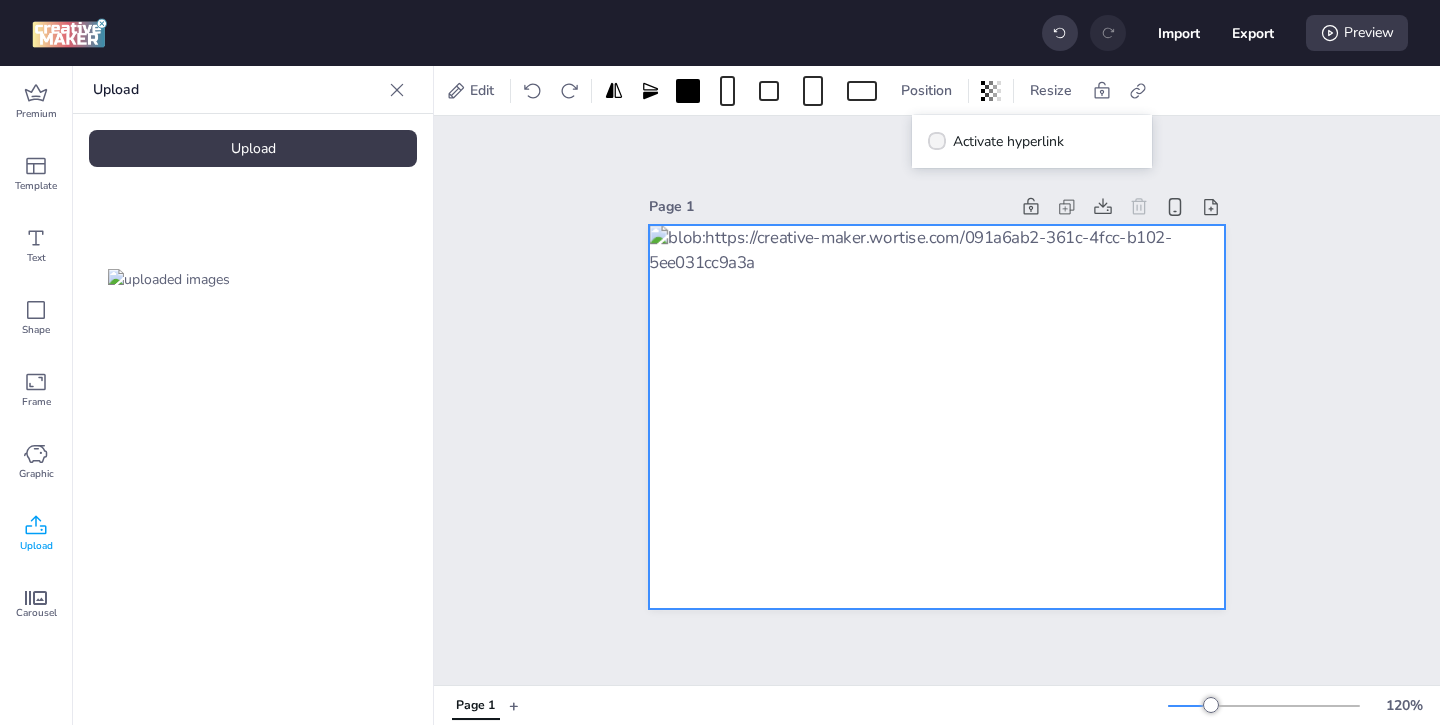 click 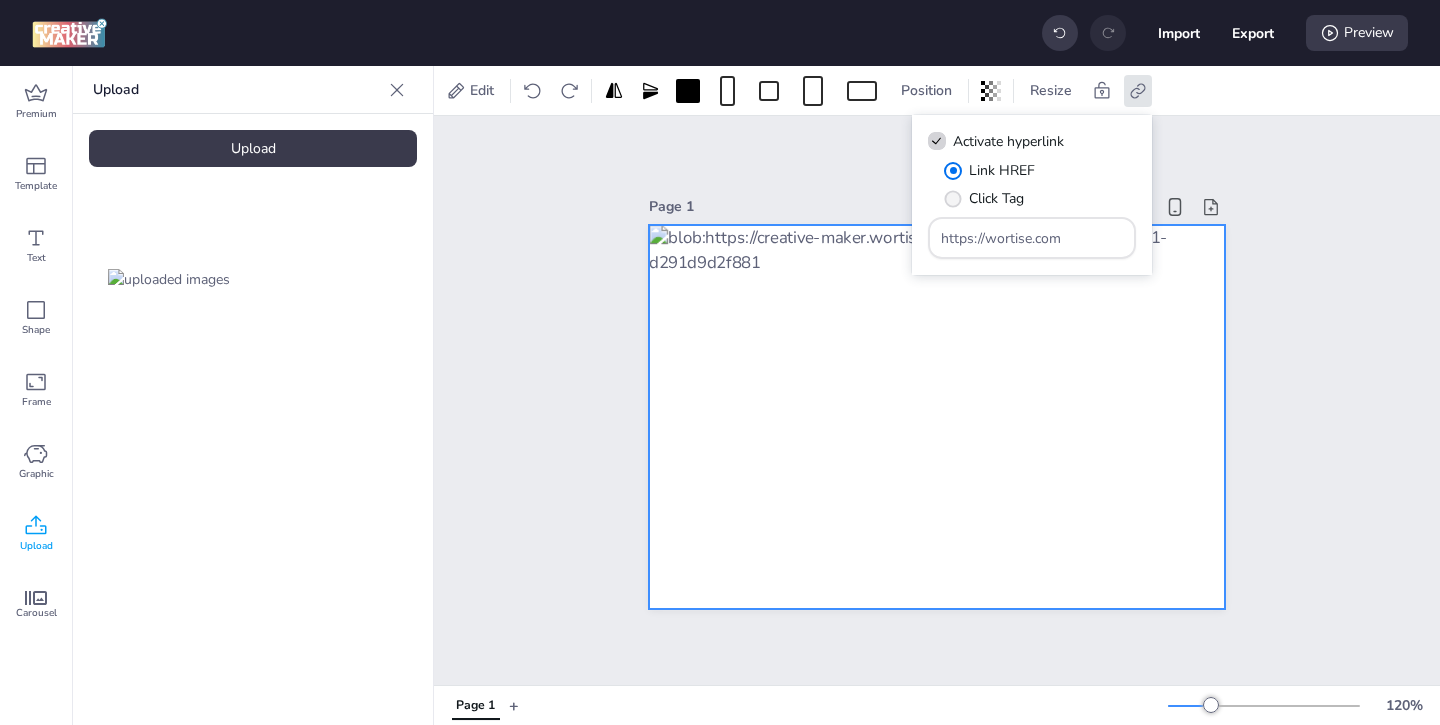 click on "Click Tag" at bounding box center (984, 198) 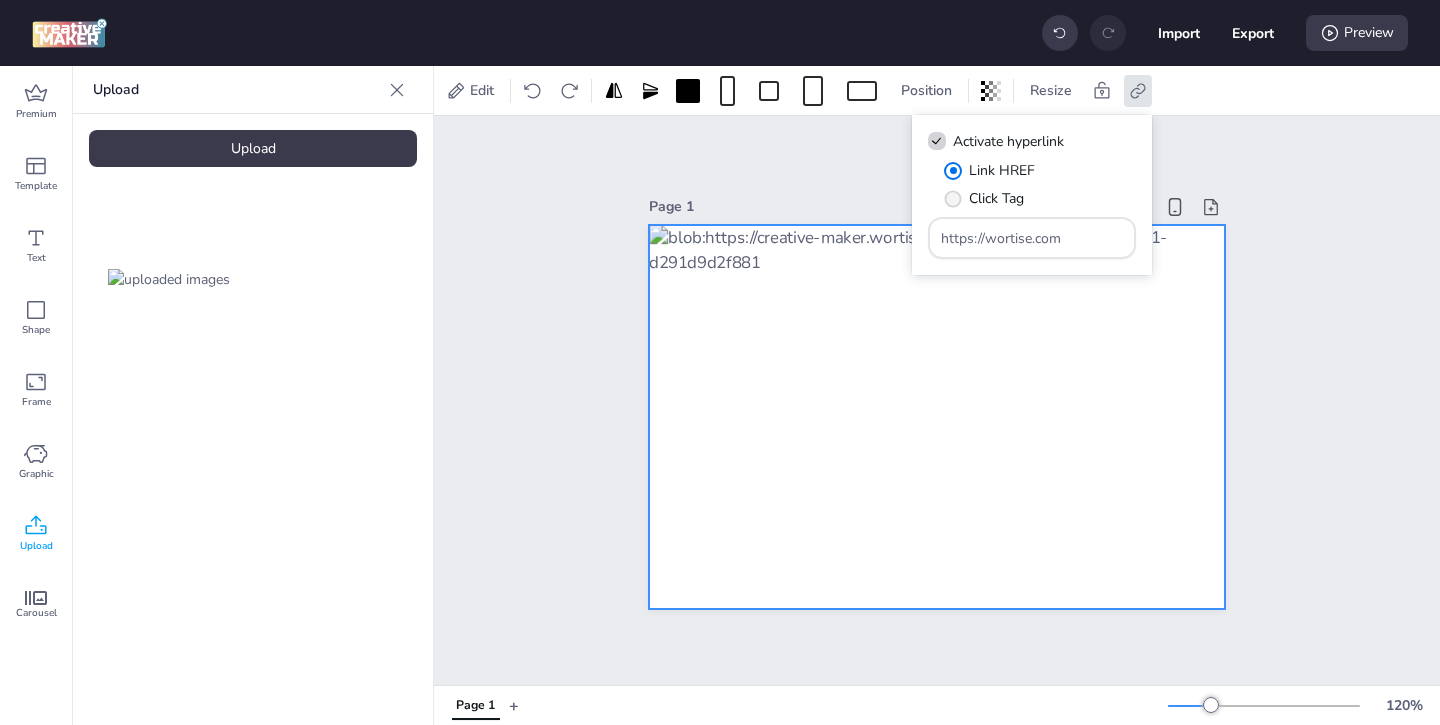 click on "Click Tag" at bounding box center (949, 206) 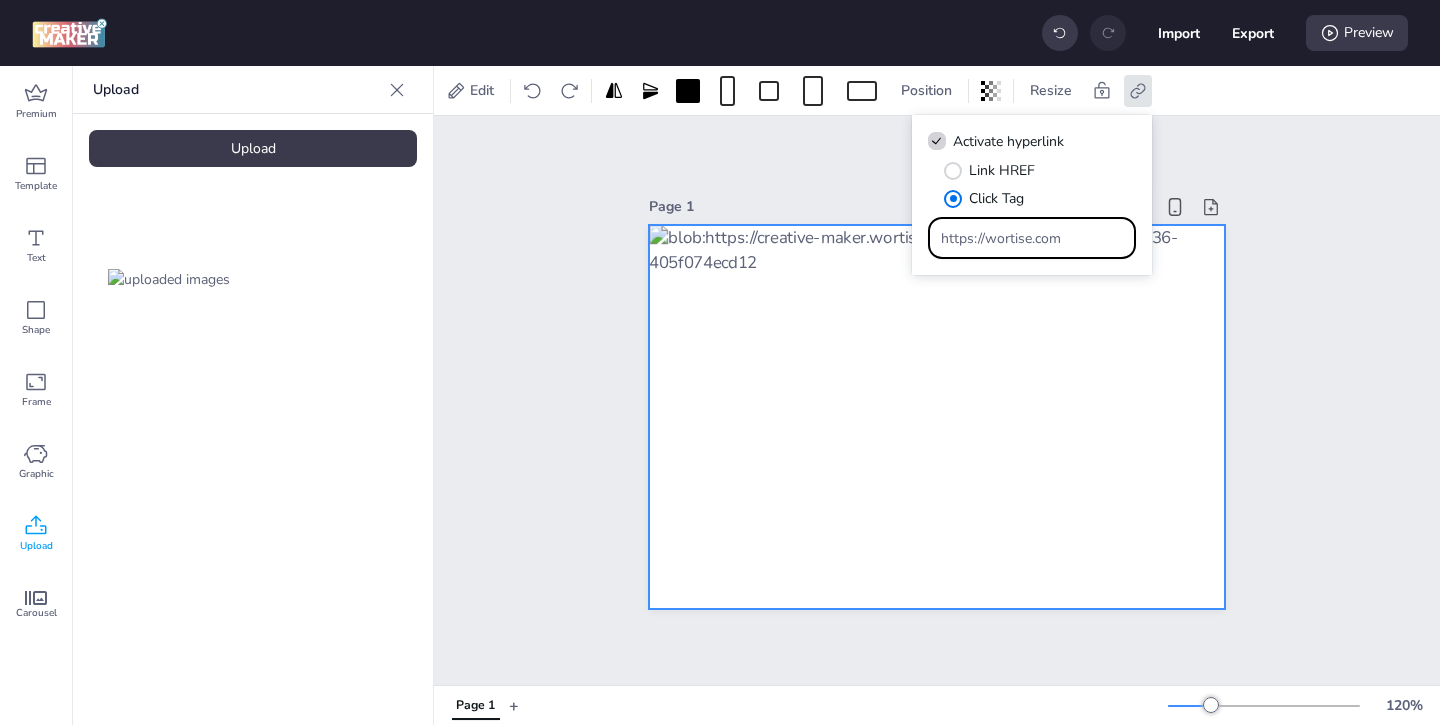 drag, startPoint x: 1064, startPoint y: 235, endPoint x: 955, endPoint y: 178, distance: 123.00407 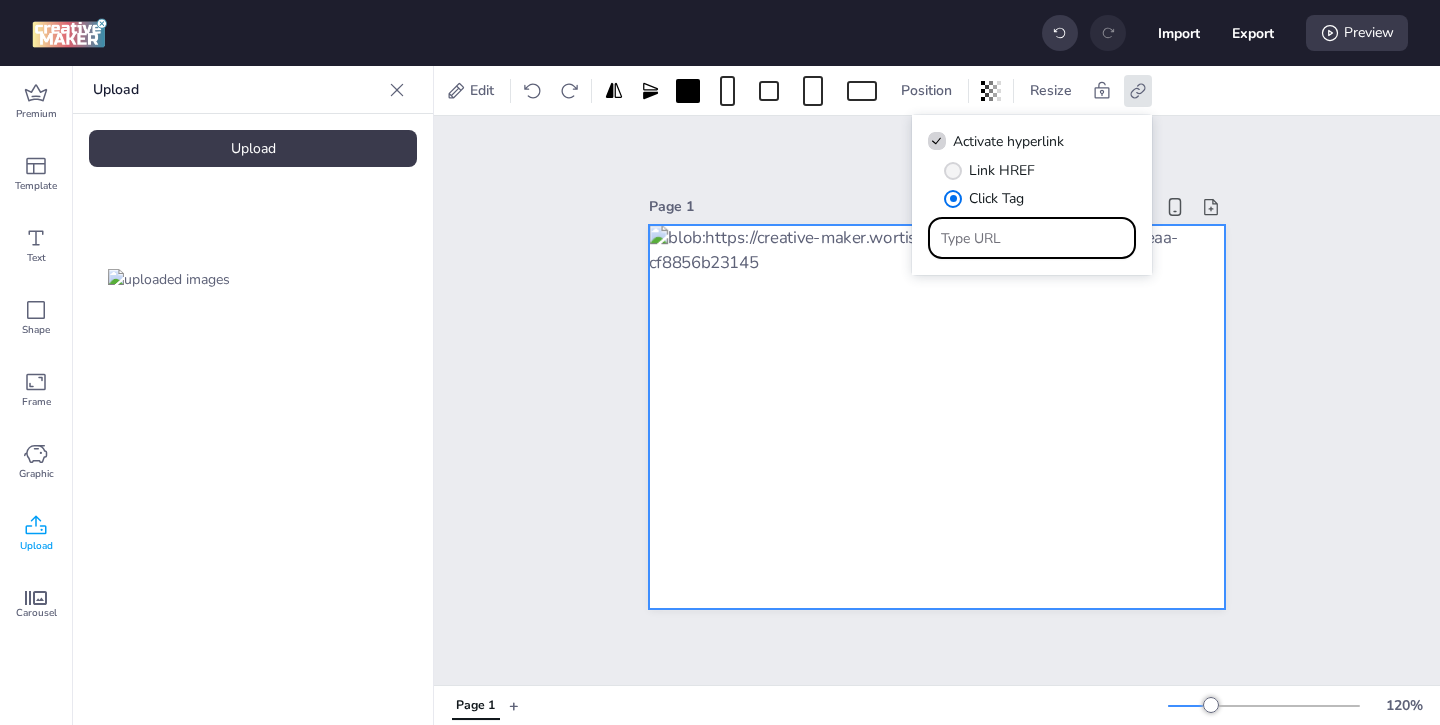 paste on "https://ad.doubleclick.net/ddm/trackclk/N1243037.3464950WORTISE/B33737812.425950480;dc_trk_aid=618783338;dc_trk_cid=239408793;dc_lat=;dc_rdid=;tag_for_child_directed_treatment=;tfua=;ltd=;dc_tdv=1" 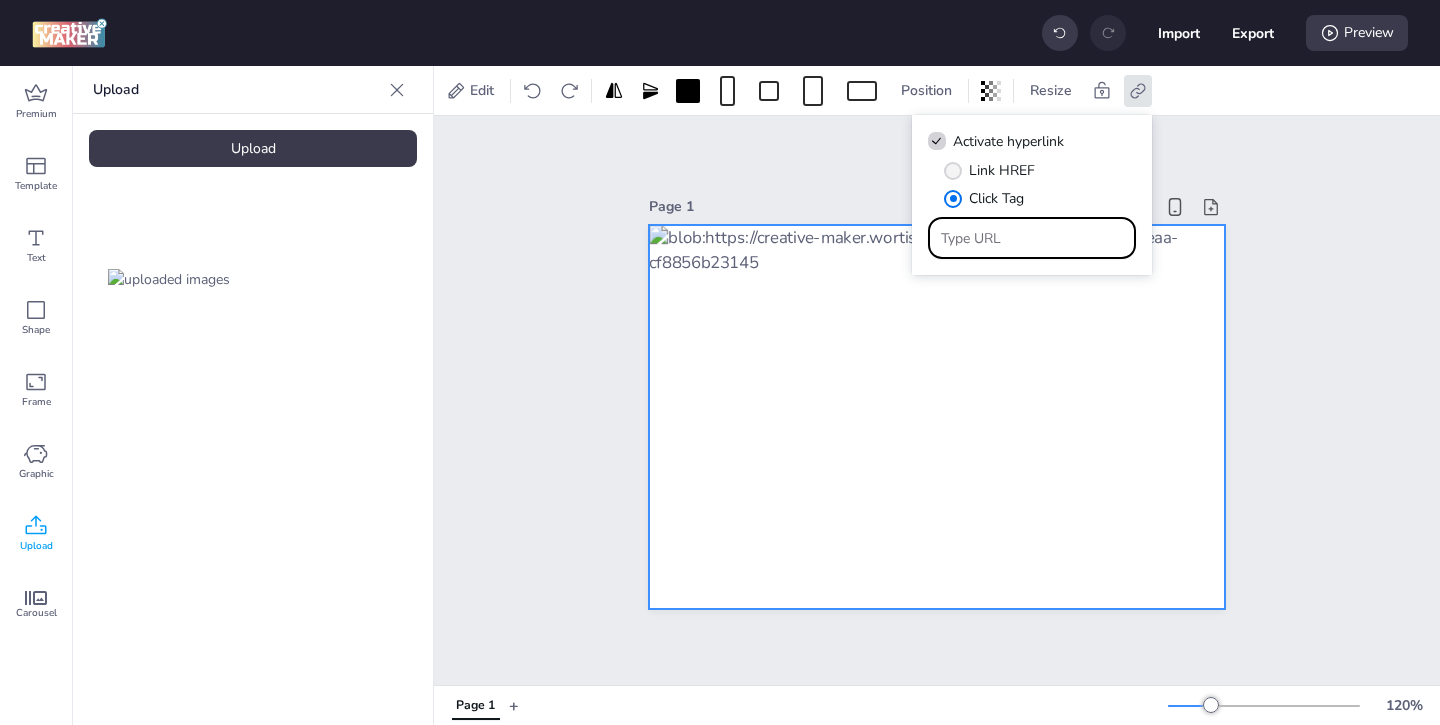 type on "https://ad.doubleclick.net/ddm/trackclk/N1243037.3464950WORTISE/B33737812.425950480;dc_trk_aid=618783338;dc_trk_cid=239408793;dc_lat=;dc_rdid=;tag_for_child_directed_treatment=;tfua=;ltd=;dc_tdv=1" 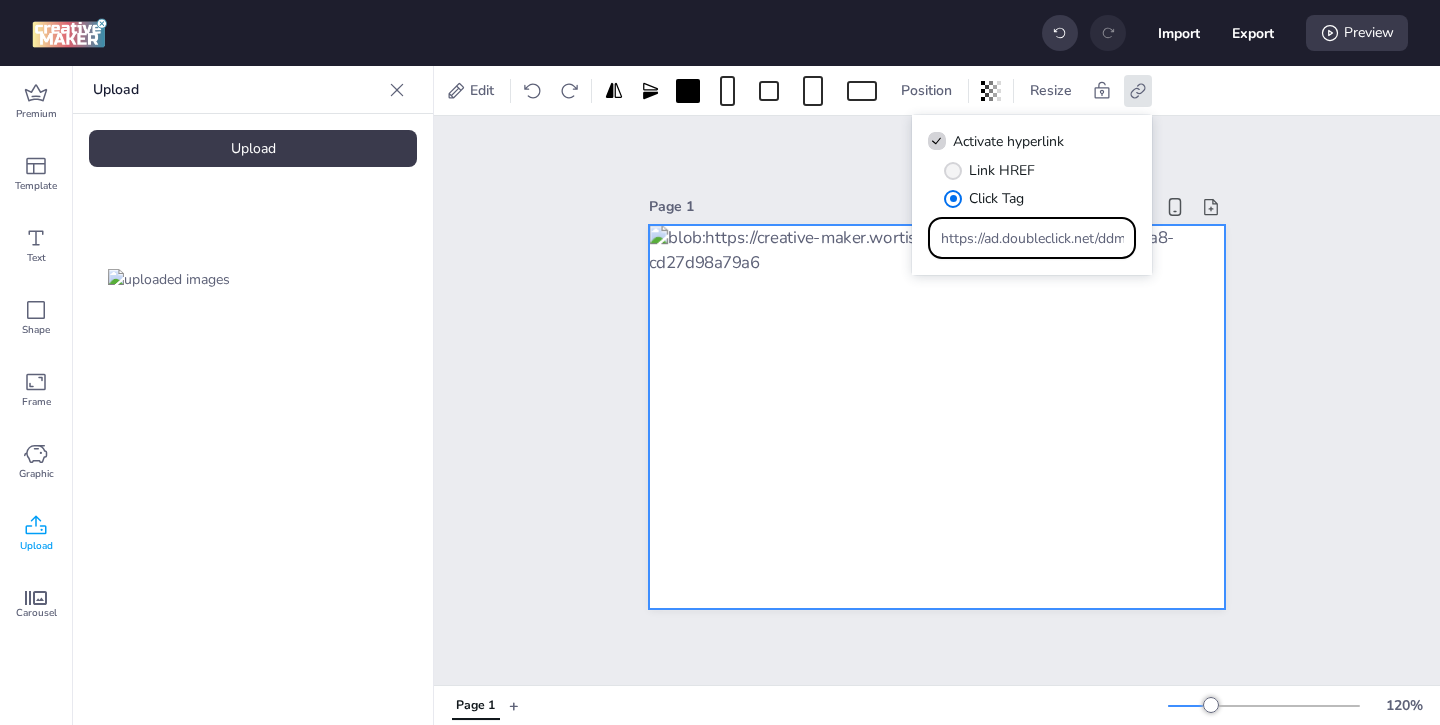 scroll, scrollTop: 0, scrollLeft: 1170, axis: horizontal 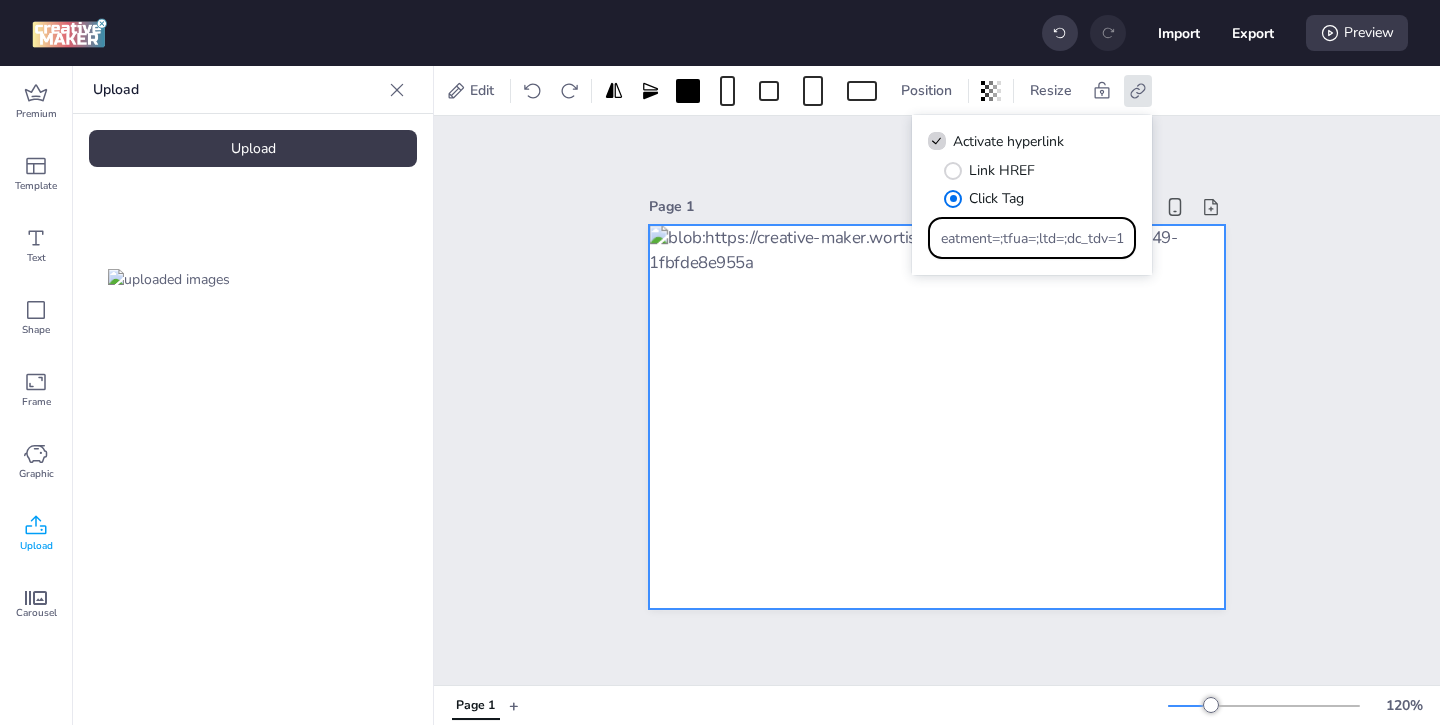 click on "Page 1" at bounding box center (937, 400) 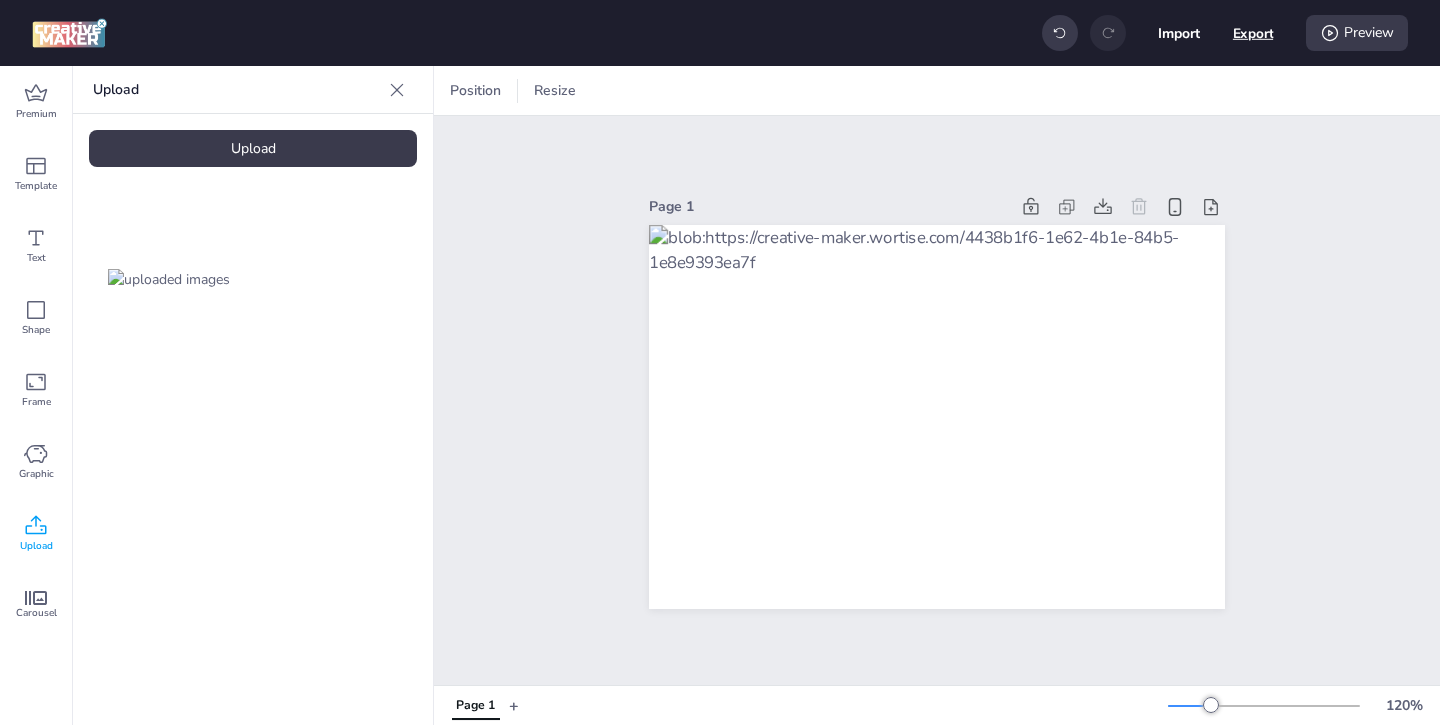 click on "Export" at bounding box center [1253, 33] 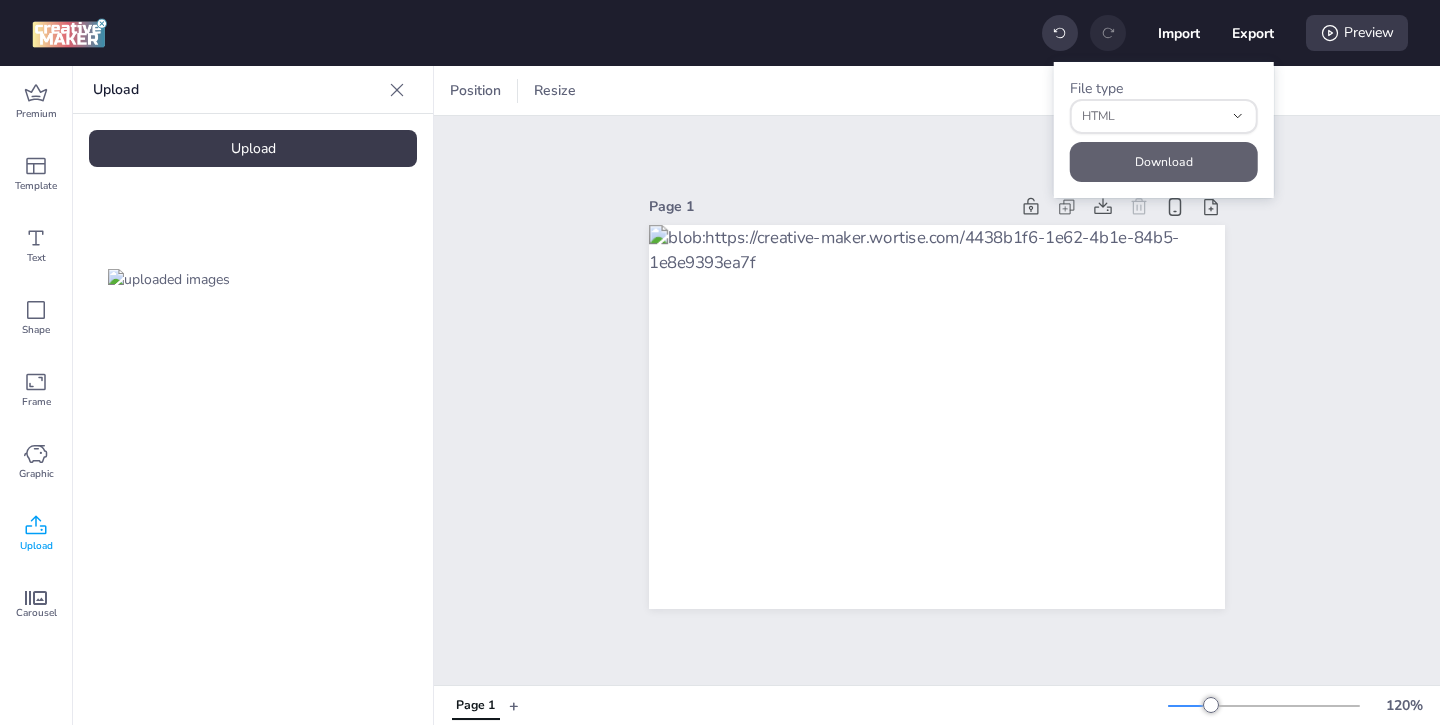click on "Download" at bounding box center (1164, 162) 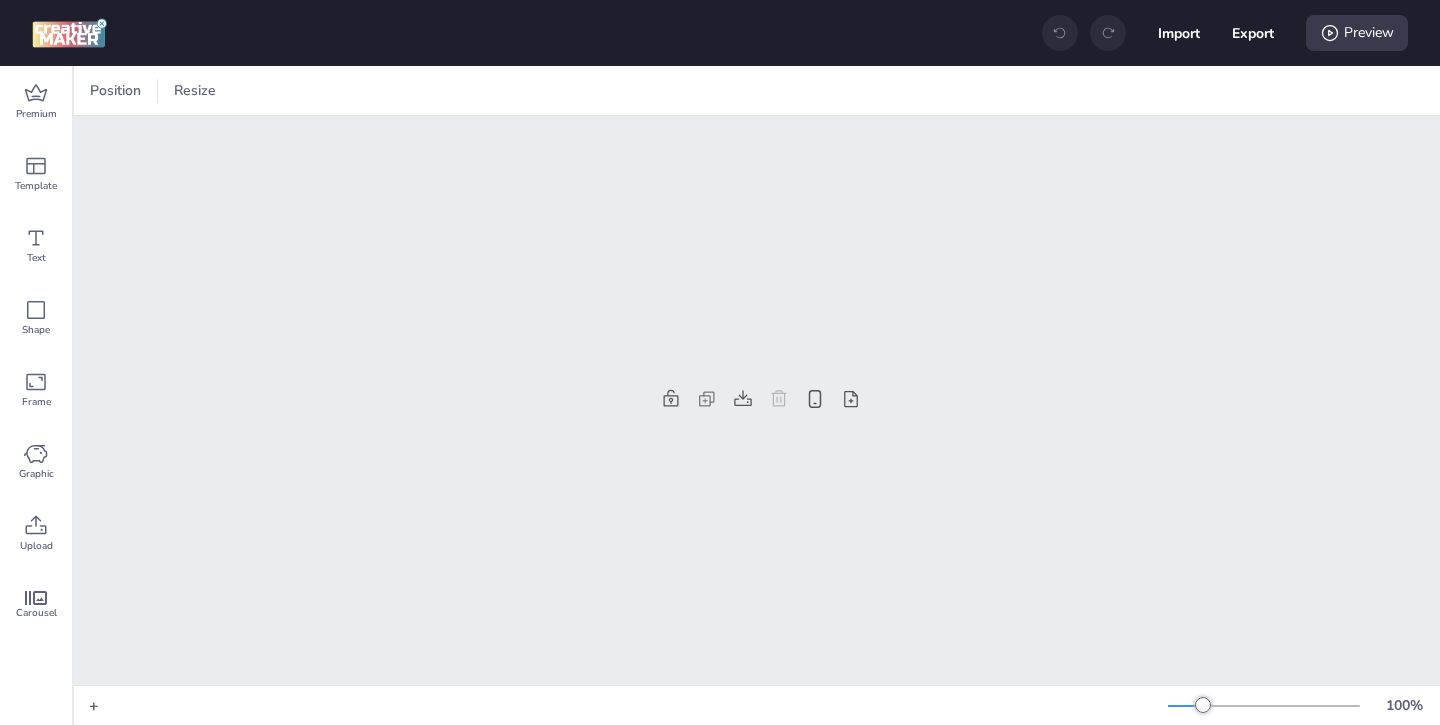 scroll, scrollTop: 0, scrollLeft: 0, axis: both 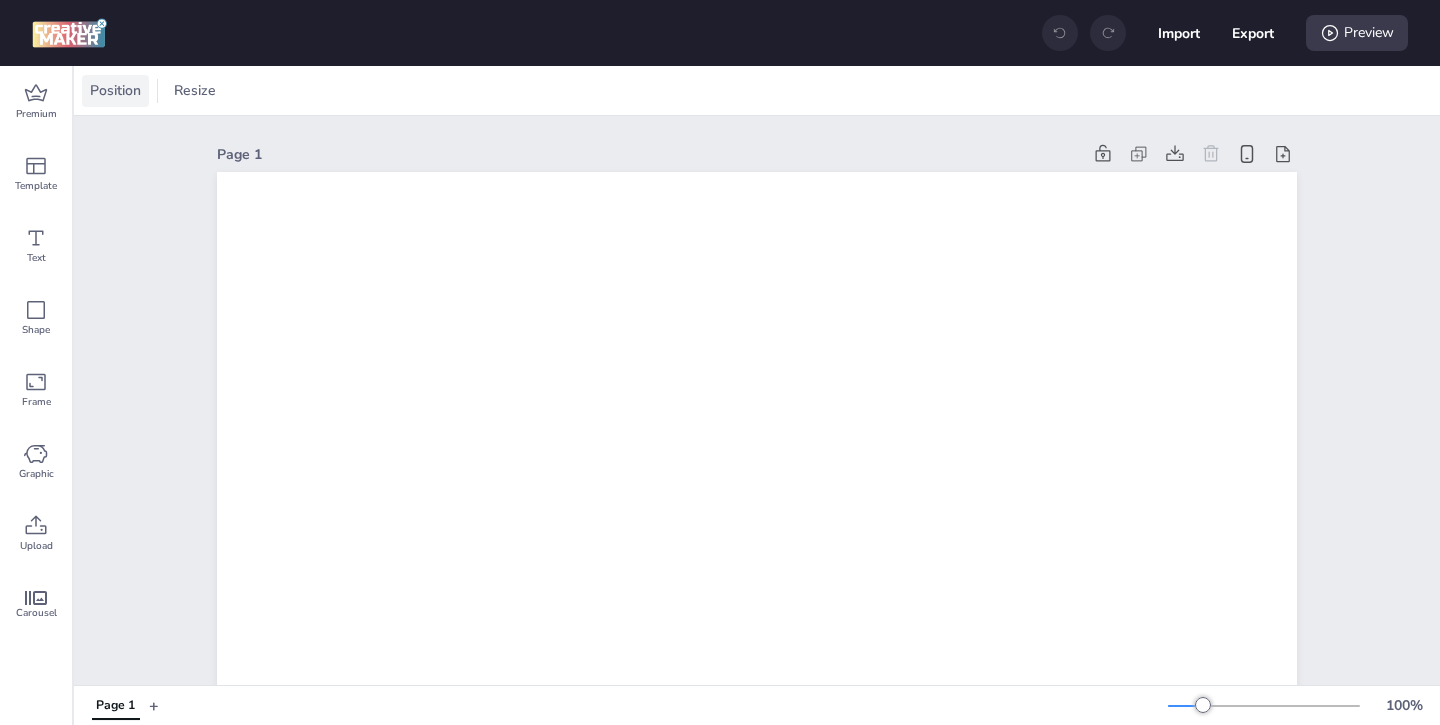 click on "Position" at bounding box center [115, 90] 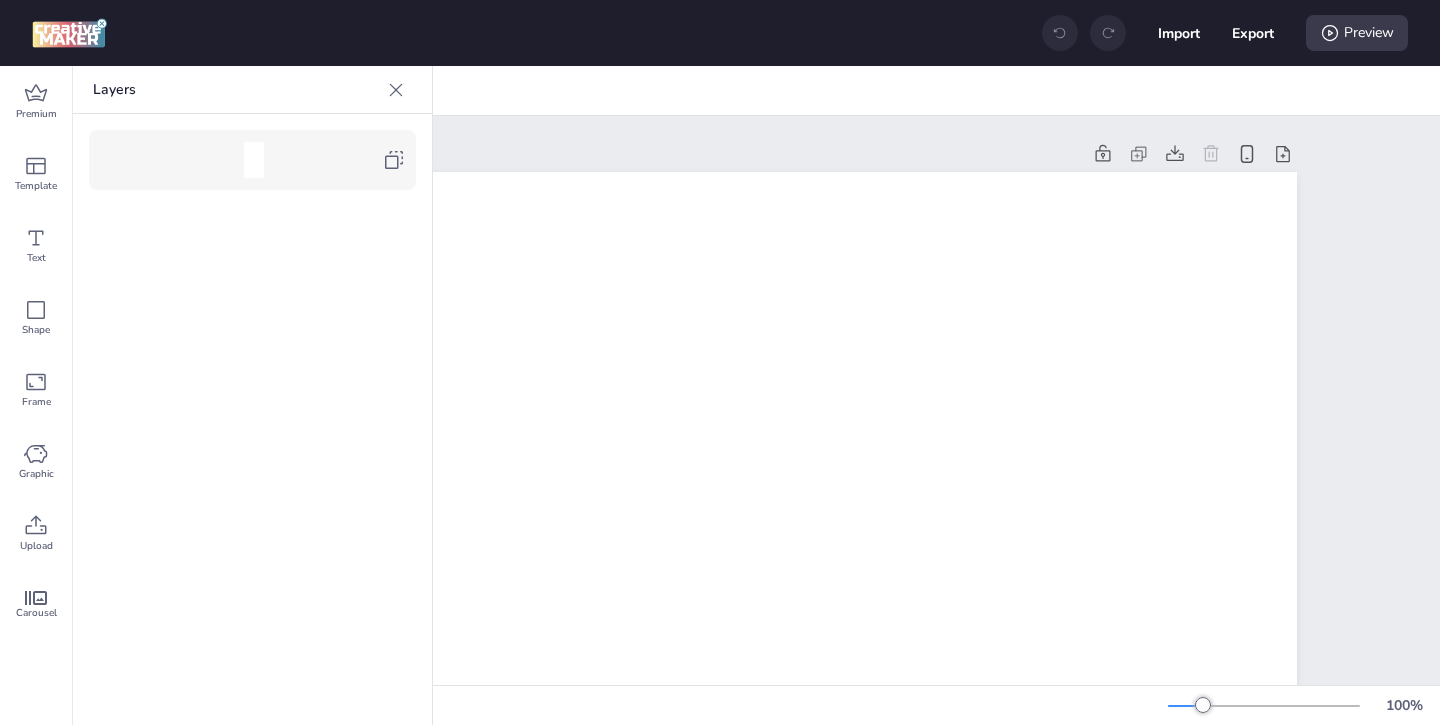 click at bounding box center [252, 160] 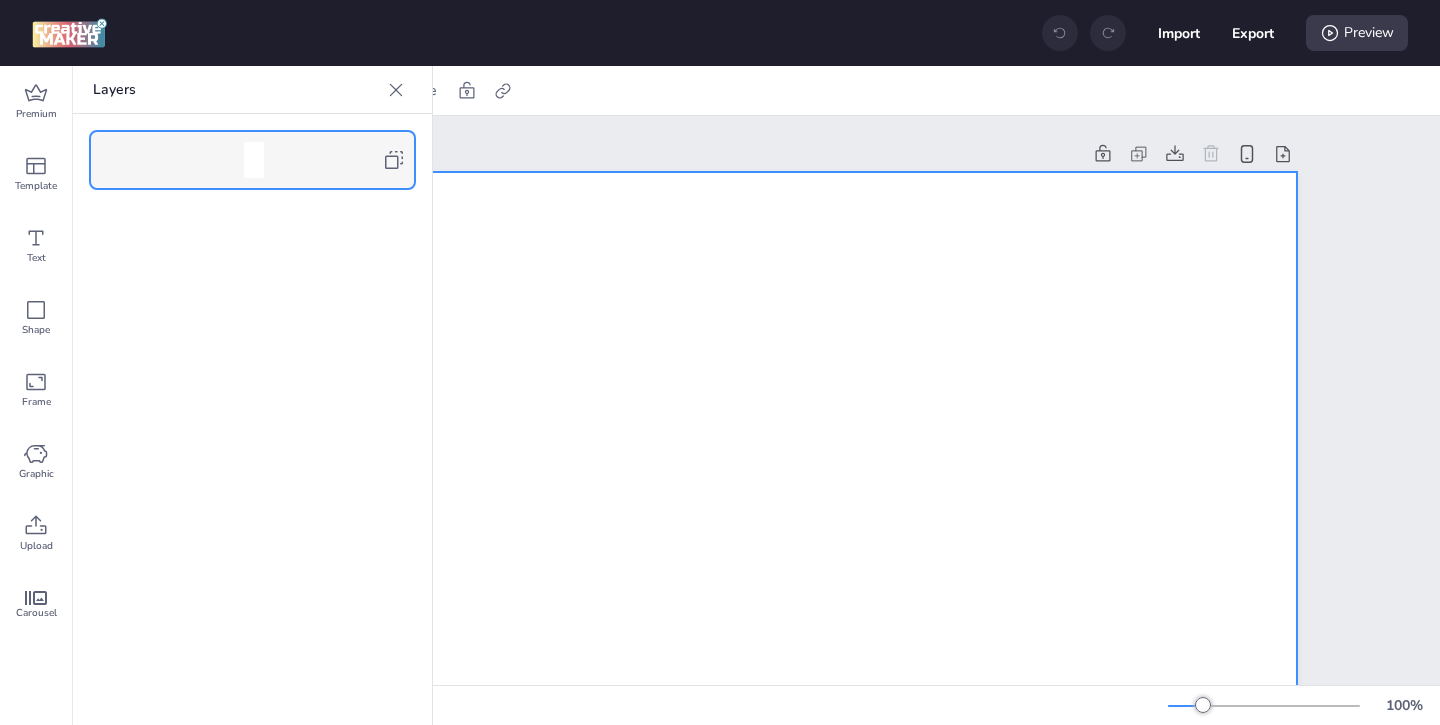 click 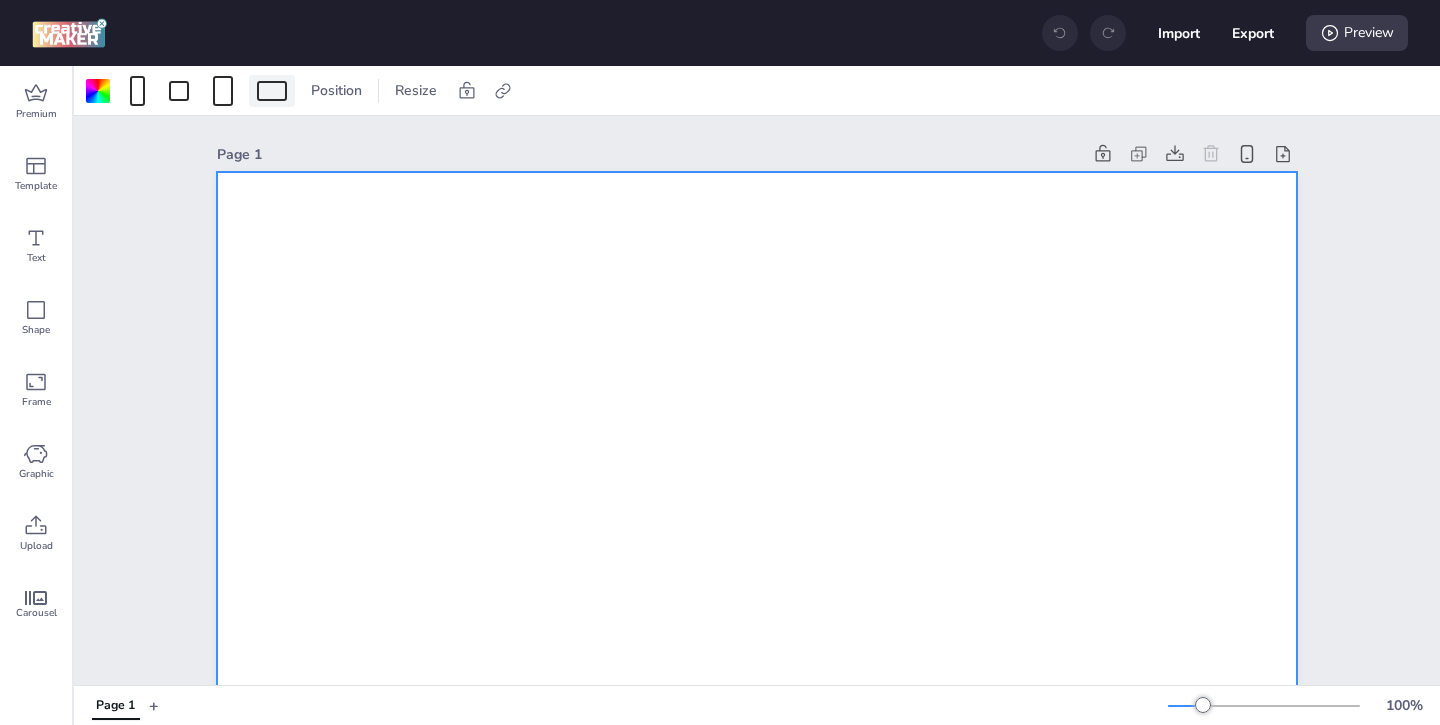 click at bounding box center (272, 91) 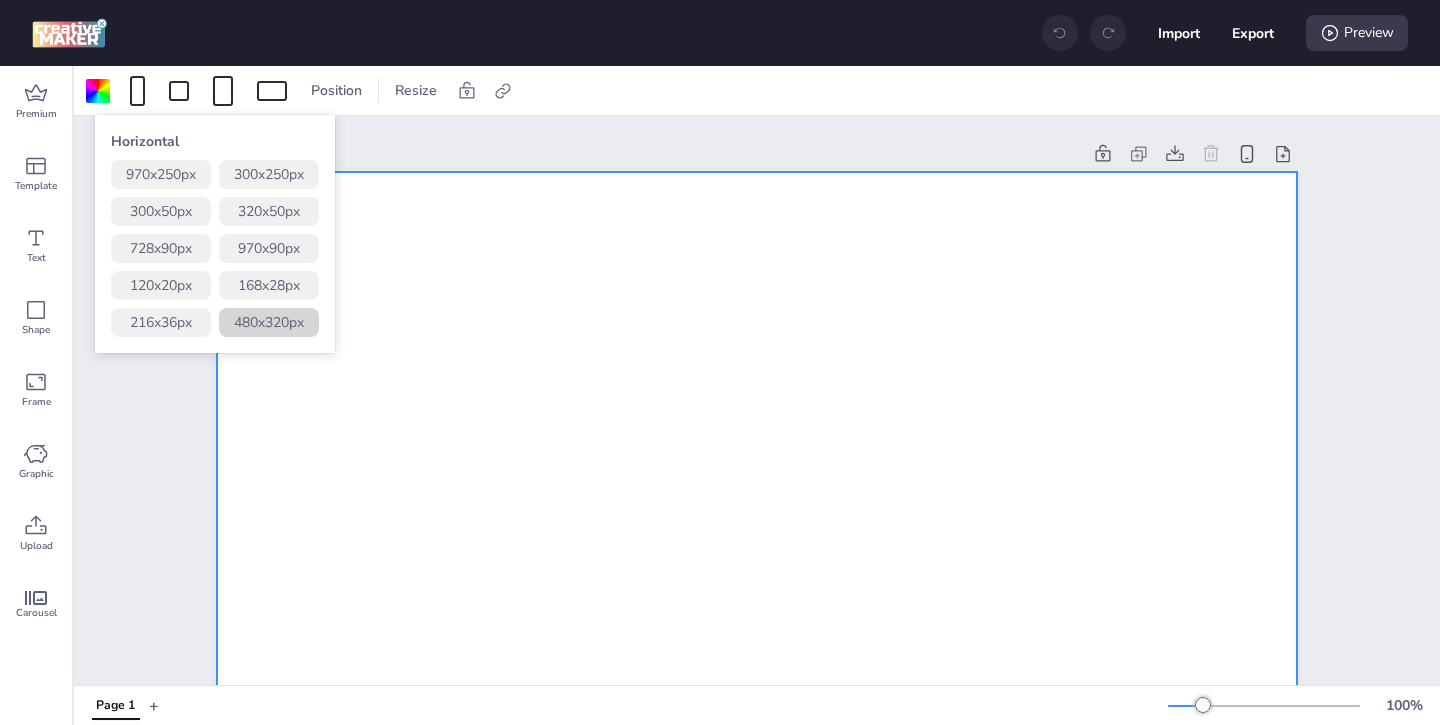 click on "480  x  320 px" at bounding box center [269, 322] 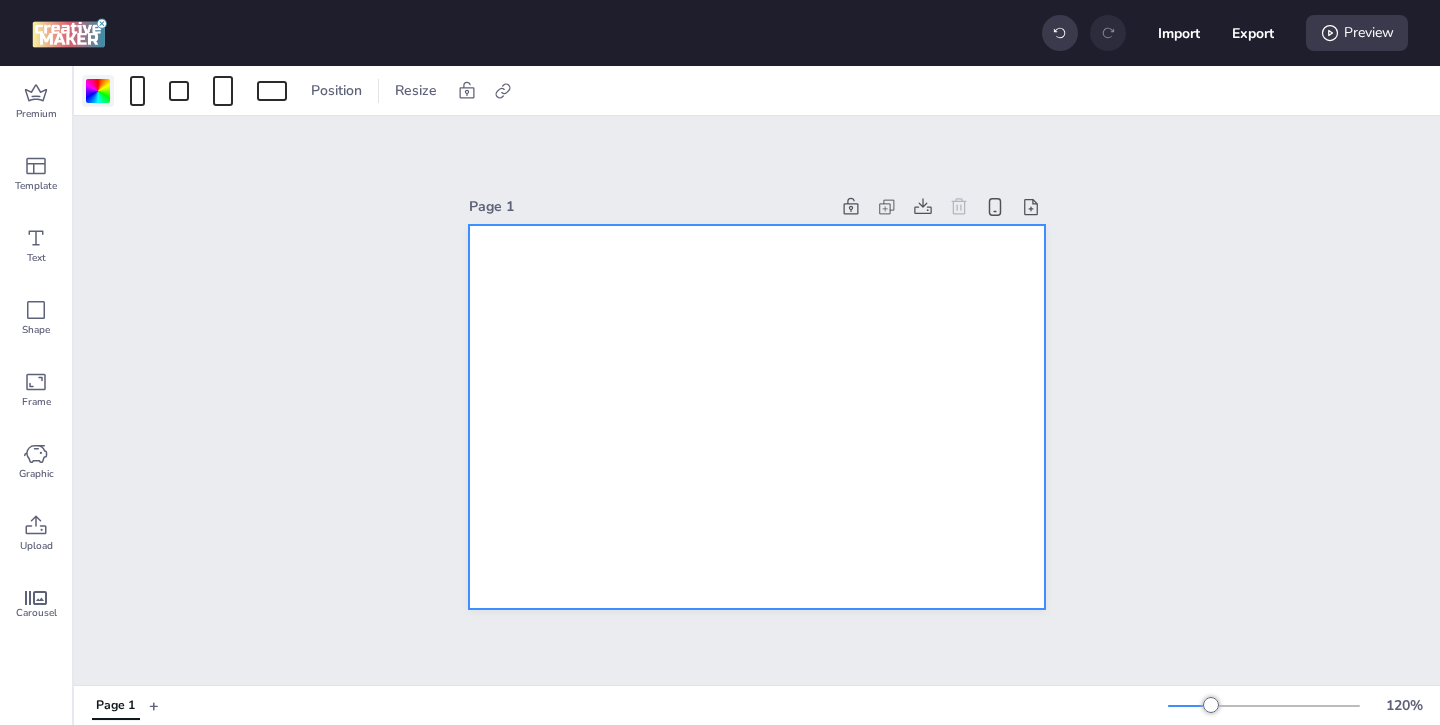 click at bounding box center (98, 91) 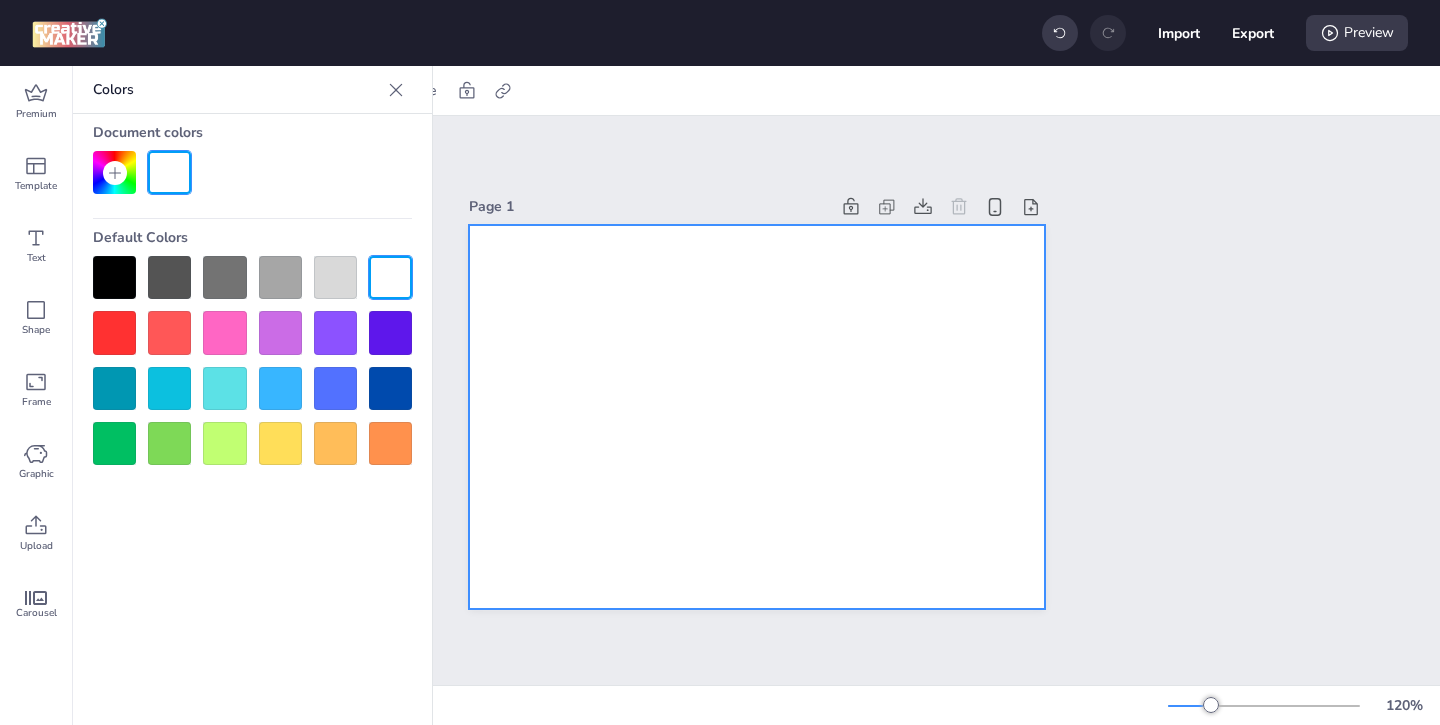 click at bounding box center (114, 277) 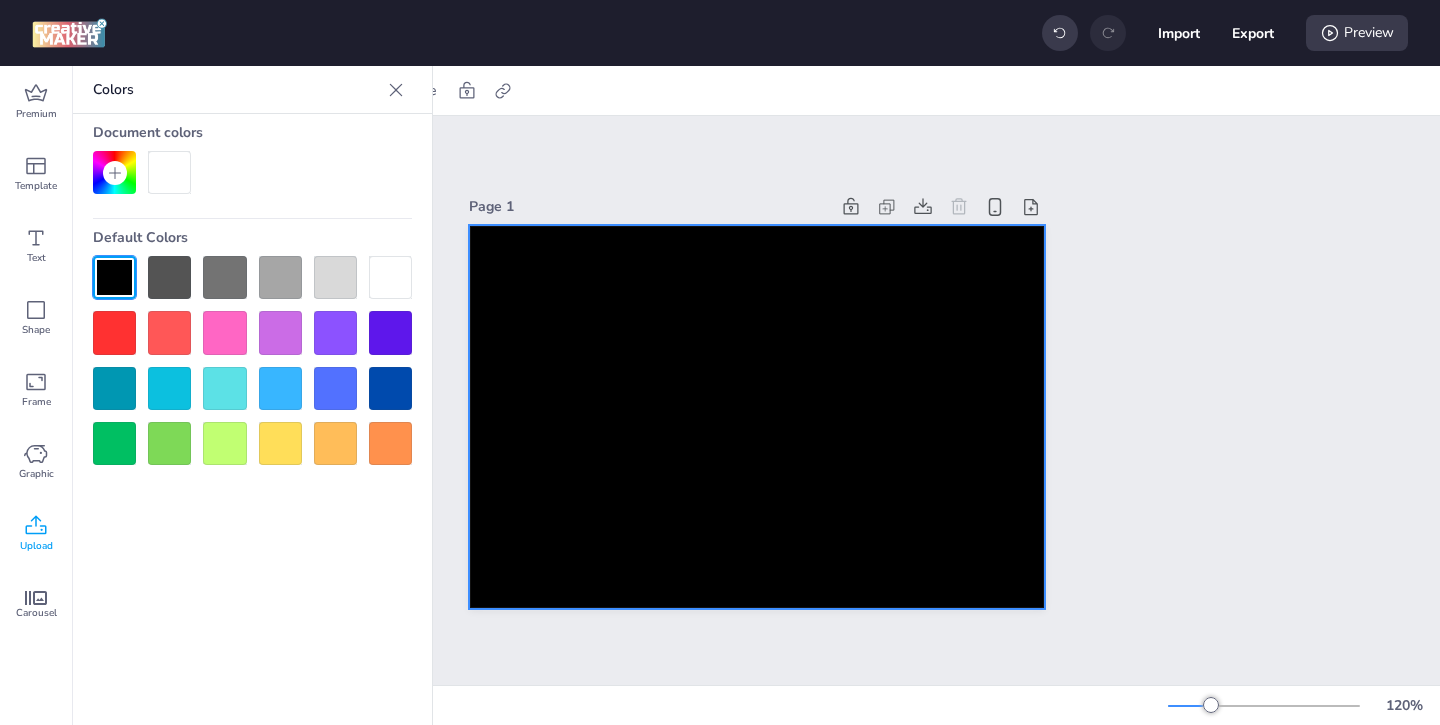 click on "Upload" at bounding box center (36, 534) 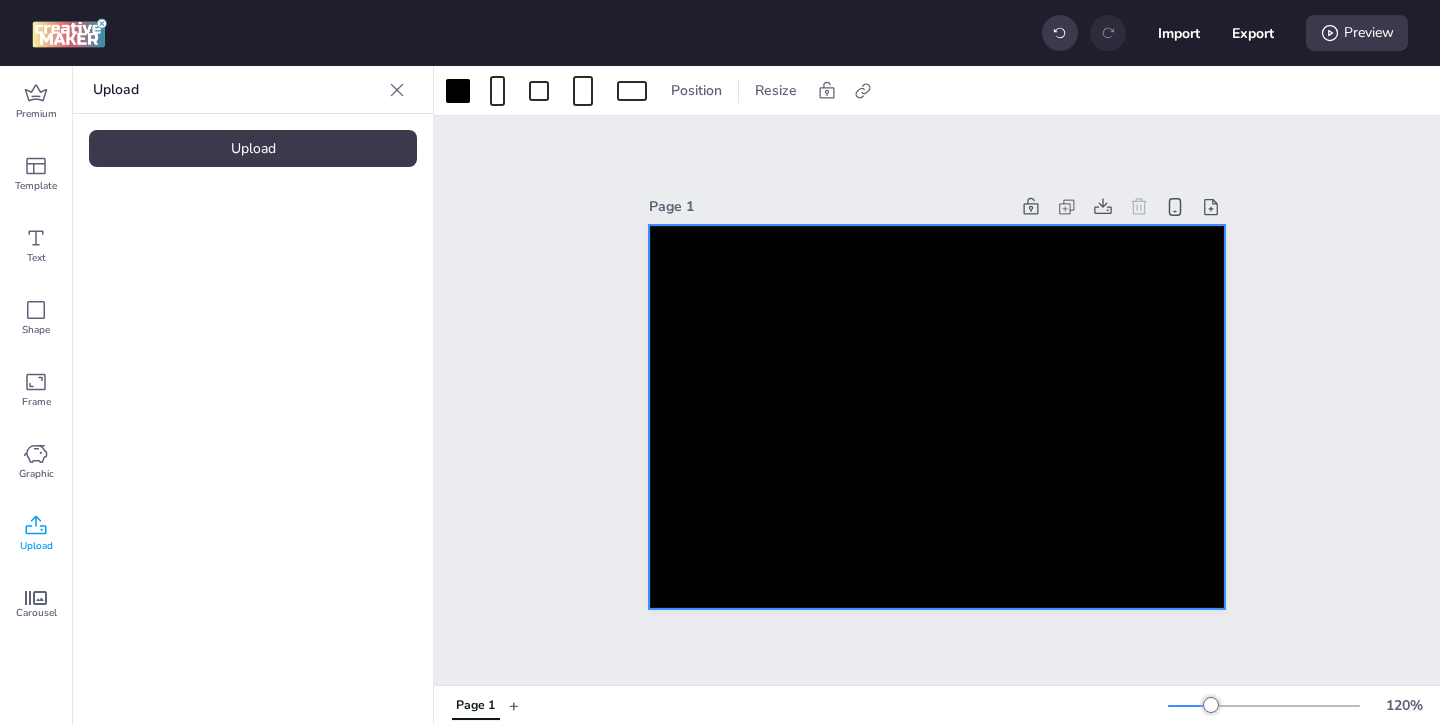 click on "Upload" at bounding box center [253, 148] 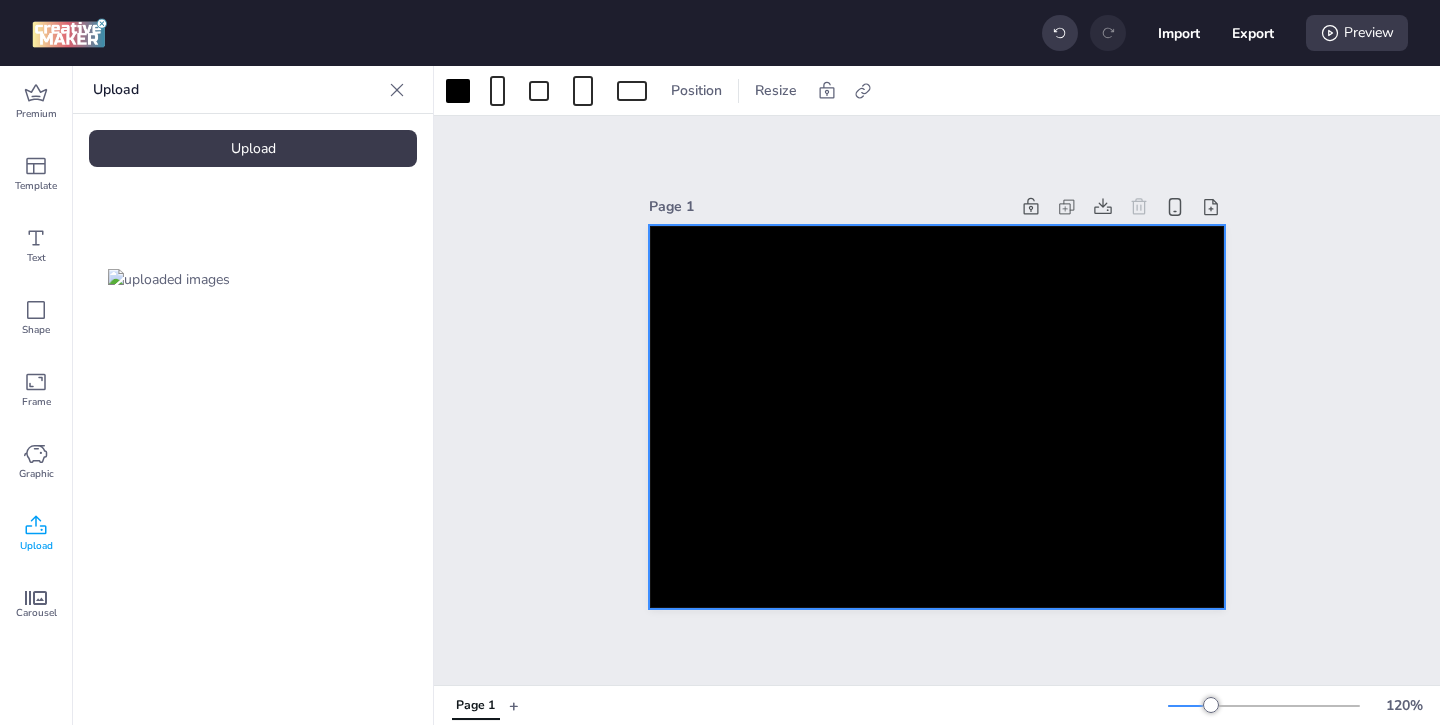 click at bounding box center [169, 279] 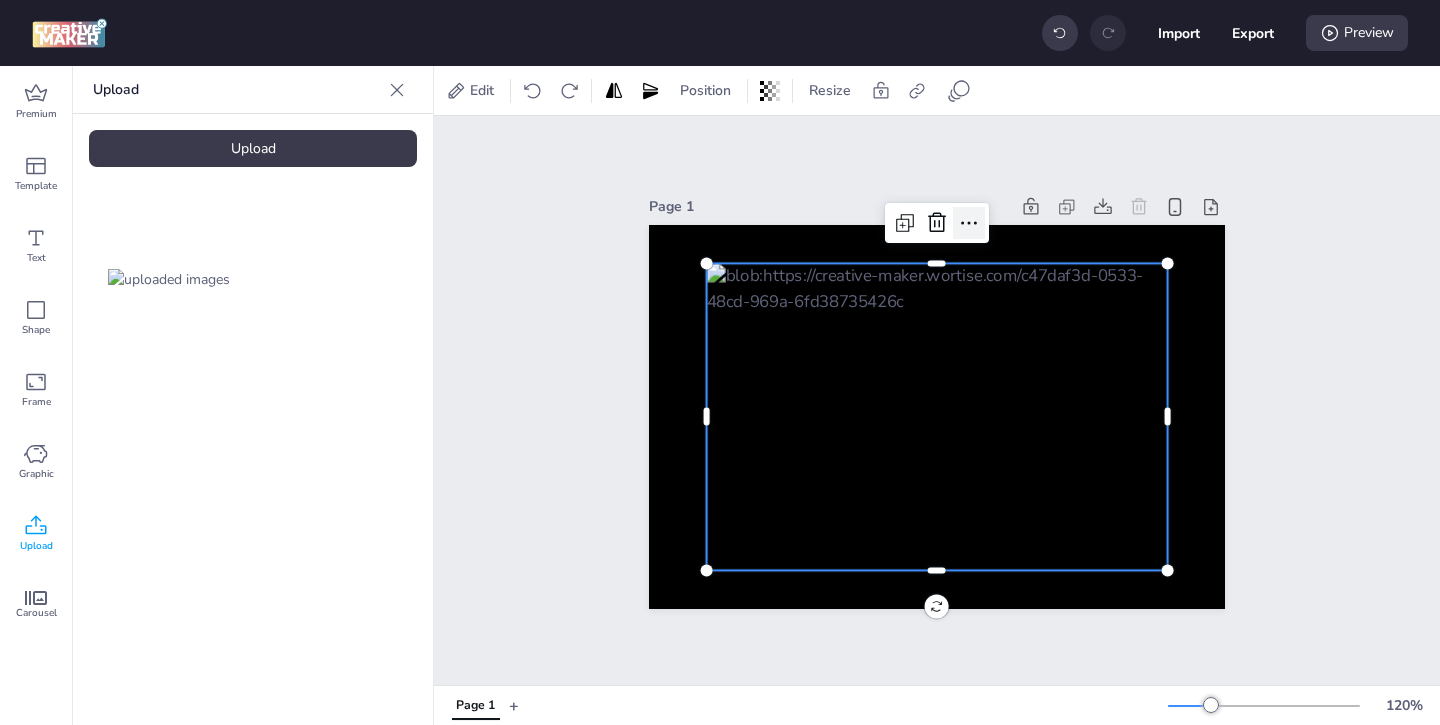 click 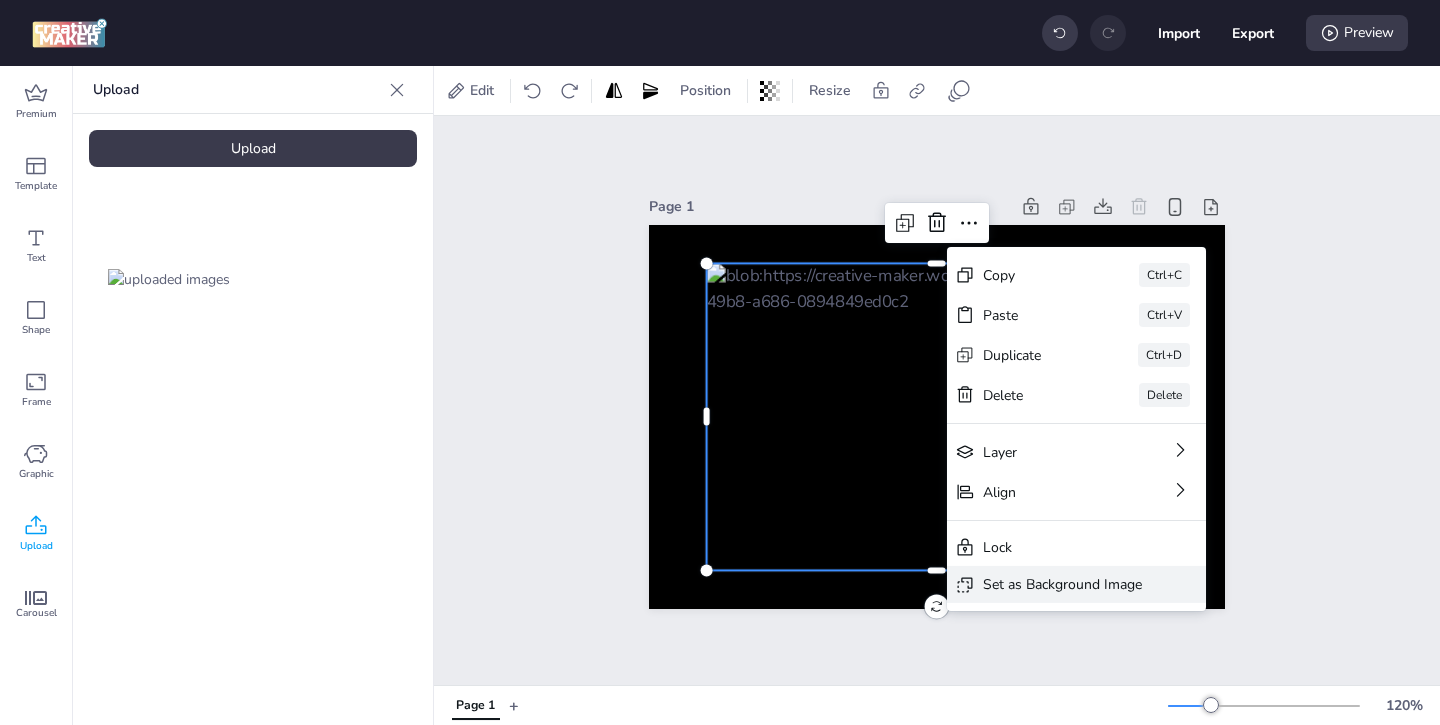 click on "Set as Background Image" at bounding box center [1062, 584] 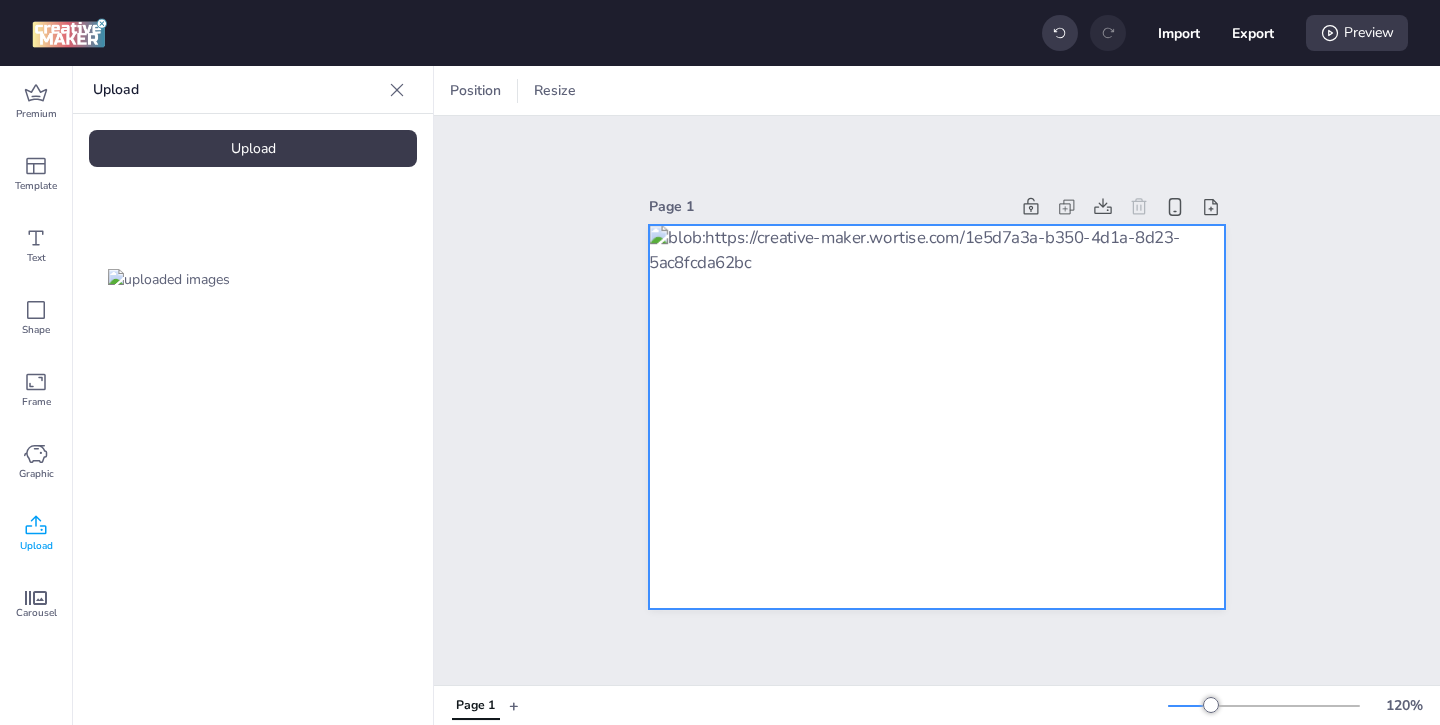 click at bounding box center (937, 417) 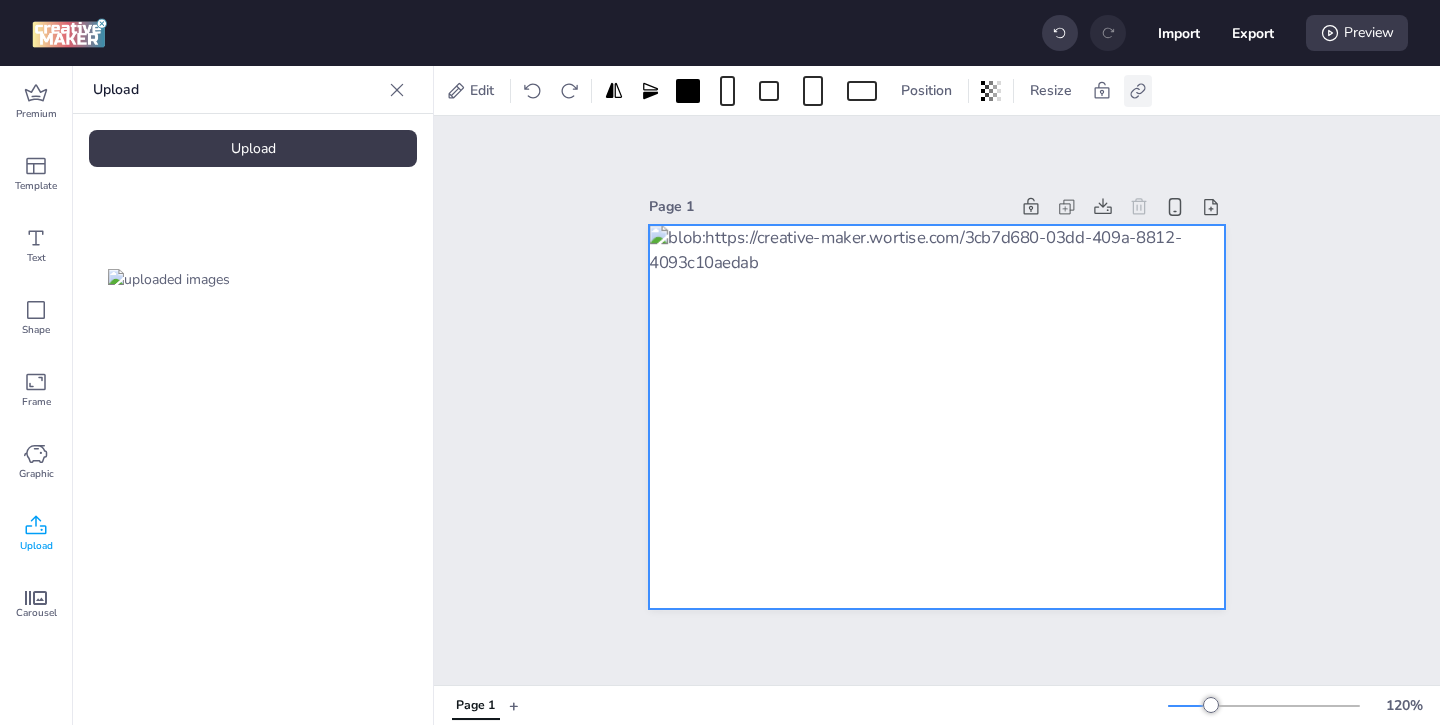 click 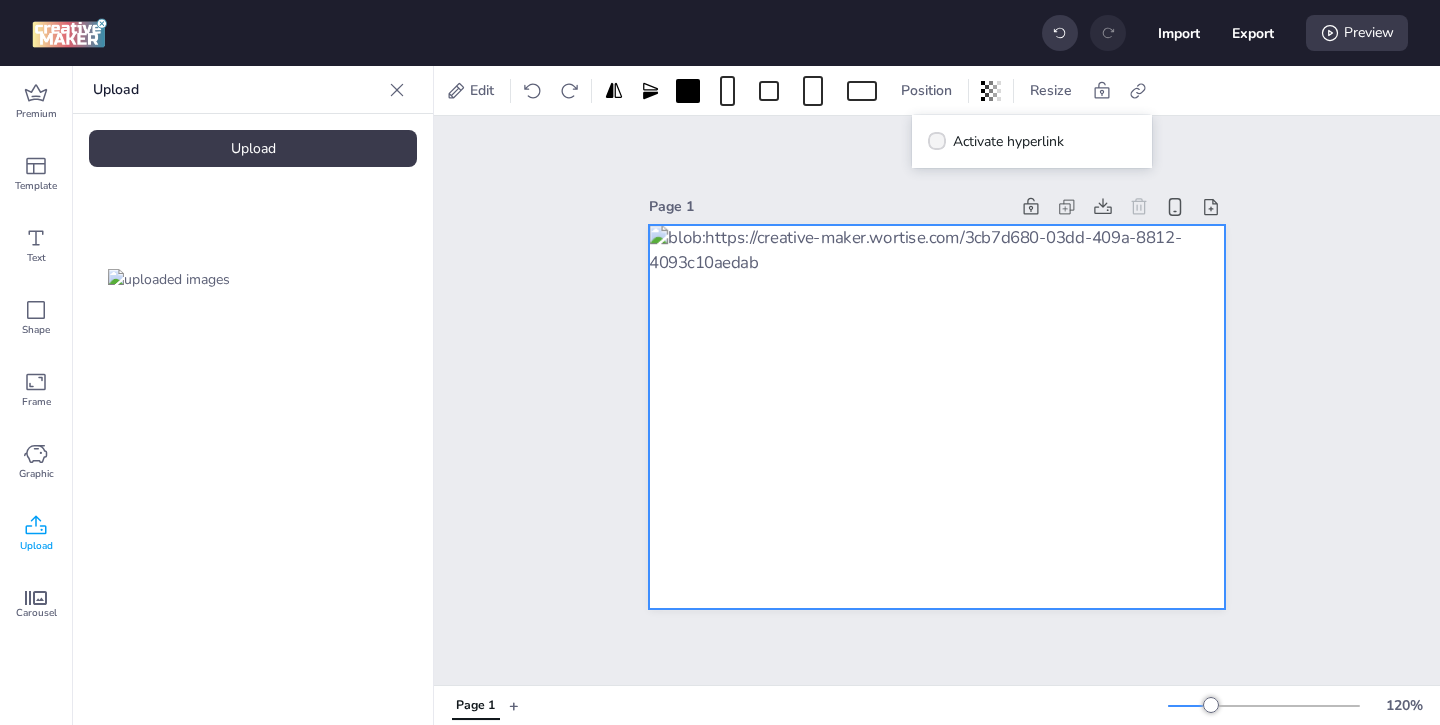 click at bounding box center [937, 141] 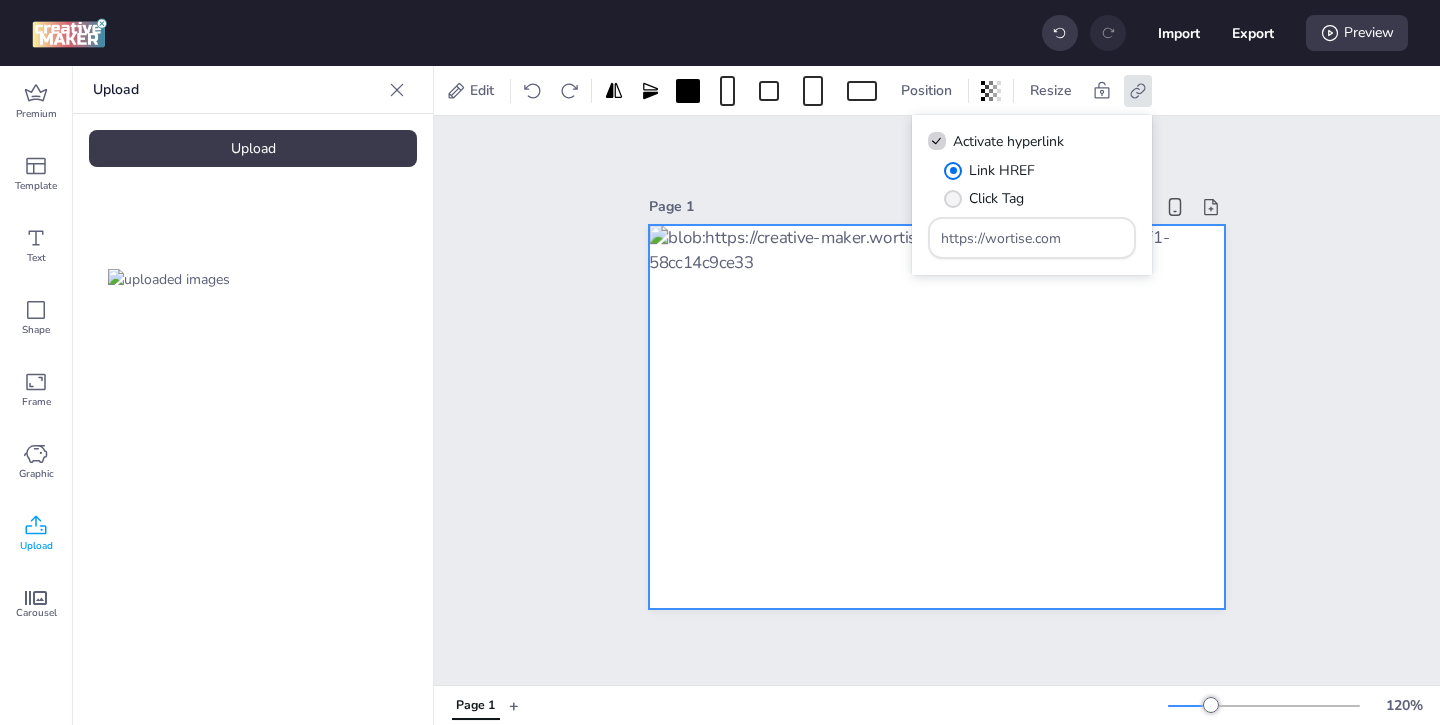 click on "Click Tag" at bounding box center [984, 198] 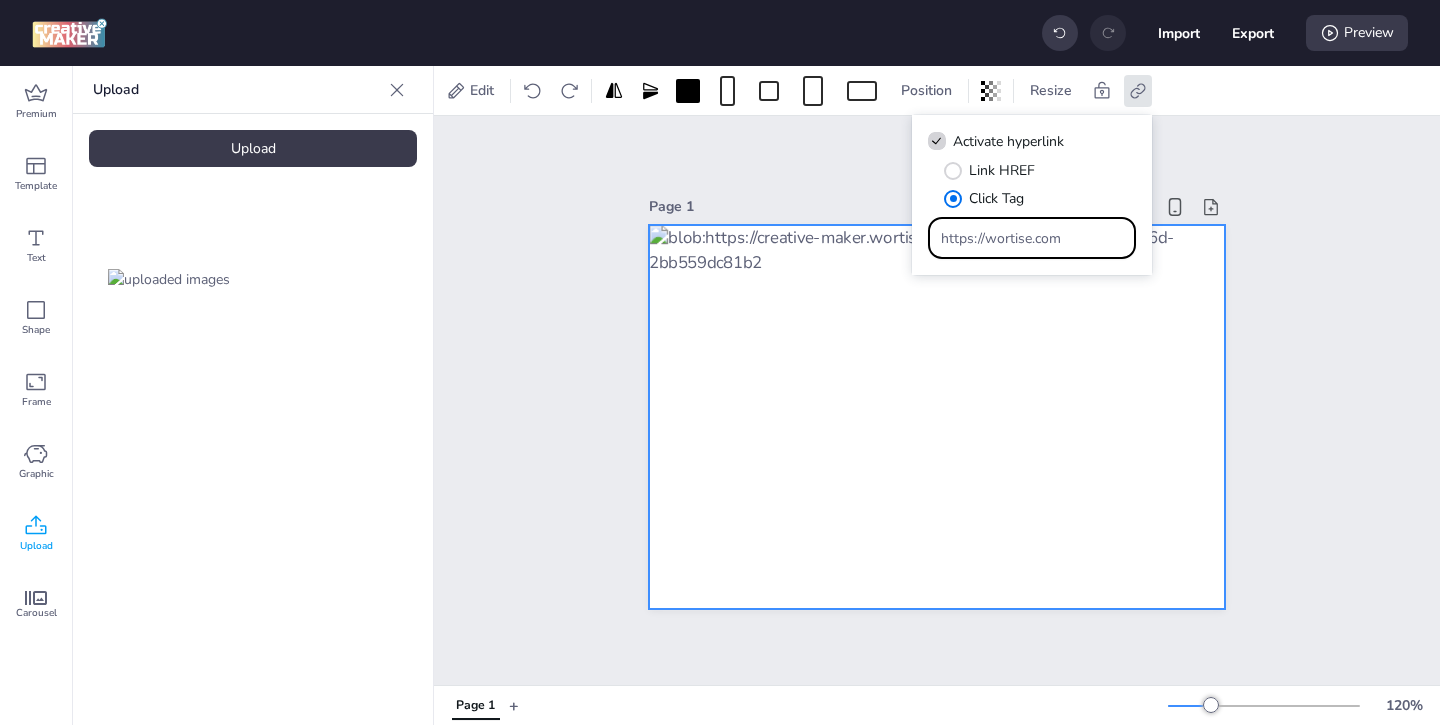drag, startPoint x: 1063, startPoint y: 234, endPoint x: 991, endPoint y: 207, distance: 76.896034 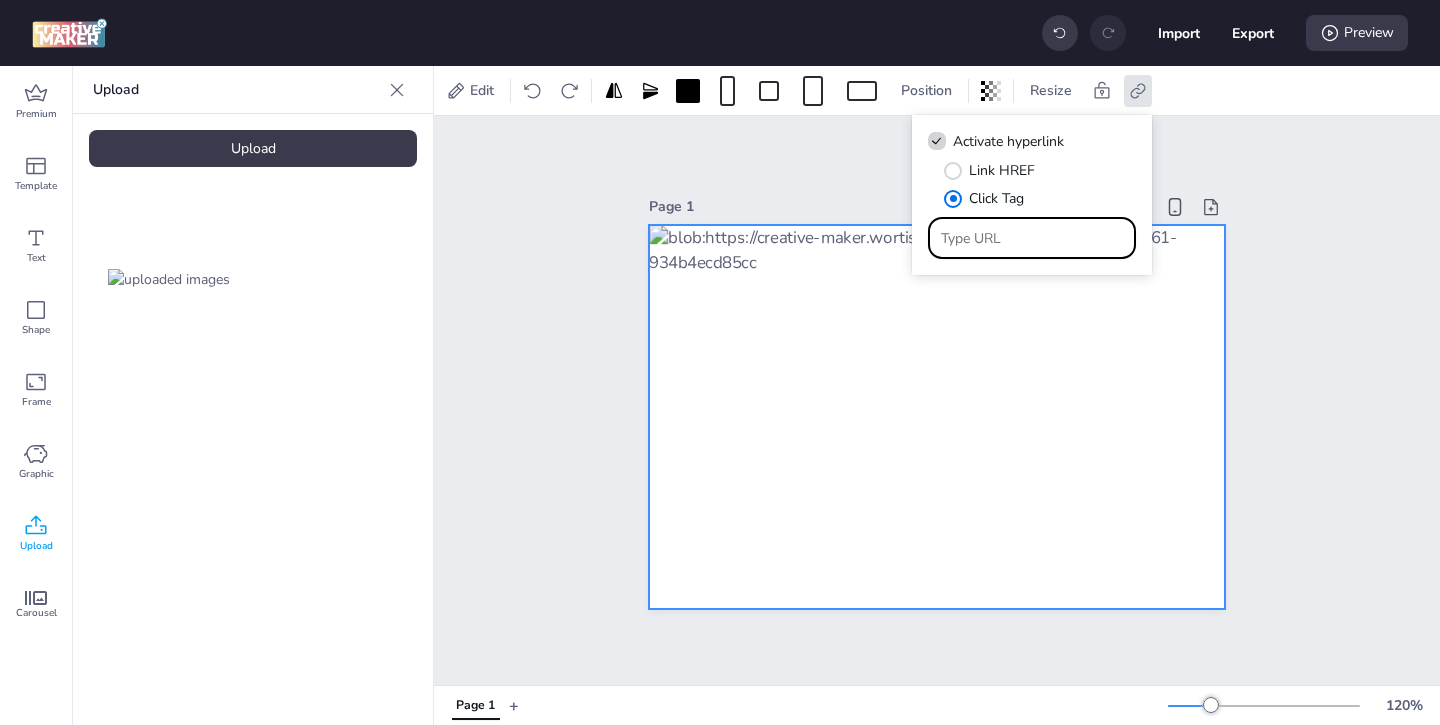 paste on "https://ad.doubleclick.net/ddm/trackclk/N1243037.3464950WORTISE/B33737812.425950480;dc_trk_aid=618783338;dc_trk_cid=239408793;dc_lat=;dc_rdid=;tag_for_child_directed_treatment=;tfua=;ltd=;dc_tdv=1" 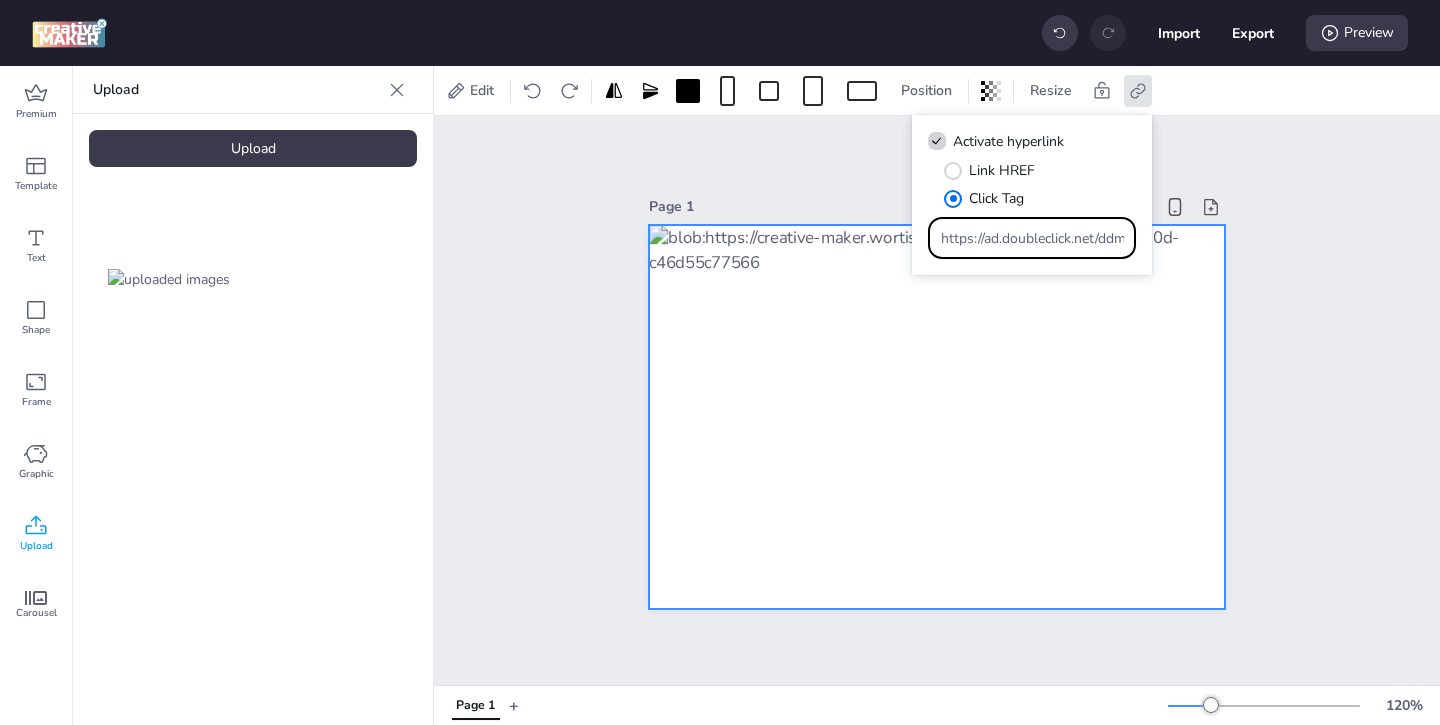 scroll, scrollTop: 0, scrollLeft: 1170, axis: horizontal 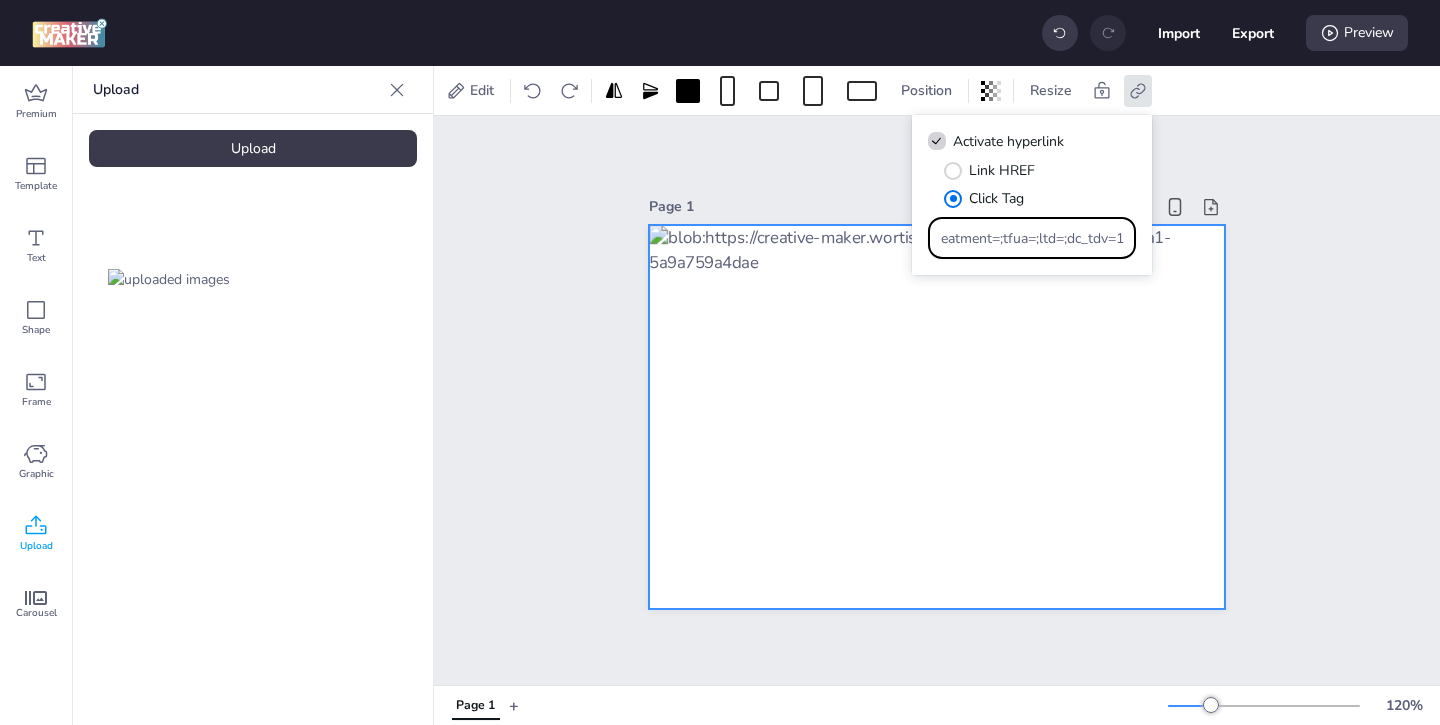 click on "Page 1" at bounding box center (937, 400) 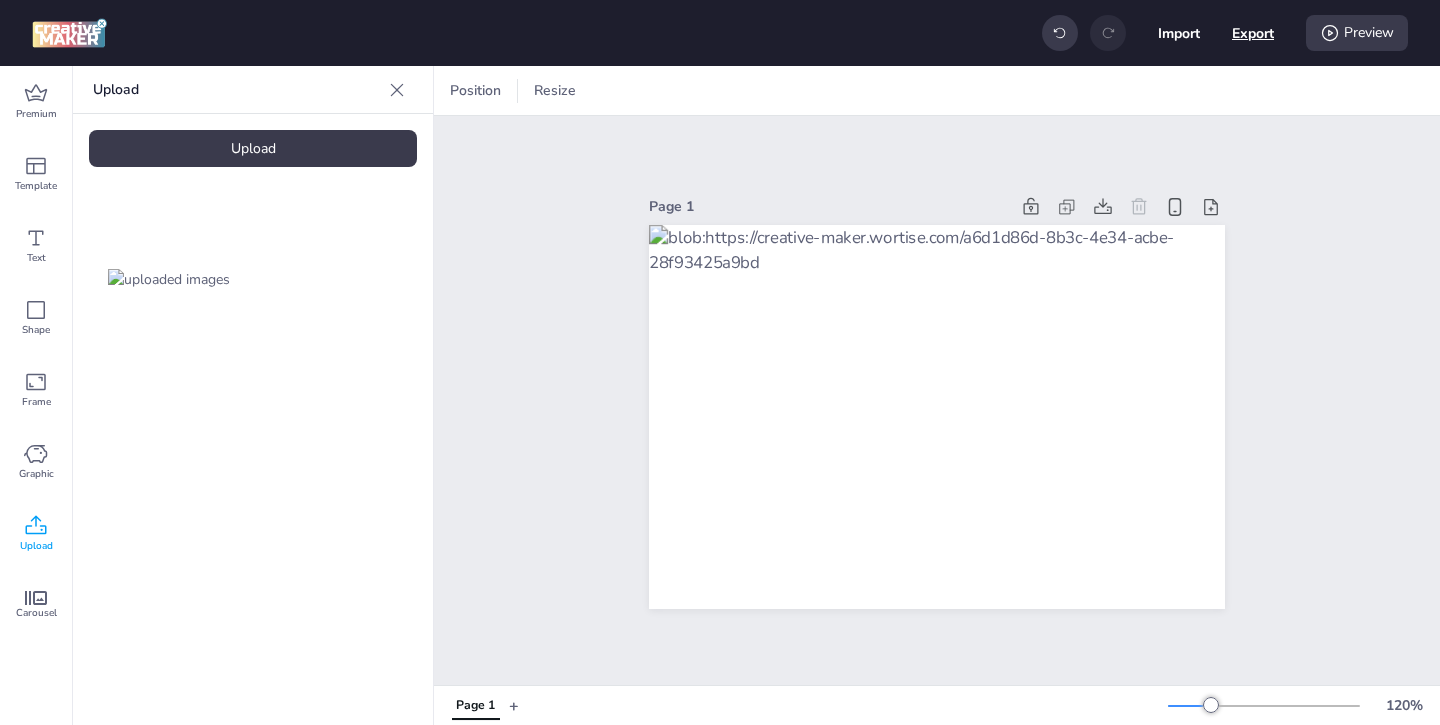 click on "Export" at bounding box center [1253, 33] 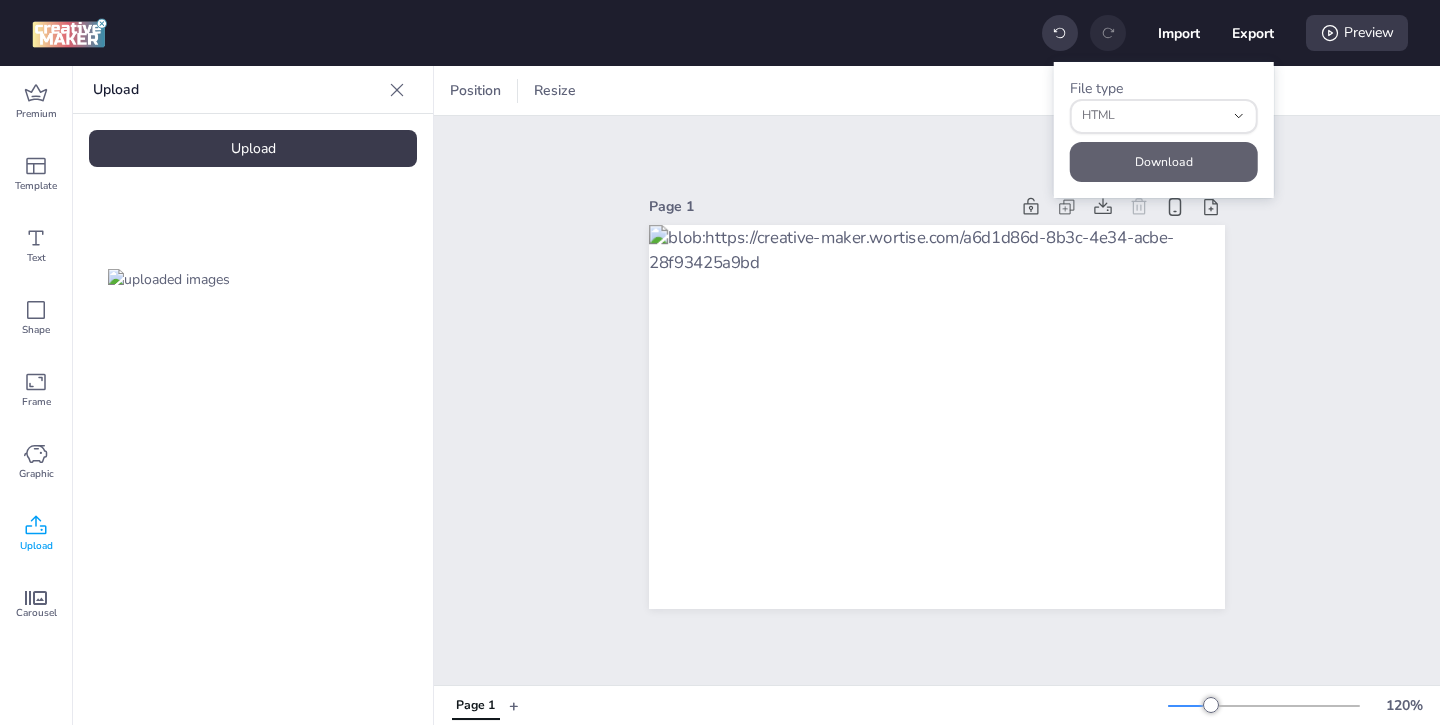 click on "Download" at bounding box center [1164, 162] 